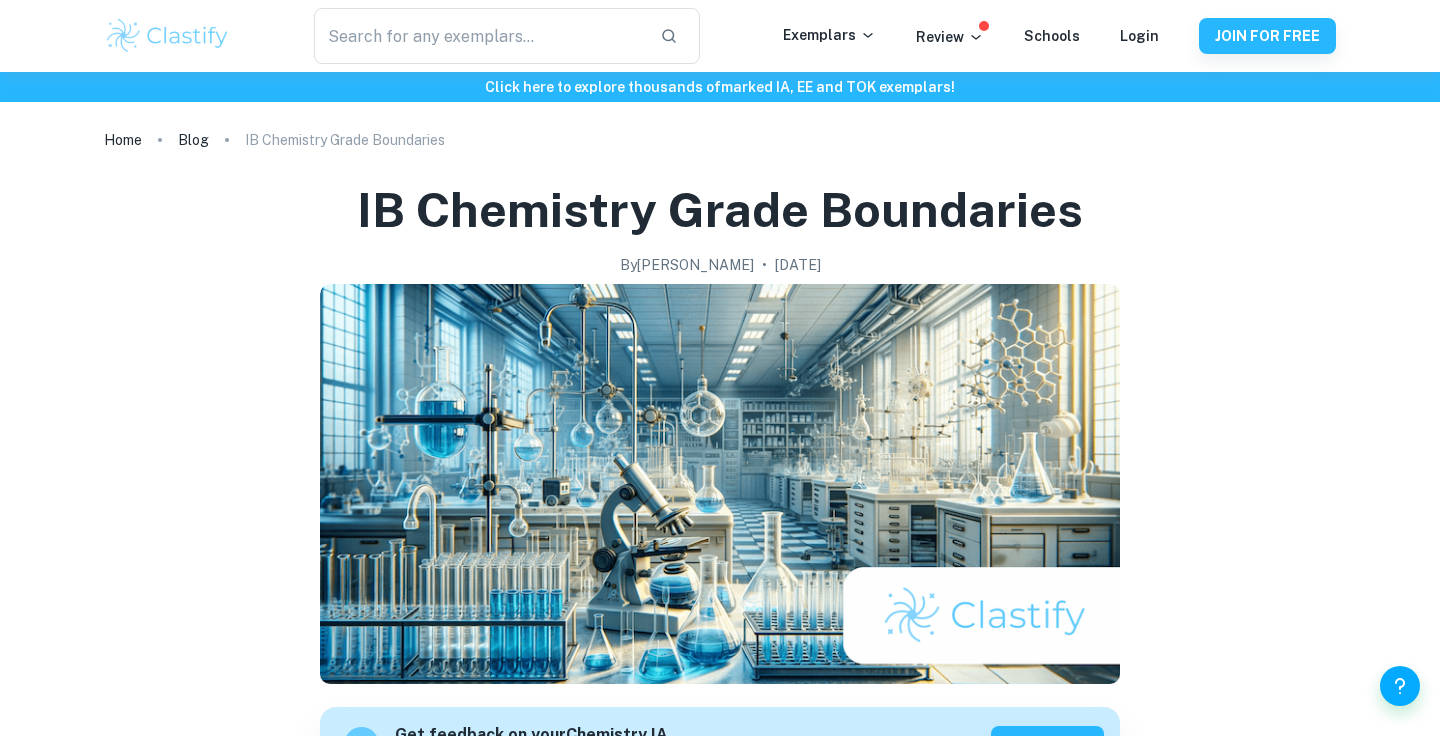 scroll, scrollTop: 0, scrollLeft: 0, axis: both 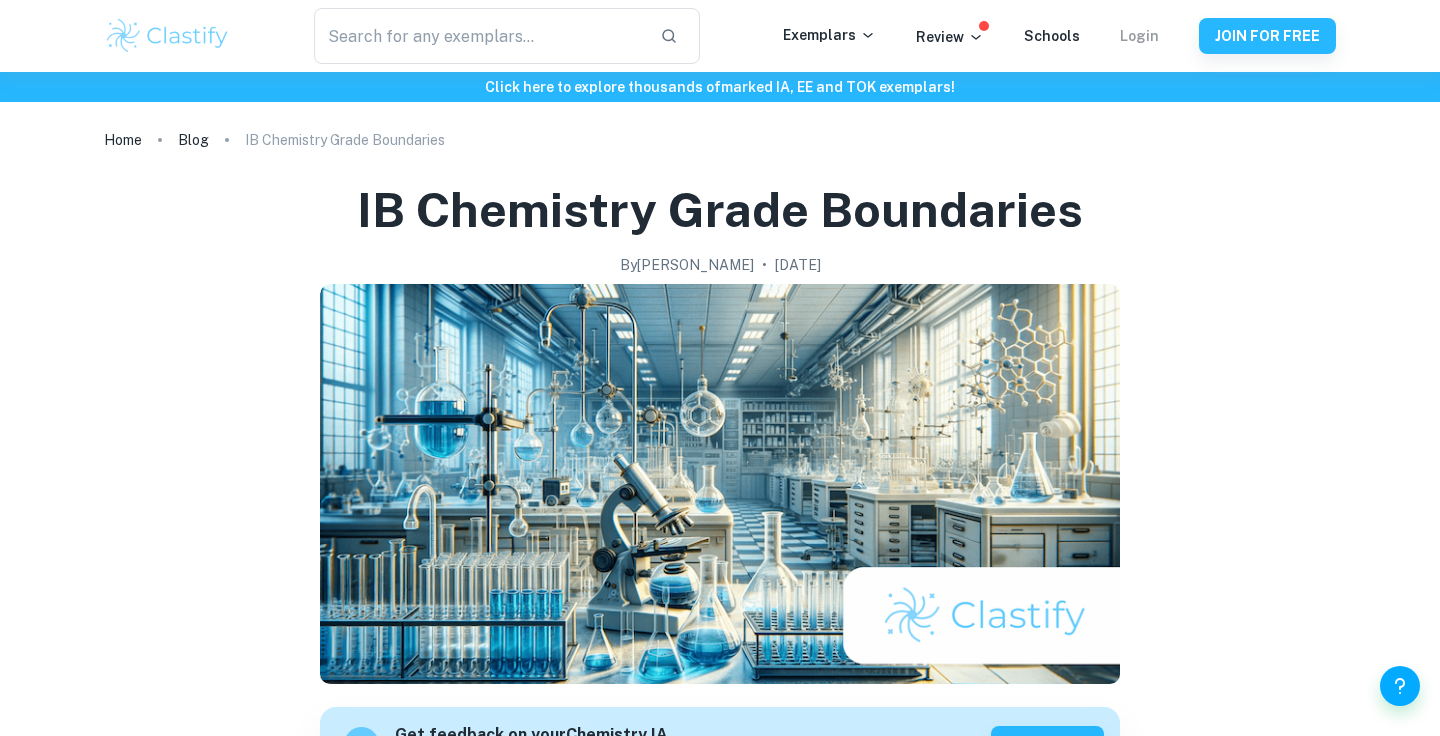 click on "Login" at bounding box center [1139, 36] 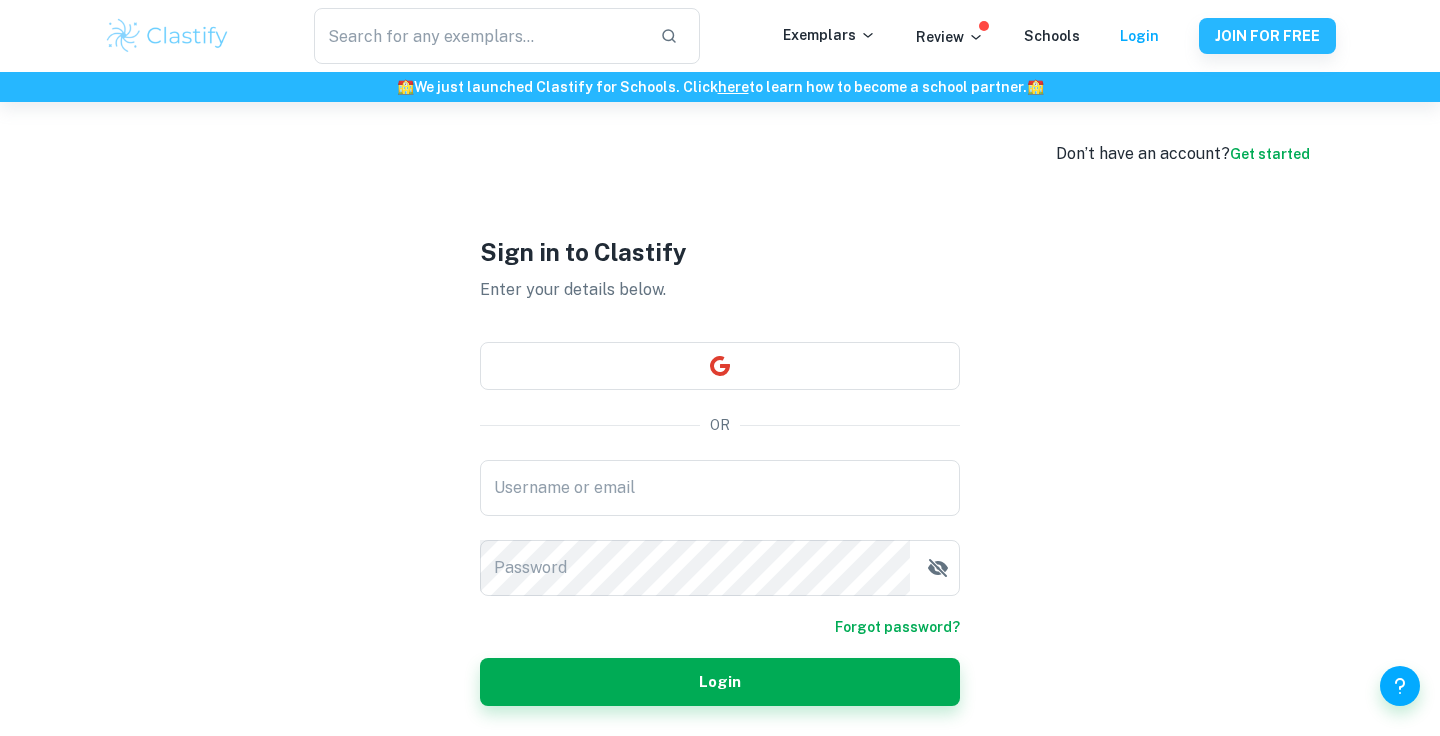 type on "[EMAIL_ADDRESS][DOMAIN_NAME]" 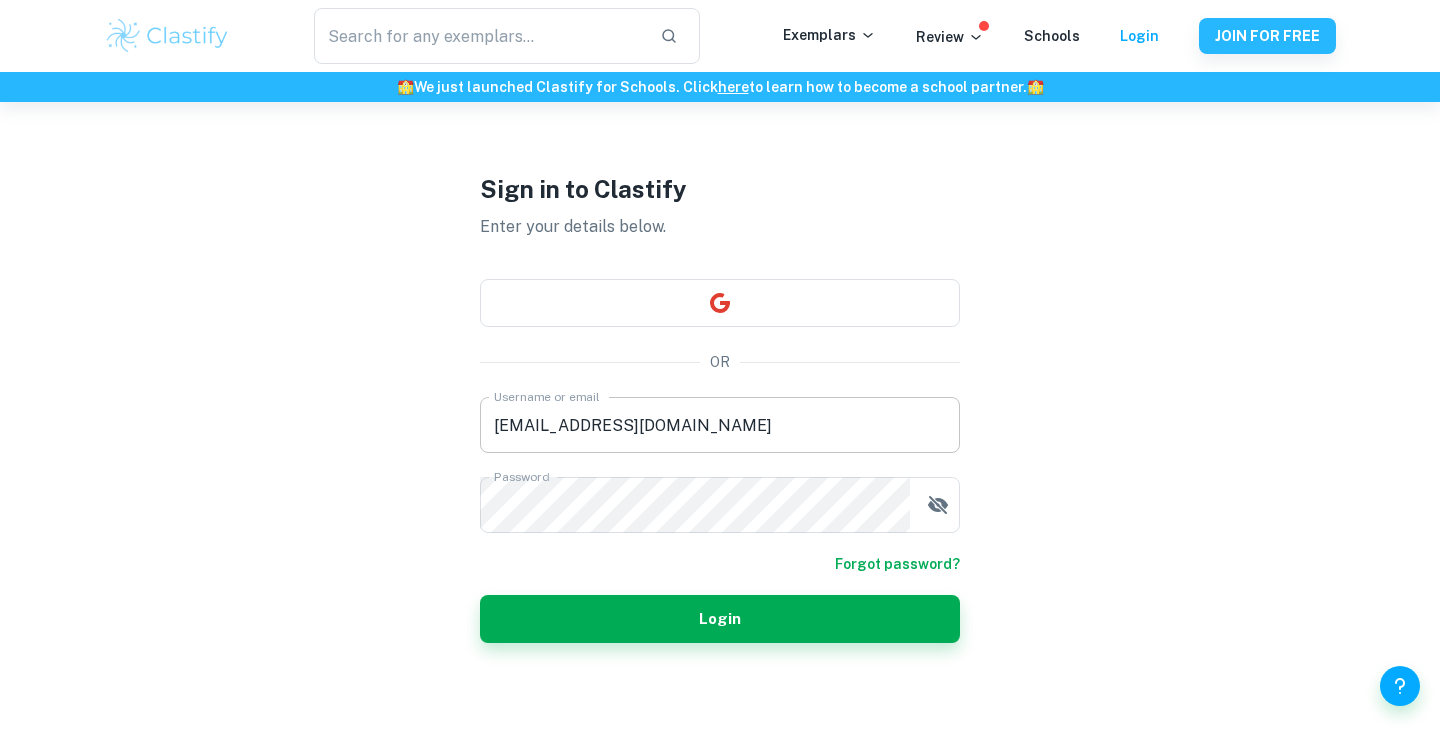 scroll, scrollTop: 97, scrollLeft: 0, axis: vertical 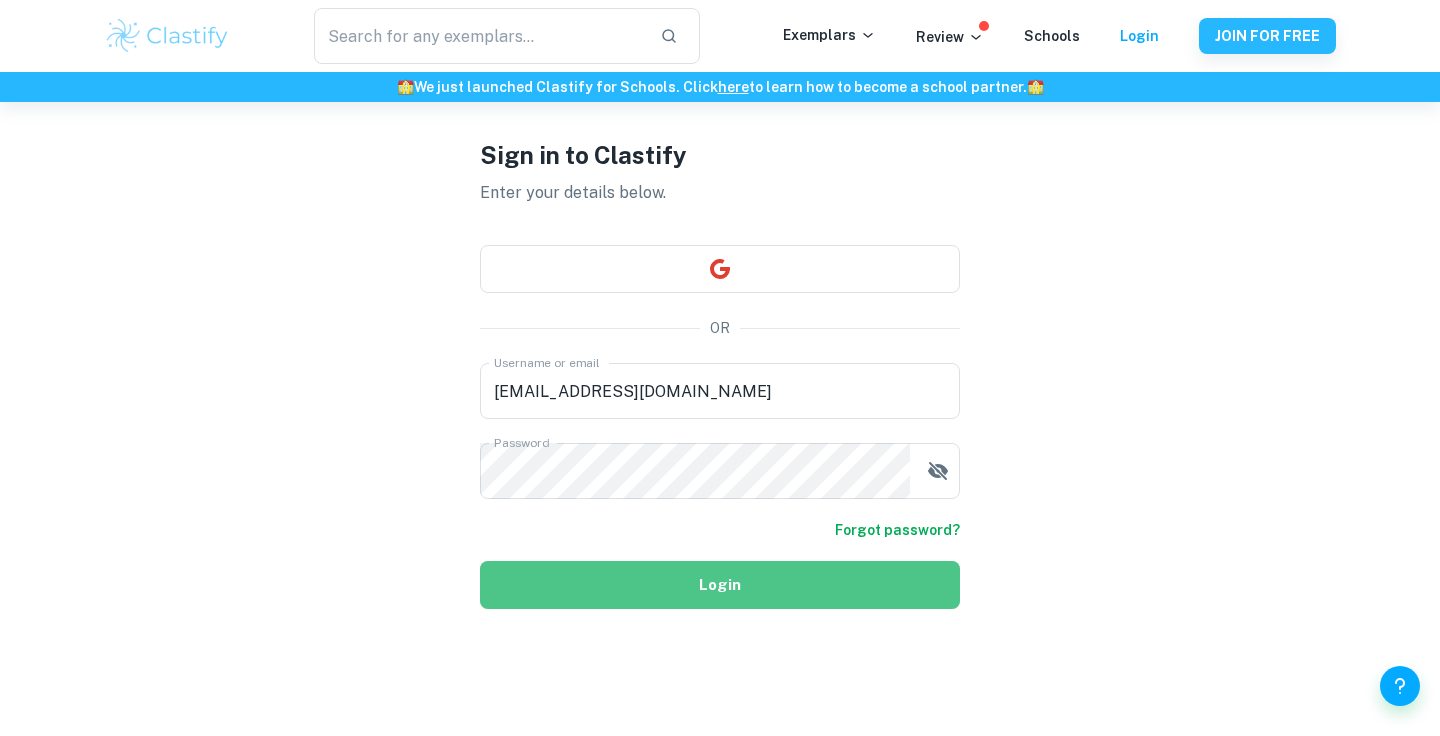 click on "Login" at bounding box center [720, 585] 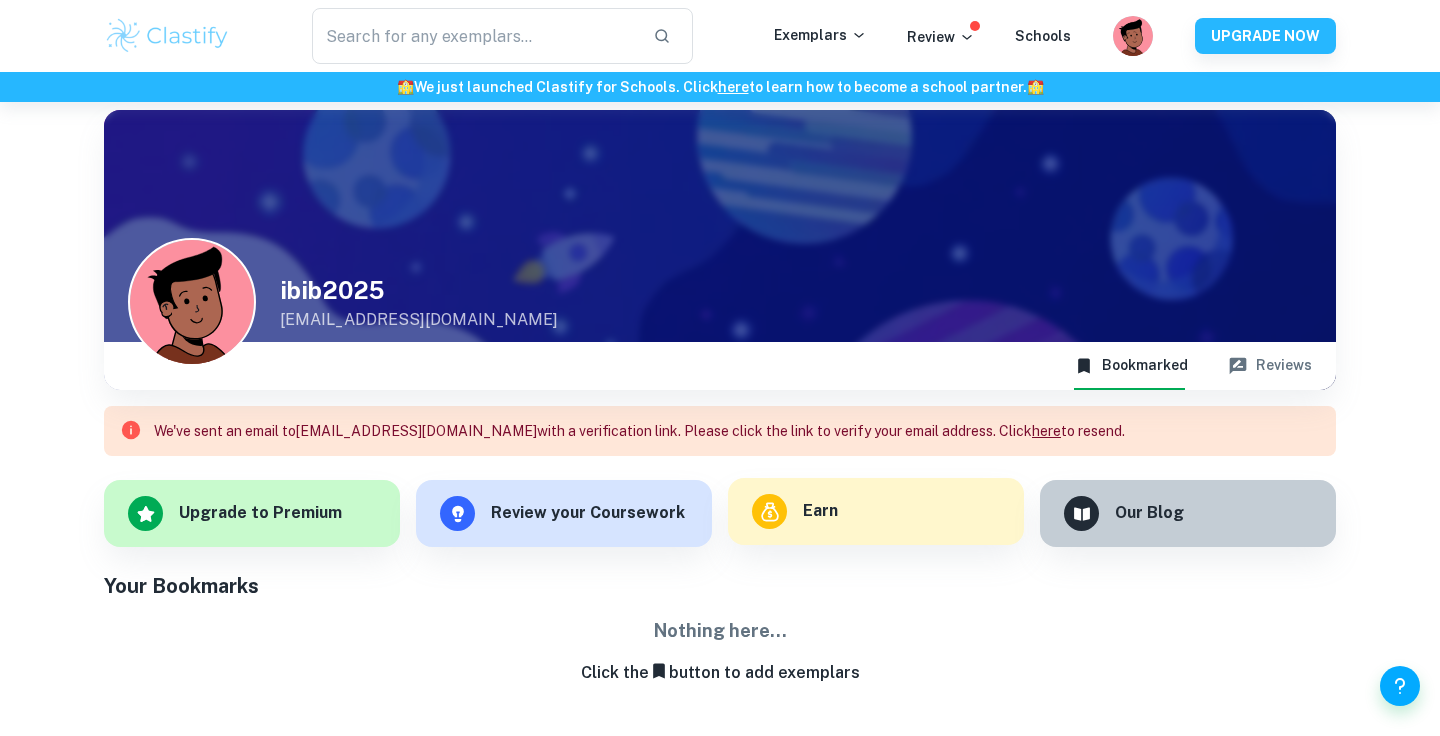 scroll, scrollTop: 70, scrollLeft: 0, axis: vertical 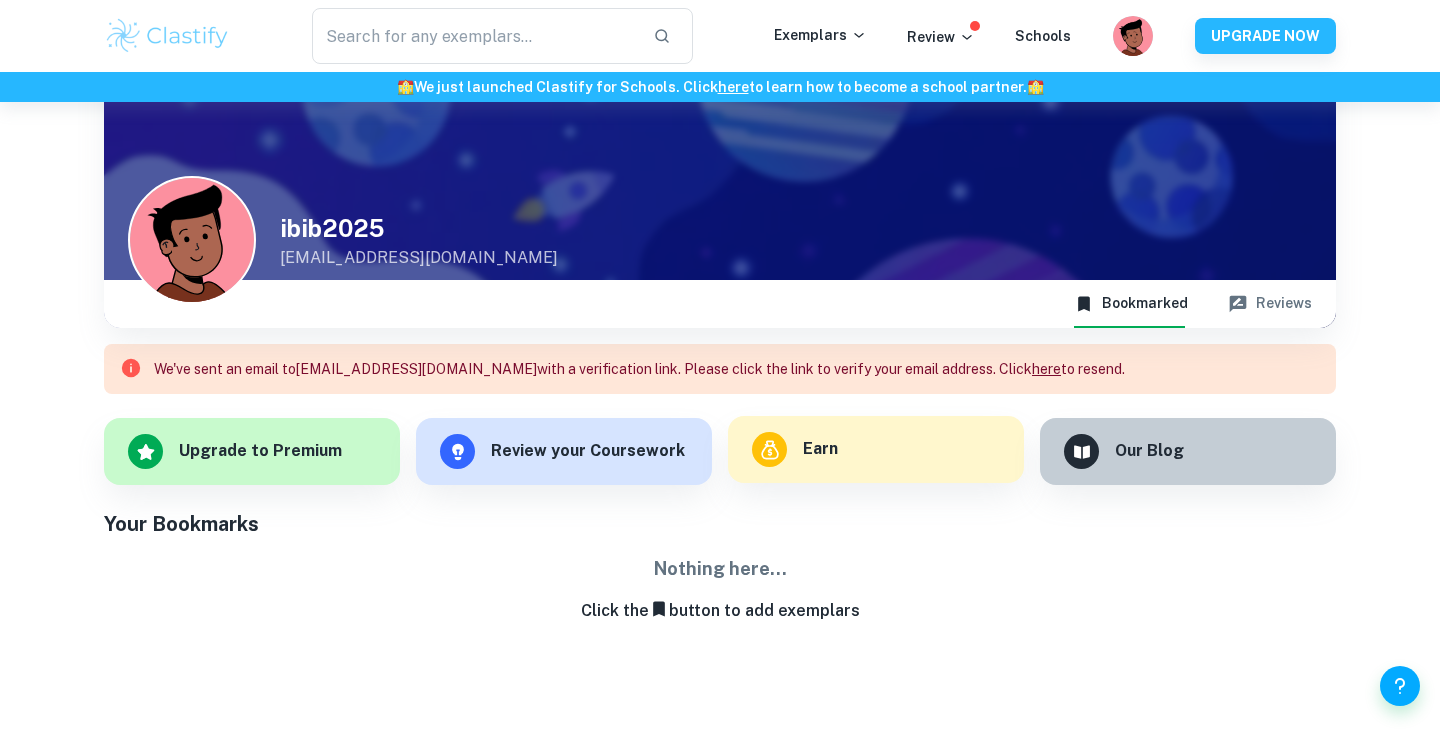 click on "Earn" at bounding box center [876, 449] 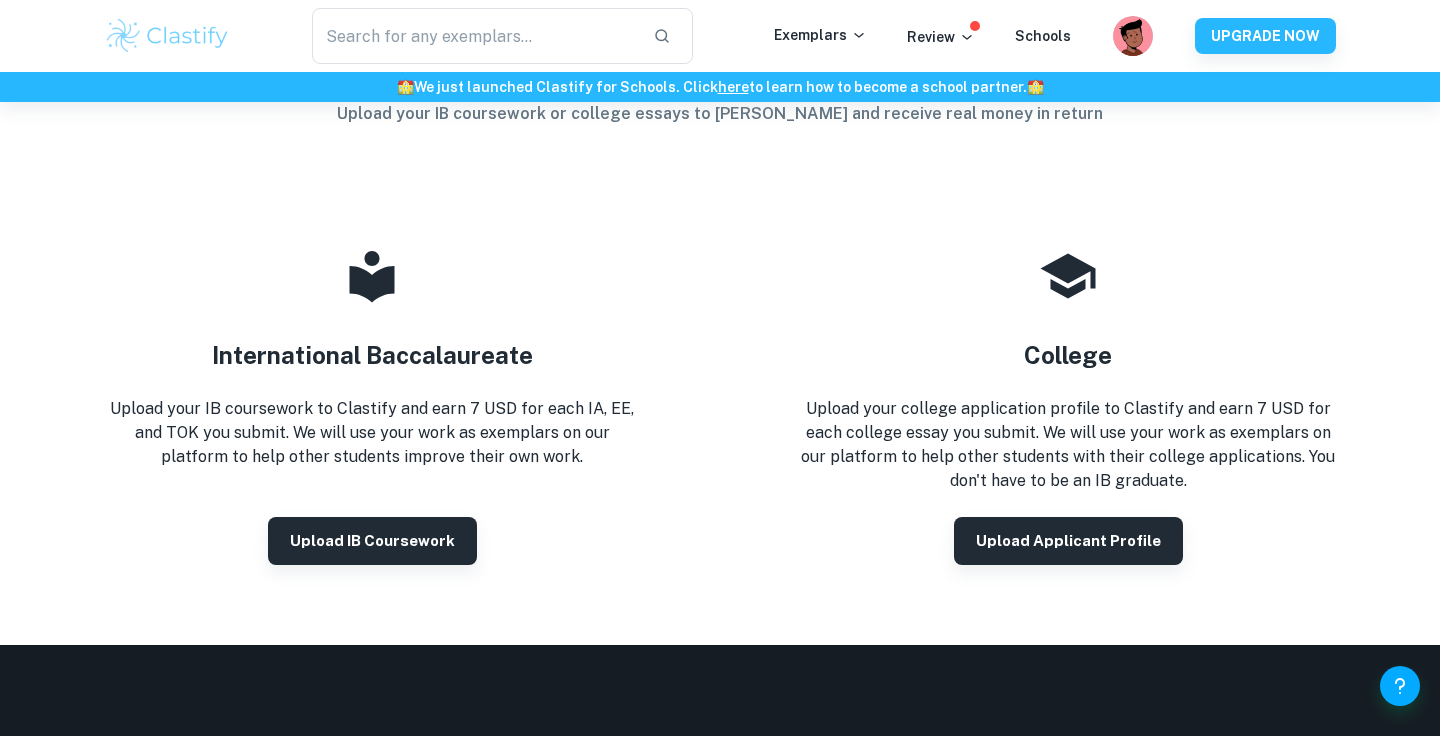 scroll, scrollTop: 169, scrollLeft: 0, axis: vertical 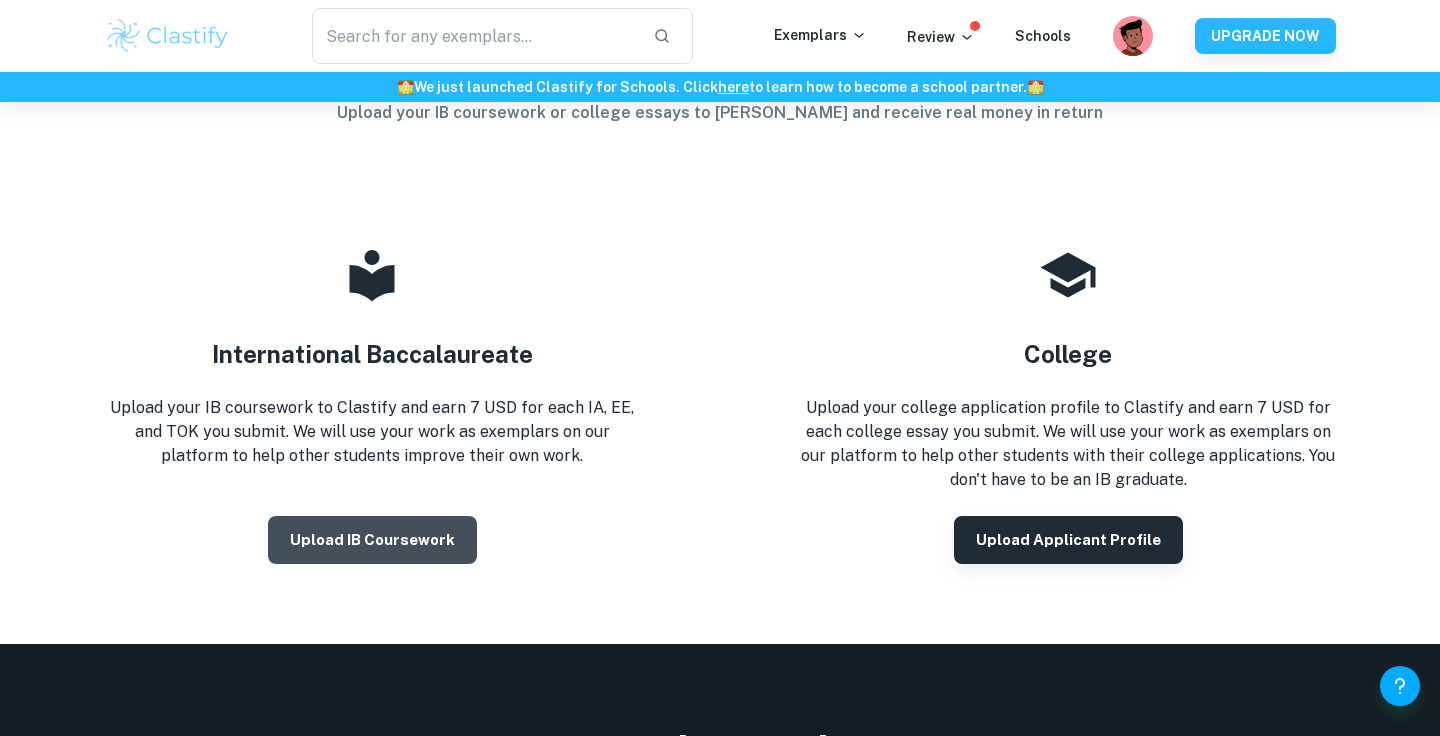 click on "Upload IB coursework" at bounding box center (372, 540) 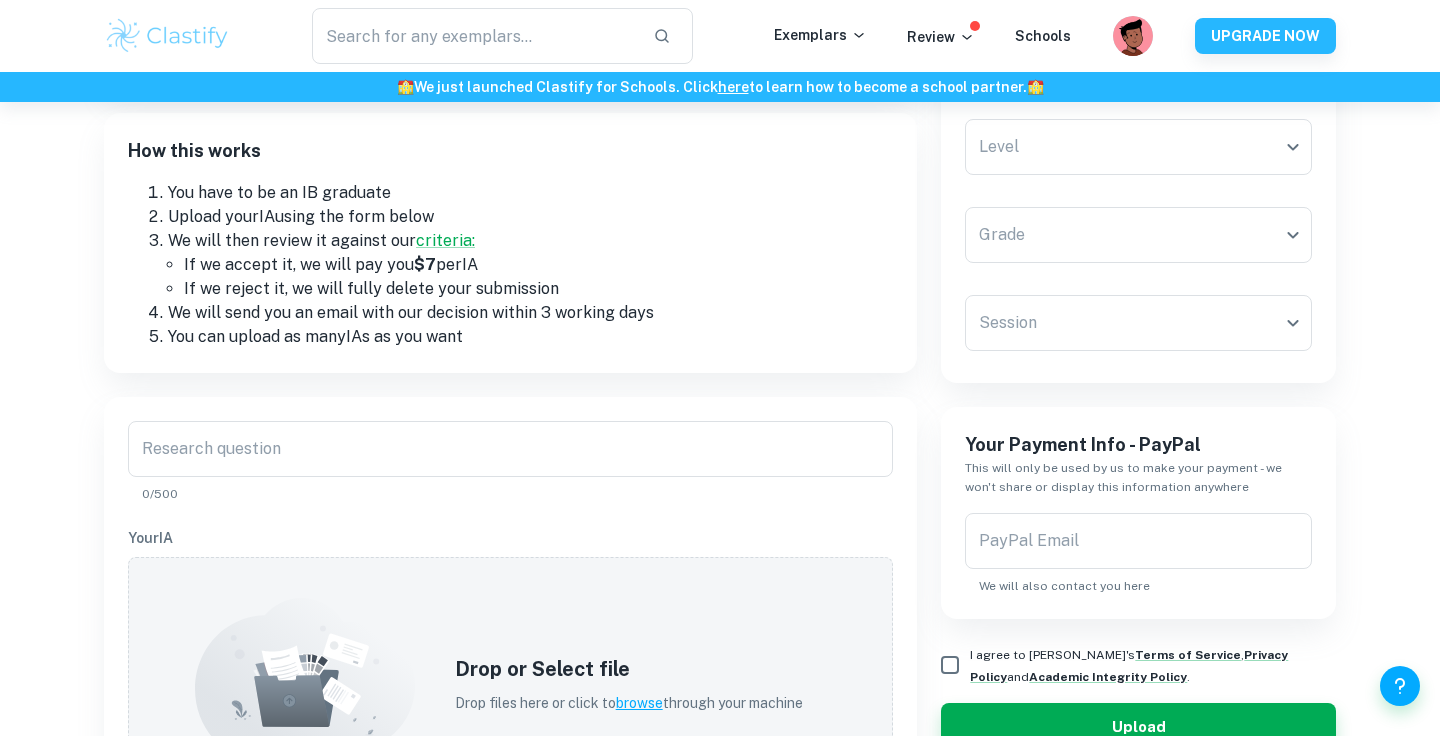 scroll, scrollTop: 245, scrollLeft: 0, axis: vertical 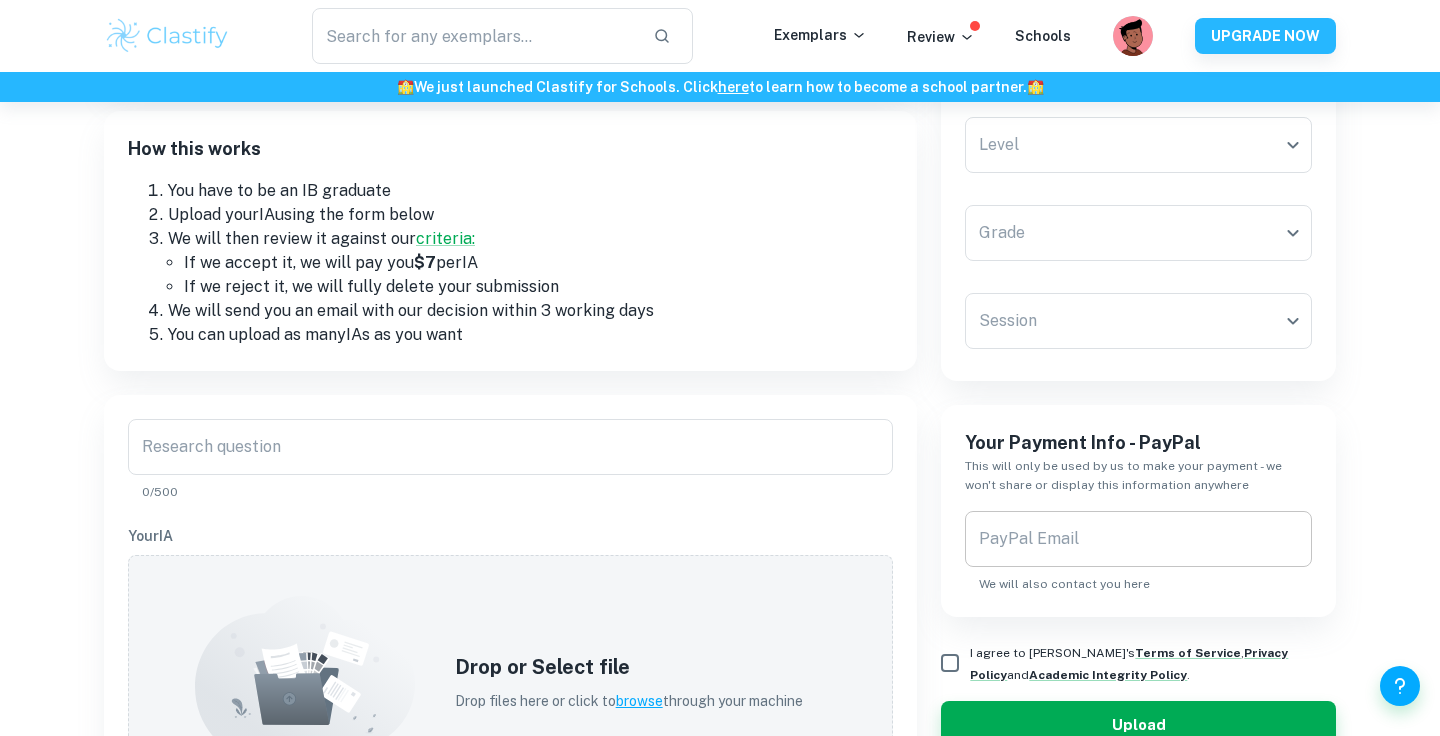 click on "PayPal Email PayPal Email We will also contact you here" at bounding box center [1138, 552] 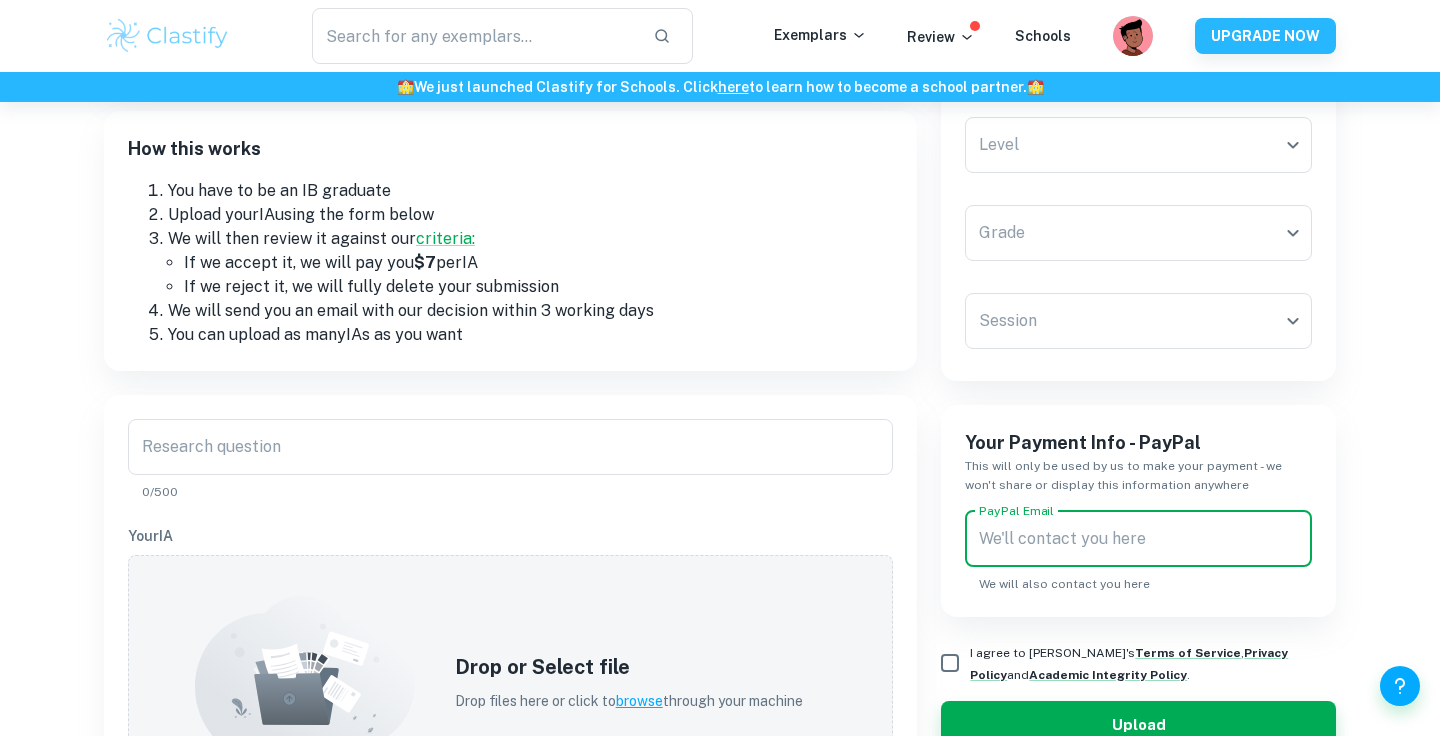 click on "Type a subject Type a subject Level ​ Level Grade ​ Grade Session ​ Session Your Payment Info - PayPal This will only be used by us to make your payment - we won't share or display this information anywhere PayPal Email PayPal Email We will also contact you here I agree to Clastify's  Terms of Service ,  Privacy Policy  and  Academic Integrity Policy . Upload" at bounding box center (1126, 573) 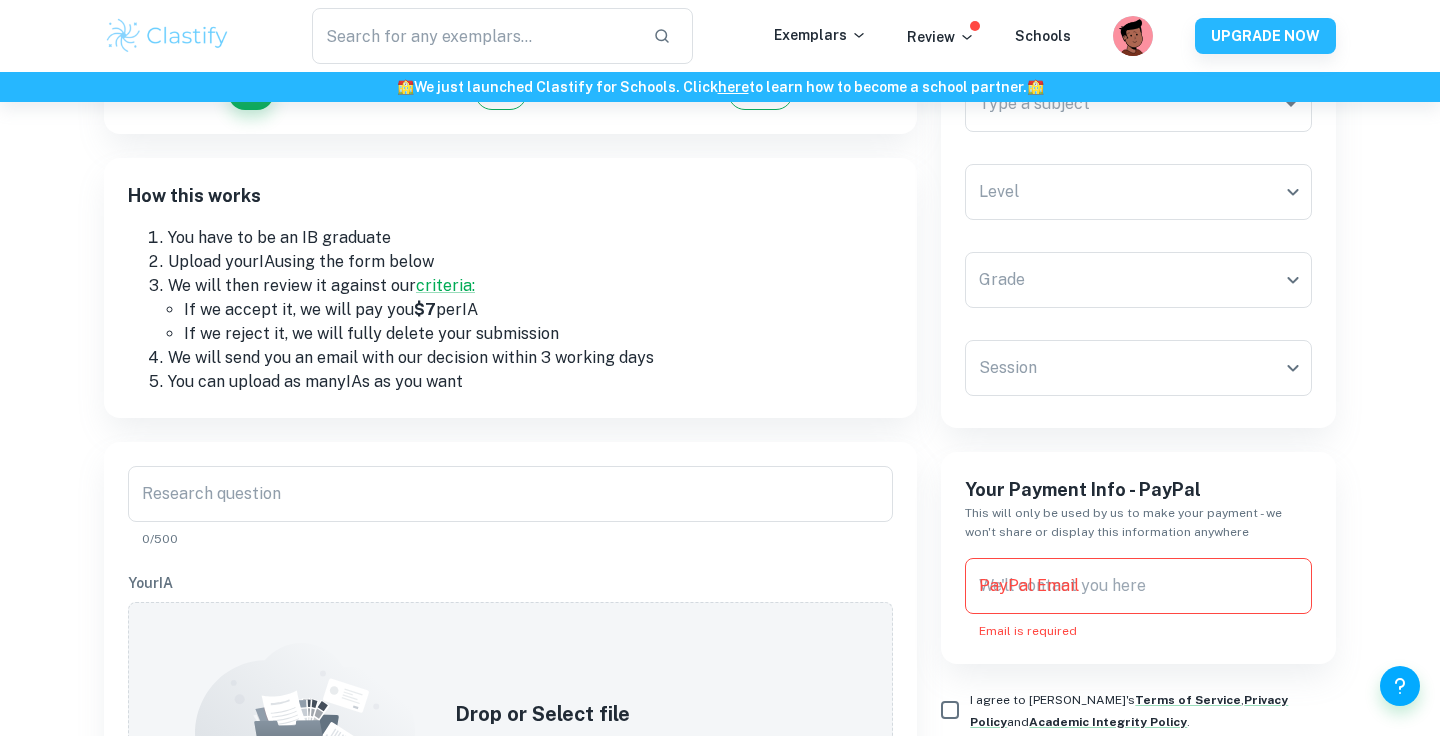 scroll, scrollTop: 255, scrollLeft: 0, axis: vertical 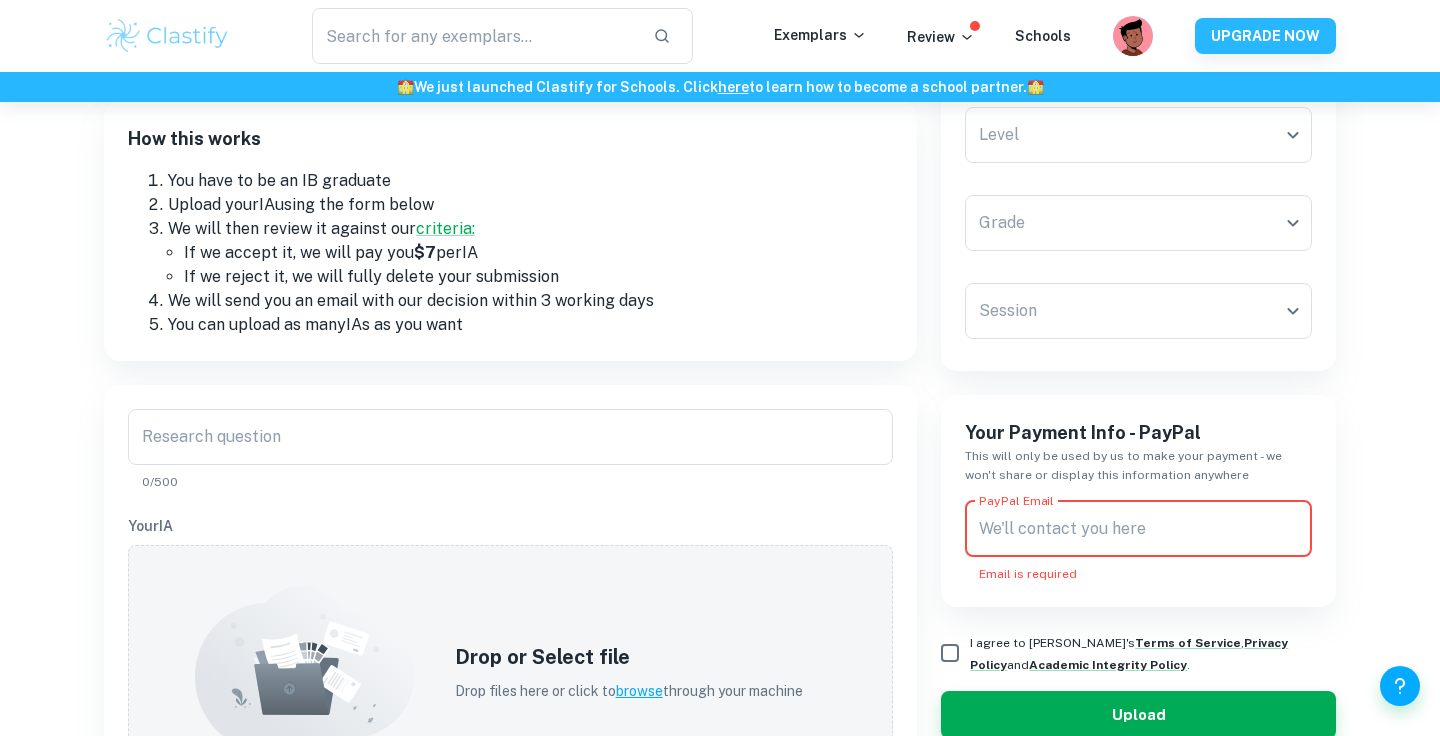 click on "PayPal Email" at bounding box center [1138, 529] 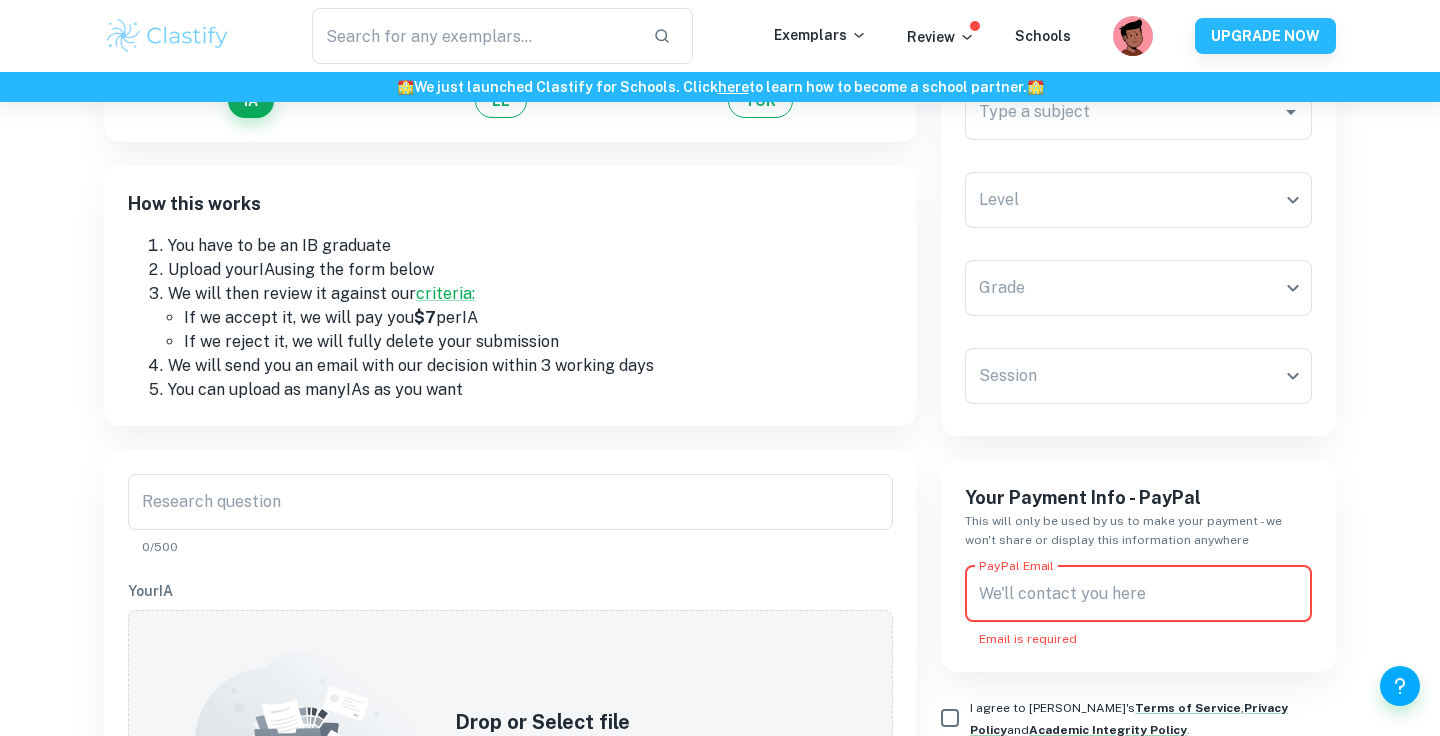 scroll, scrollTop: 194, scrollLeft: 0, axis: vertical 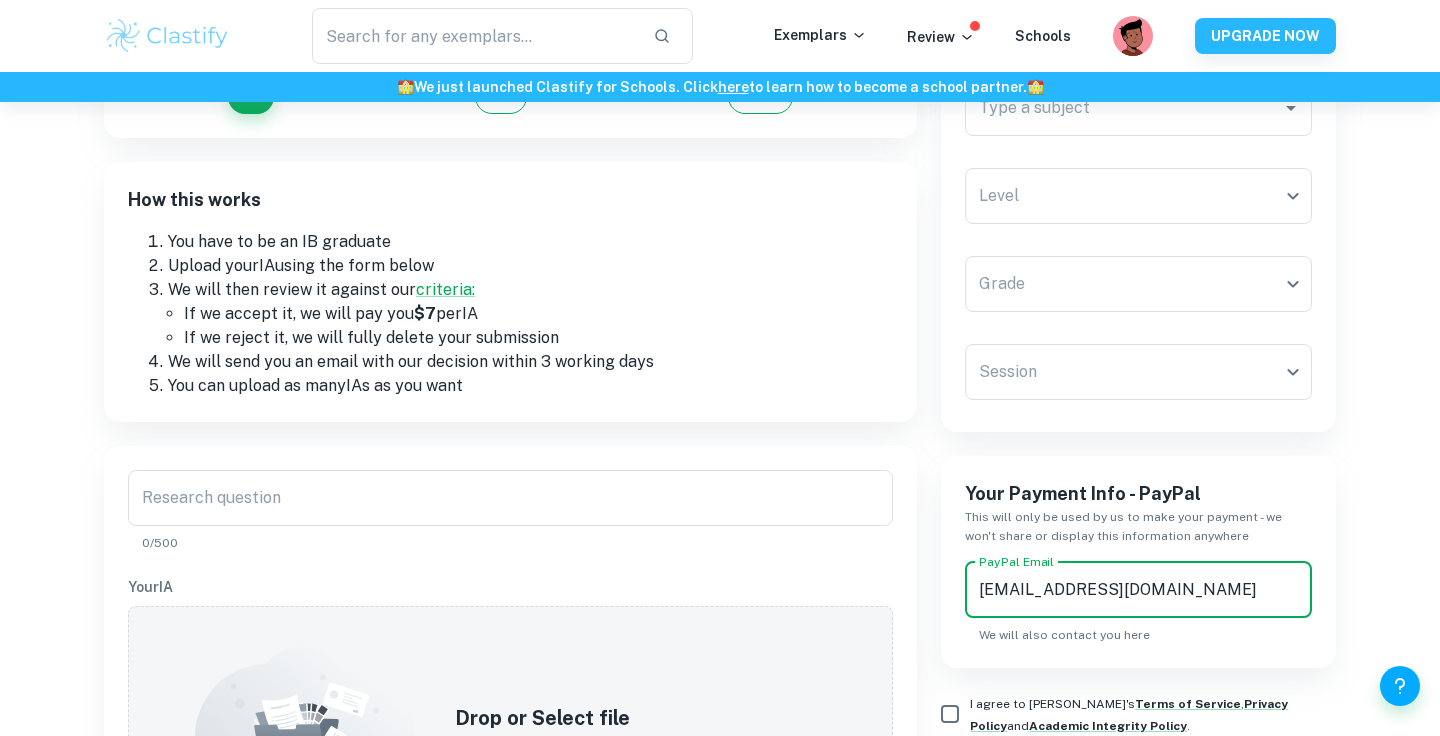 type on "[EMAIL_ADDRESS][DOMAIN_NAME]" 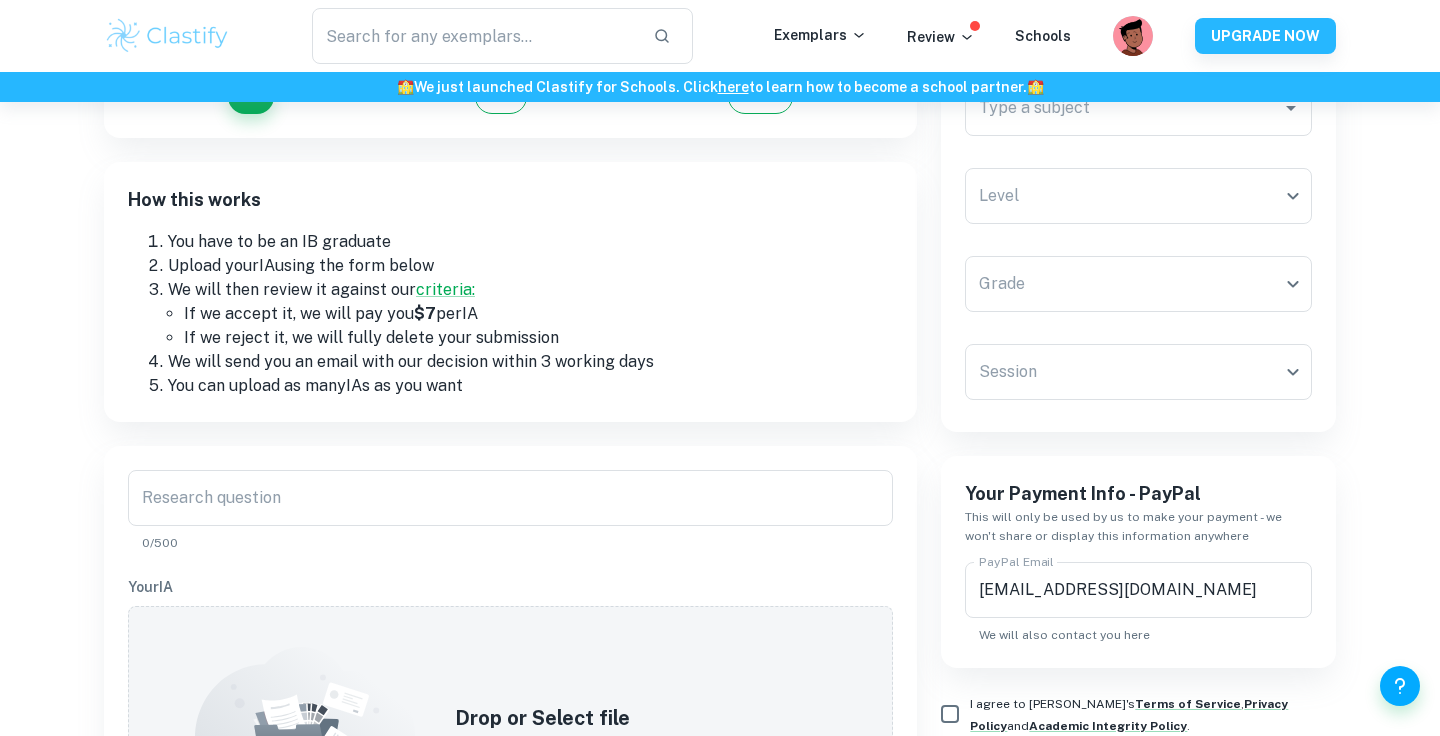 click on "Your Payment Info - PayPal" at bounding box center [1138, 494] 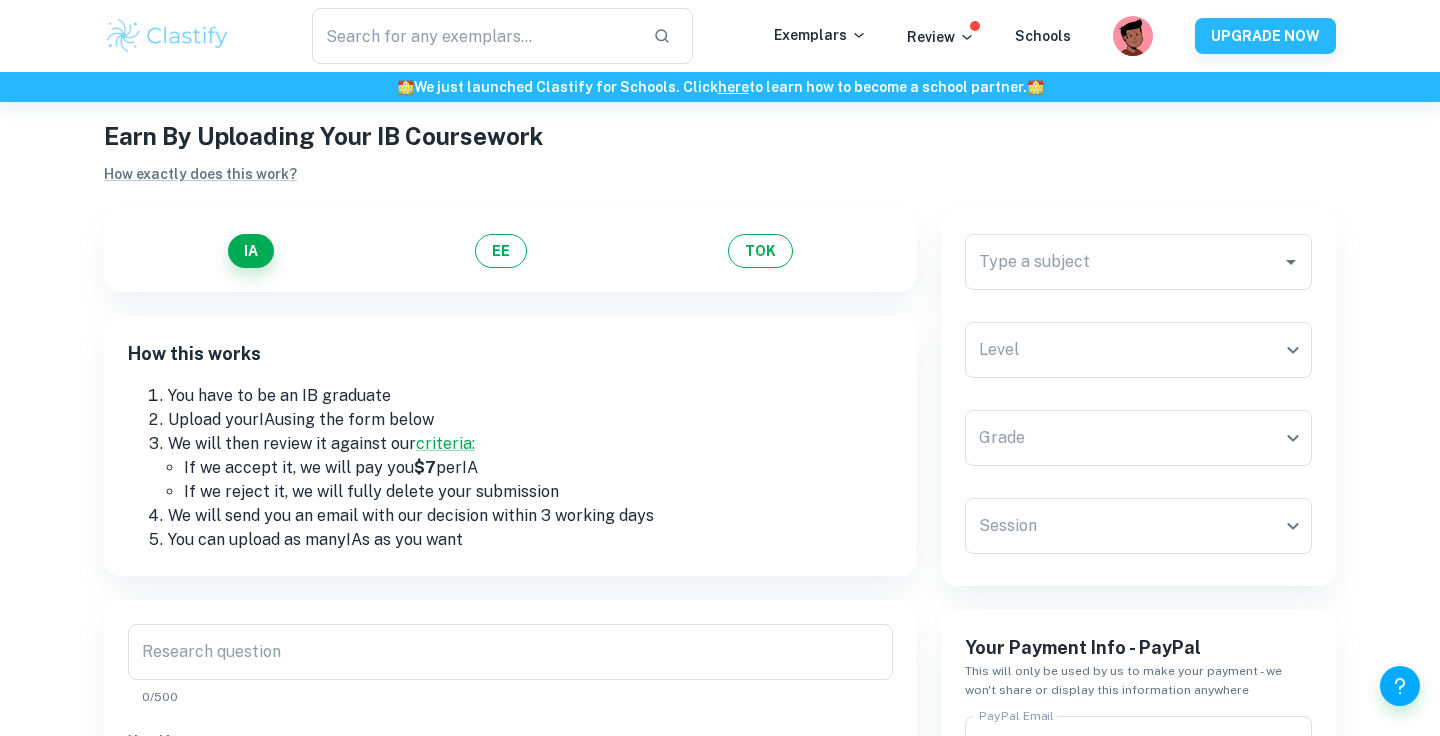 scroll, scrollTop: 0, scrollLeft: 0, axis: both 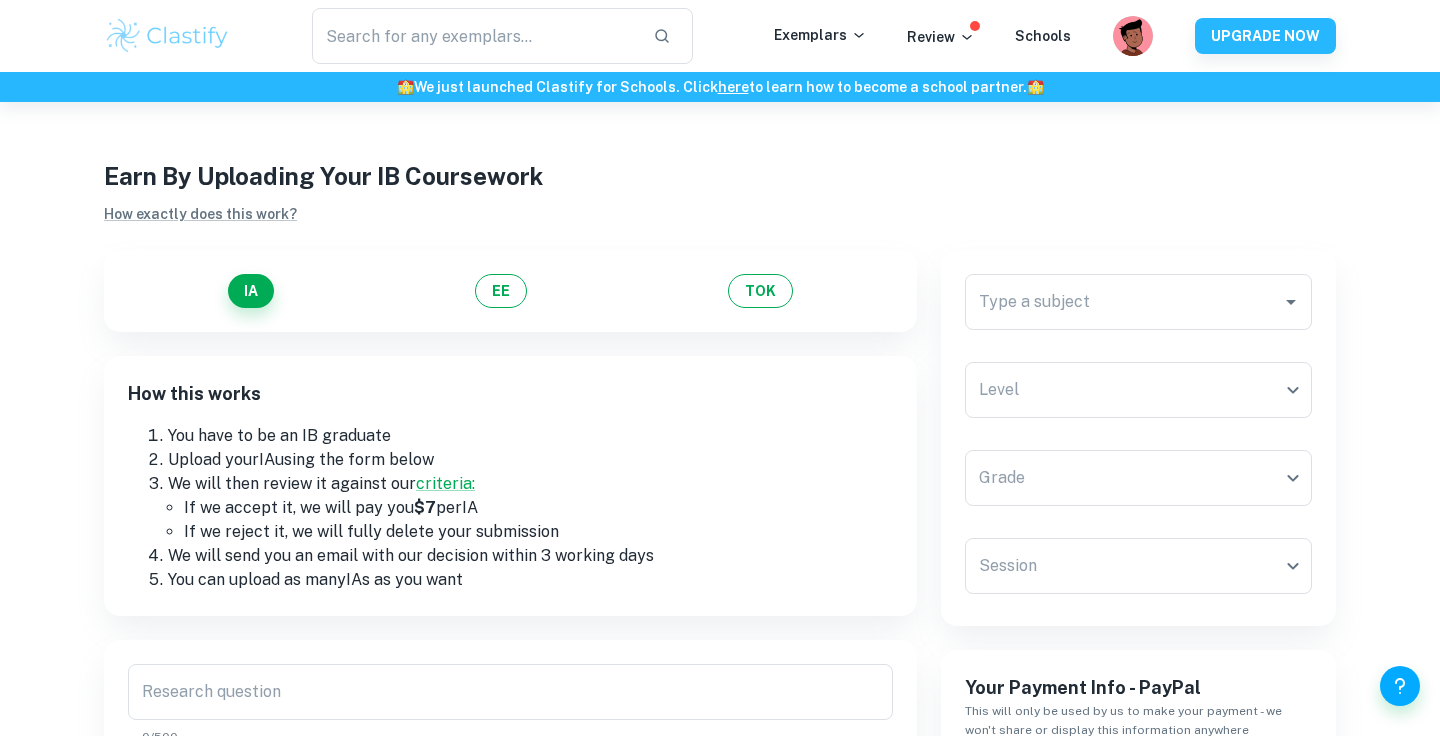 click on "Type a subject" at bounding box center [1123, 302] 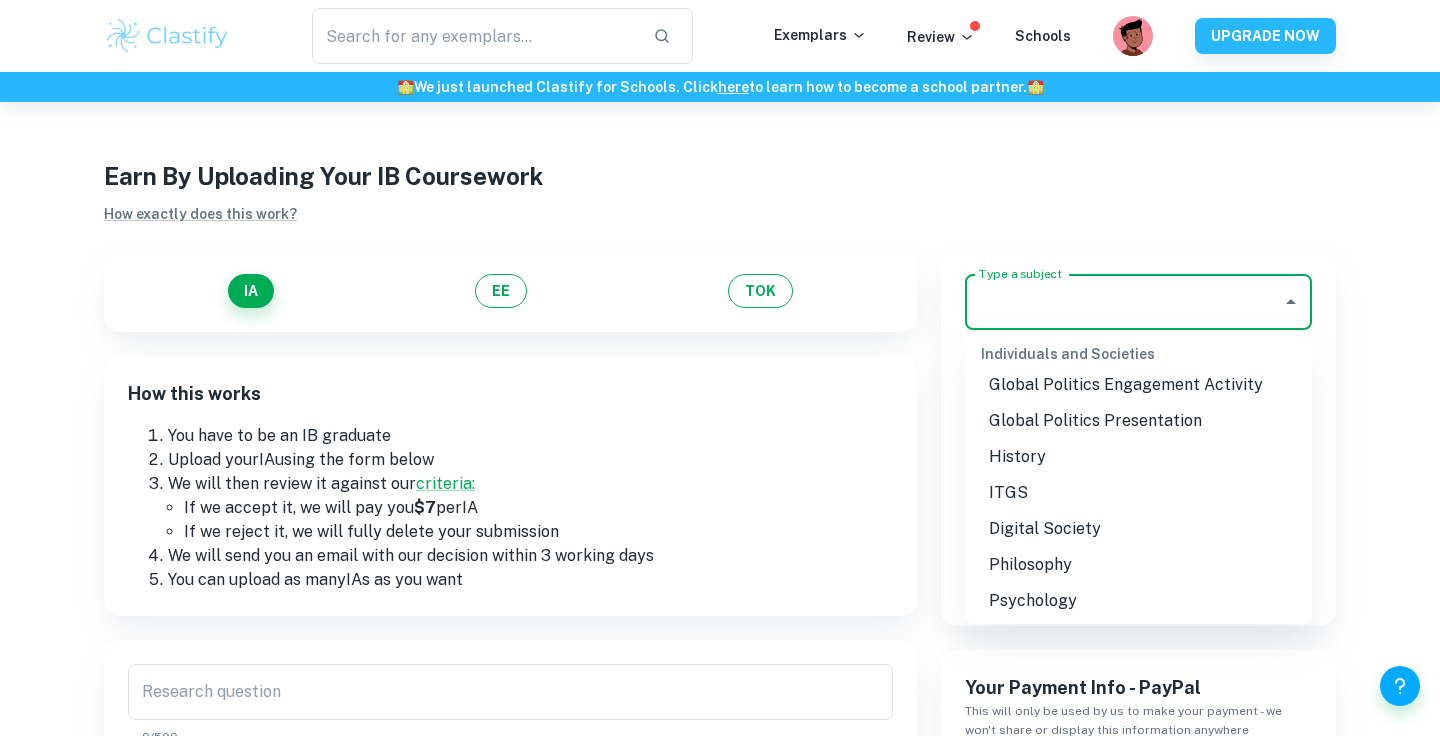 scroll, scrollTop: 1976, scrollLeft: 0, axis: vertical 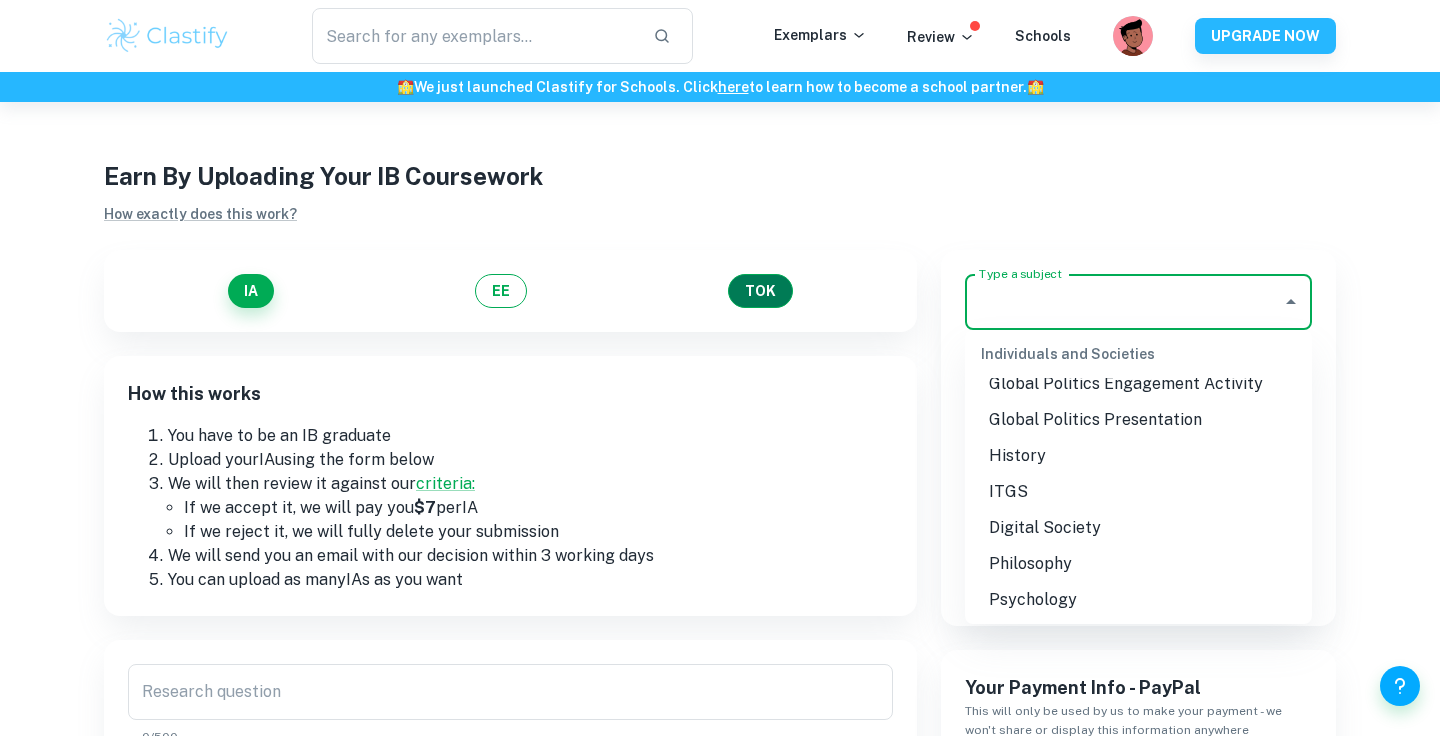 click on "TOK" at bounding box center (760, 291) 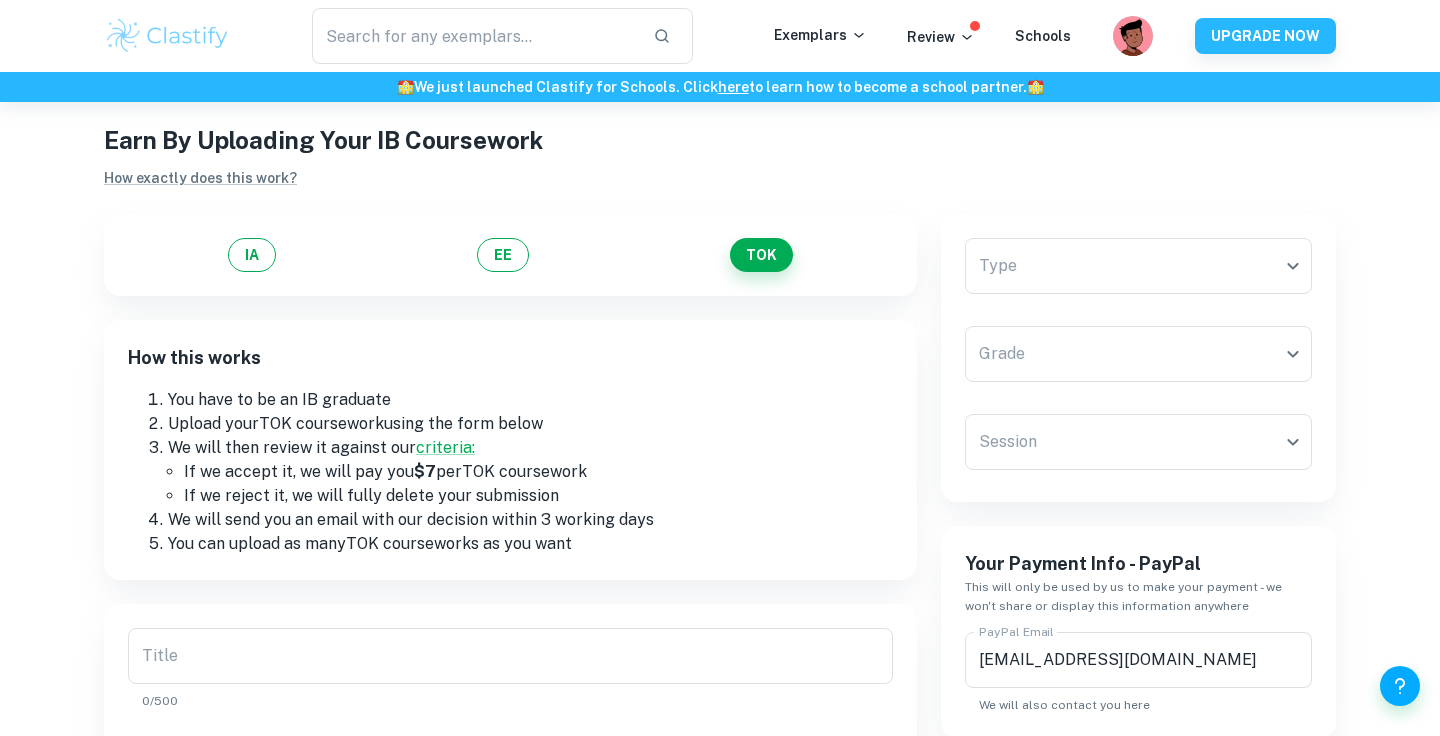 scroll, scrollTop: 41, scrollLeft: 0, axis: vertical 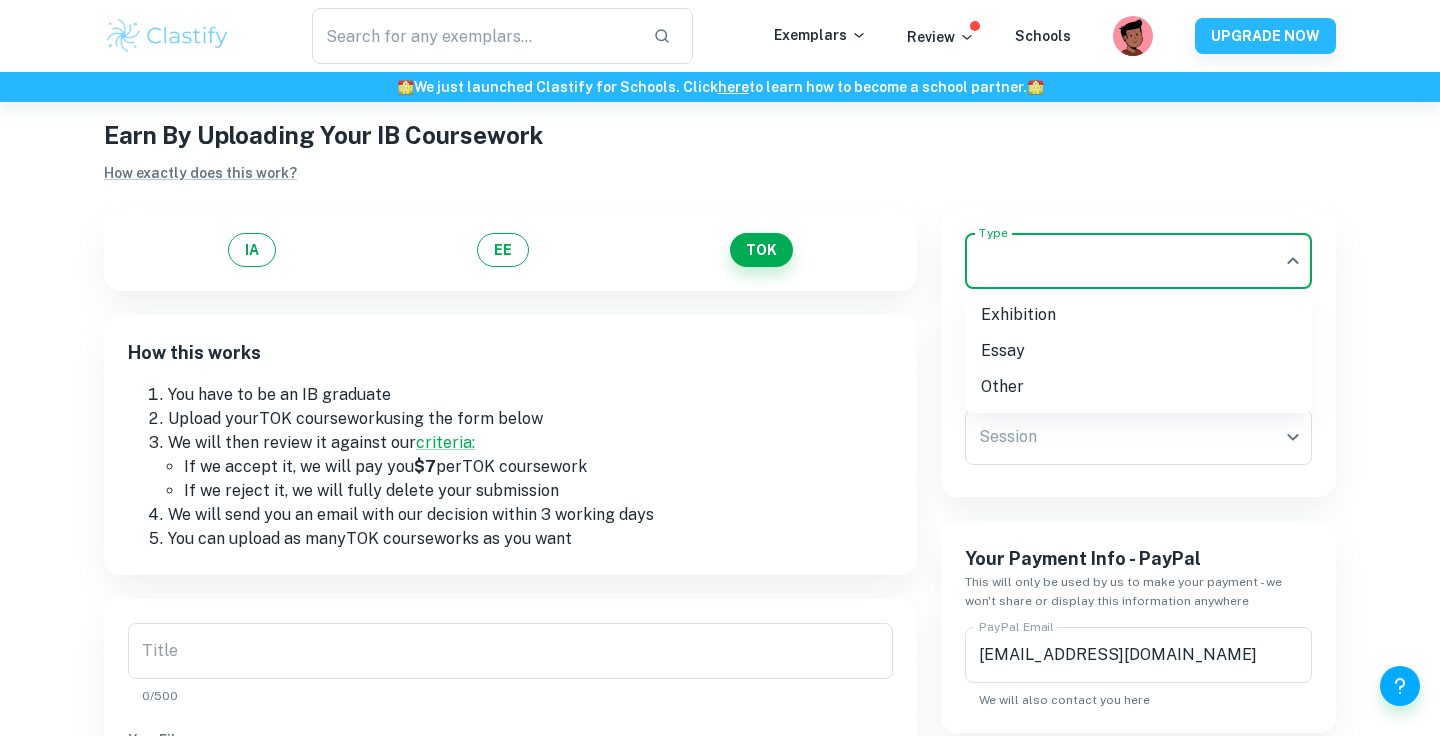 click on "We value your privacy We use cookies to enhance your browsing experience, serve personalised ads or content, and analyse our traffic. By clicking "Accept All", you consent to our use of cookies.   Cookie Policy Customise   Reject All   Accept All   Customise Consent Preferences   We use cookies to help you navigate efficiently and perform certain functions. You will find detailed information about all cookies under each consent category below. The cookies that are categorised as "Necessary" are stored on your browser as they are essential for enabling the basic functionalities of the site. ...  Show more For more information on how Google's third-party cookies operate and handle your data, see:   Google Privacy Policy Necessary Always Active Necessary cookies are required to enable the basic features of this site, such as providing secure log-in or adjusting your consent preferences. These cookies do not store any personally identifiable data. Functional Analytics Performance Advertisement Uncategorised" at bounding box center [720, 429] 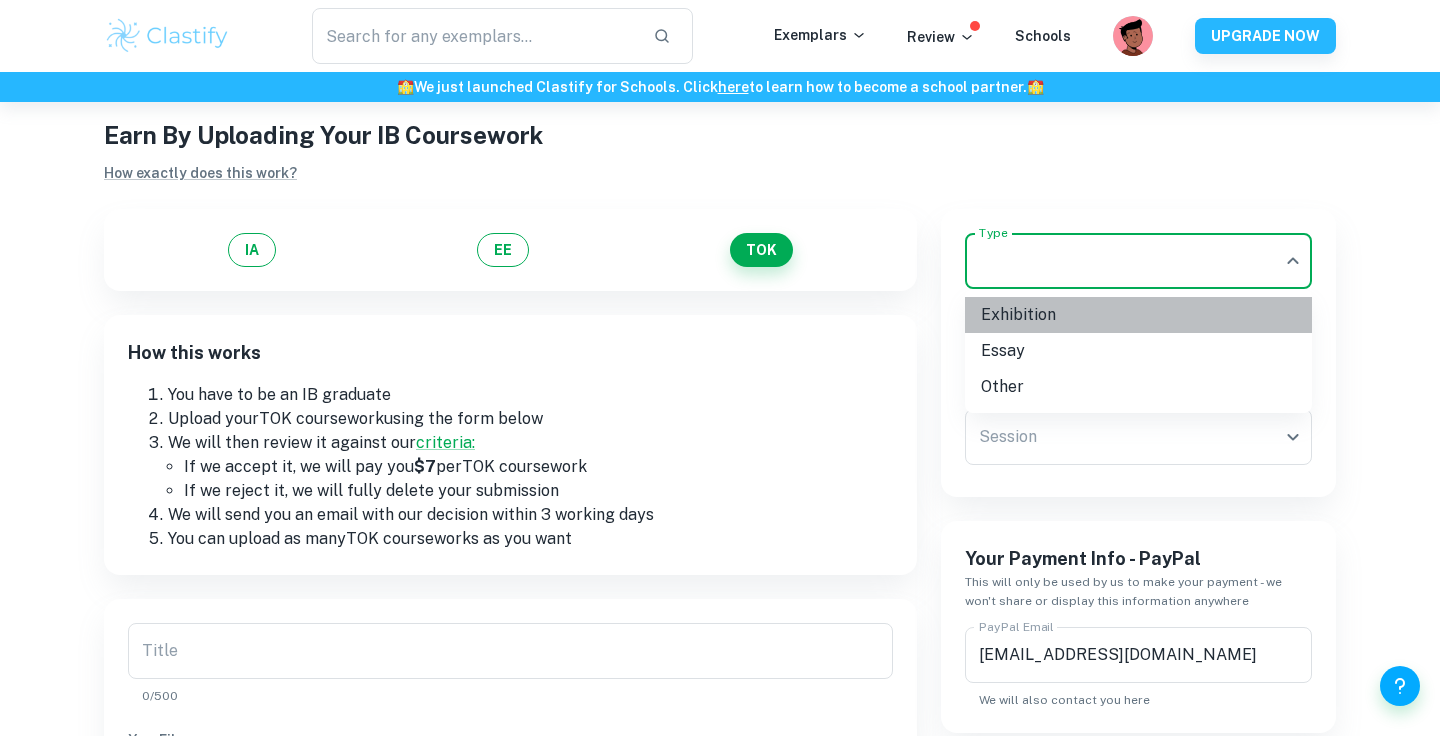 click on "Exhibition" at bounding box center (1138, 315) 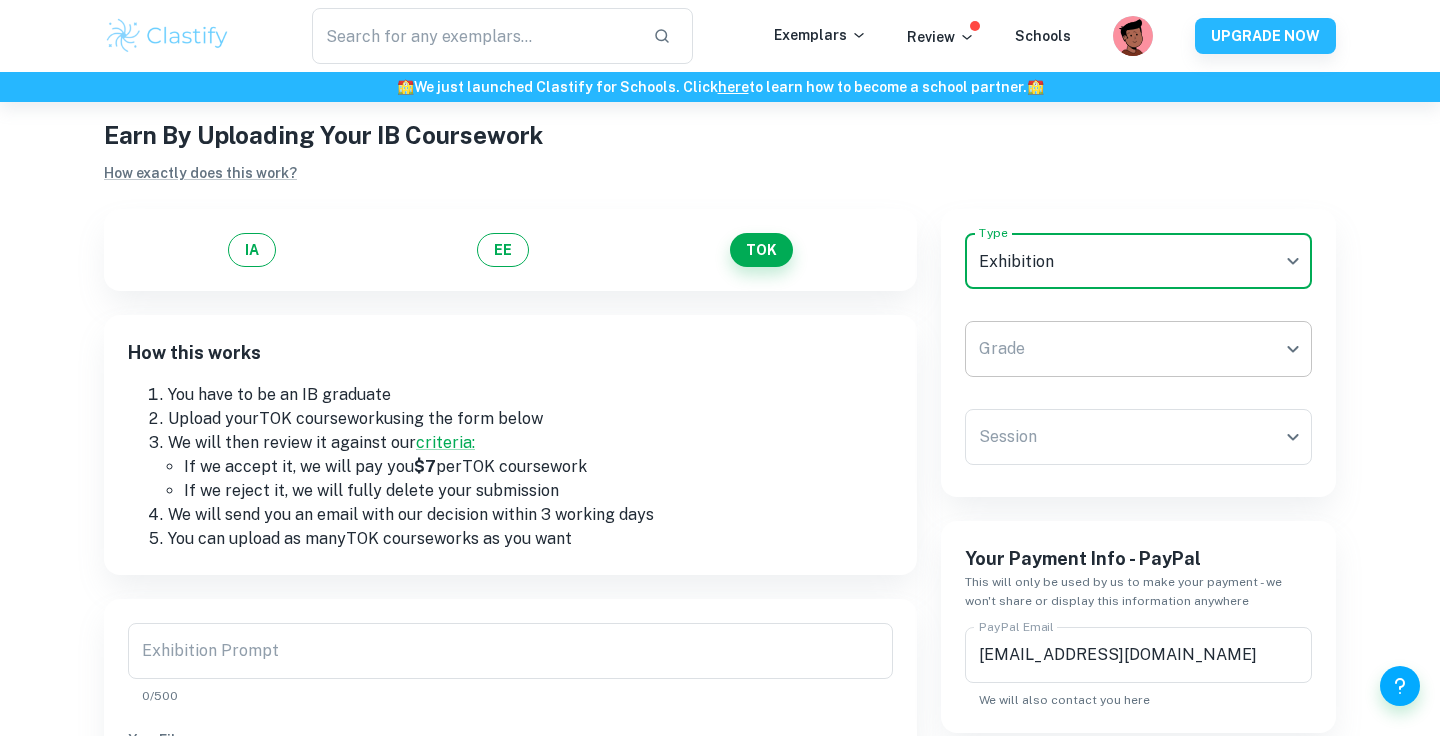 click on "We value your privacy We use cookies to enhance your browsing experience, serve personalised ads or content, and analyse our traffic. By clicking "Accept All", you consent to our use of cookies.   Cookie Policy Customise   Reject All   Accept All   Customise Consent Preferences   We use cookies to help you navigate efficiently and perform certain functions. You will find detailed information about all cookies under each consent category below. The cookies that are categorised as "Necessary" are stored on your browser as they are essential for enabling the basic functionalities of the site. ...  Show more For more information on how Google's third-party cookies operate and handle your data, see:   Google Privacy Policy Necessary Always Active Necessary cookies are required to enable the basic features of this site, such as providing secure log-in or adjusting your consent preferences. These cookies do not store any personally identifiable data. Functional Analytics Performance Advertisement Uncategorised" at bounding box center (720, 429) 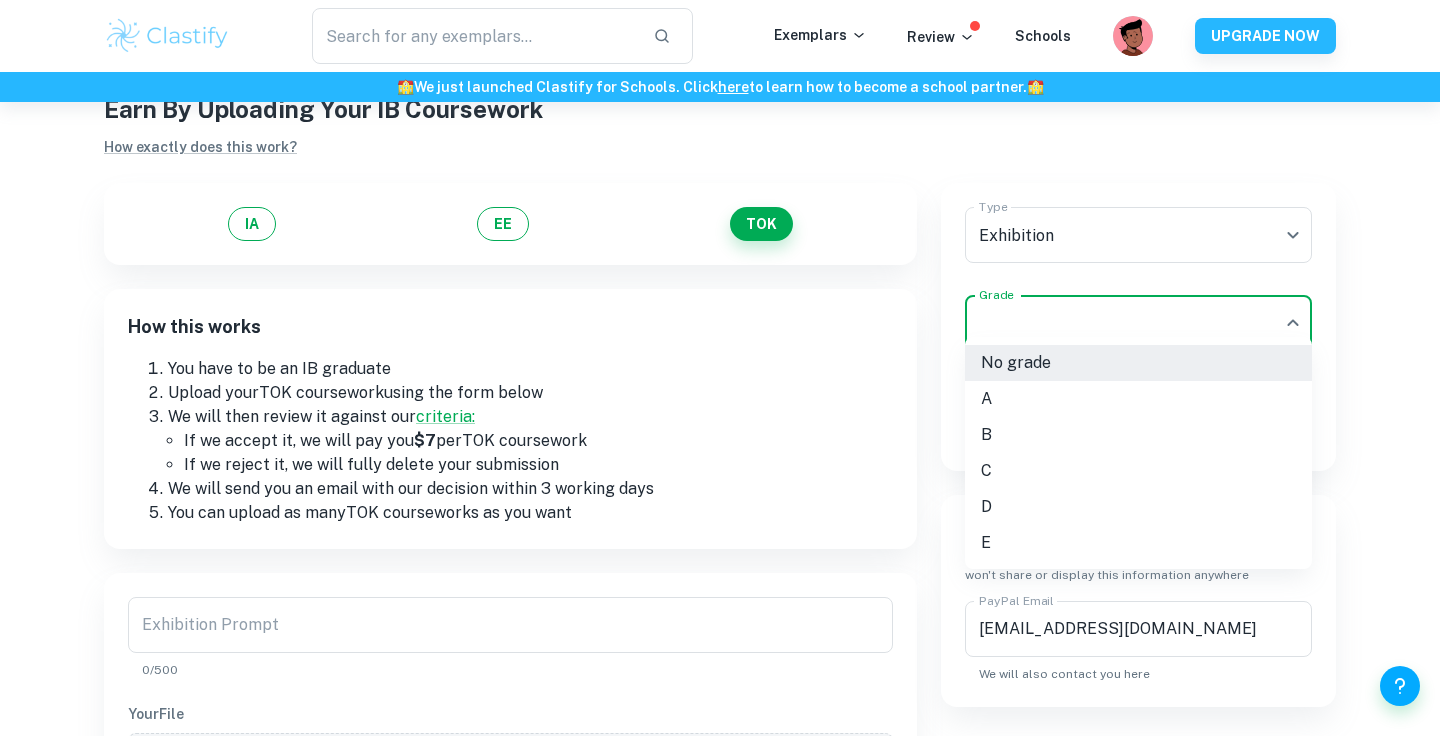 scroll, scrollTop: 86, scrollLeft: 0, axis: vertical 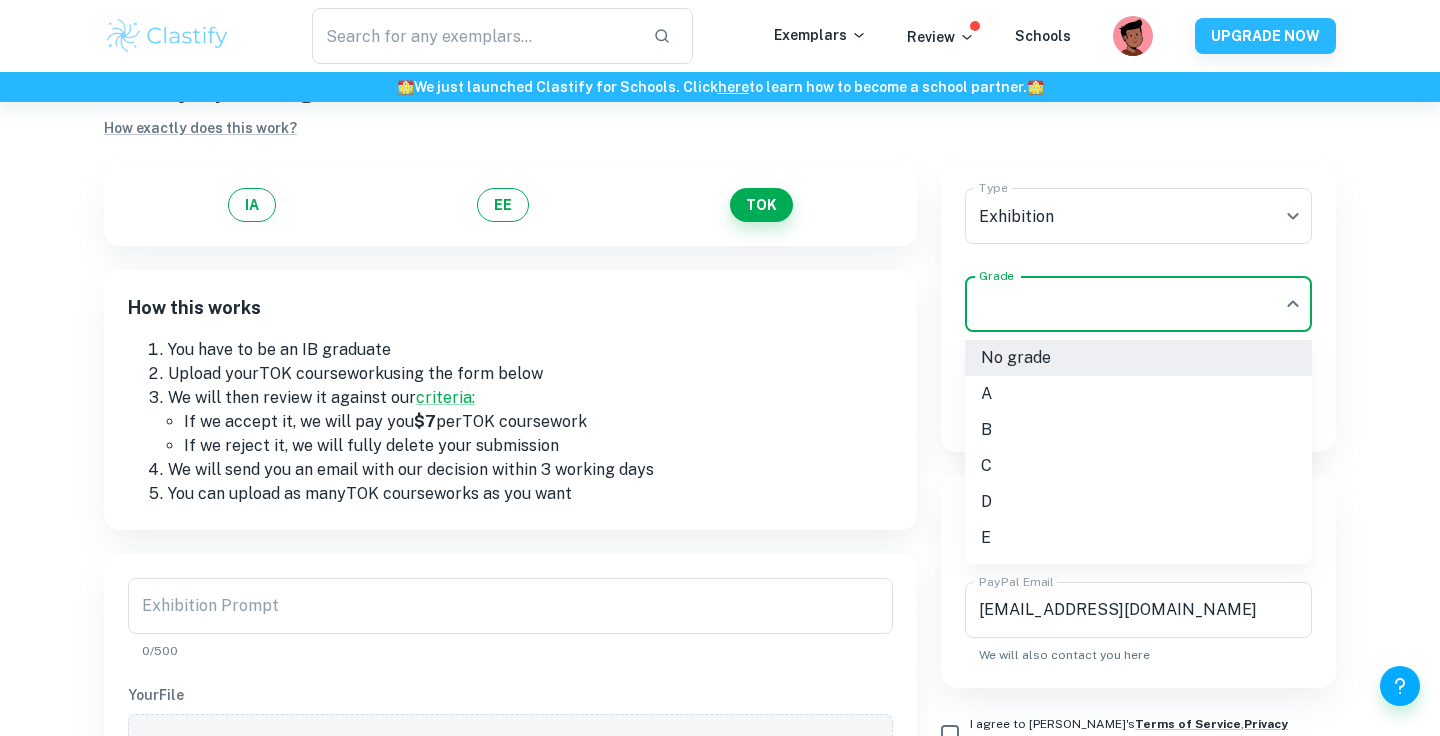 click on "B" at bounding box center (1138, 430) 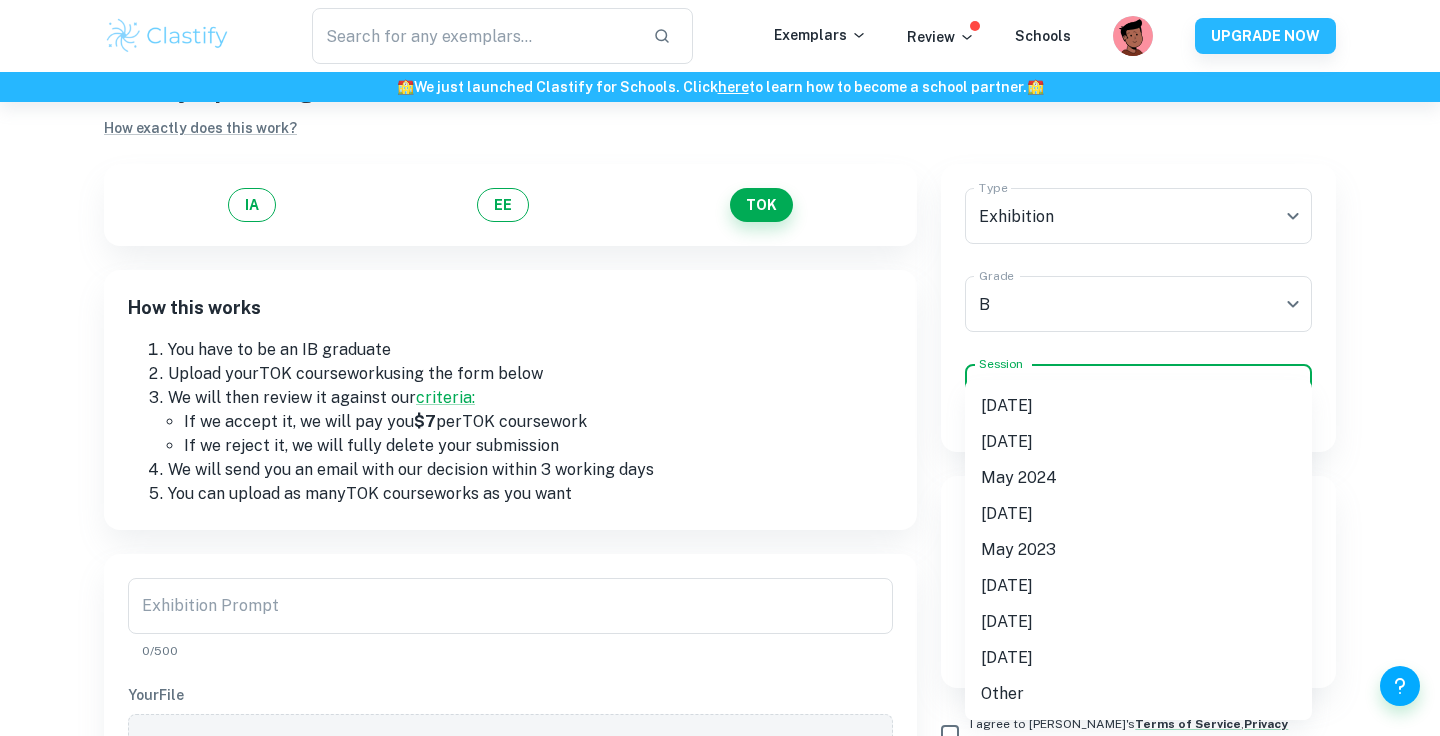 click on "We value your privacy We use cookies to enhance your browsing experience, serve personalised ads or content, and analyse our traffic. By clicking "Accept All", you consent to our use of cookies.   Cookie Policy Customise   Reject All   Accept All   Customise Consent Preferences   We use cookies to help you navigate efficiently and perform certain functions. You will find detailed information about all cookies under each consent category below. The cookies that are categorised as "Necessary" are stored on your browser as they are essential for enabling the basic functionalities of the site. ...  Show more For more information on how Google's third-party cookies operate and handle your data, see:   Google Privacy Policy Necessary Always Active Necessary cookies are required to enable the basic features of this site, such as providing secure log-in or adjusting your consent preferences. These cookies do not store any personally identifiable data. Functional Analytics Performance Advertisement Uncategorised" at bounding box center [720, 384] 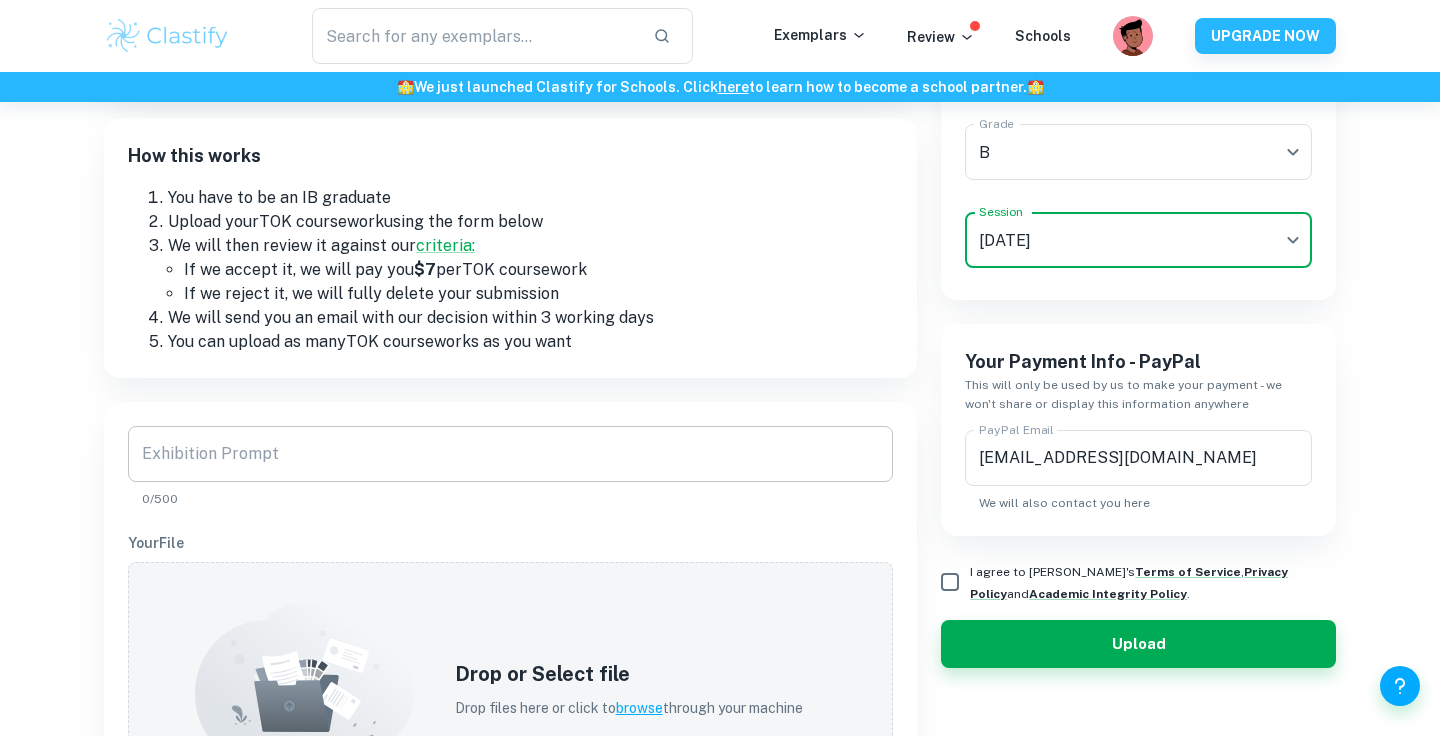 scroll, scrollTop: 287, scrollLeft: 0, axis: vertical 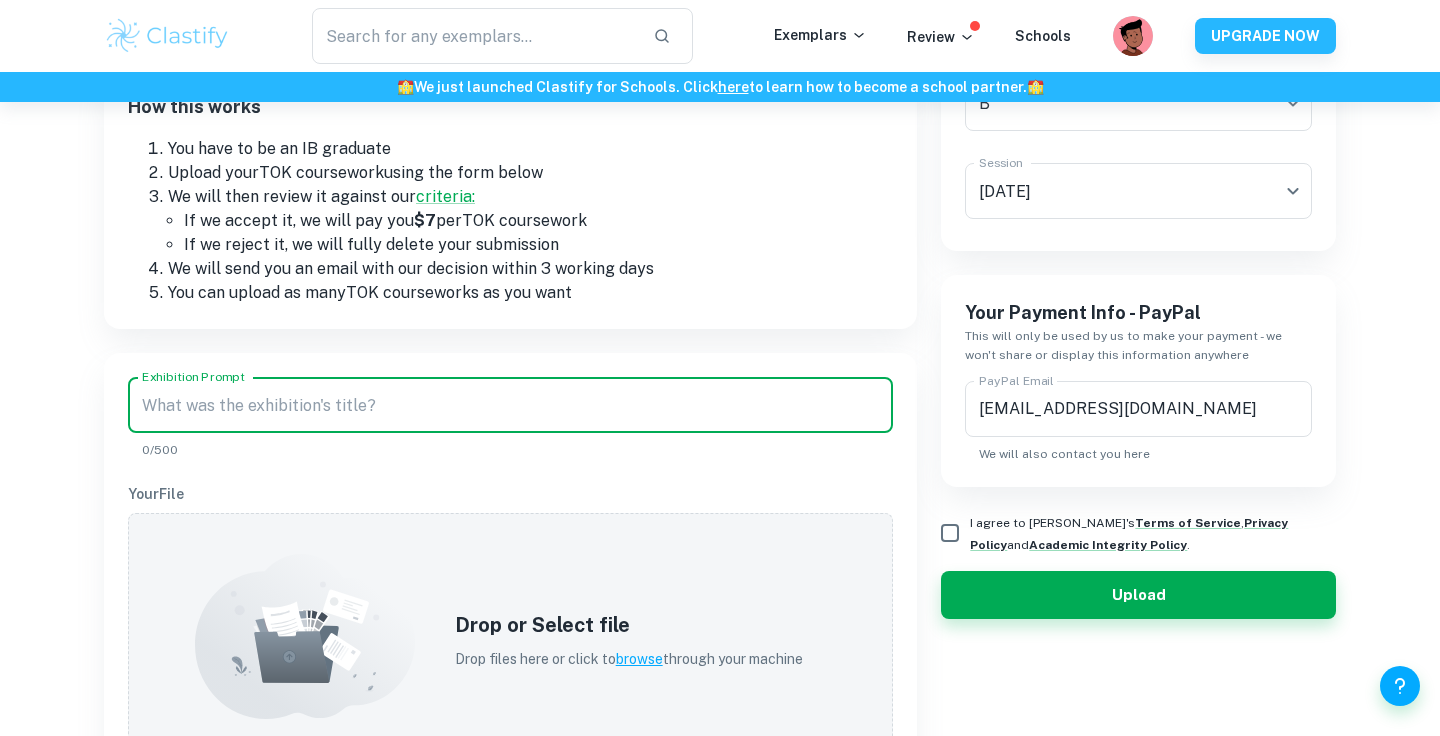 click on "Exhibition Prompt" at bounding box center [510, 405] 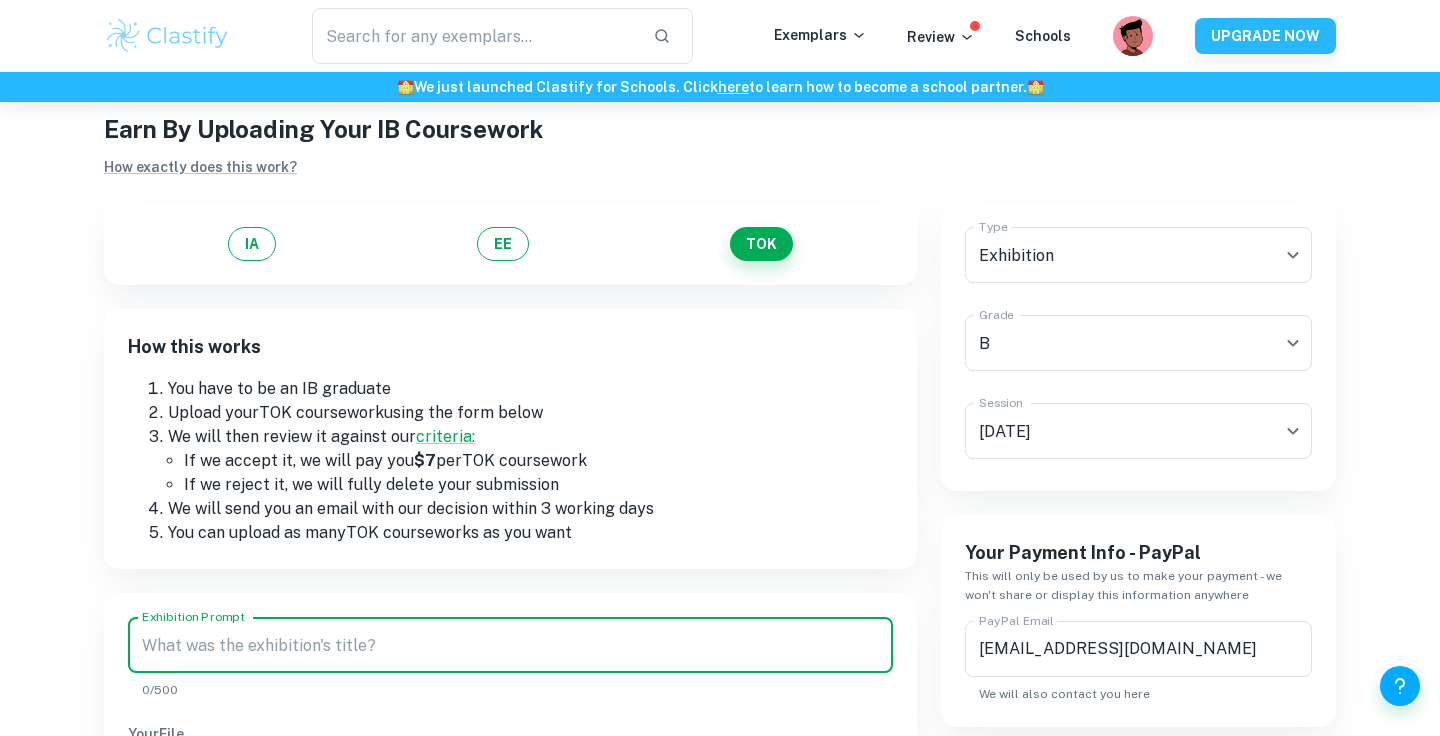 scroll, scrollTop: 58, scrollLeft: 0, axis: vertical 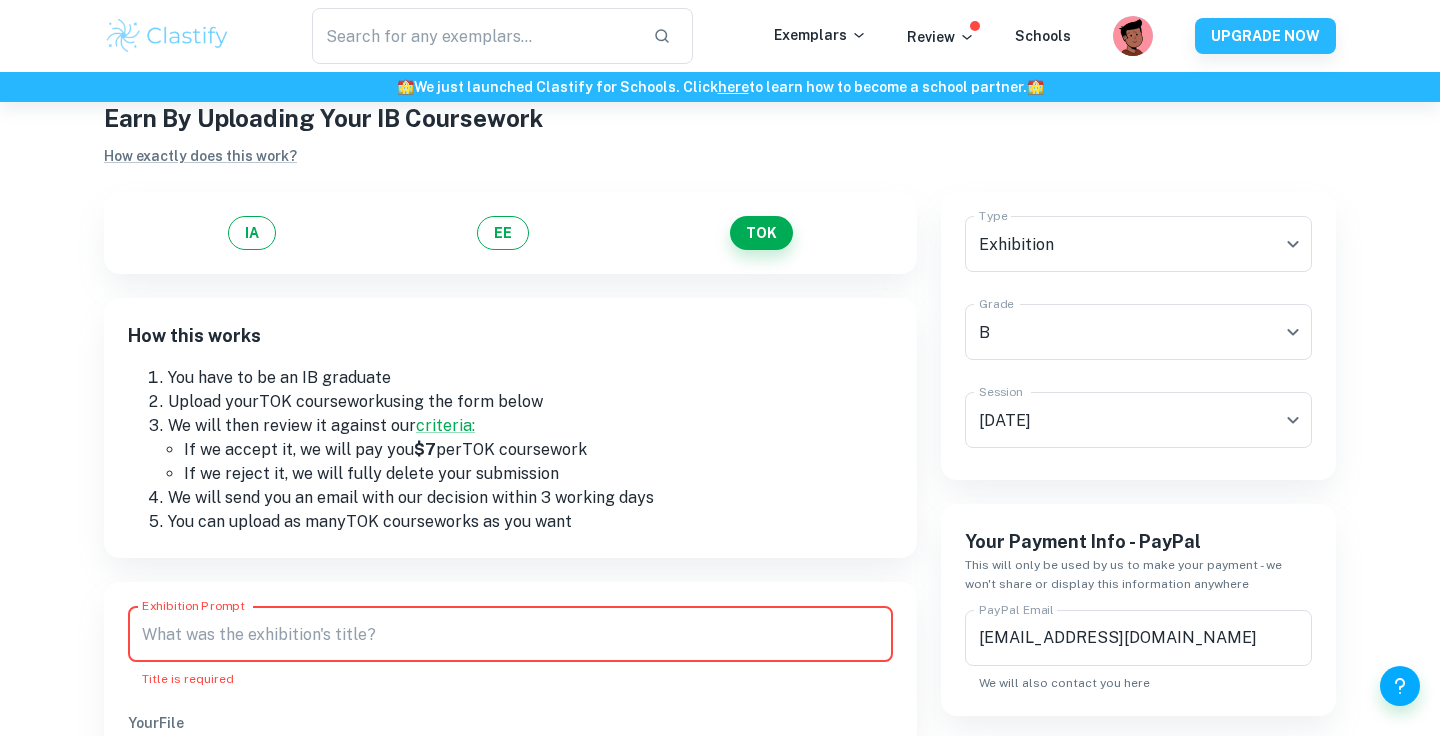 click on "Exhibition Prompt Exhibition Prompt Title is required Your  File Drop or Select file Drop files here or click to  browse  through your machine Screenshot of component IB results  ( How to do this? ) We will use this to verify the grade. We won't share or display it anywhere. Once we accept (or reject) your document we will remove this. Drop or Select file Drop files here or click to  browse  through your machine" at bounding box center (510, 967) 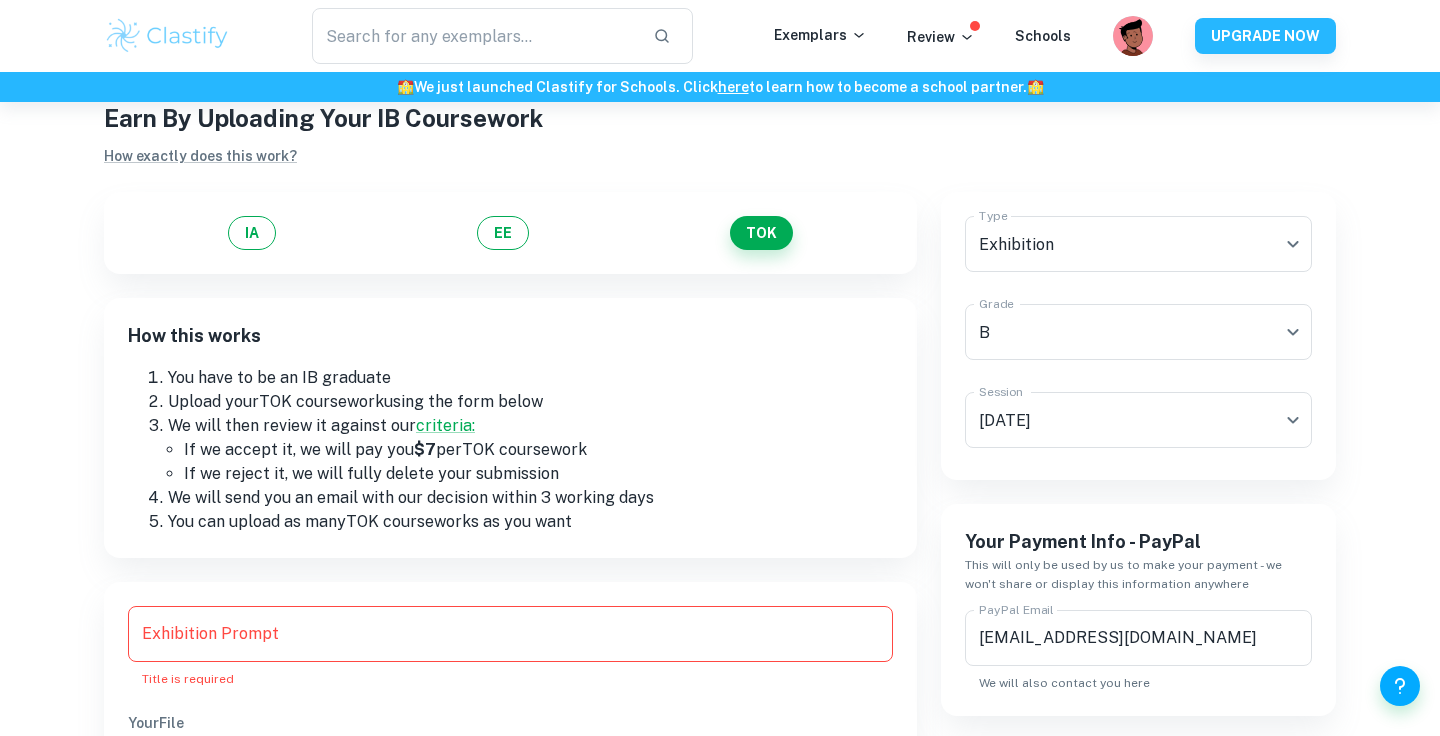 click on "Exhibition Prompt" at bounding box center (510, 634) 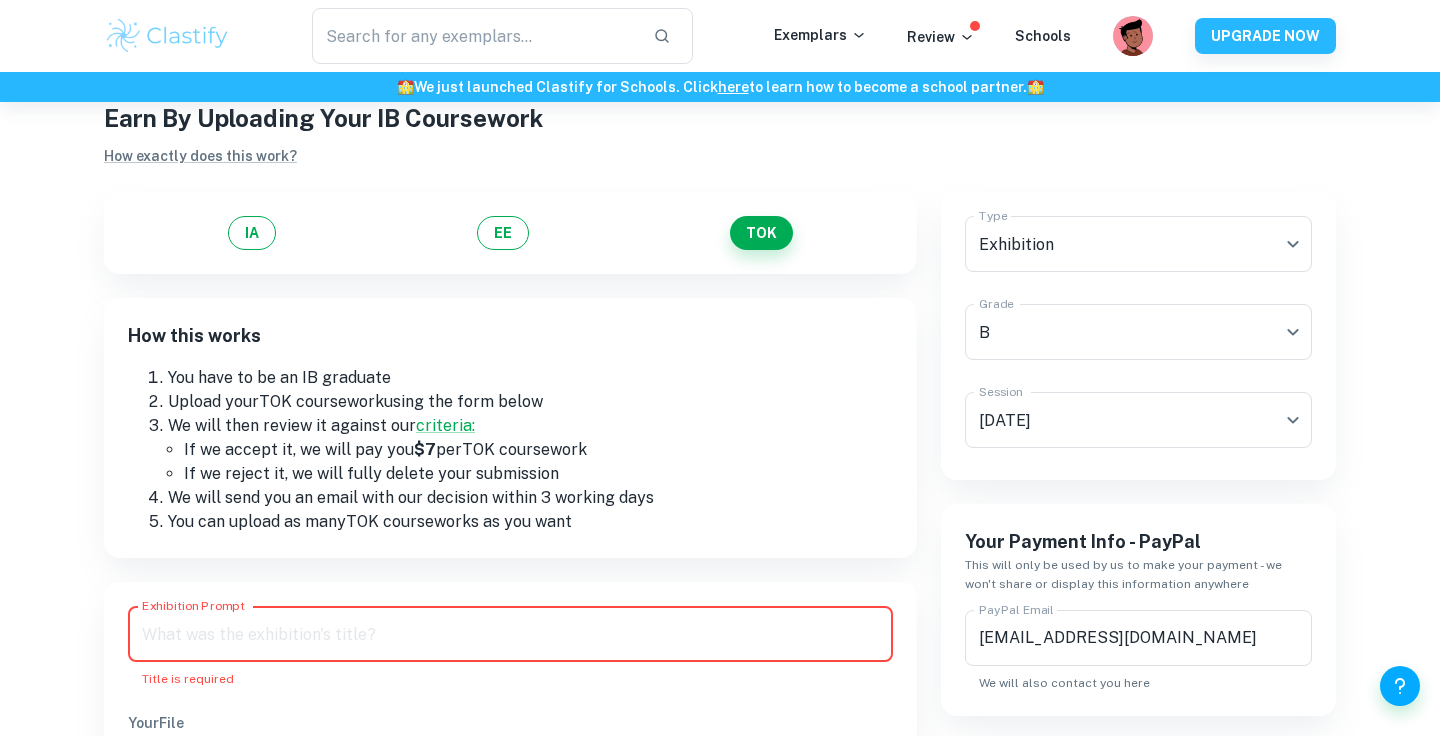 paste on "Prompt #20: What is the relationship between personal experience and knowledge?" 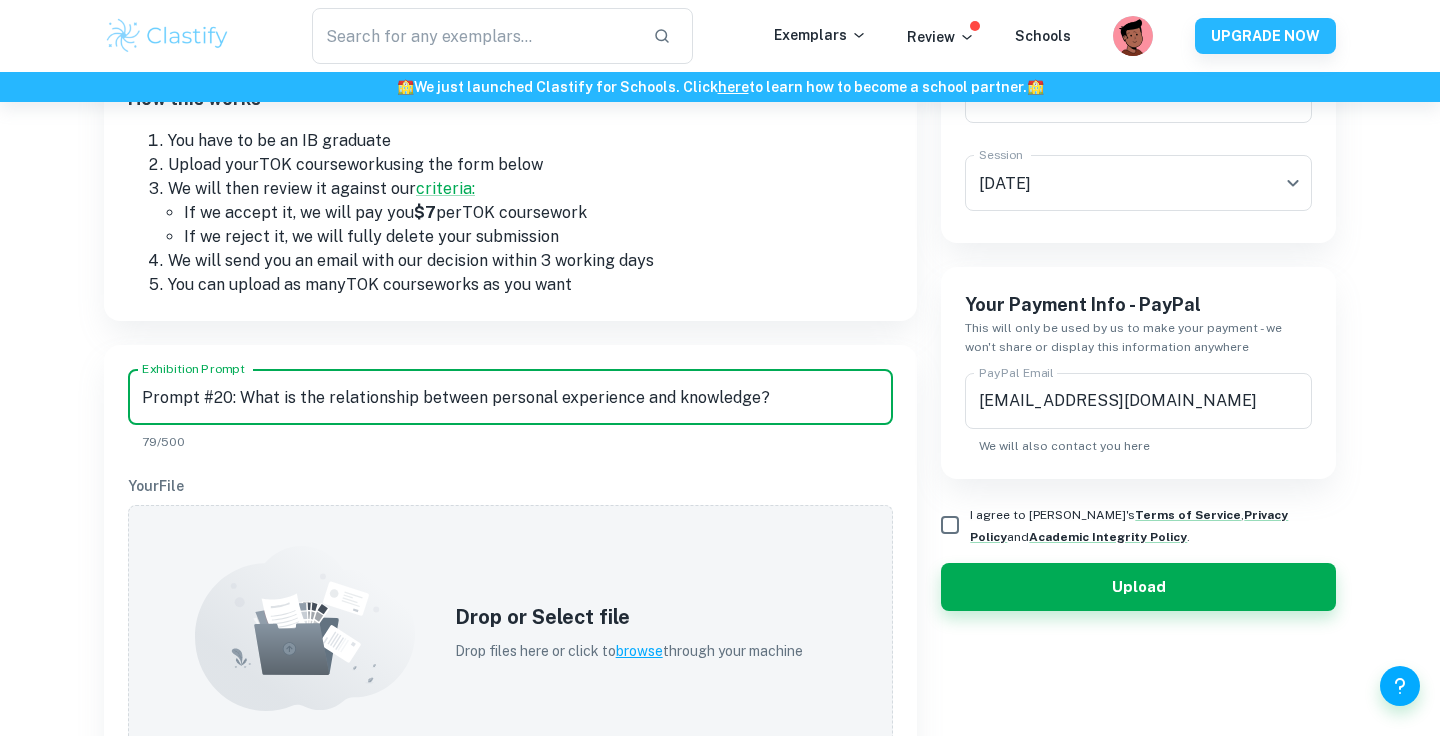 type on "Prompt #20: What is the relationship between personal experience and knowledge?" 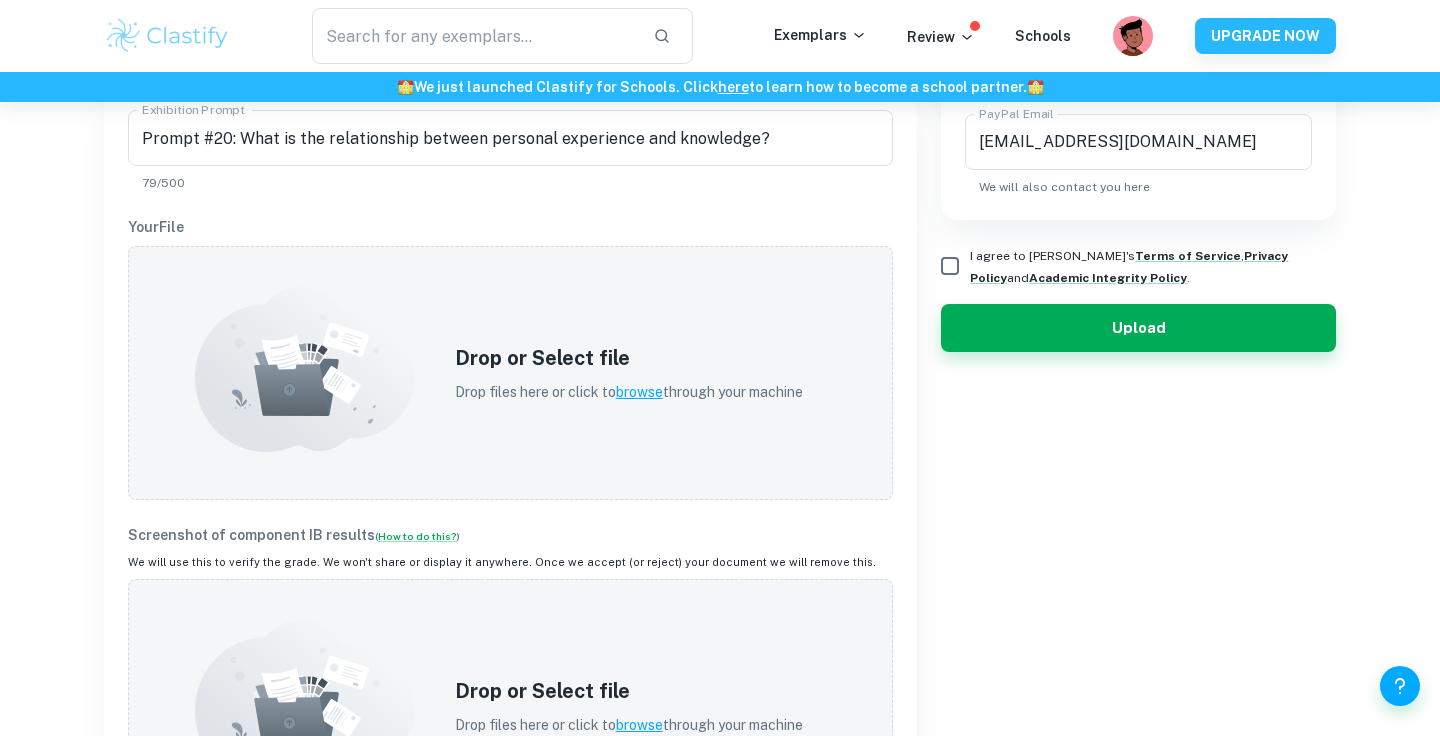 scroll, scrollTop: 570, scrollLeft: 0, axis: vertical 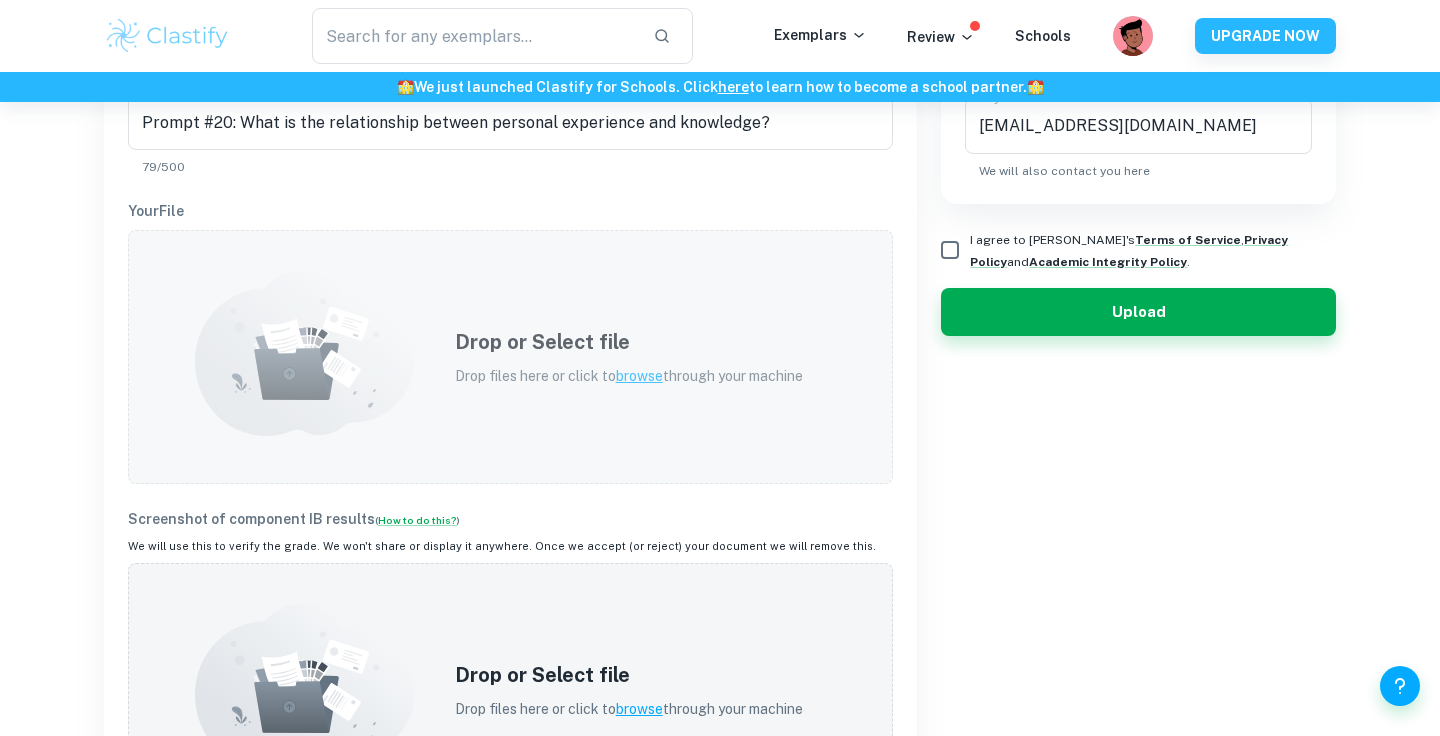 click on "browse" at bounding box center [639, 376] 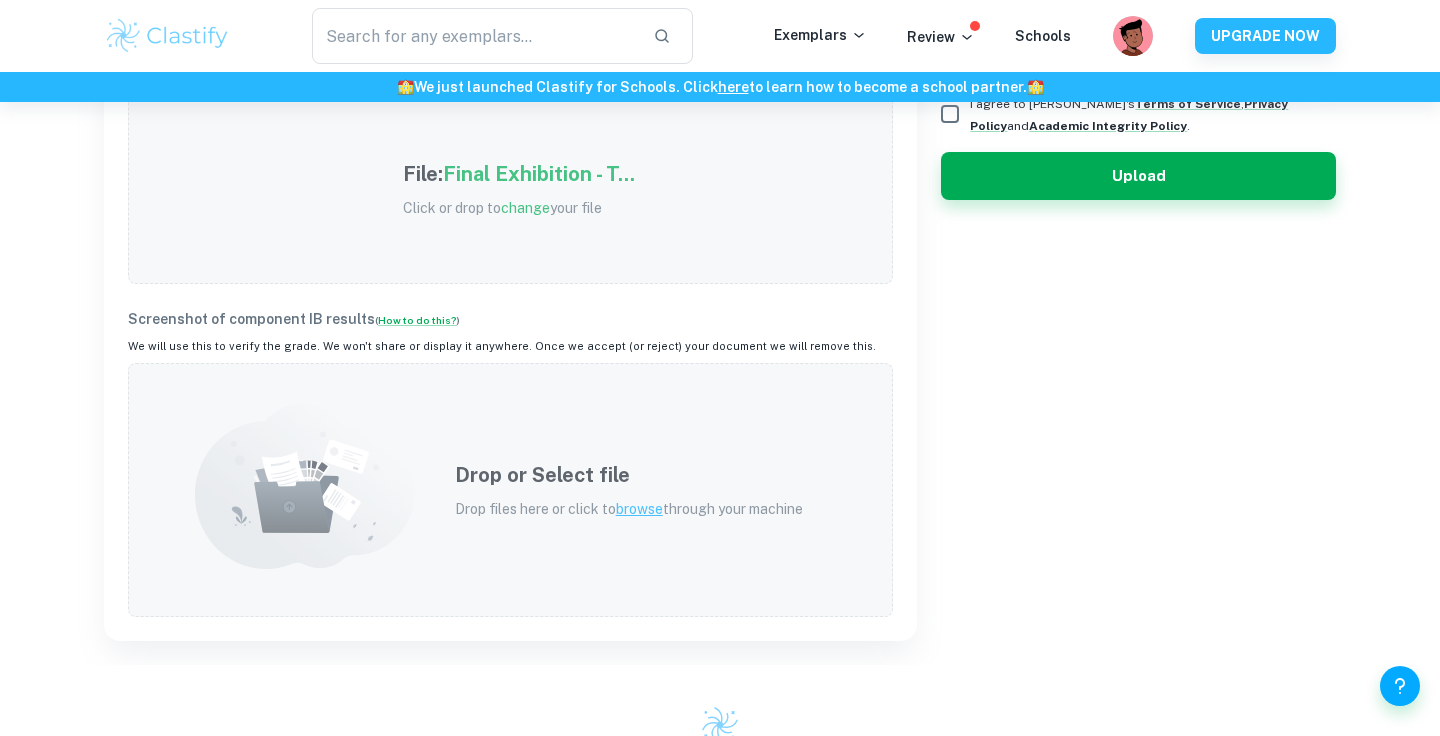 scroll, scrollTop: 721, scrollLeft: 0, axis: vertical 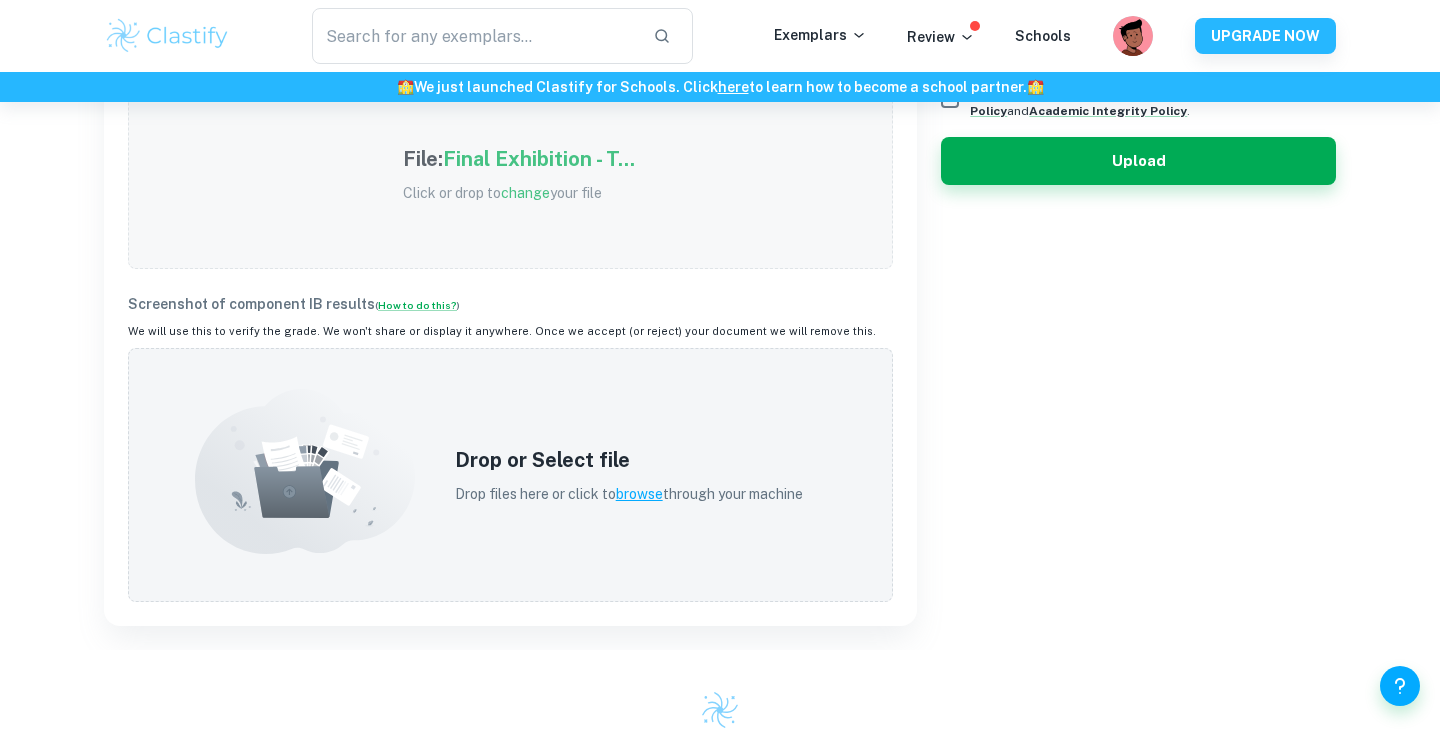 click on "Type Exhibition Exhibition Type Grade B B Grade Session [DATE] M25 Session Your Payment Info - PayPal This will only be used by us to make your payment - we won't share or display this information anywhere PayPal Email [EMAIL_ADDRESS][DOMAIN_NAME] PayPal Email We will also contact you here I agree to Clastify's  Terms of Service ,  Privacy Policy  and  Academic Integrity Policy . Upload" at bounding box center [1126, 65] 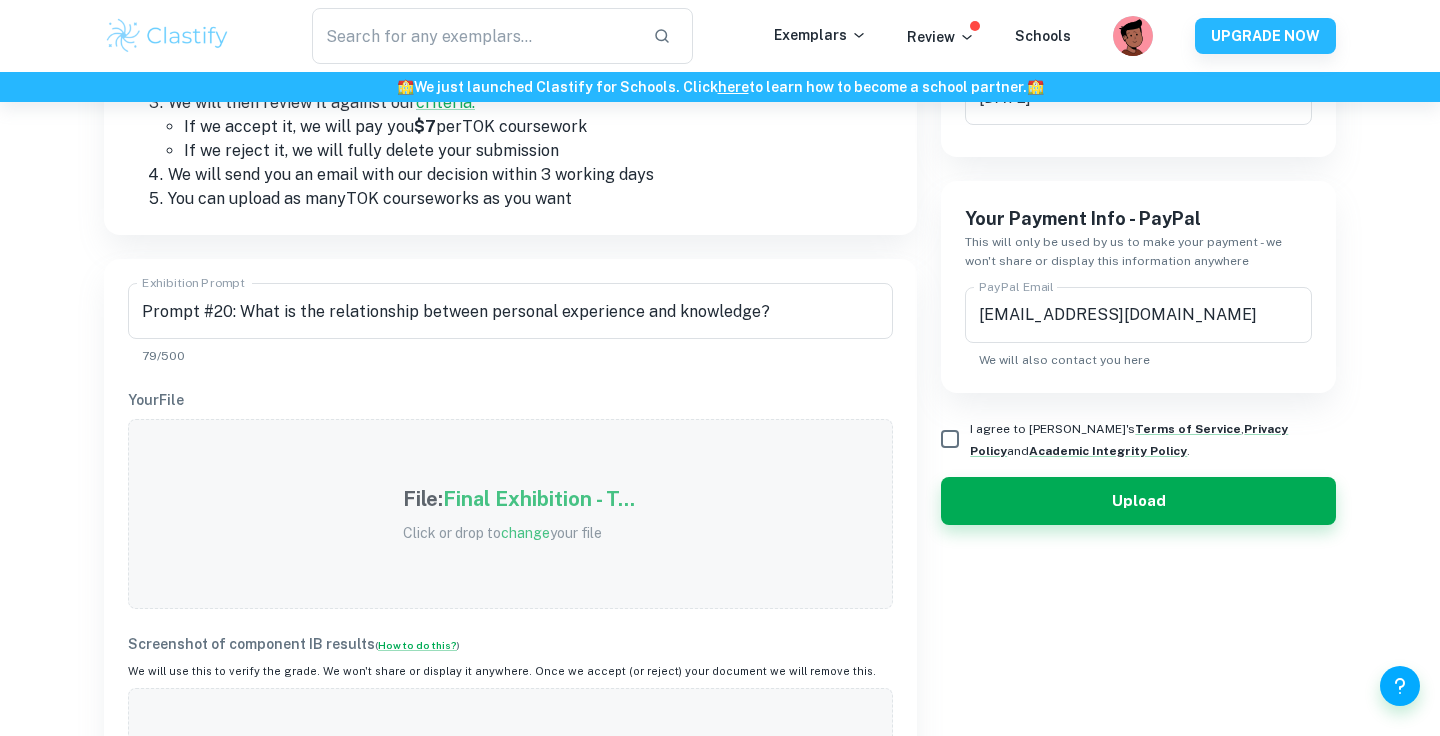 scroll, scrollTop: 375, scrollLeft: 0, axis: vertical 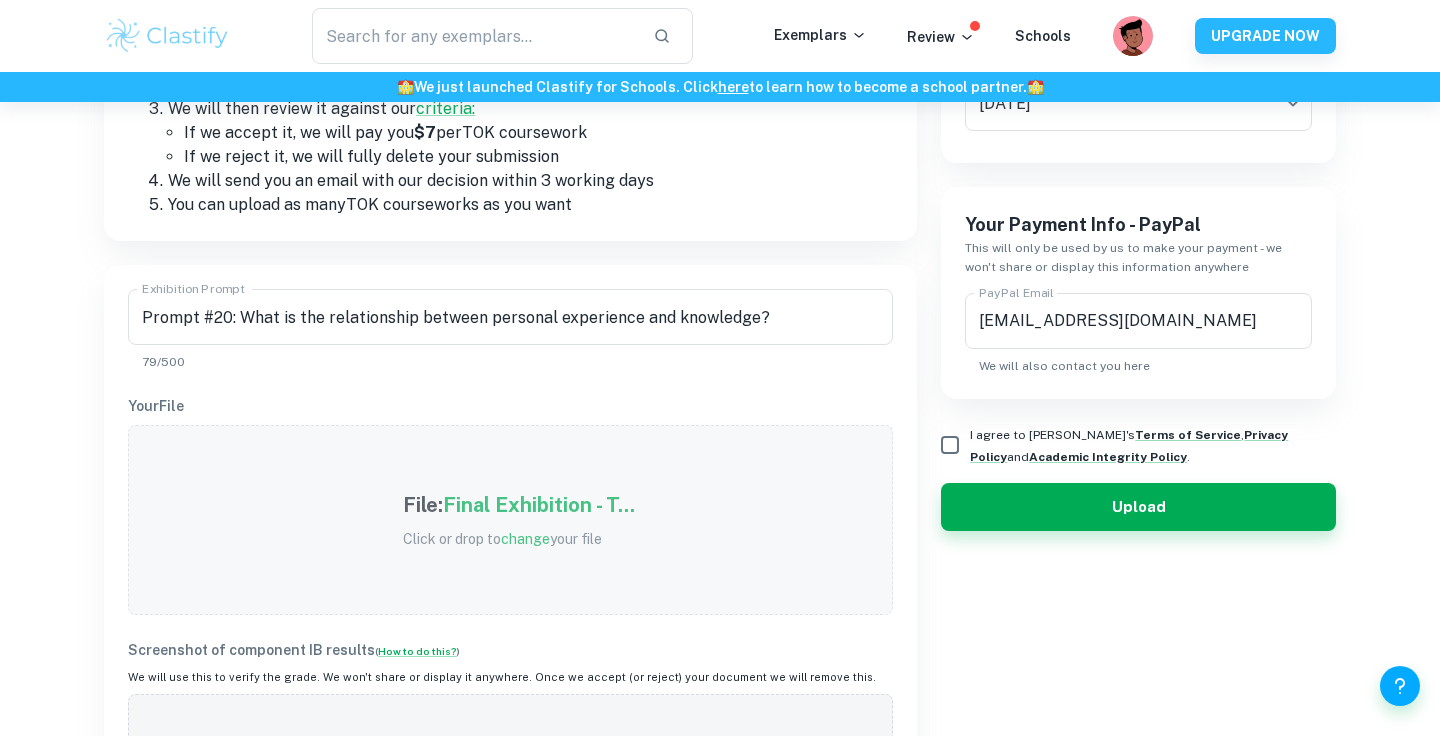 click on "I agree to [PERSON_NAME]'s  Terms of Service ,  Privacy Policy  and  Academic Integrity Policy ." at bounding box center [950, 445] 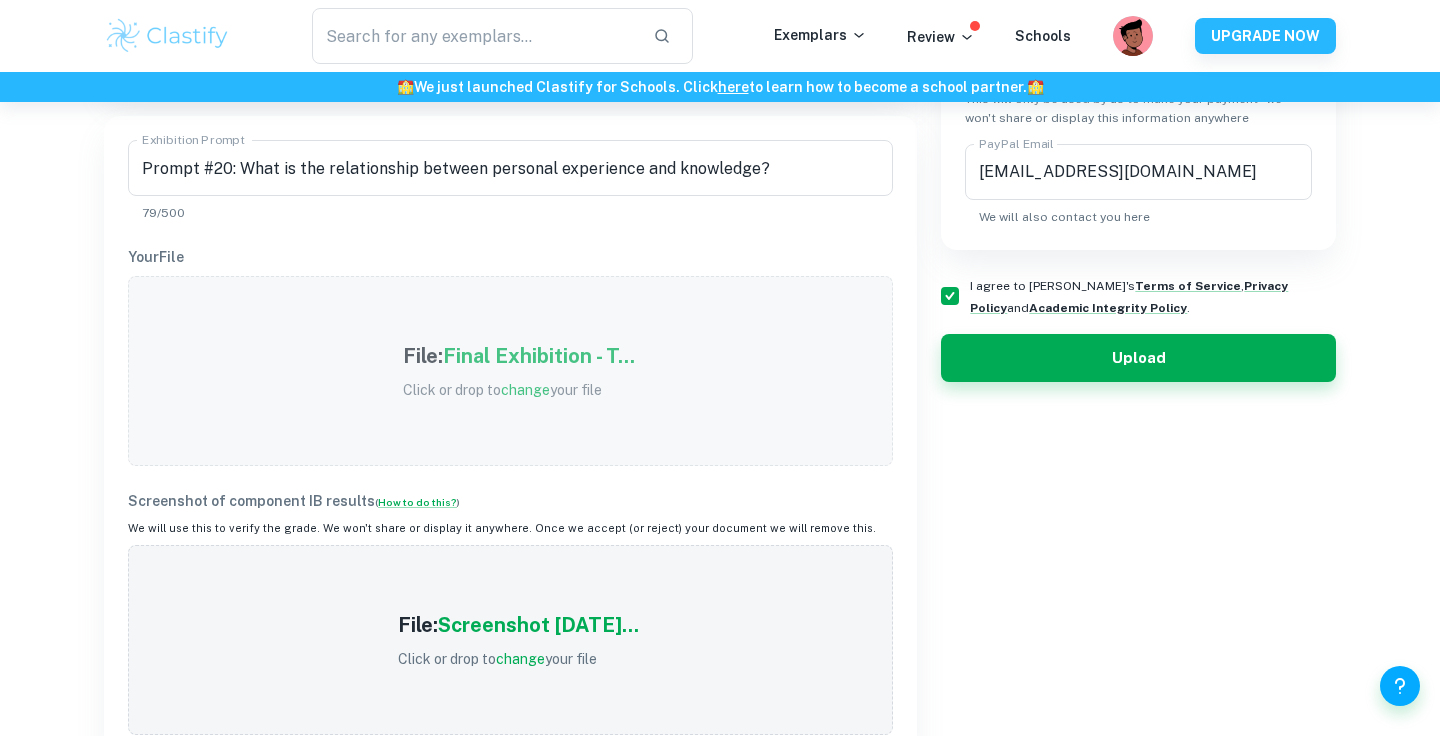 scroll, scrollTop: 538, scrollLeft: 0, axis: vertical 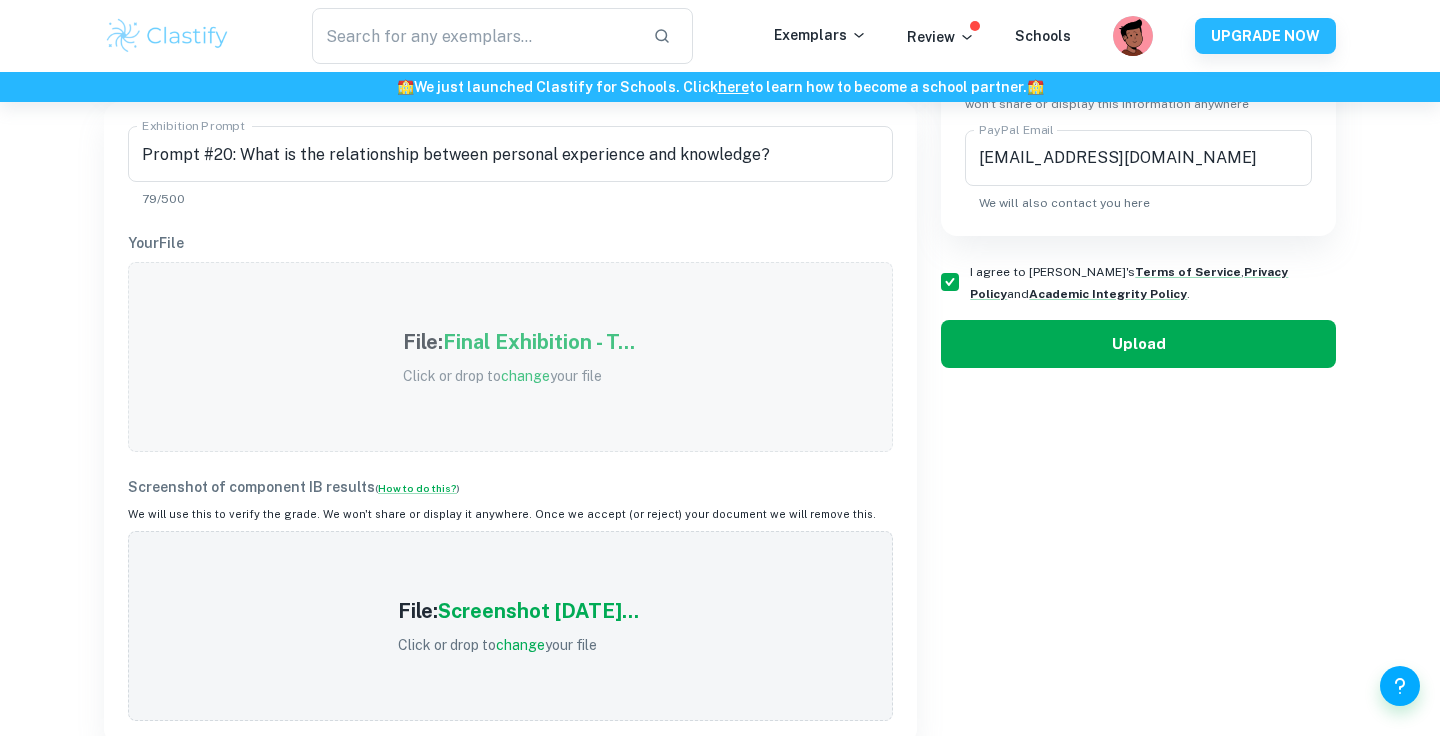 click on "Upload" at bounding box center [1138, 344] 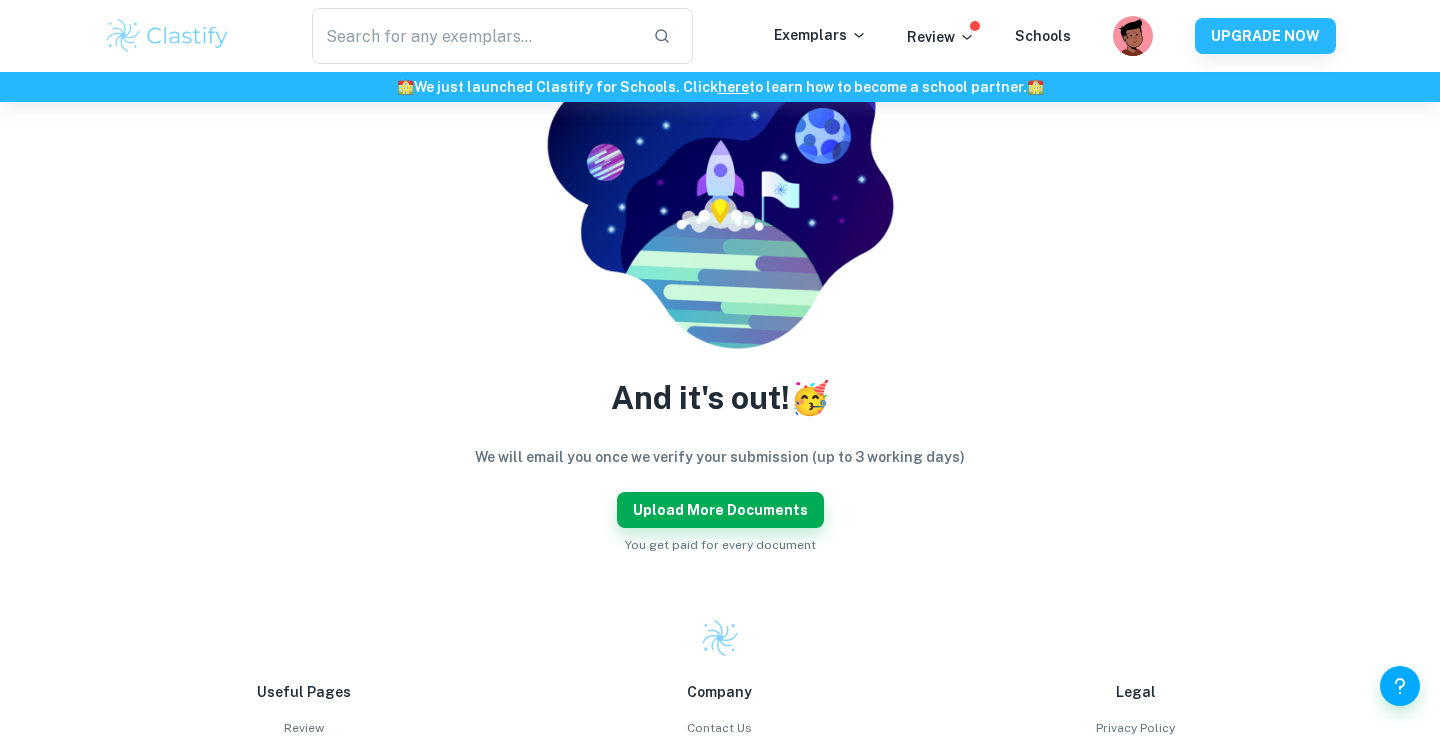 scroll, scrollTop: 216, scrollLeft: 0, axis: vertical 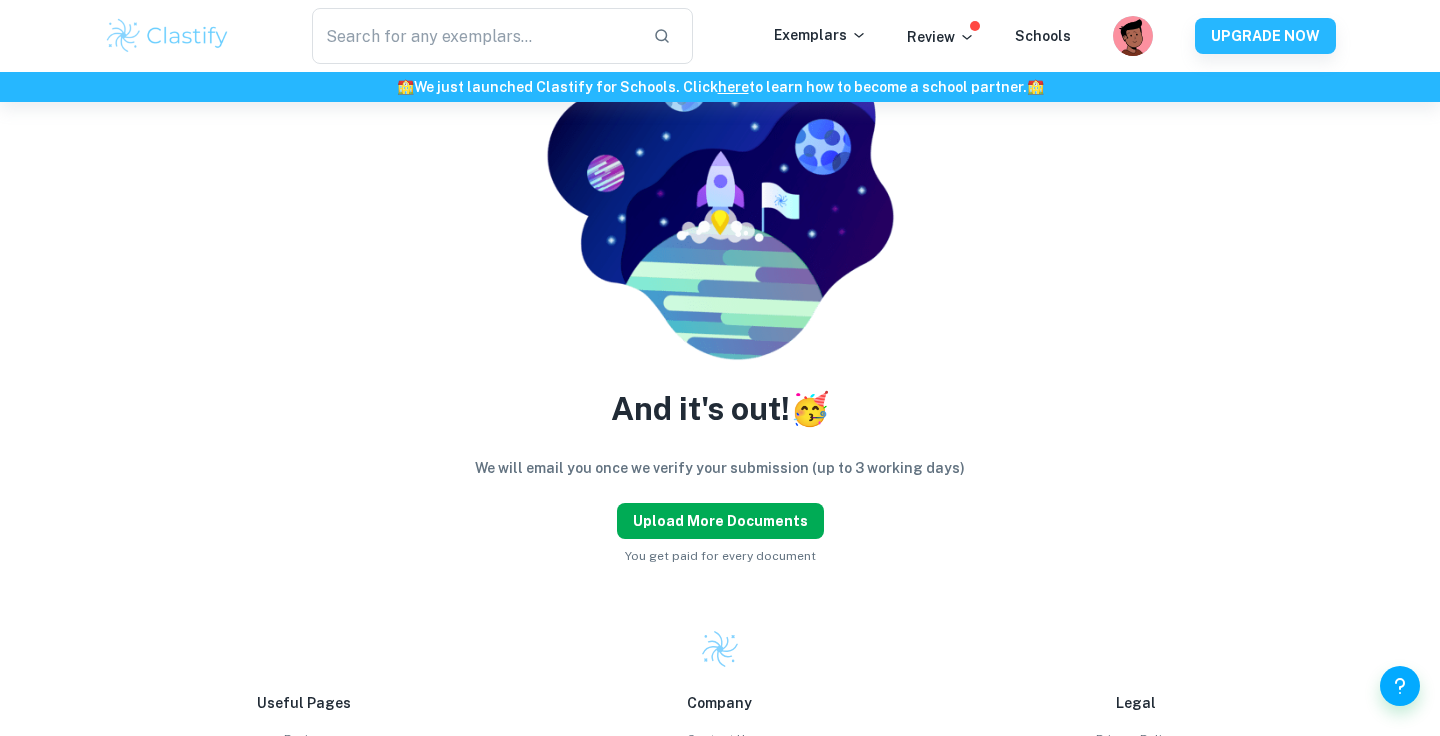 click on "Upload more documents" at bounding box center [720, 521] 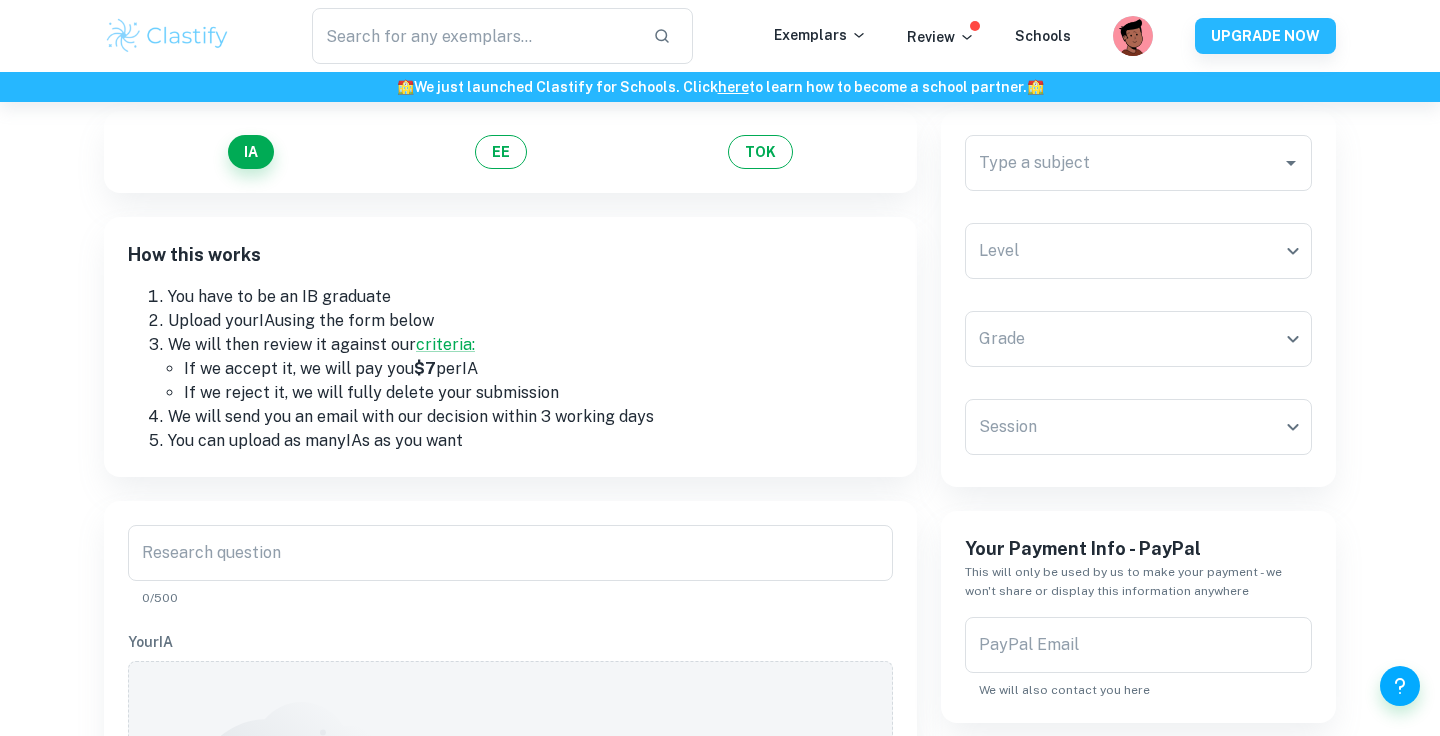 scroll, scrollTop: 0, scrollLeft: 0, axis: both 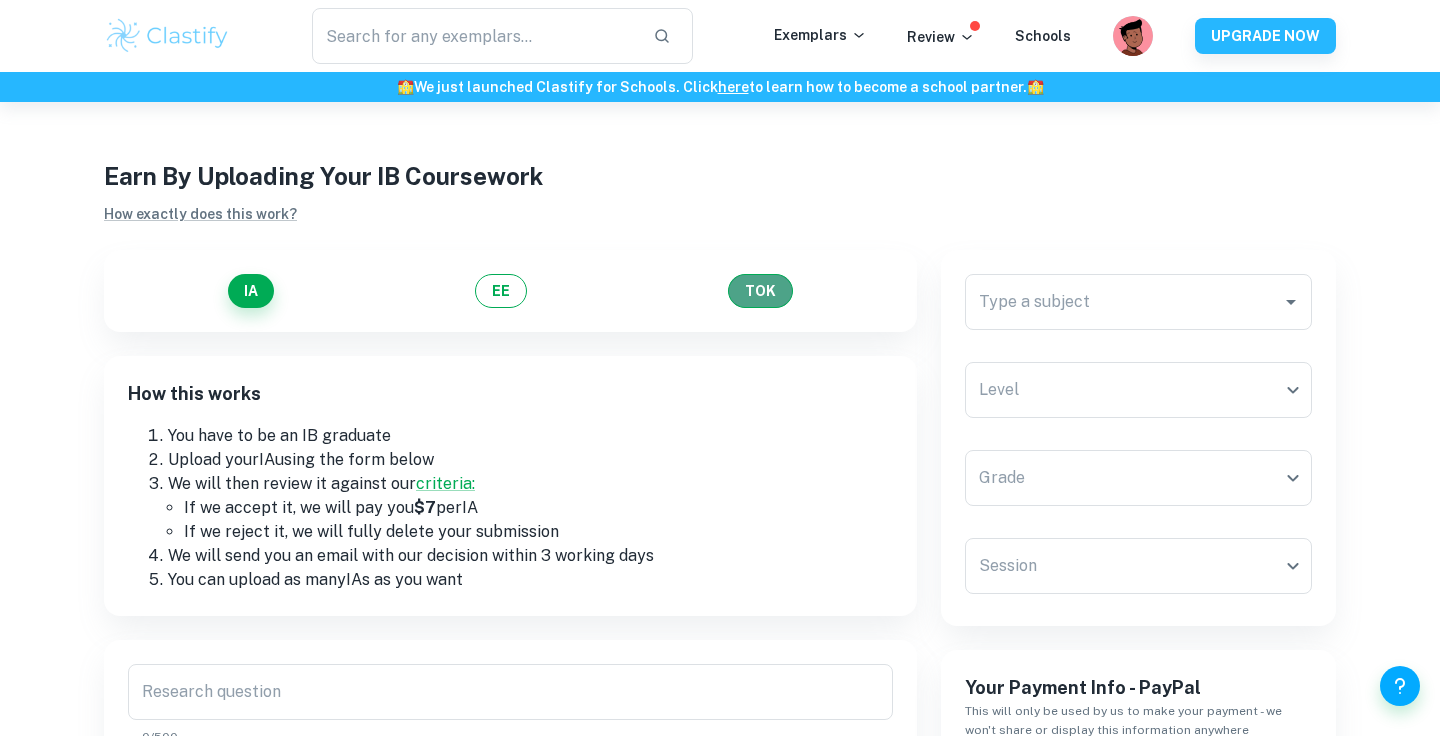 click on "TOK" at bounding box center (760, 291) 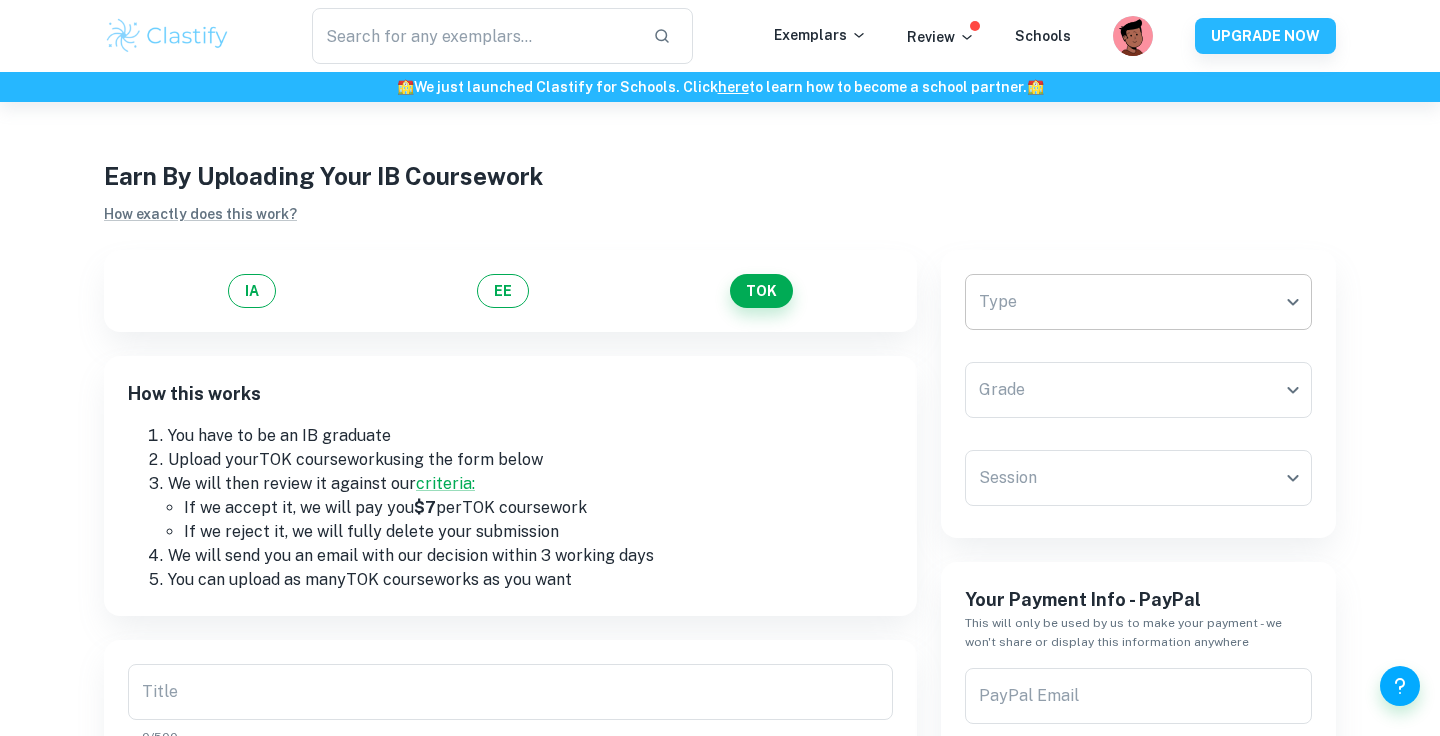 click on "We value your privacy We use cookies to enhance your browsing experience, serve personalised ads or content, and analyse our traffic. By clicking "Accept All", you consent to our use of cookies.   Cookie Policy Customise   Reject All   Accept All   Customise Consent Preferences   We use cookies to help you navigate efficiently and perform certain functions. You will find detailed information about all cookies under each consent category below. The cookies that are categorised as "Necessary" are stored on your browser as they are essential for enabling the basic functionalities of the site. ...  Show more For more information on how Google's third-party cookies operate and handle your data, see:   Google Privacy Policy Necessary Always Active Necessary cookies are required to enable the basic features of this site, such as providing secure log-in or adjusting your consent preferences. These cookies do not store any personally identifiable data. Functional Analytics Performance Advertisement Uncategorised" at bounding box center (720, 470) 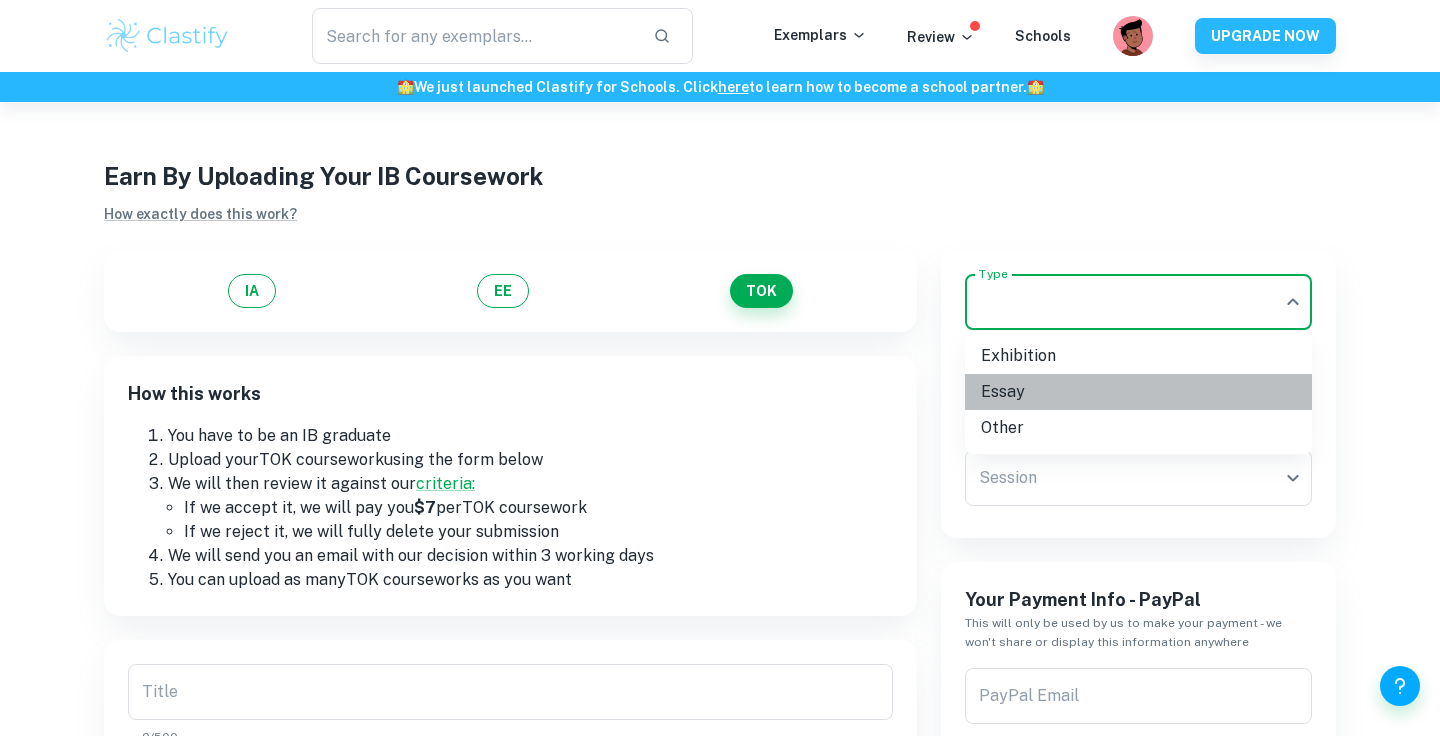 click on "Essay" at bounding box center [1138, 392] 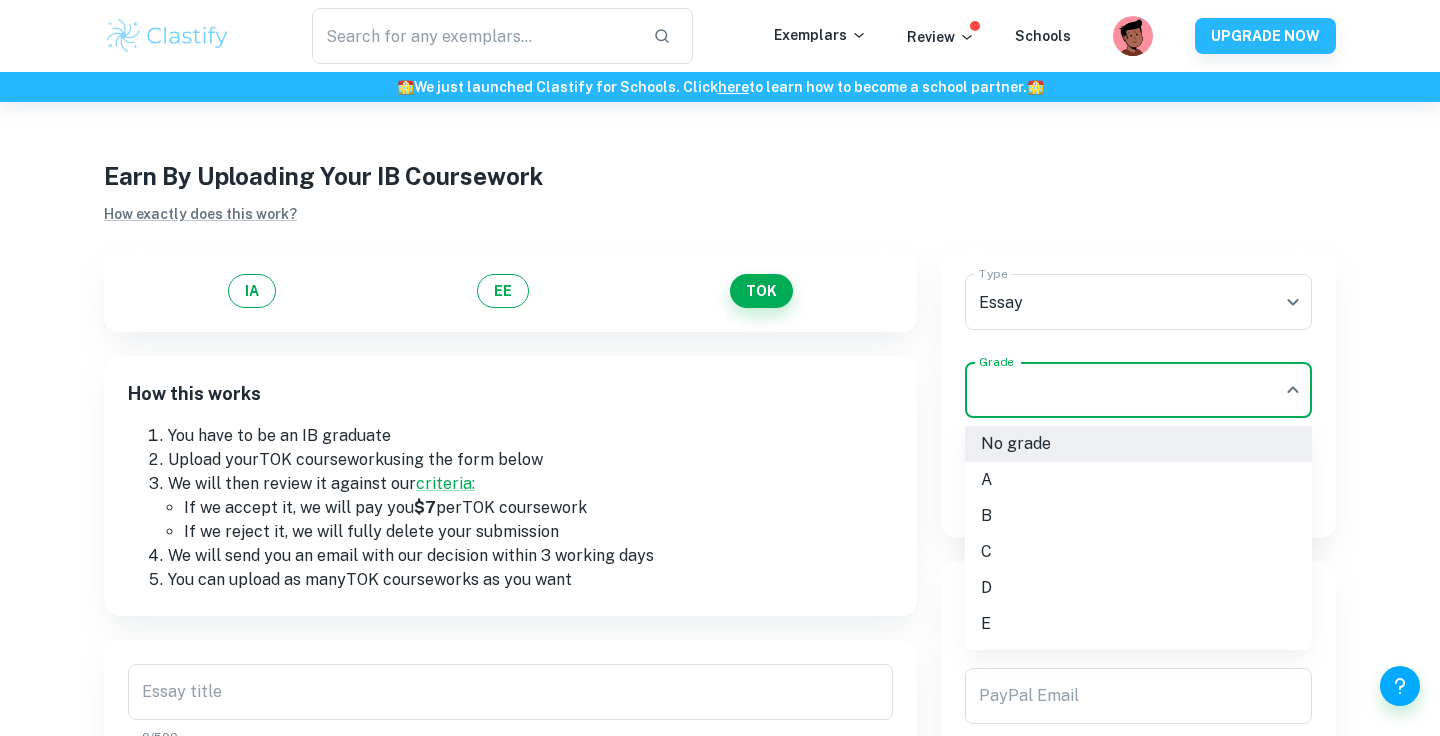 click on "We value your privacy We use cookies to enhance your browsing experience, serve personalised ads or content, and analyse our traffic. By clicking "Accept All", you consent to our use of cookies.   Cookie Policy Customise   Reject All   Accept All   Customise Consent Preferences   We use cookies to help you navigate efficiently and perform certain functions. You will find detailed information about all cookies under each consent category below. The cookies that are categorised as "Necessary" are stored on your browser as they are essential for enabling the basic functionalities of the site. ...  Show more For more information on how Google's third-party cookies operate and handle your data, see:   Google Privacy Policy Necessary Always Active Necessary cookies are required to enable the basic features of this site, such as providing secure log-in or adjusting your consent preferences. These cookies do not store any personally identifiable data. Functional Analytics Performance Advertisement Uncategorised" at bounding box center (720, 470) 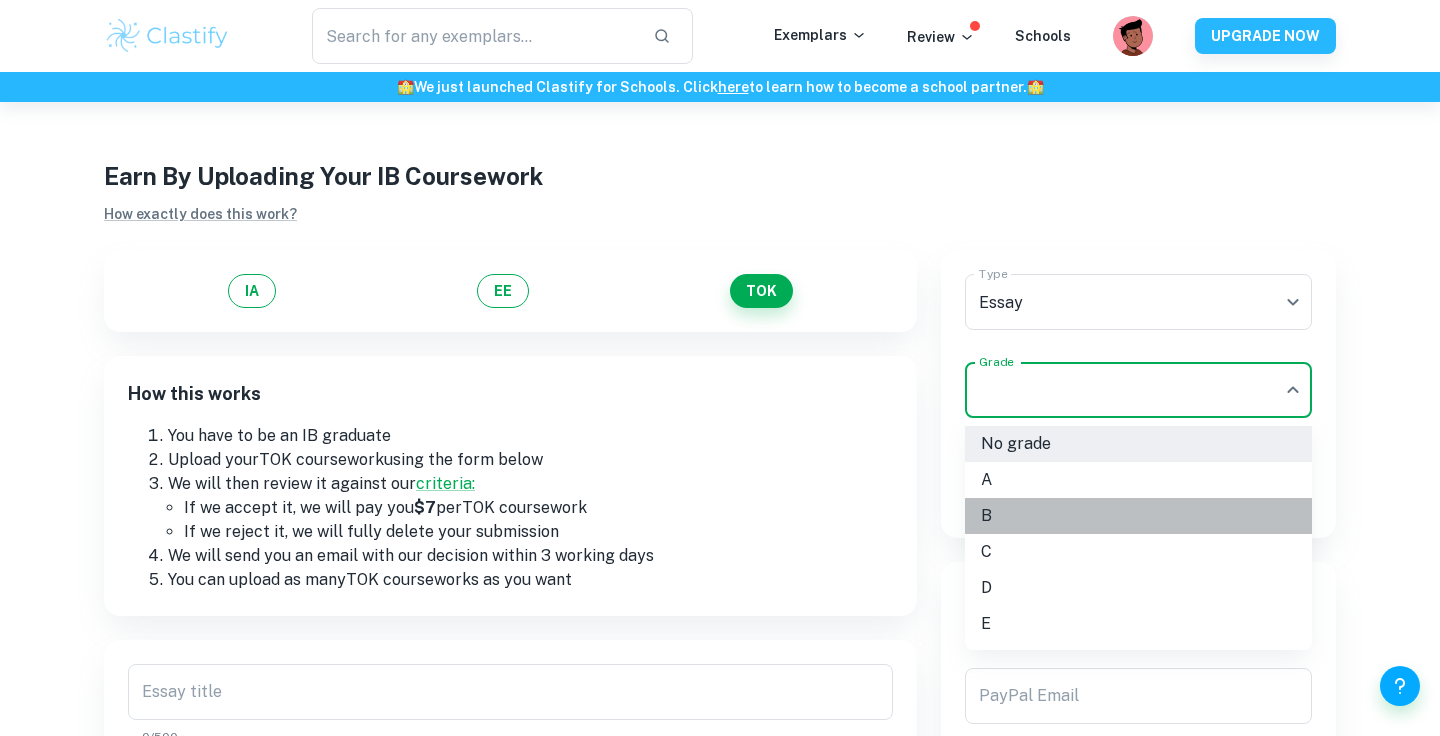 click on "B" at bounding box center [1138, 516] 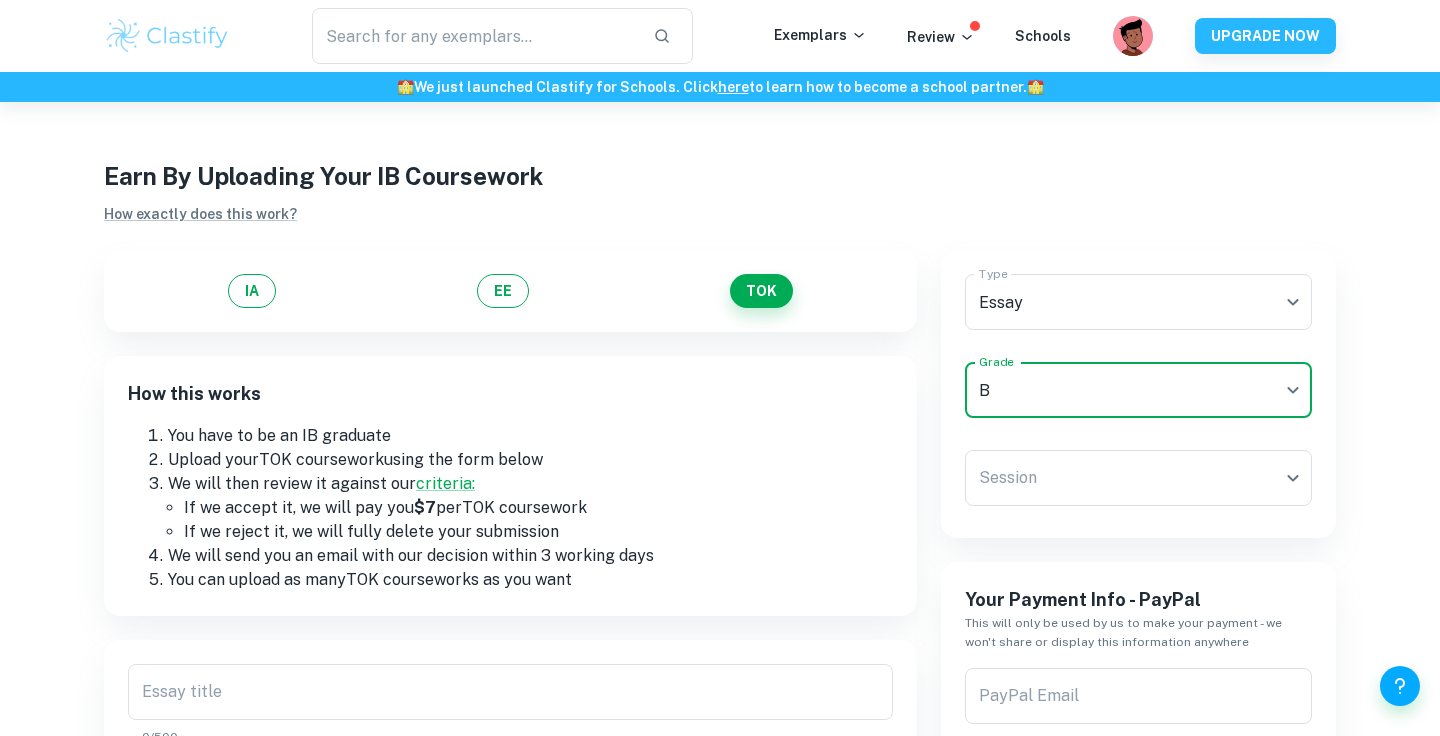 click on "Session ​ Session" at bounding box center [1138, 482] 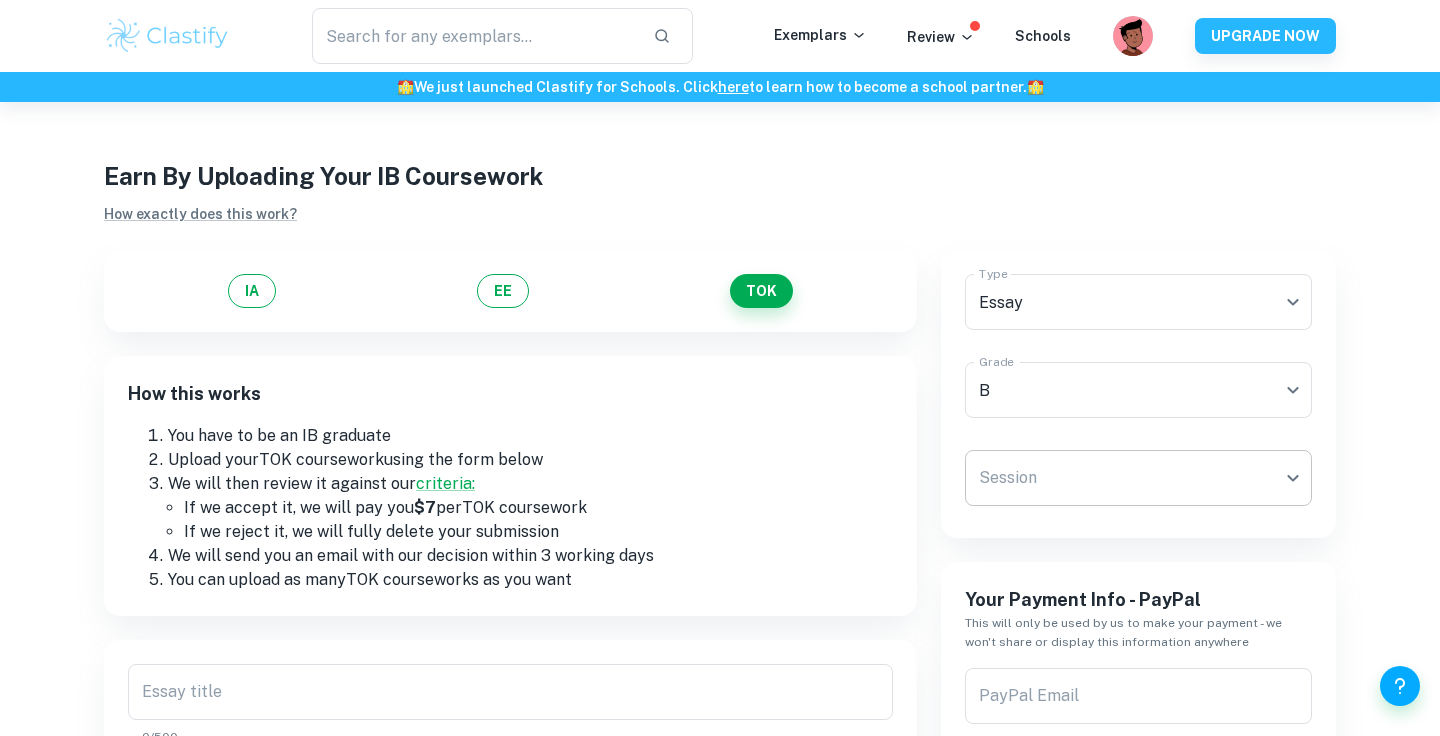 click on "We value your privacy We use cookies to enhance your browsing experience, serve personalised ads or content, and analyse our traffic. By clicking "Accept All", you consent to our use of cookies.   Cookie Policy Customise   Reject All   Accept All   Customise Consent Preferences   We use cookies to help you navigate efficiently and perform certain functions. You will find detailed information about all cookies under each consent category below. The cookies that are categorised as "Necessary" are stored on your browser as they are essential for enabling the basic functionalities of the site. ...  Show more For more information on how Google's third-party cookies operate and handle your data, see:   Google Privacy Policy Necessary Always Active Necessary cookies are required to enable the basic features of this site, such as providing secure log-in or adjusting your consent preferences. These cookies do not store any personally identifiable data. Functional Analytics Performance Advertisement Uncategorised" at bounding box center (720, 470) 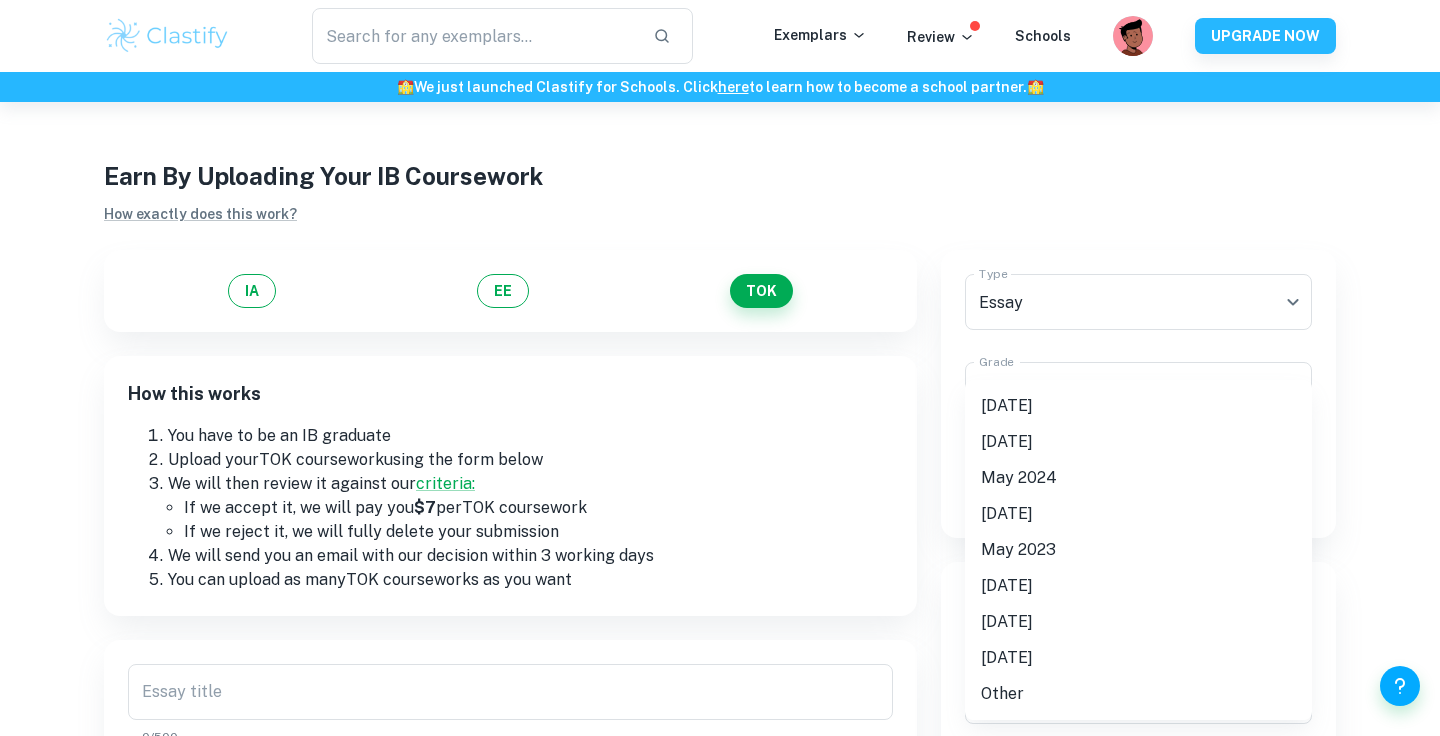 click on "[DATE]" at bounding box center (1138, 406) 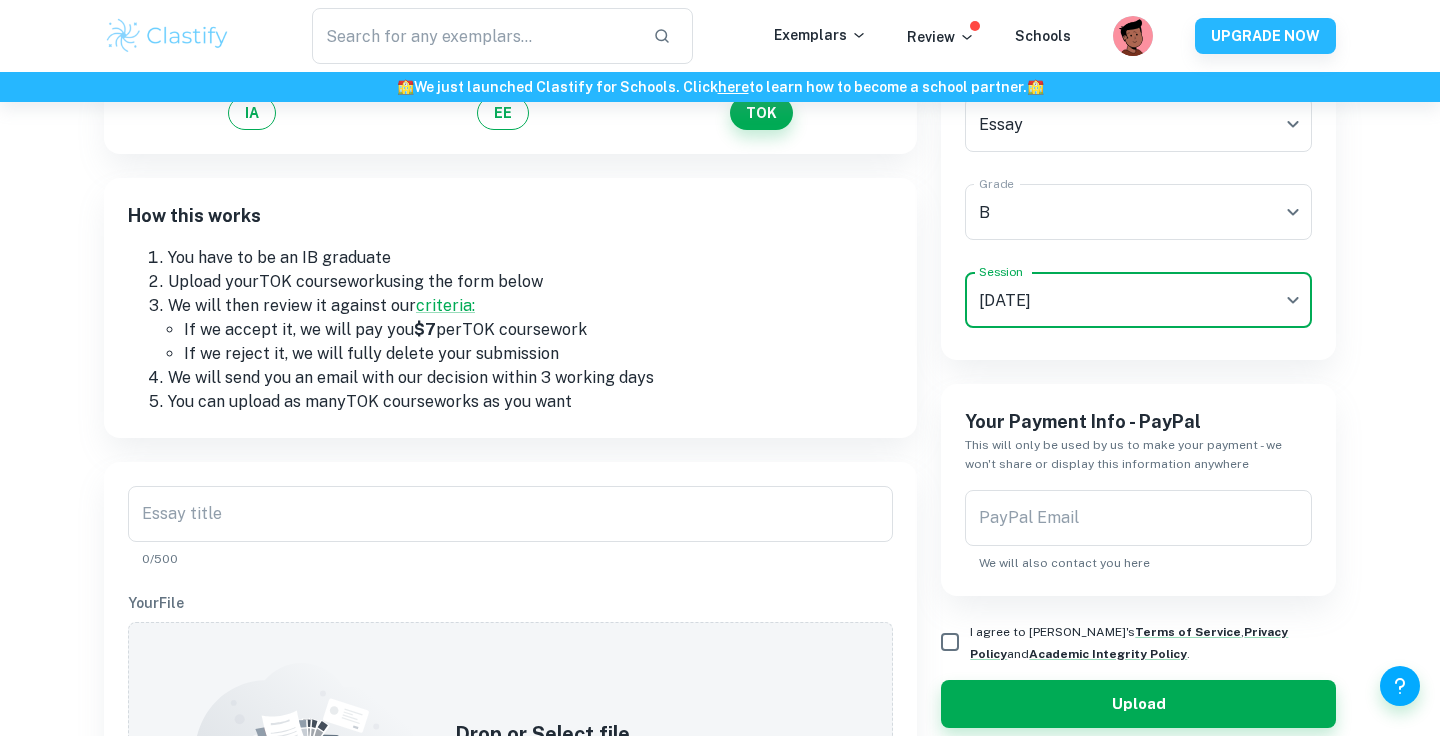 scroll, scrollTop: 223, scrollLeft: 0, axis: vertical 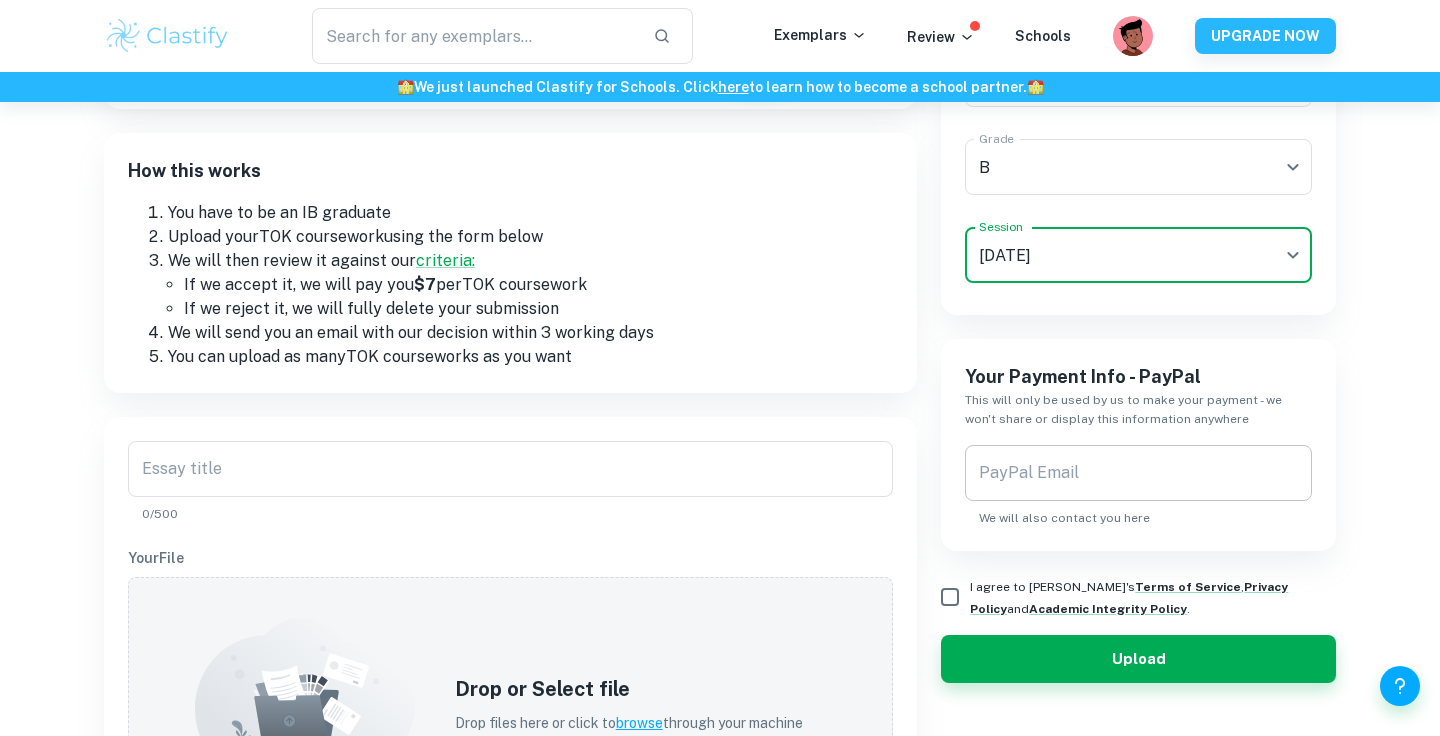 click on "PayPal Email" at bounding box center [1138, 473] 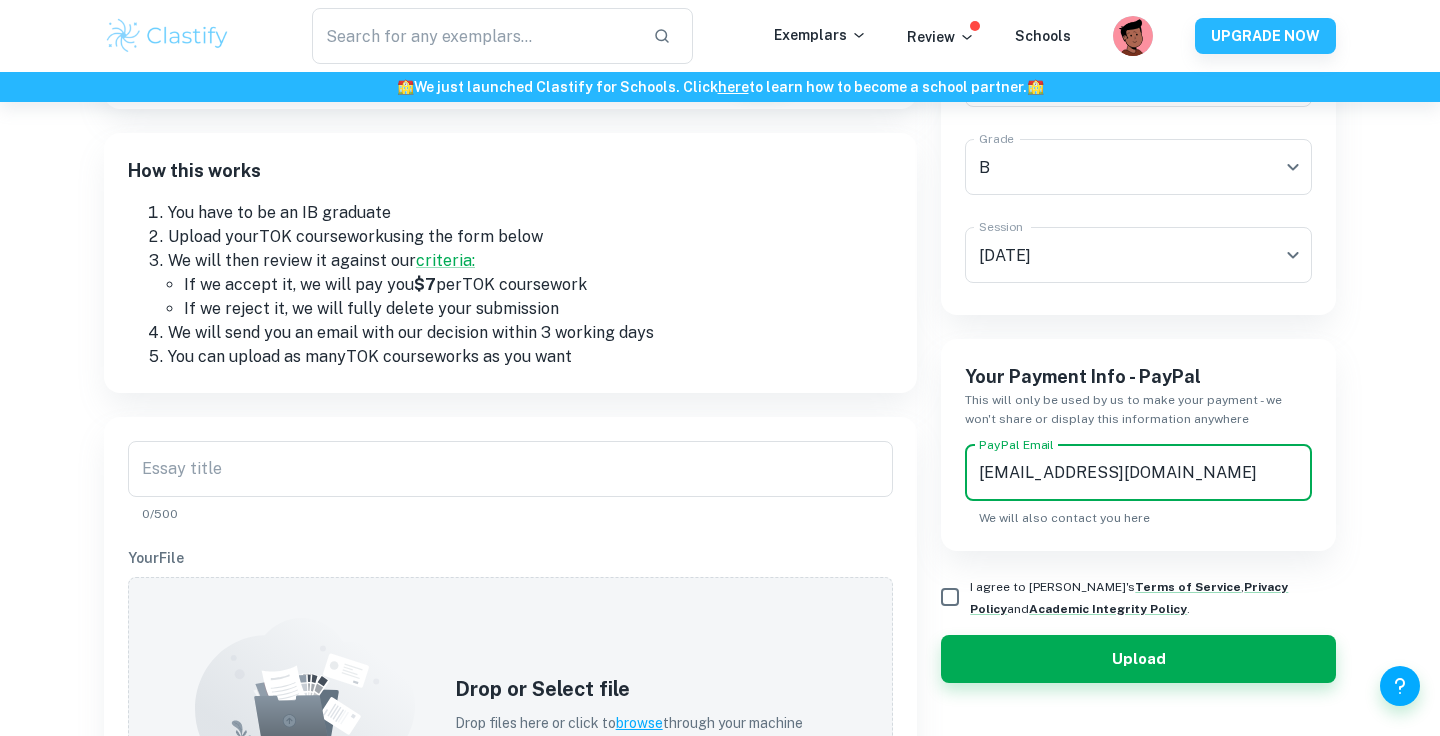 type on "[EMAIL_ADDRESS][DOMAIN_NAME]" 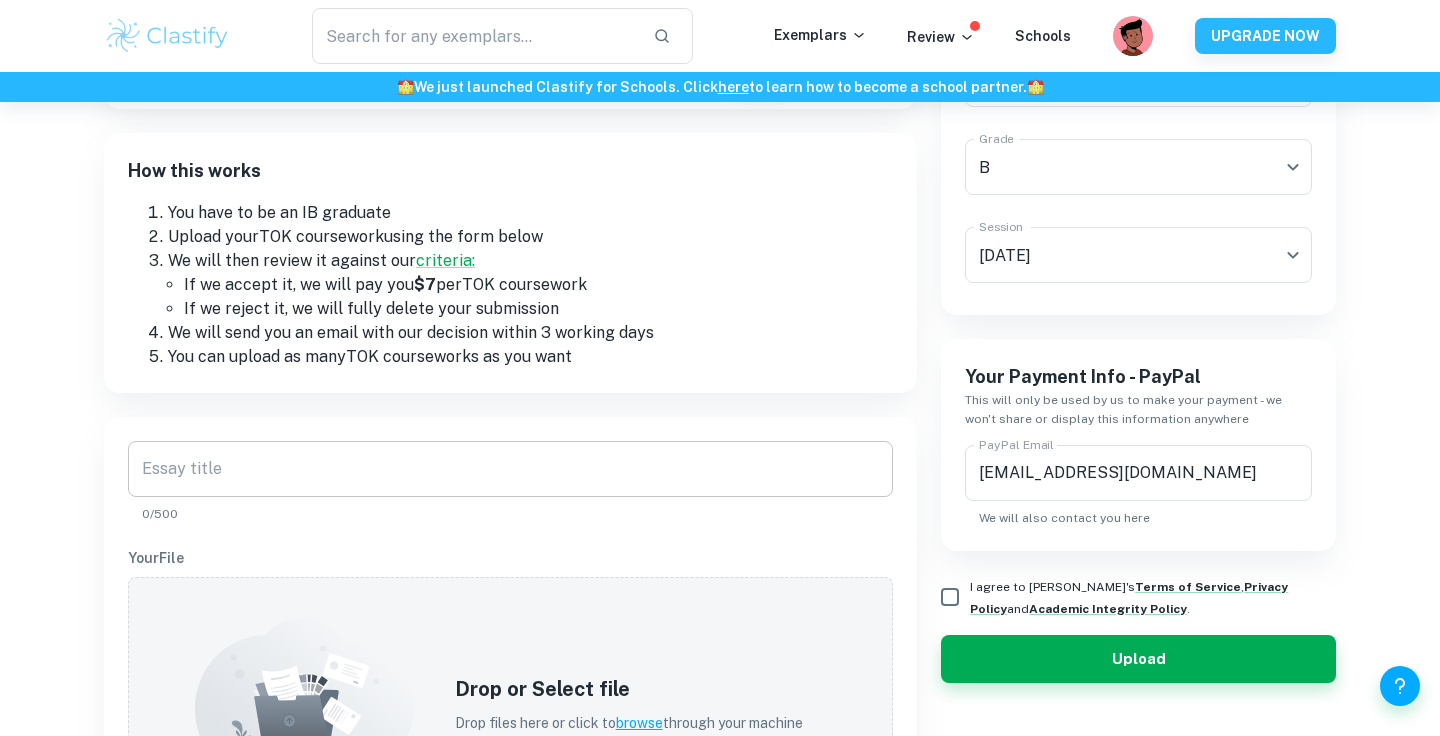 click on "Essay title" at bounding box center (510, 469) 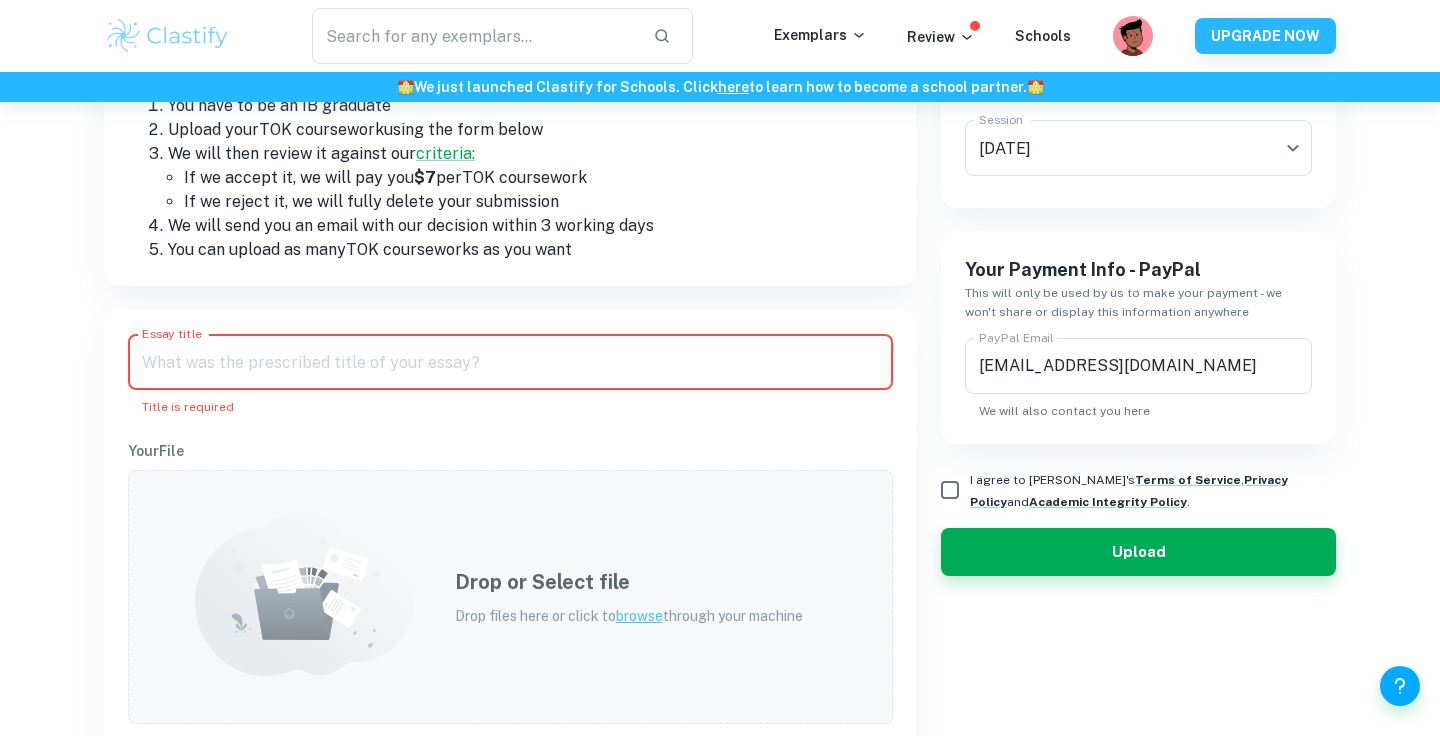 scroll, scrollTop: 331, scrollLeft: 0, axis: vertical 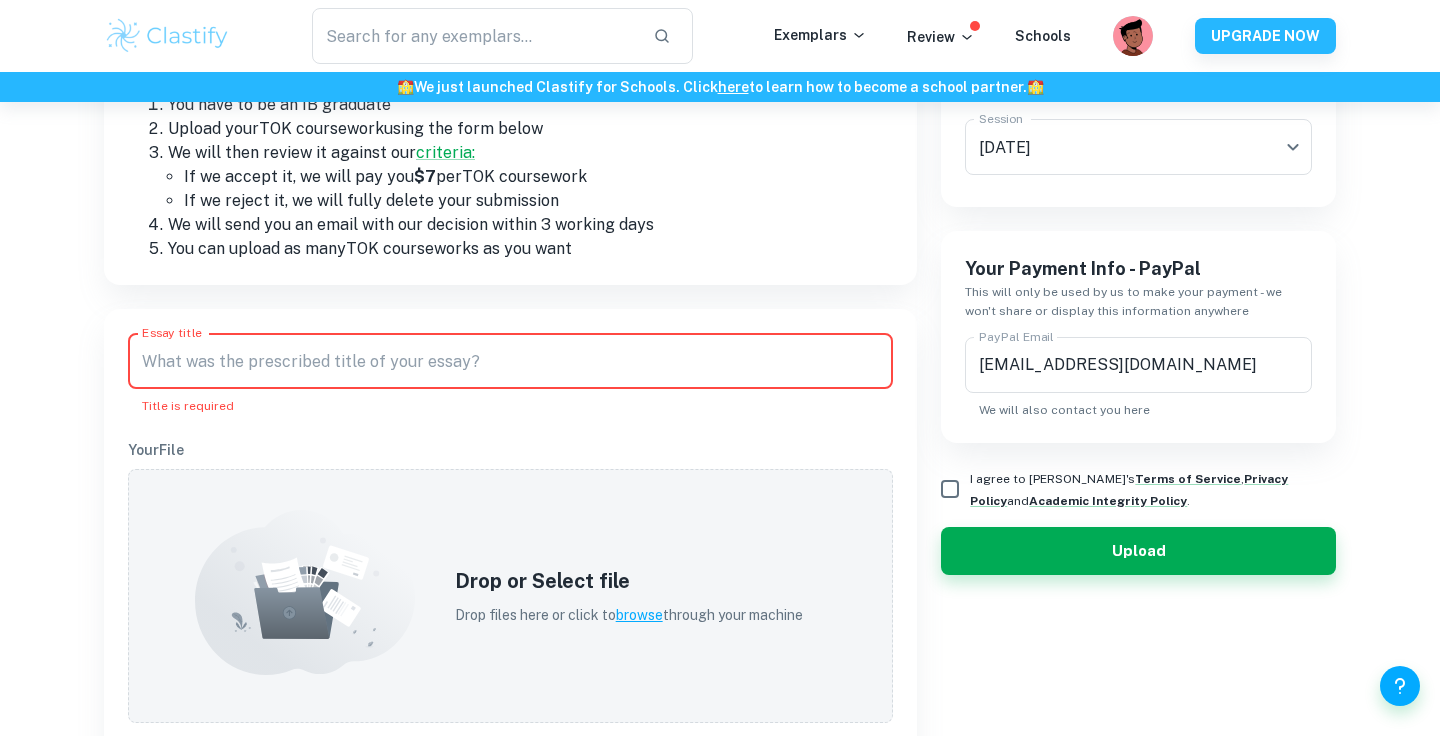 click on "Session" at bounding box center (1001, 118) 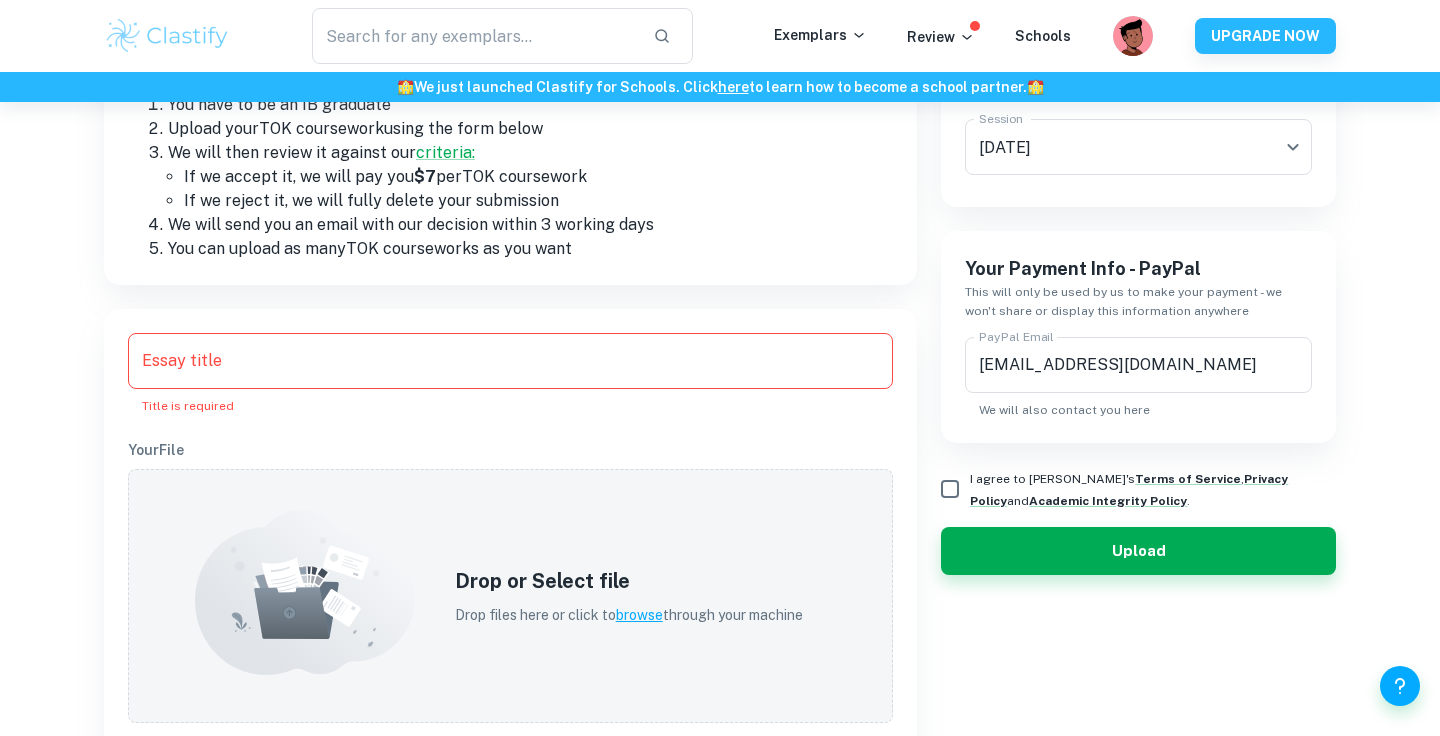 click on "Essay title" at bounding box center (510, 361) 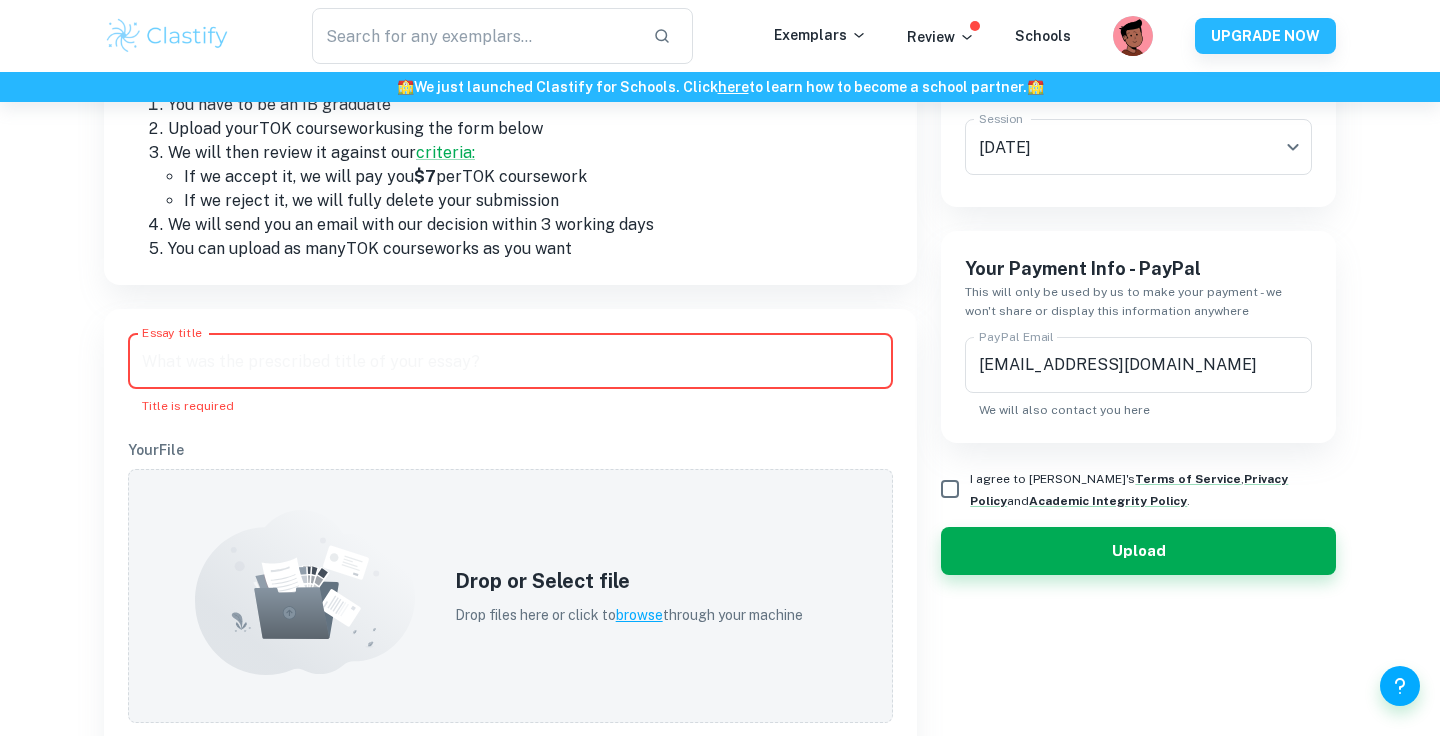 paste on "Prompt #4: Do the ever-improving tools of an AOK always result in improved knowledge? Discuss with reference to two AOKs." 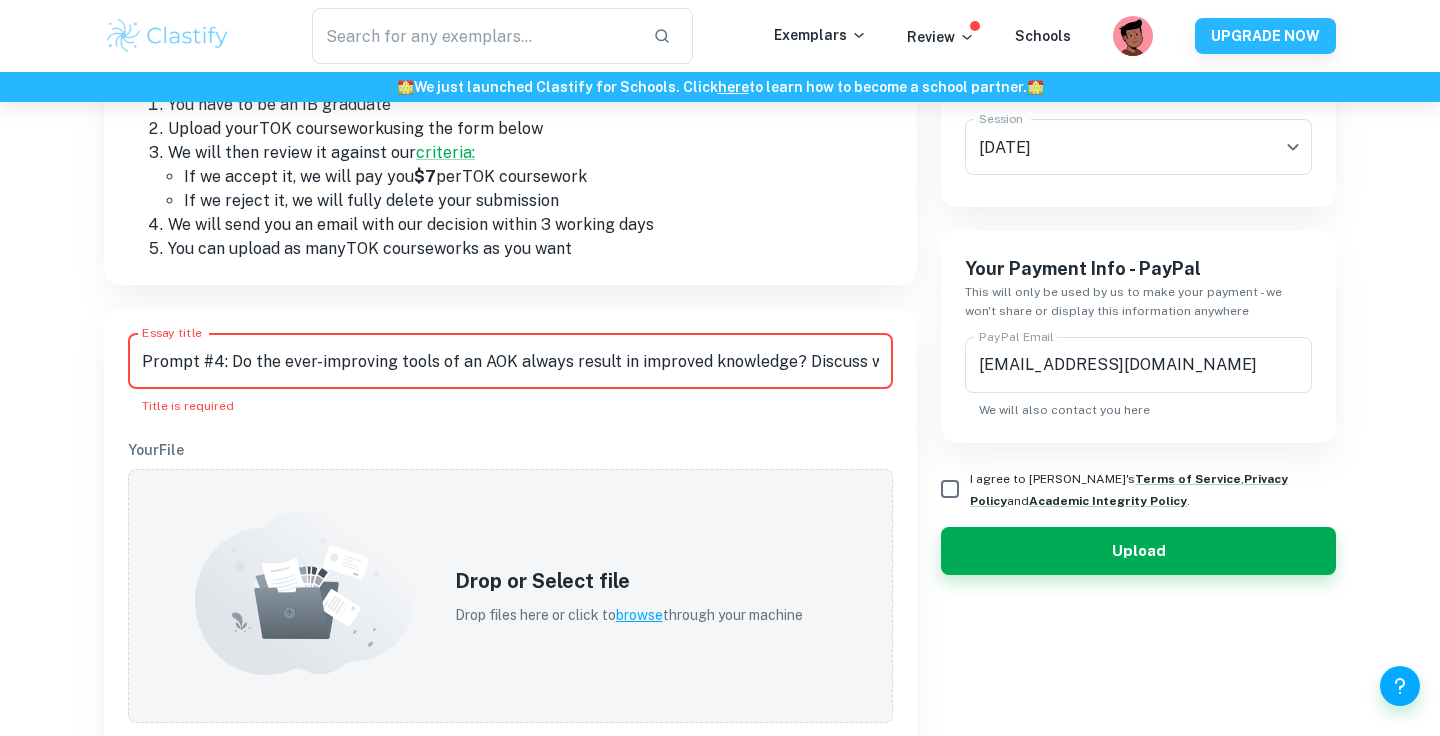 scroll, scrollTop: 0, scrollLeft: 186, axis: horizontal 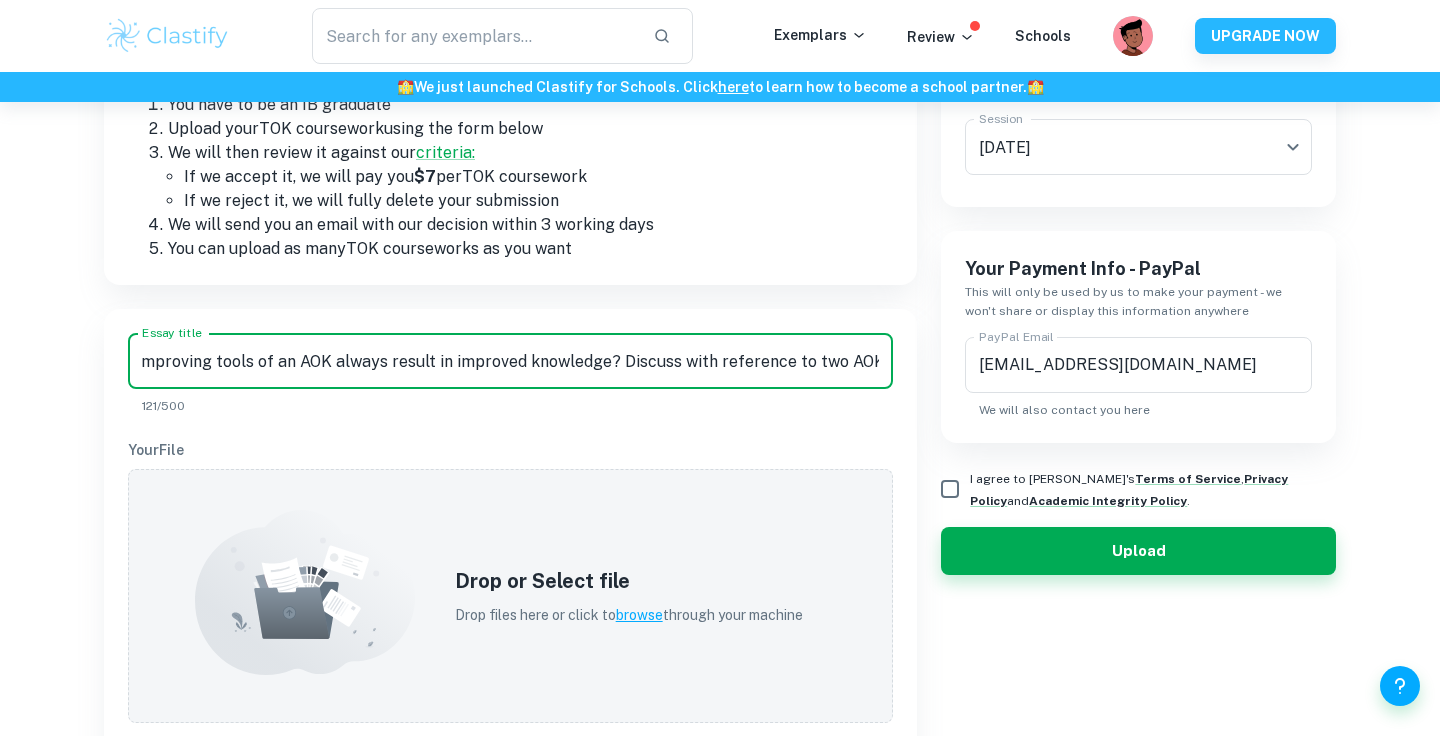 type on "Prompt #4: Do the ever-improving tools of an AOK always result in improved knowledge? Discuss with reference to two AOKs." 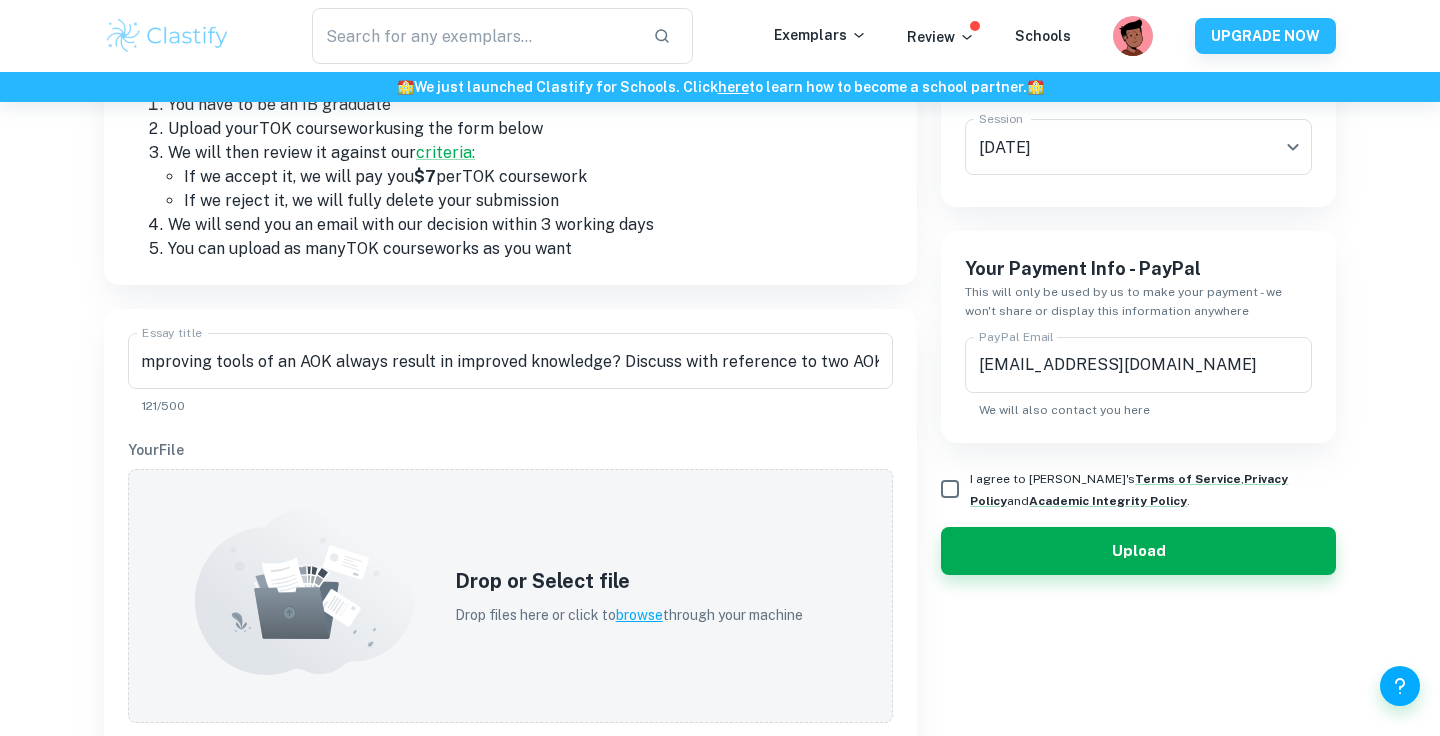 click on "121/500" at bounding box center [510, 406] 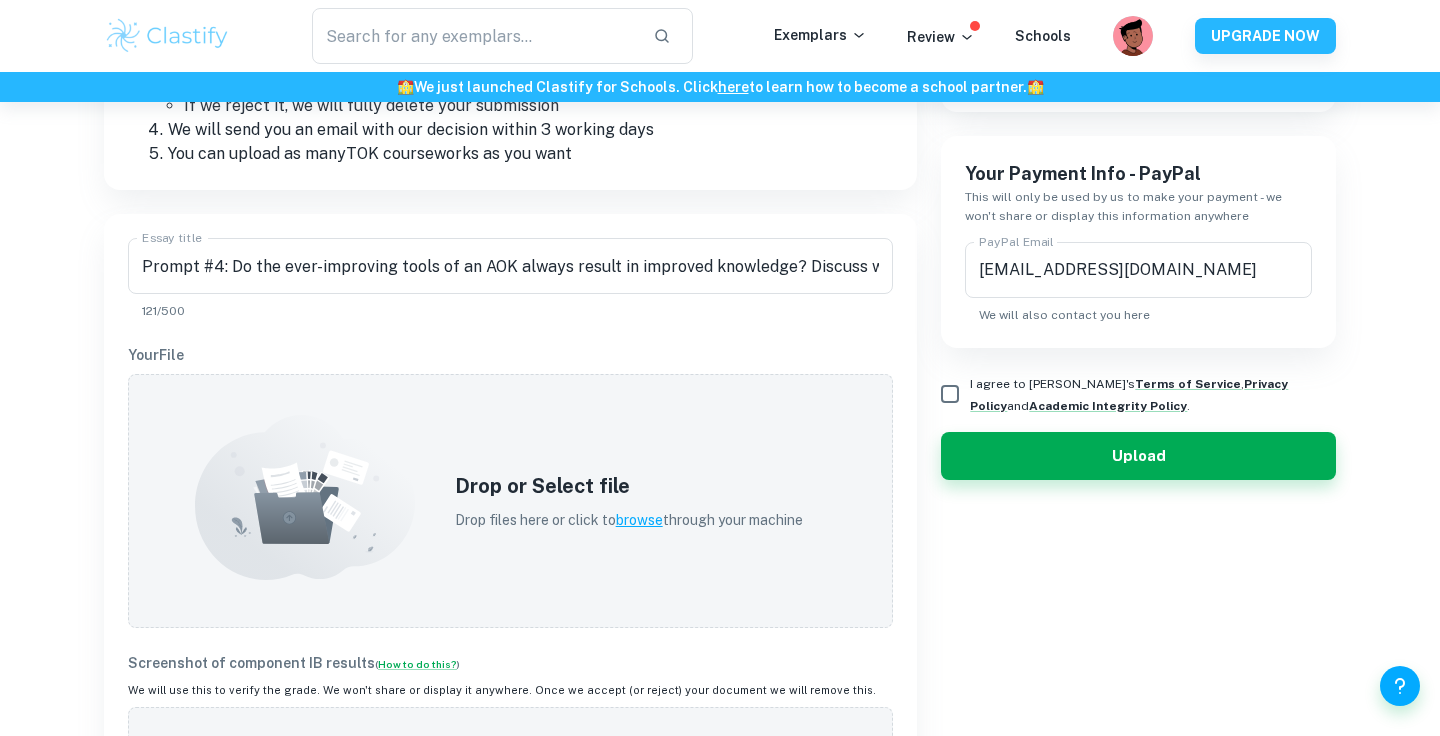 scroll, scrollTop: 442, scrollLeft: 0, axis: vertical 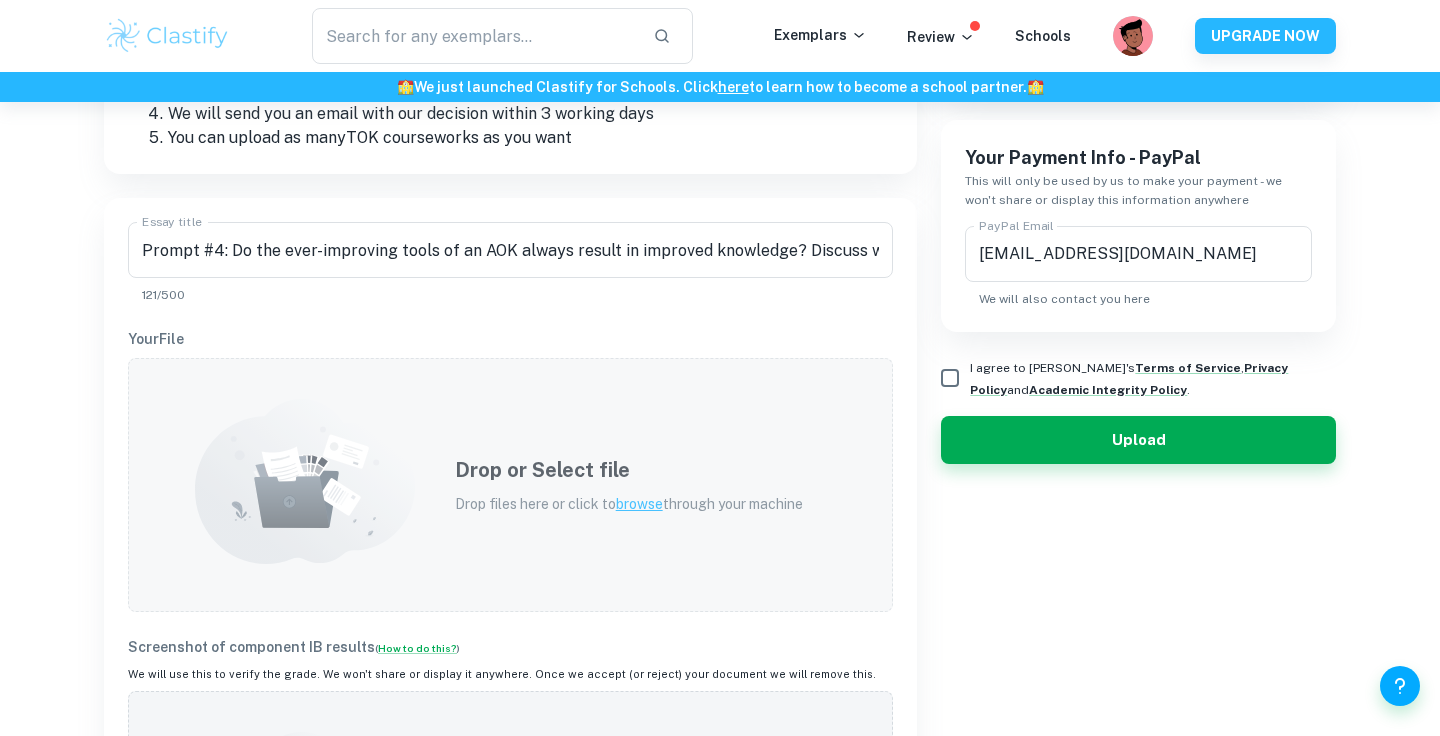 click on "Drop files here or click to  browse  through your machine" at bounding box center (629, 504) 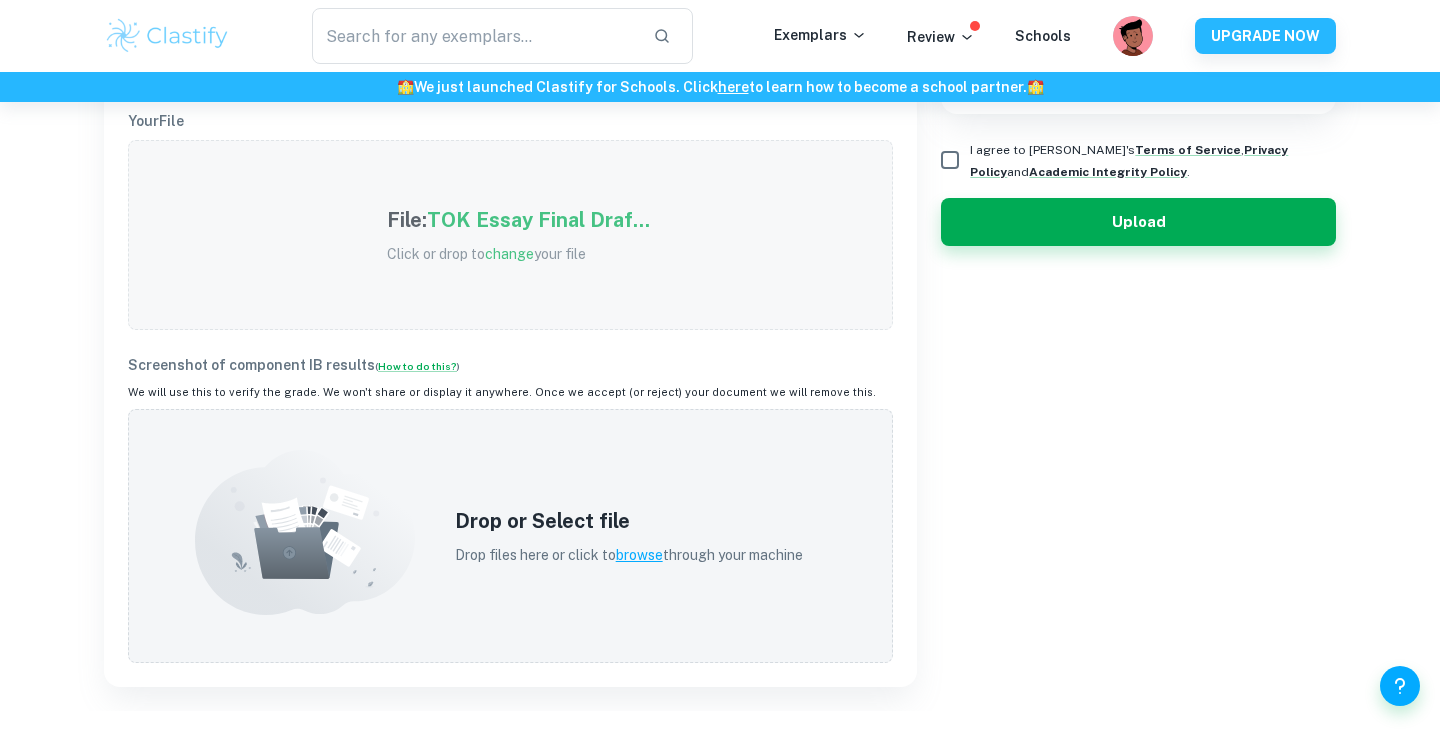 scroll, scrollTop: 669, scrollLeft: 0, axis: vertical 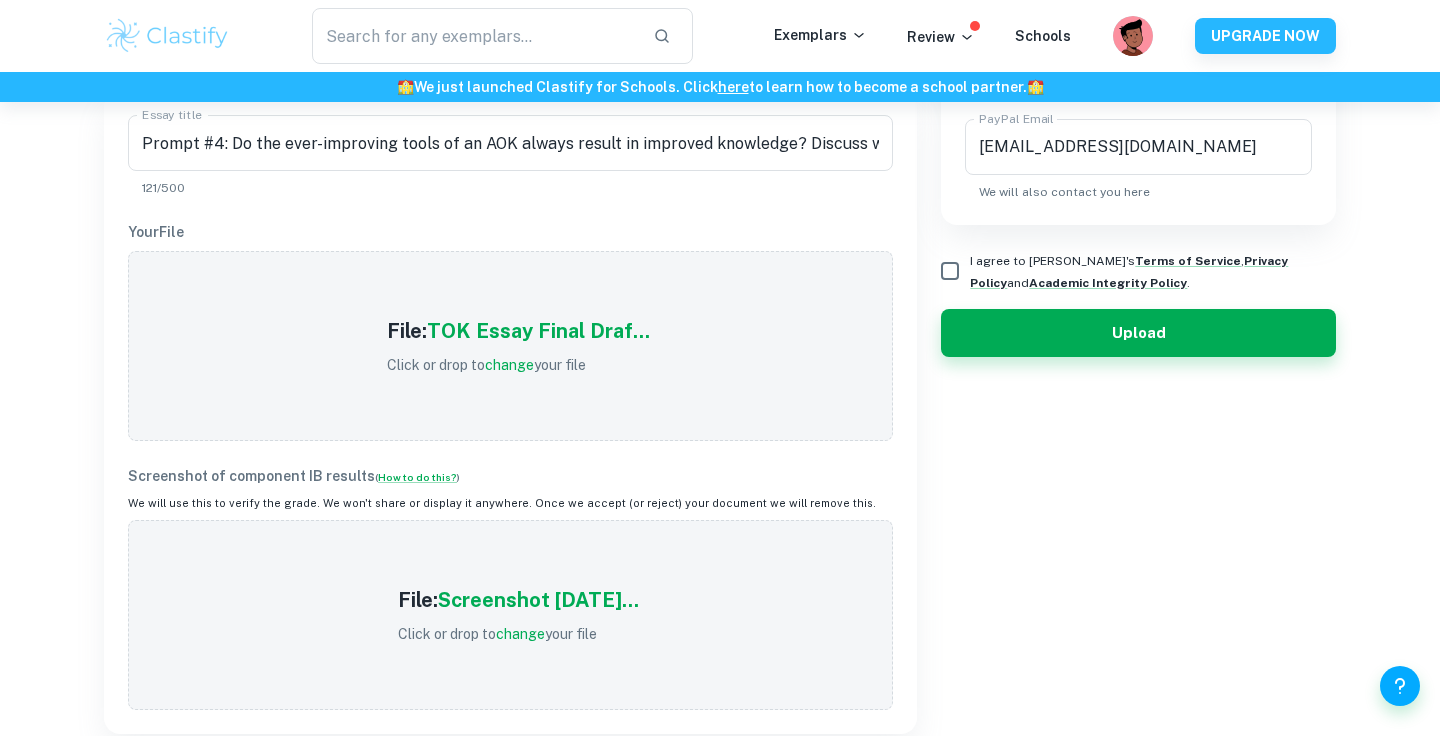 click on "I agree to [PERSON_NAME]'s  Terms of Service ,  Privacy Policy  and  Academic Integrity Policy ." at bounding box center [950, 271] 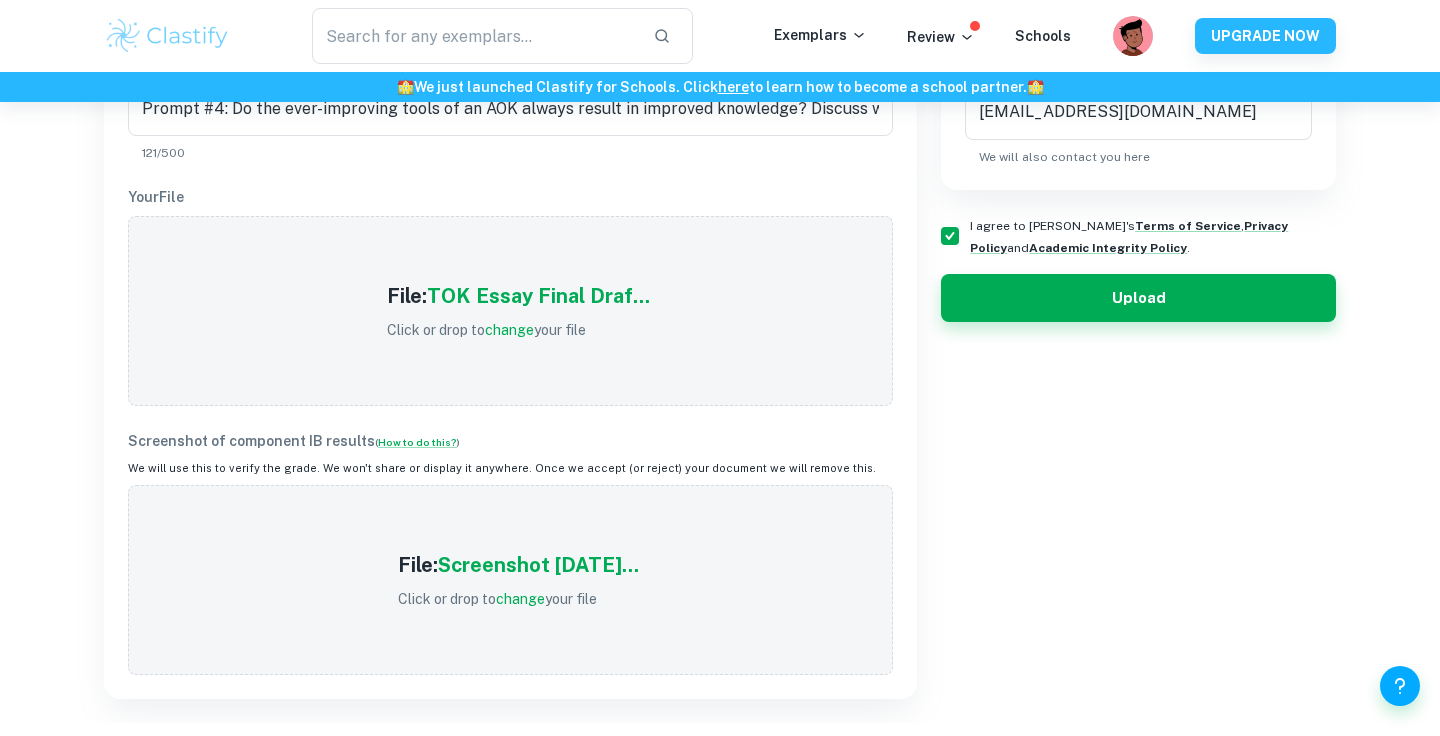 scroll, scrollTop: 583, scrollLeft: 0, axis: vertical 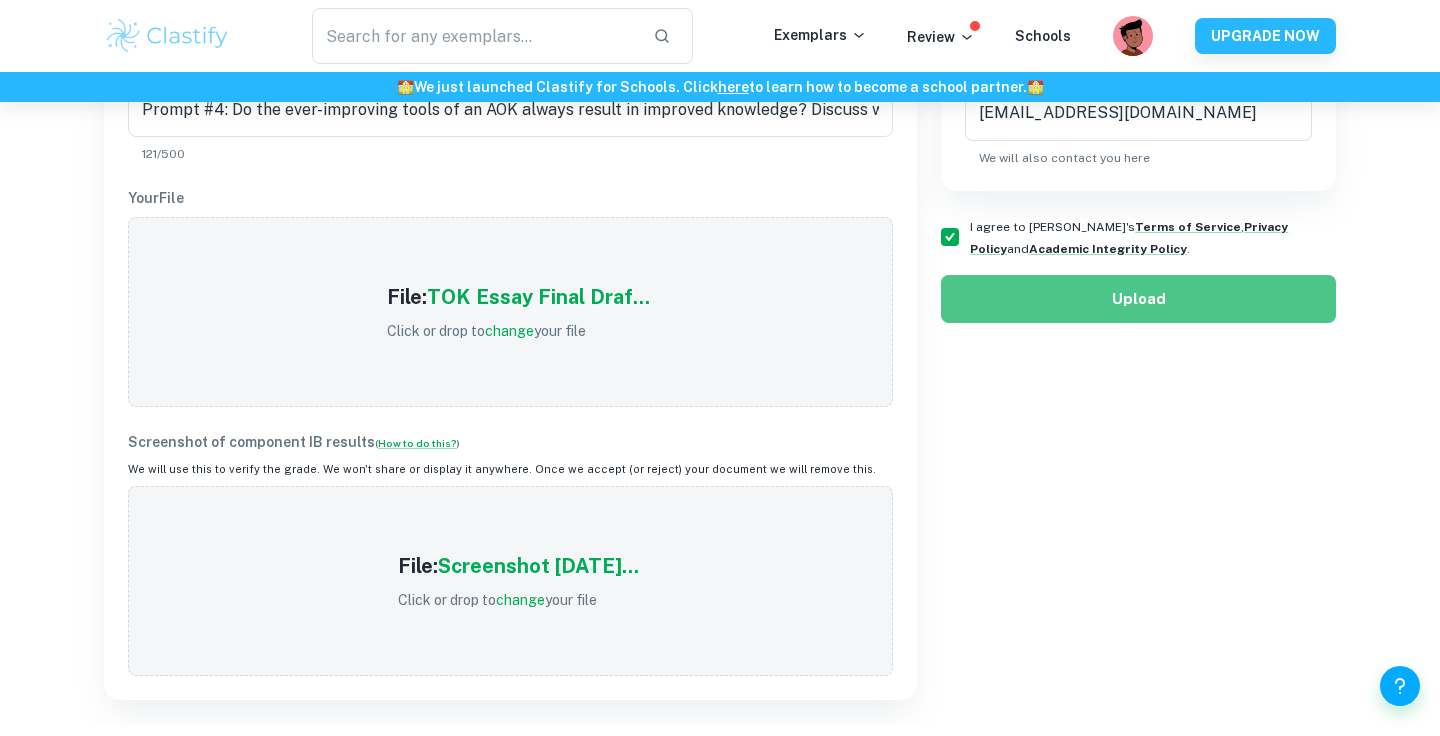 click on "Upload" at bounding box center [1138, 299] 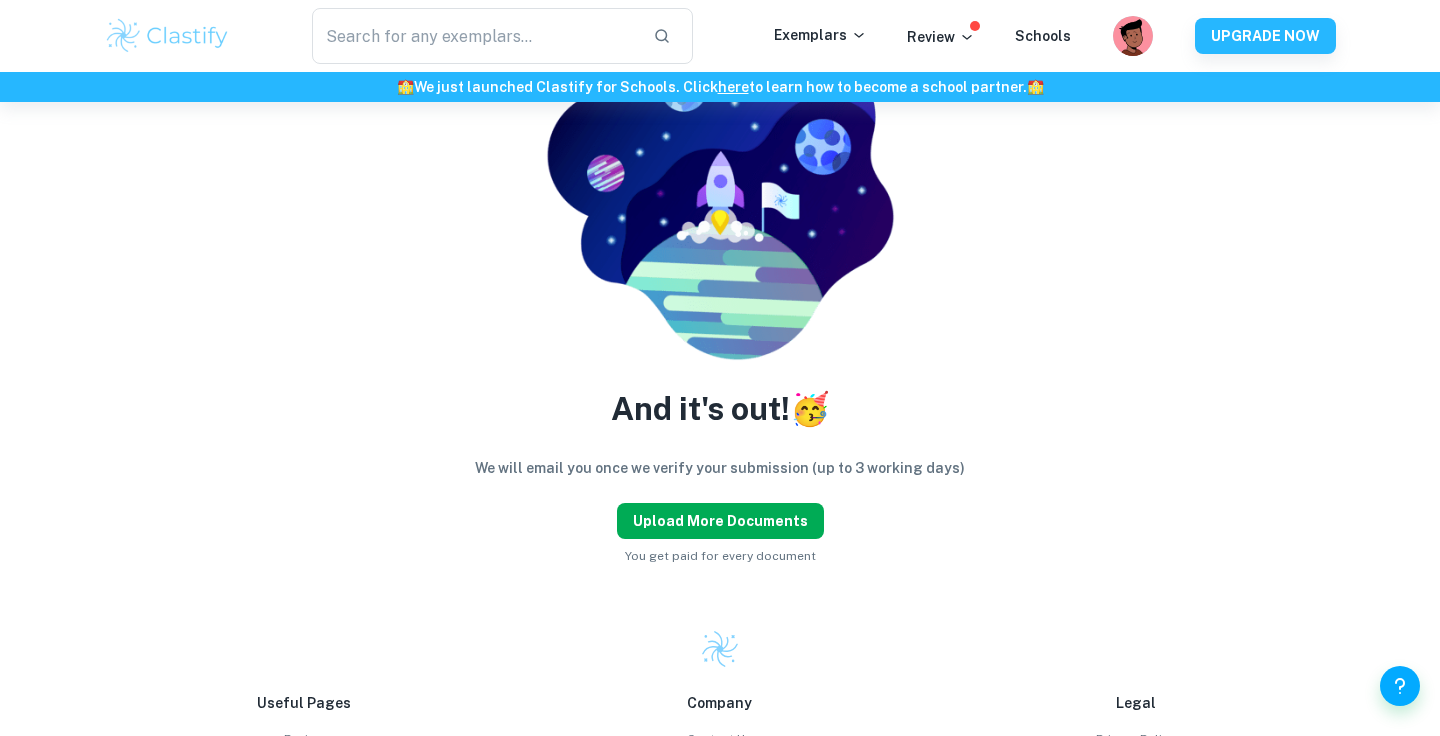 scroll, scrollTop: 194, scrollLeft: 0, axis: vertical 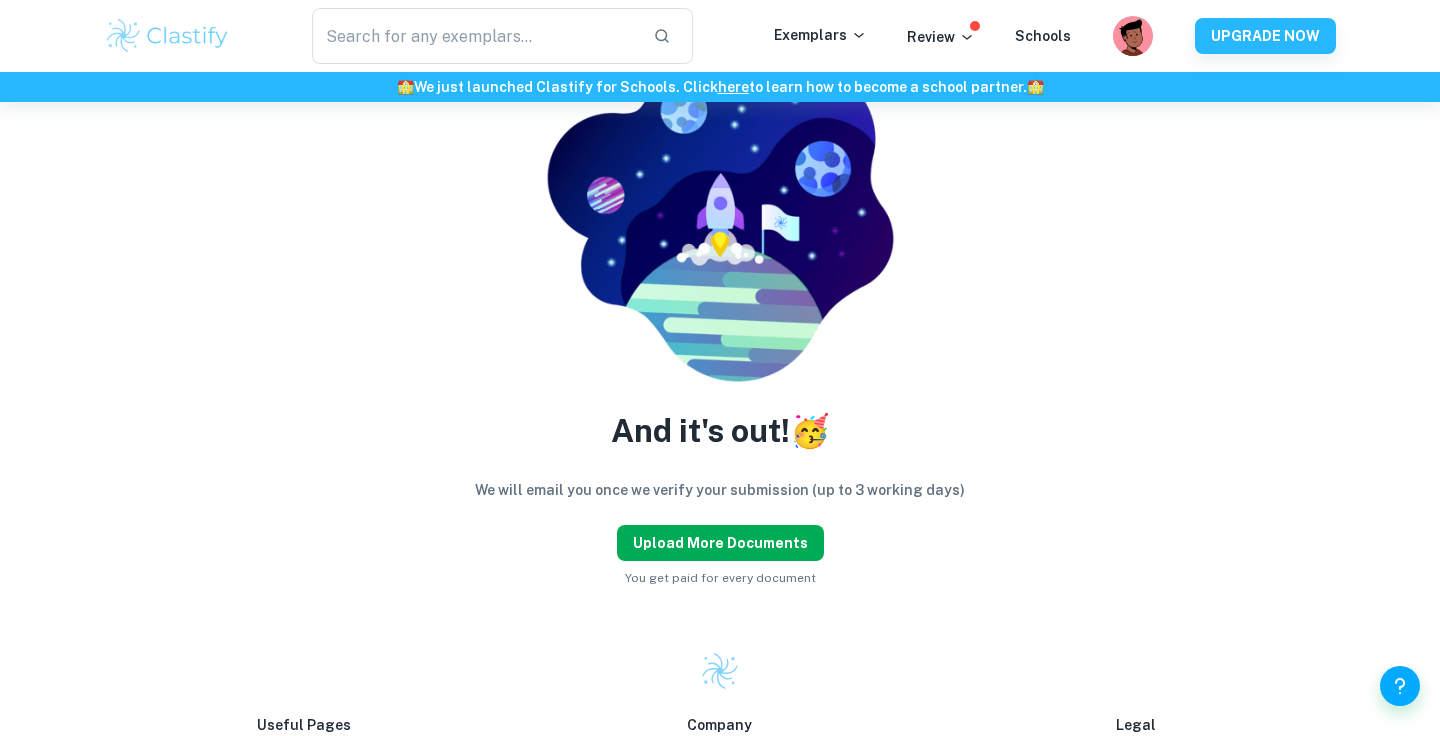 click on "Upload more documents" at bounding box center (720, 543) 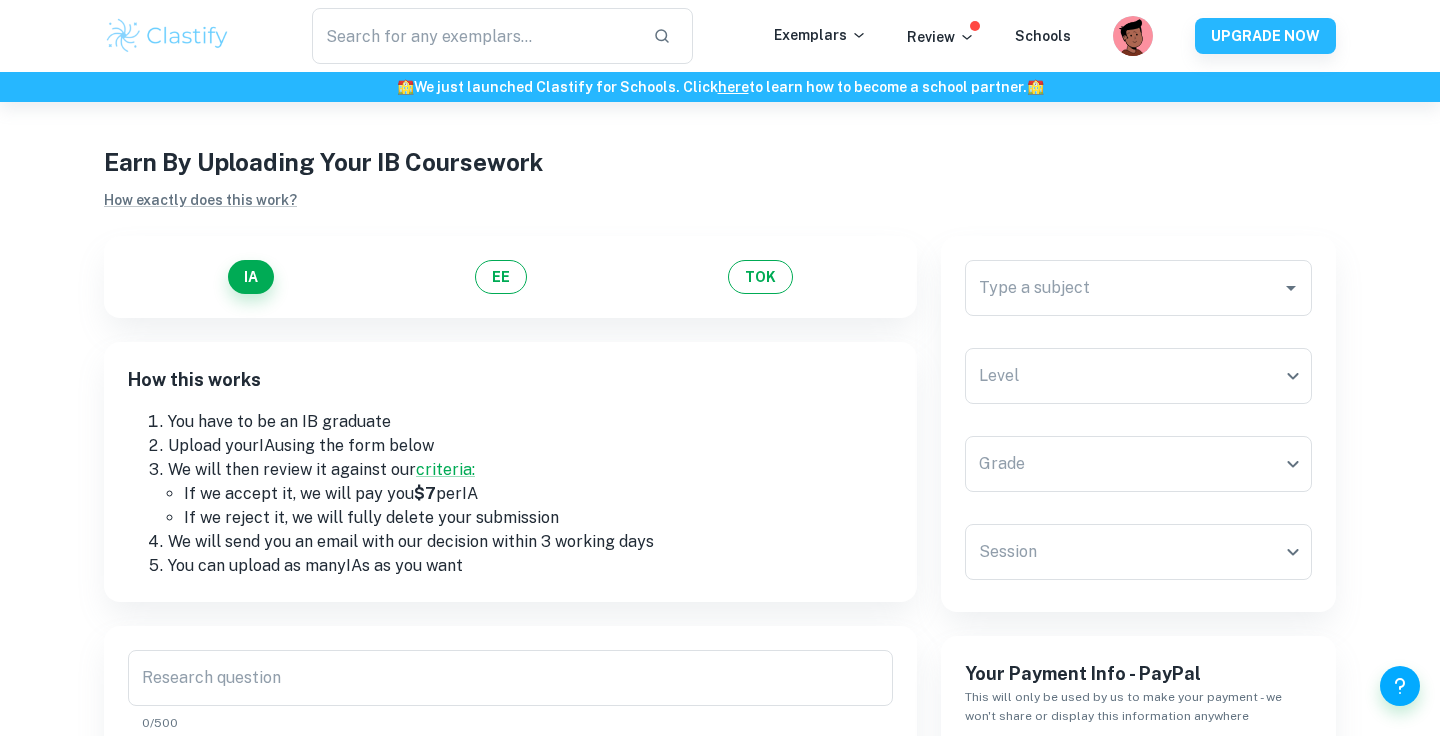 scroll, scrollTop: 0, scrollLeft: 0, axis: both 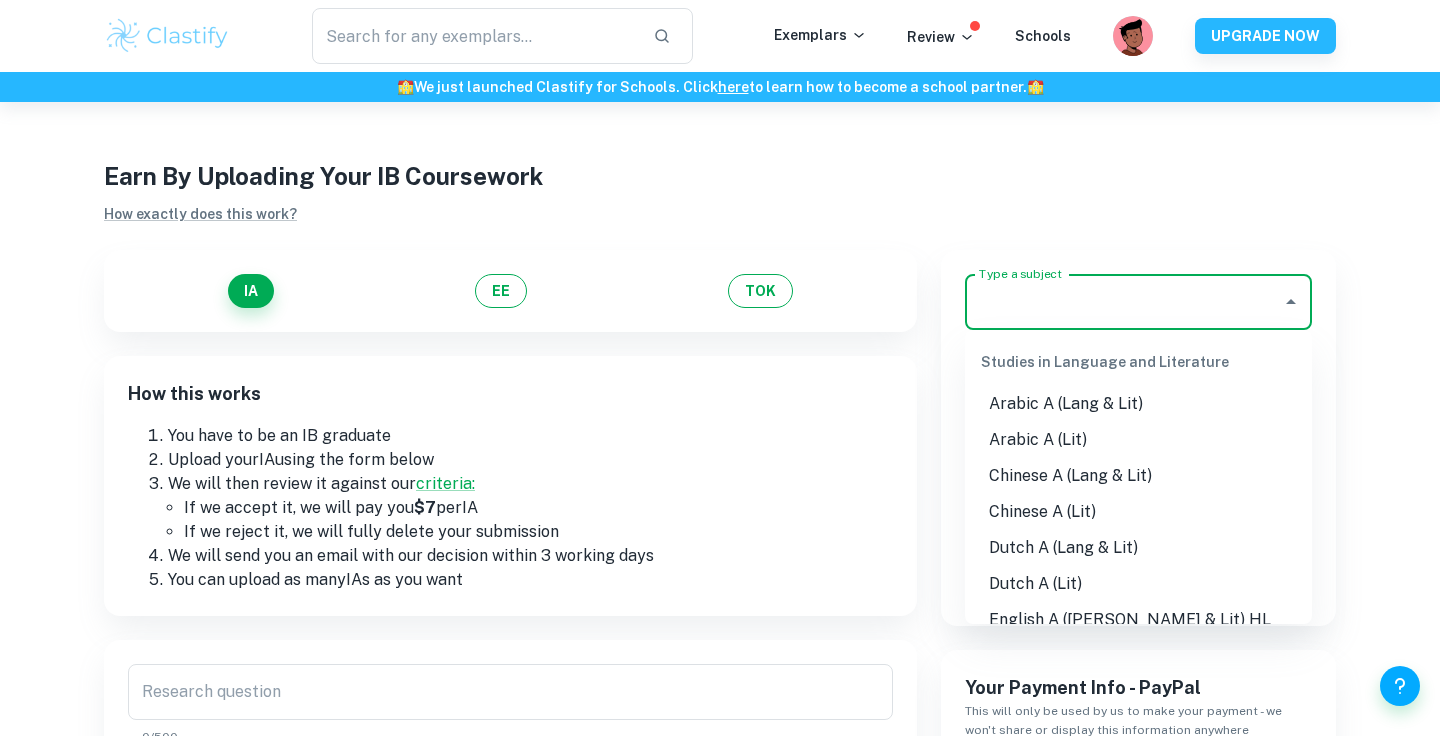 click on "Type a subject" at bounding box center [1123, 302] 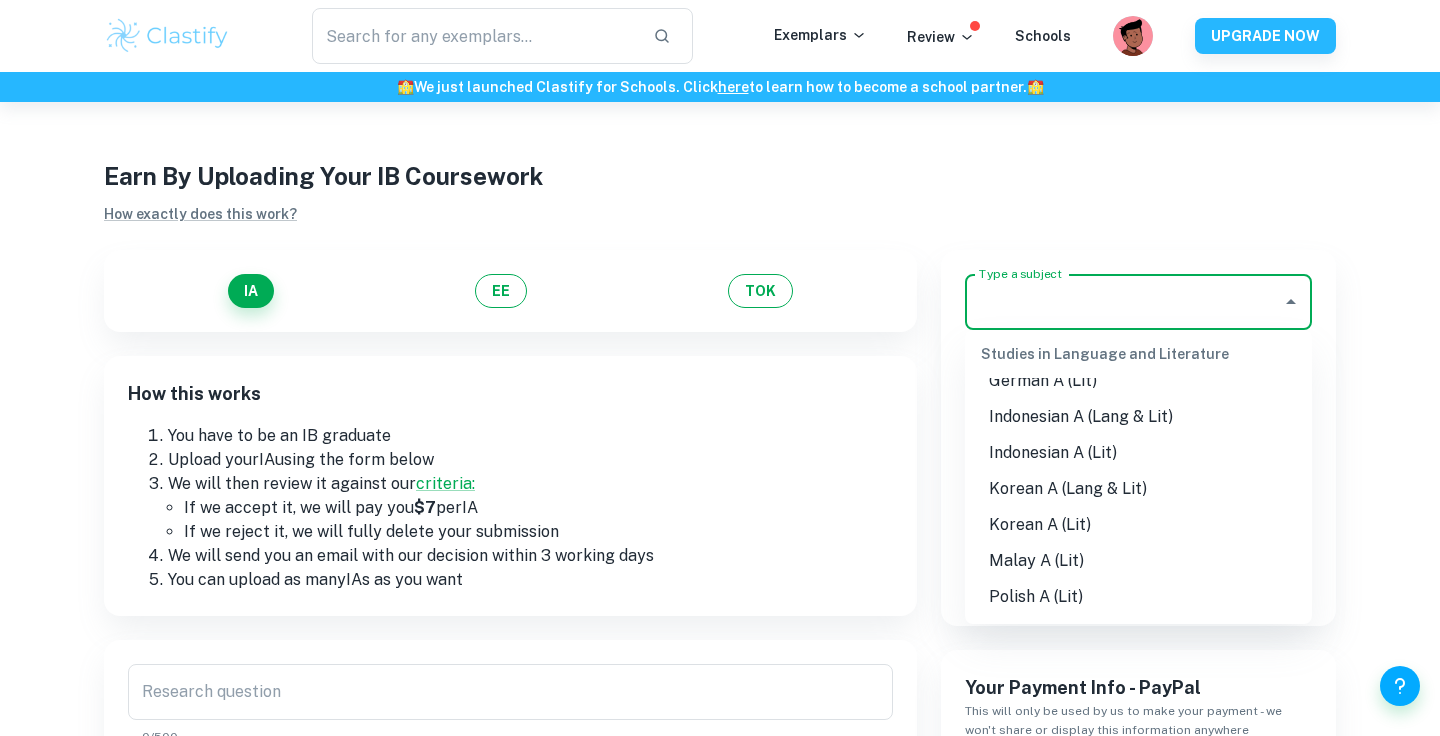 scroll, scrollTop: 538, scrollLeft: 0, axis: vertical 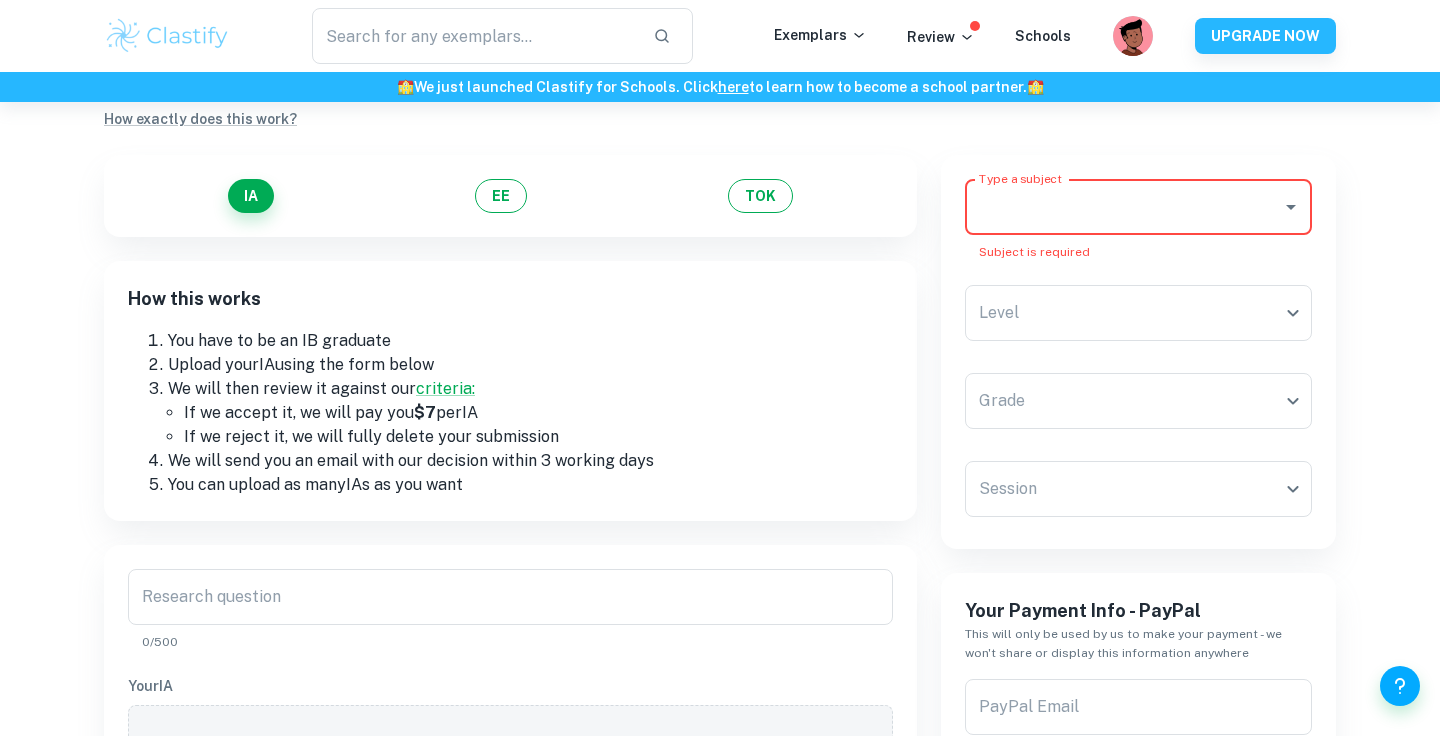 click on "Type a subject" at bounding box center [1123, 207] 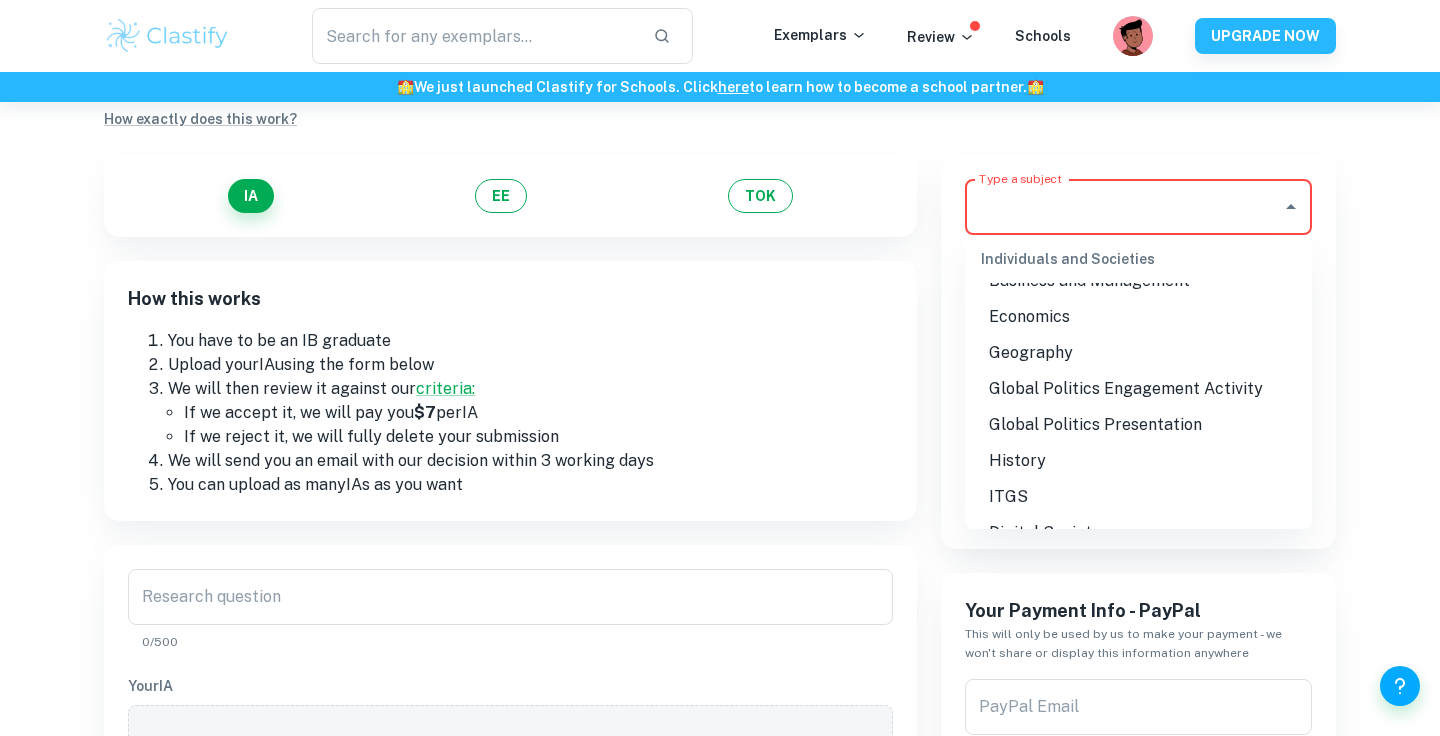 scroll, scrollTop: 1882, scrollLeft: 0, axis: vertical 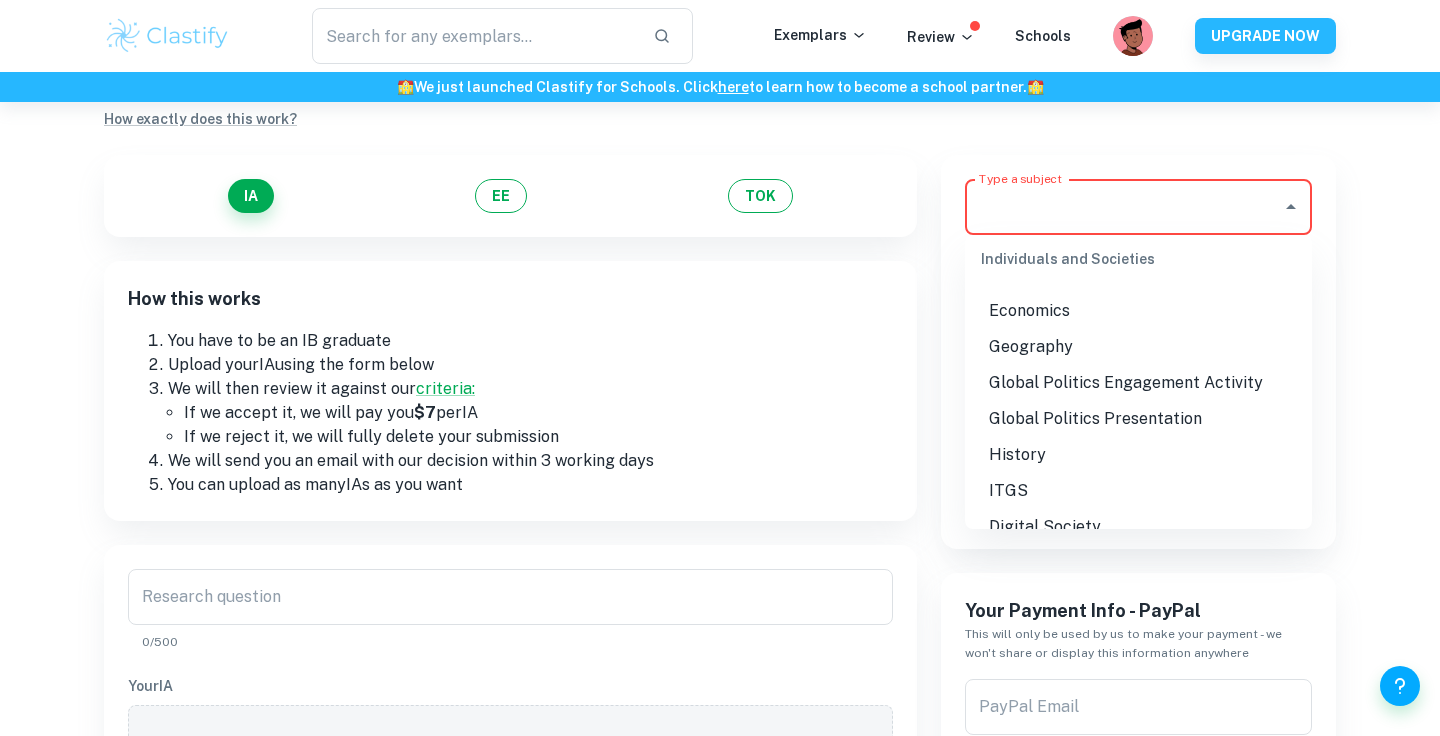 click on "Global Politics Engagement Activity" at bounding box center [1138, 383] 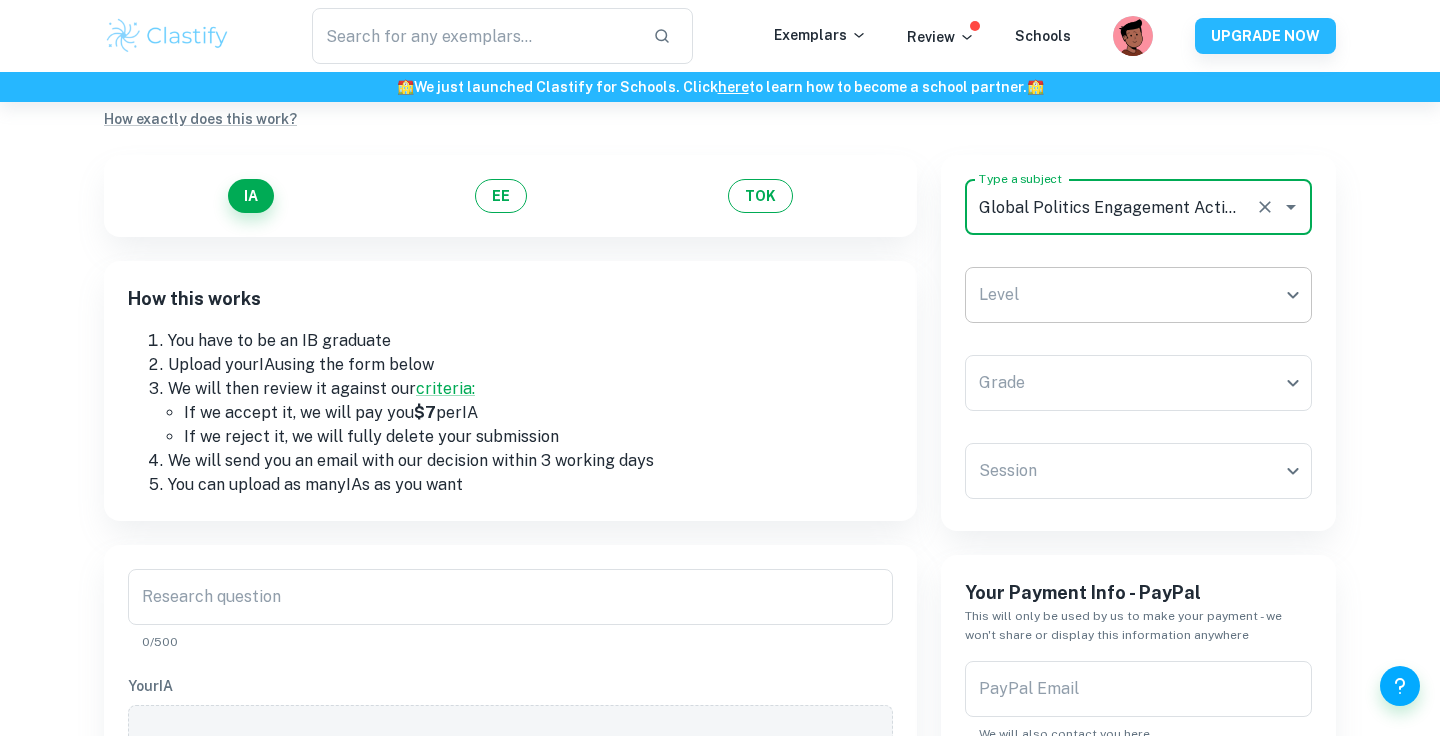 click on "We value your privacy We use cookies to enhance your browsing experience, serve personalised ads or content, and analyse our traffic. By clicking "Accept All", you consent to our use of cookies.   Cookie Policy Customise   Reject All   Accept All   Customise Consent Preferences   We use cookies to help you navigate efficiently and perform certain functions. You will find detailed information about all cookies under each consent category below. The cookies that are categorised as "Necessary" are stored on your browser as they are essential for enabling the basic functionalities of the site. ...  Show more For more information on how Google's third-party cookies operate and handle your data, see:   Google Privacy Policy Necessary Always Active Necessary cookies are required to enable the basic features of this site, such as providing secure log-in or adjusting your consent preferences. These cookies do not store any personally identifiable data. Functional Analytics Performance Advertisement Uncategorised" at bounding box center [720, 375] 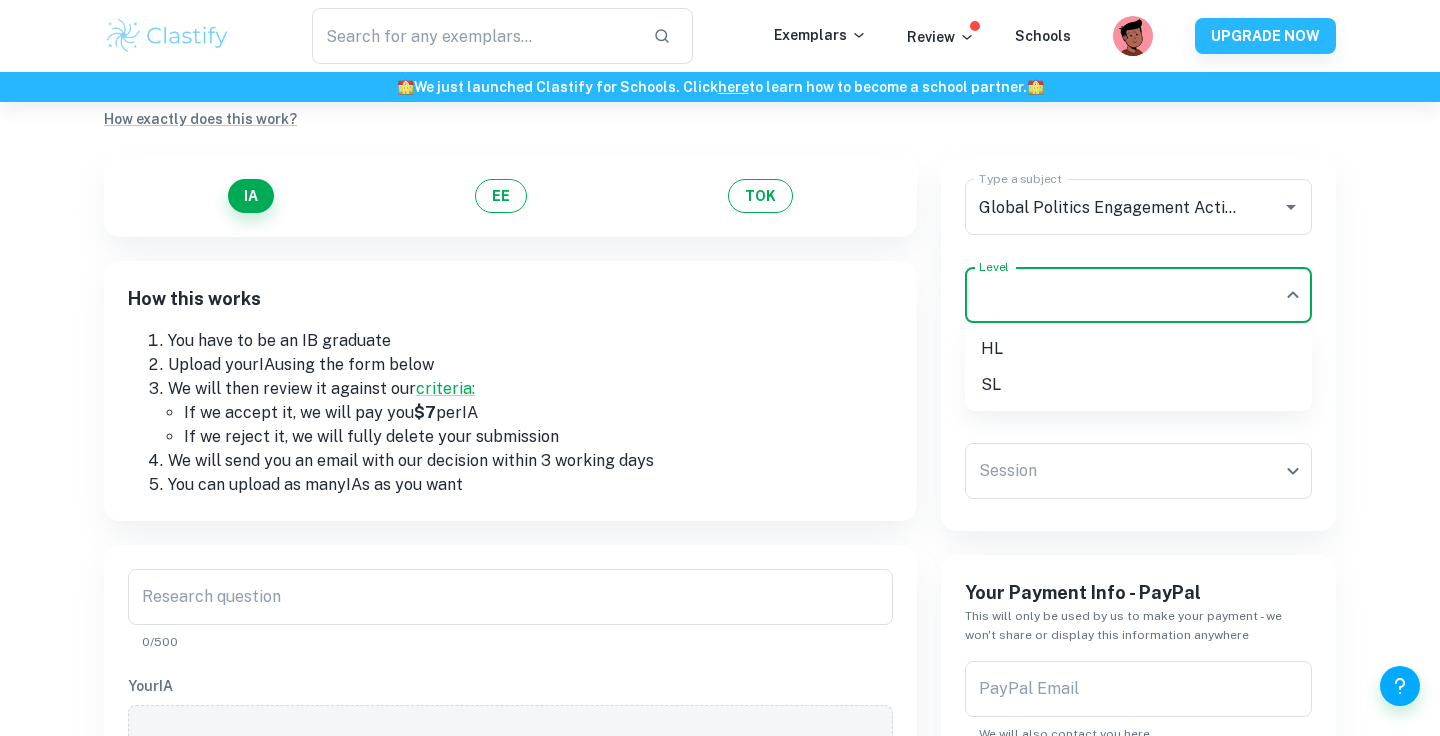 click on "HL" at bounding box center (1138, 349) 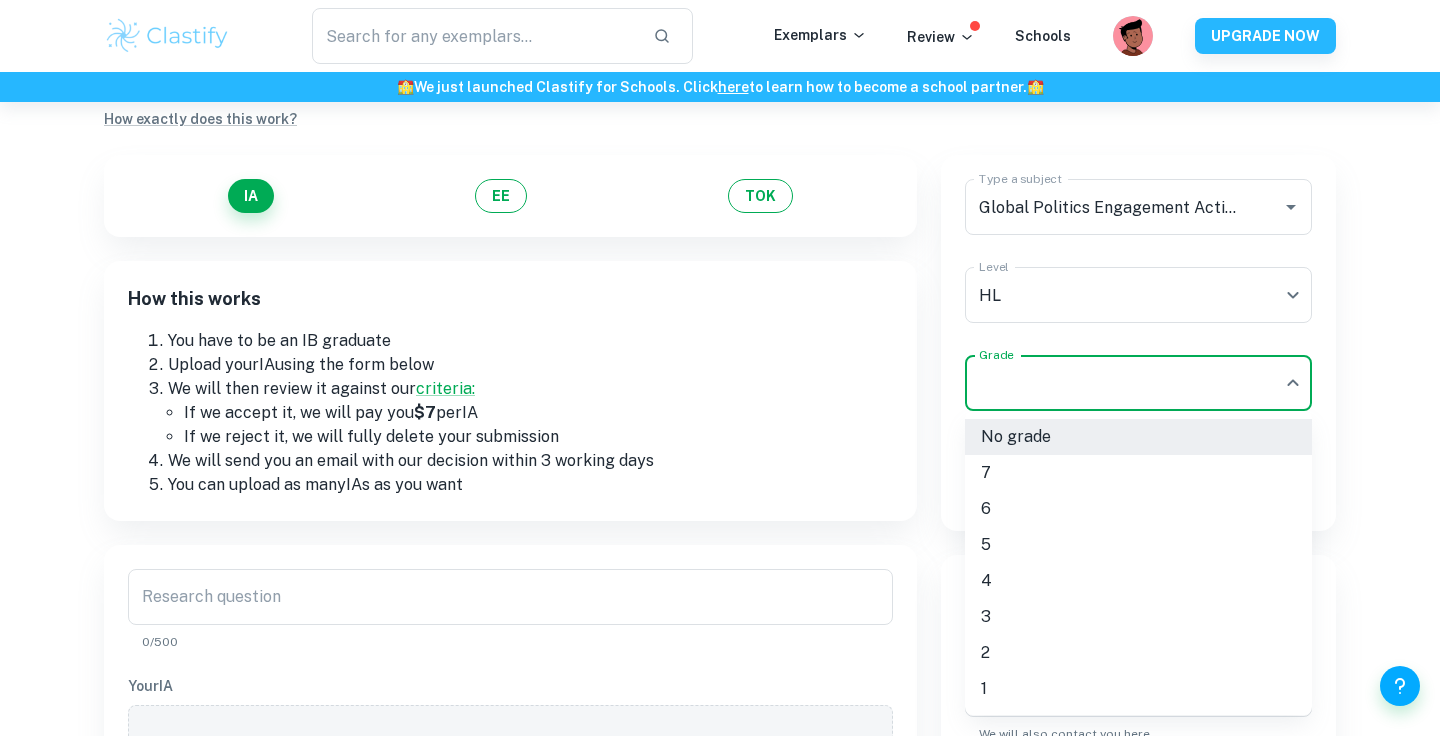 click on "We value your privacy We use cookies to enhance your browsing experience, serve personalised ads or content, and analyse our traffic. By clicking "Accept All", you consent to our use of cookies.   Cookie Policy Customise   Reject All   Accept All   Customise Consent Preferences   We use cookies to help you navigate efficiently and perform certain functions. You will find detailed information about all cookies under each consent category below. The cookies that are categorised as "Necessary" are stored on your browser as they are essential for enabling the basic functionalities of the site. ...  Show more For more information on how Google's third-party cookies operate and handle your data, see:   Google Privacy Policy Necessary Always Active Necessary cookies are required to enable the basic features of this site, such as providing secure log-in or adjusting your consent preferences. These cookies do not store any personally identifiable data. Functional Analytics Performance Advertisement Uncategorised" at bounding box center (720, 375) 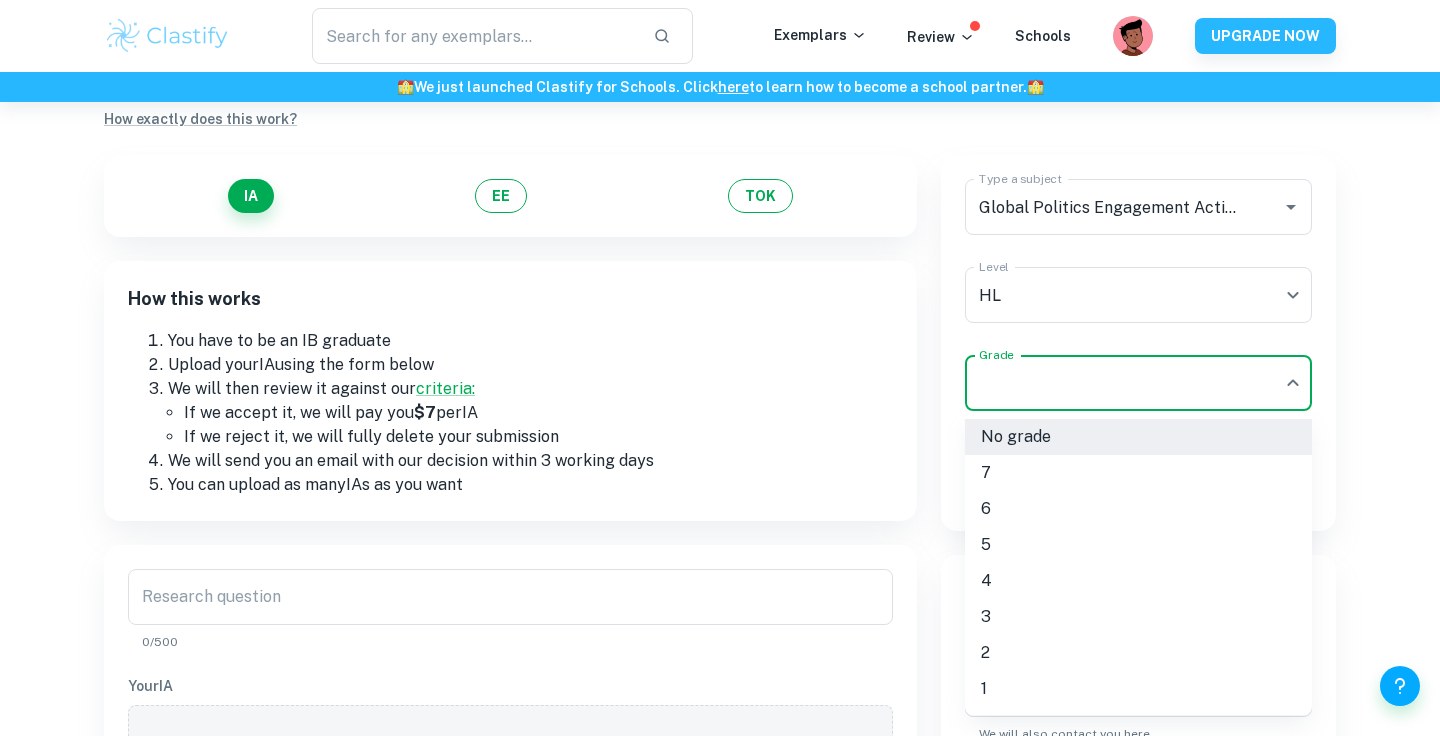 click on "5" at bounding box center (1138, 545) 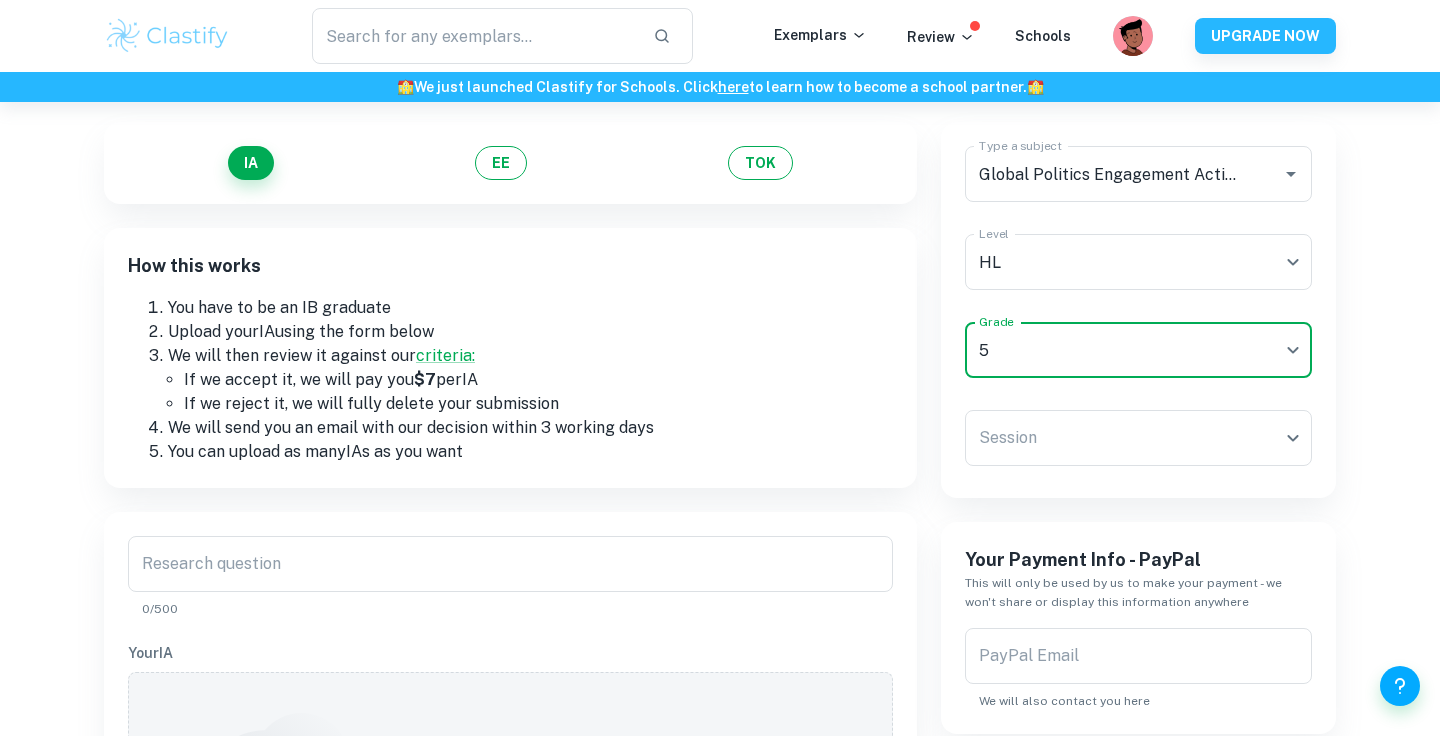 scroll, scrollTop: 145, scrollLeft: 0, axis: vertical 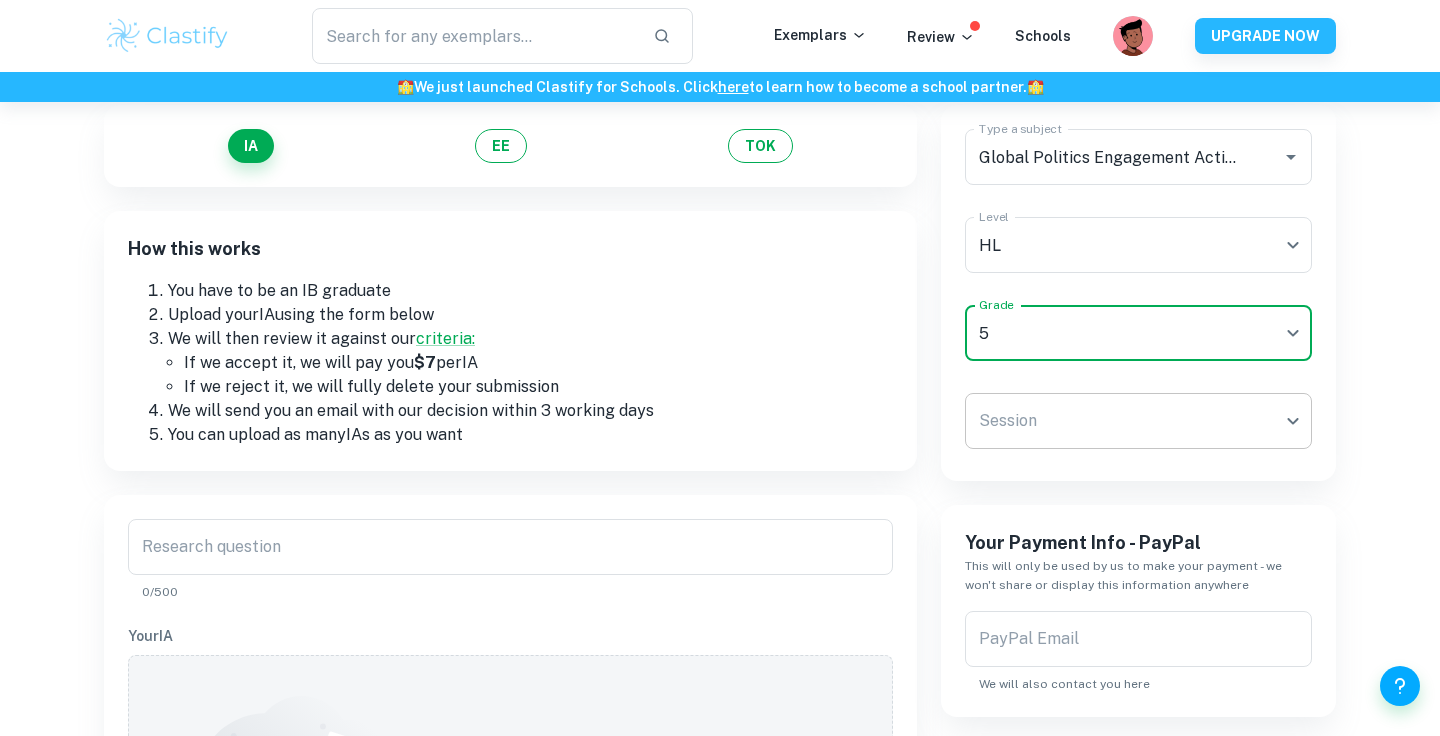 click on "We value your privacy We use cookies to enhance your browsing experience, serve personalised ads or content, and analyse our traffic. By clicking "Accept All", you consent to our use of cookies.   Cookie Policy Customise   Reject All   Accept All   Customise Consent Preferences   We use cookies to help you navigate efficiently and perform certain functions. You will find detailed information about all cookies under each consent category below. The cookies that are categorised as "Necessary" are stored on your browser as they are essential for enabling the basic functionalities of the site. ...  Show more For more information on how Google's third-party cookies operate and handle your data, see:   Google Privacy Policy Necessary Always Active Necessary cookies are required to enable the basic features of this site, such as providing secure log-in or adjusting your consent preferences. These cookies do not store any personally identifiable data. Functional Analytics Performance Advertisement Uncategorised" at bounding box center [720, 325] 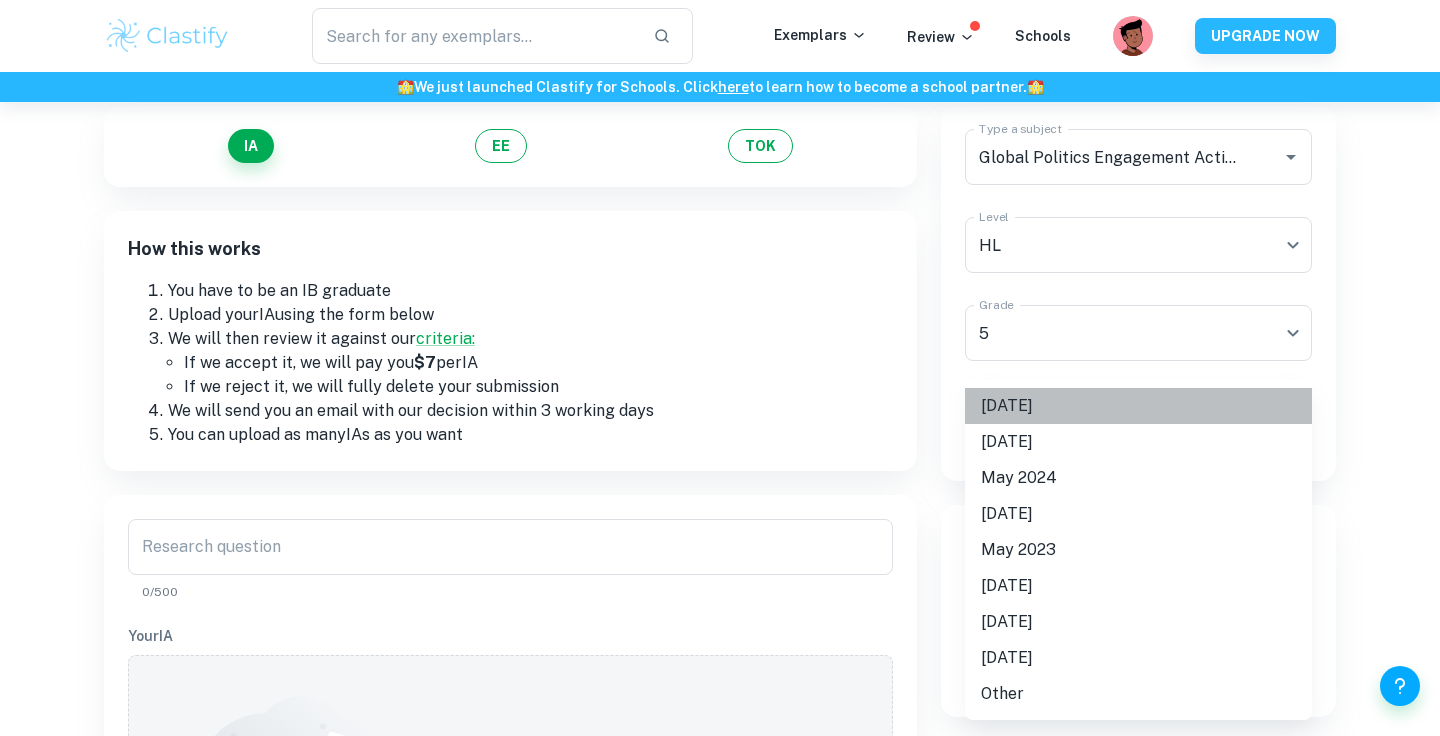 click on "[DATE]" at bounding box center [1138, 406] 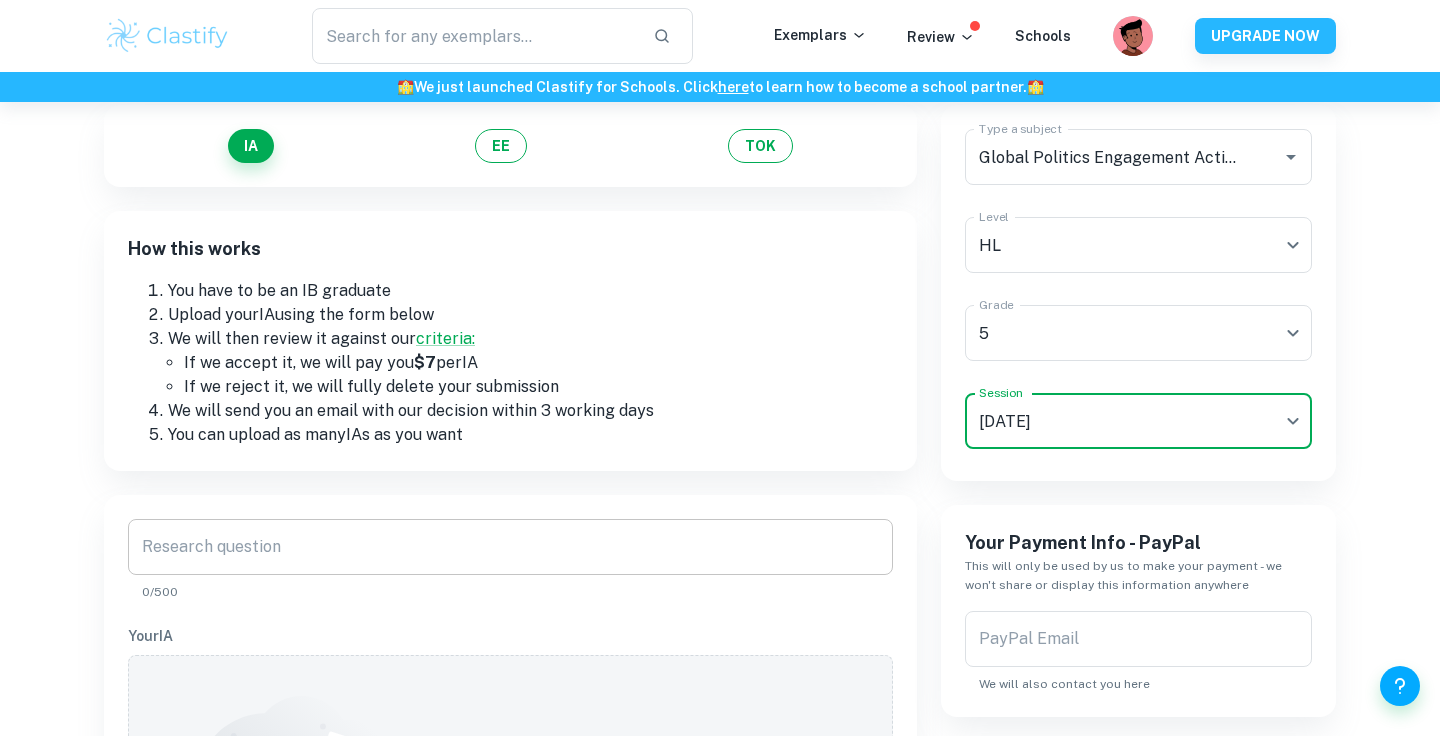 click on "Research question" at bounding box center (510, 547) 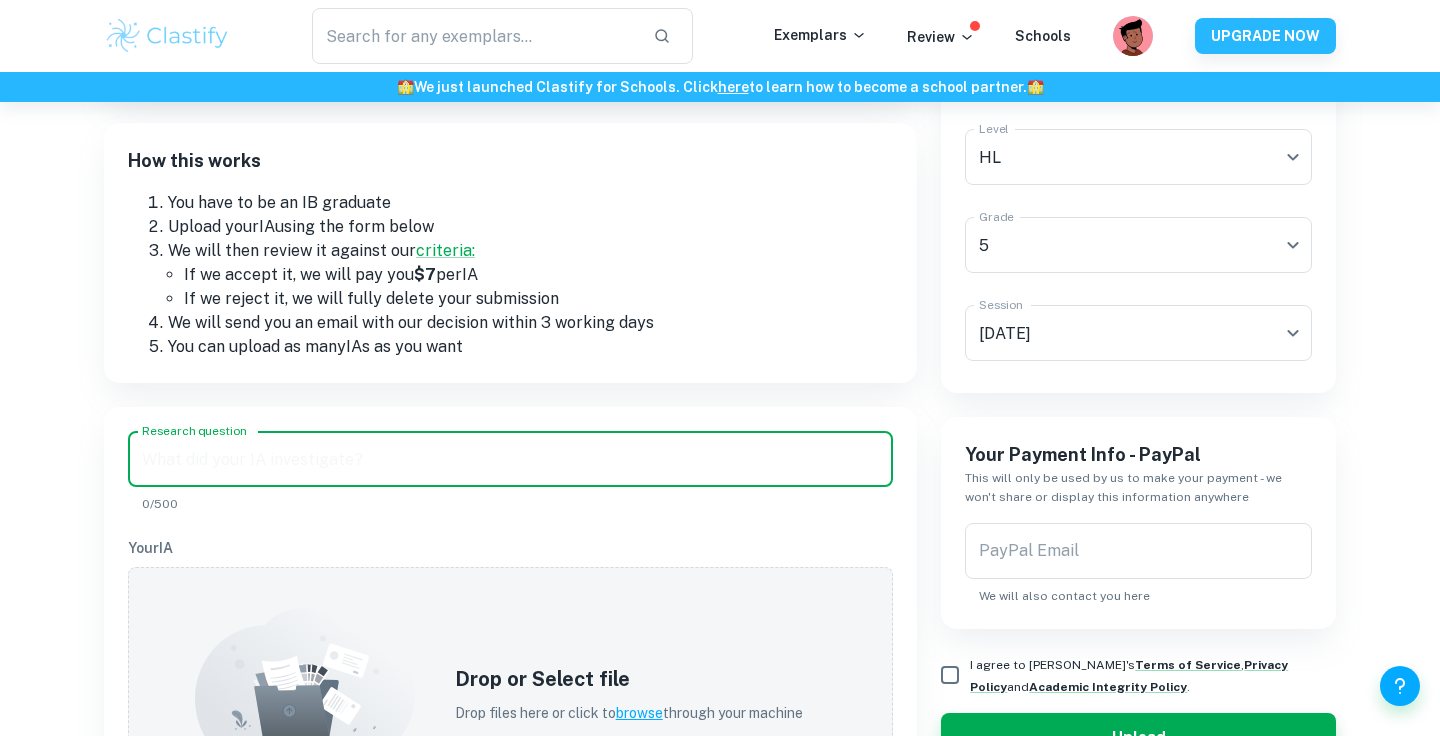 scroll, scrollTop: 234, scrollLeft: 0, axis: vertical 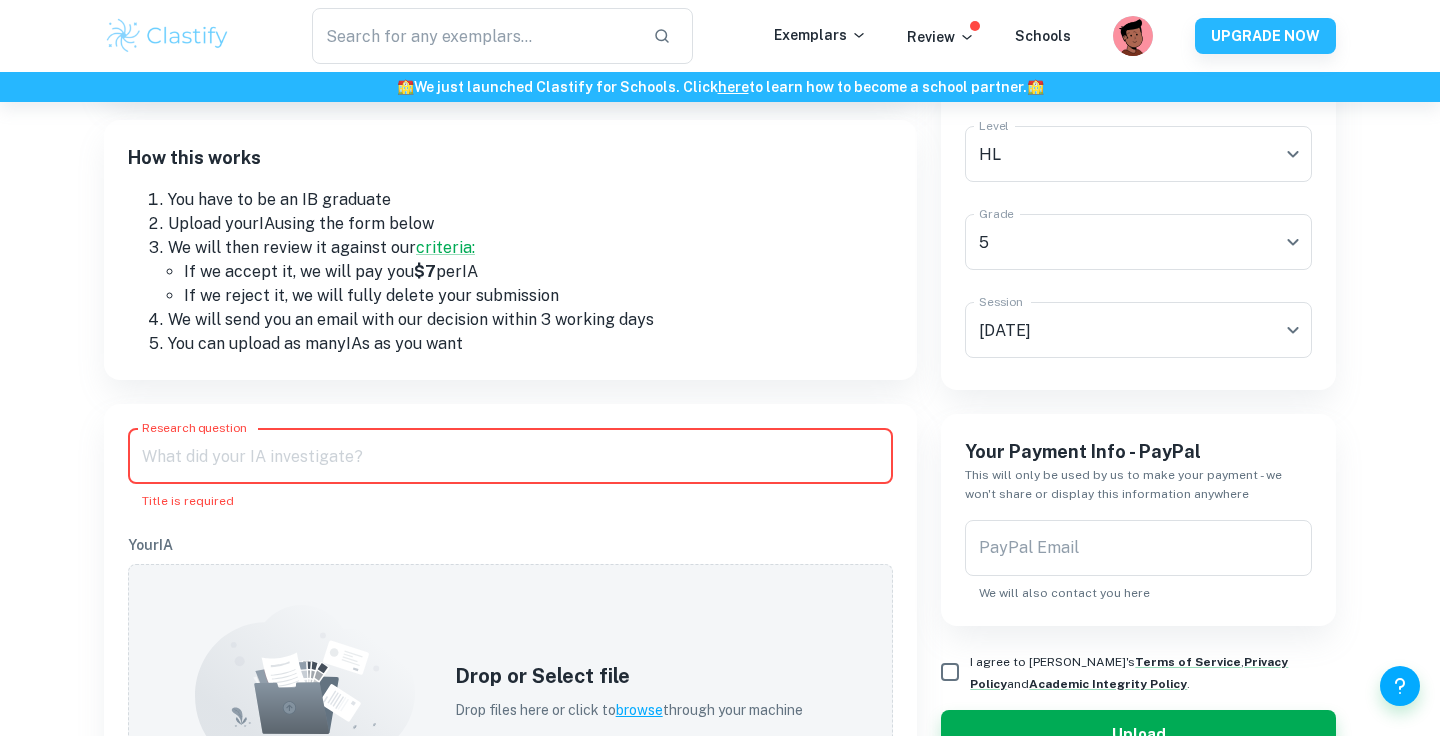 paste on "To what extent is the production of leather manufacturing in [GEOGRAPHIC_DATA] problematic for the environment?" 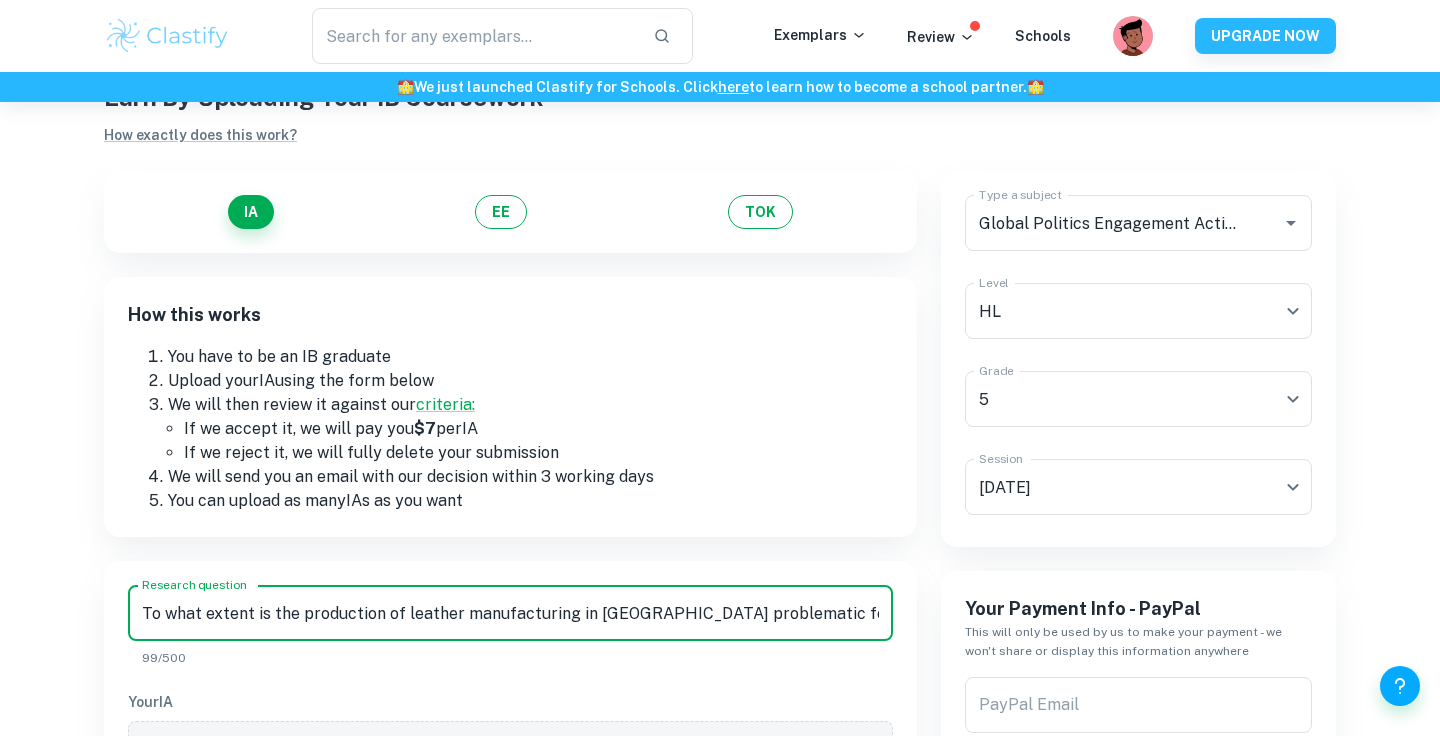 scroll, scrollTop: 77, scrollLeft: 0, axis: vertical 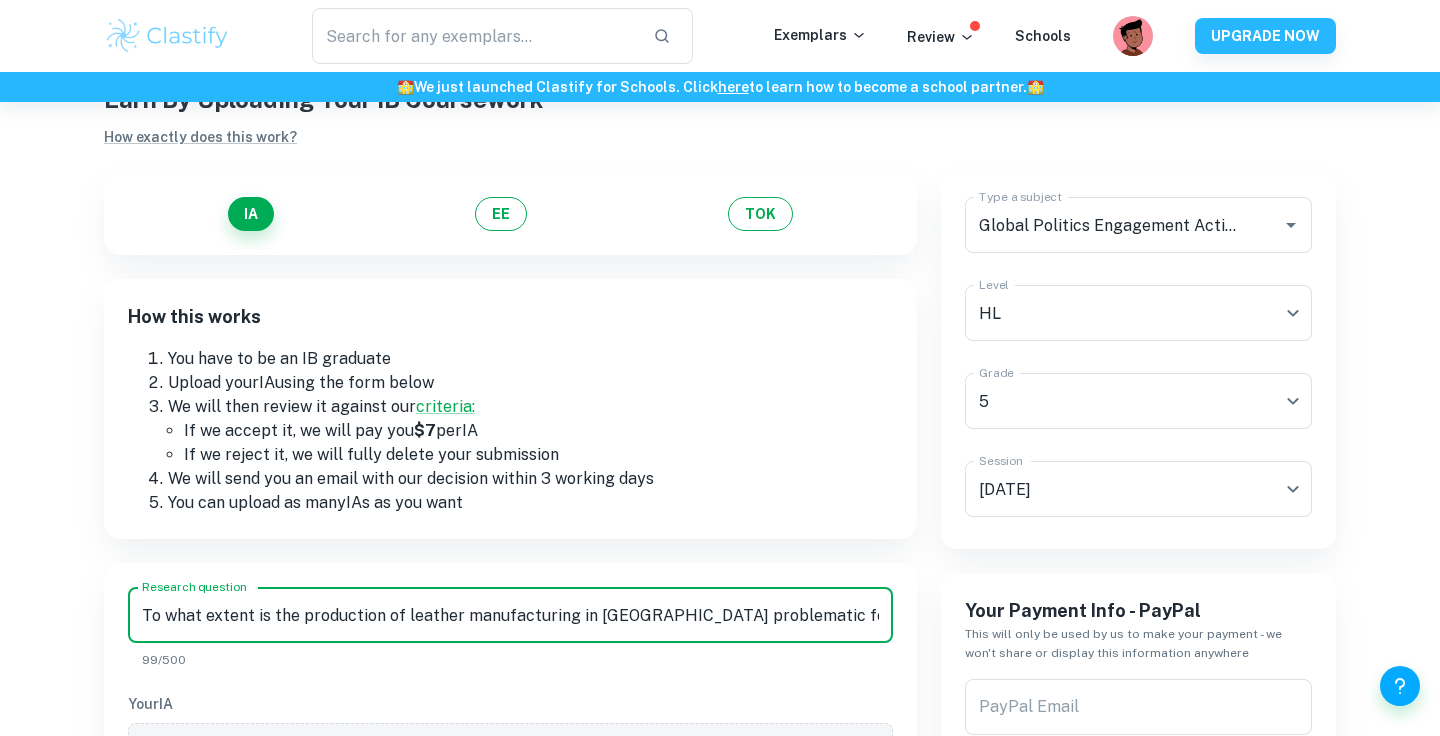 type on "To what extent is the production of leather manufacturing in [GEOGRAPHIC_DATA] problematic for the environment?" 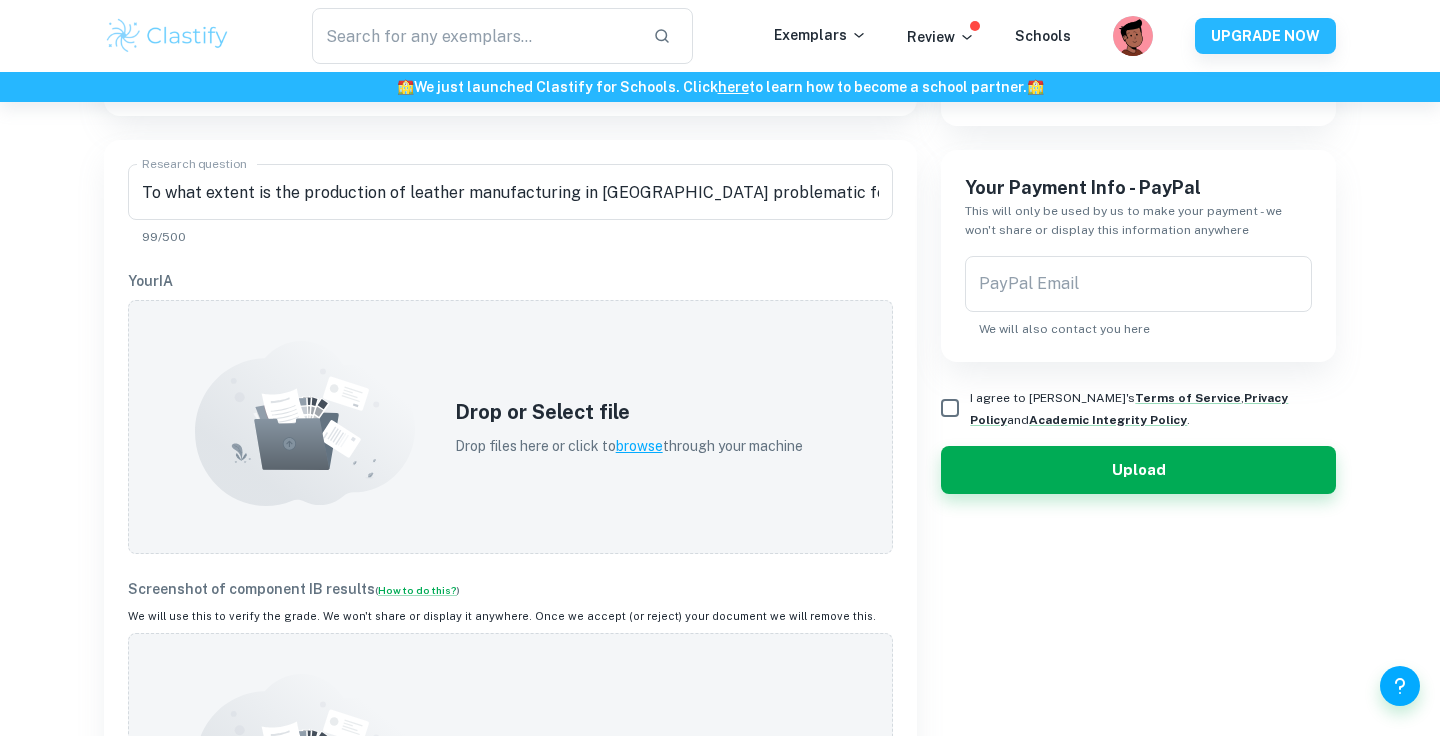 scroll, scrollTop: 533, scrollLeft: 0, axis: vertical 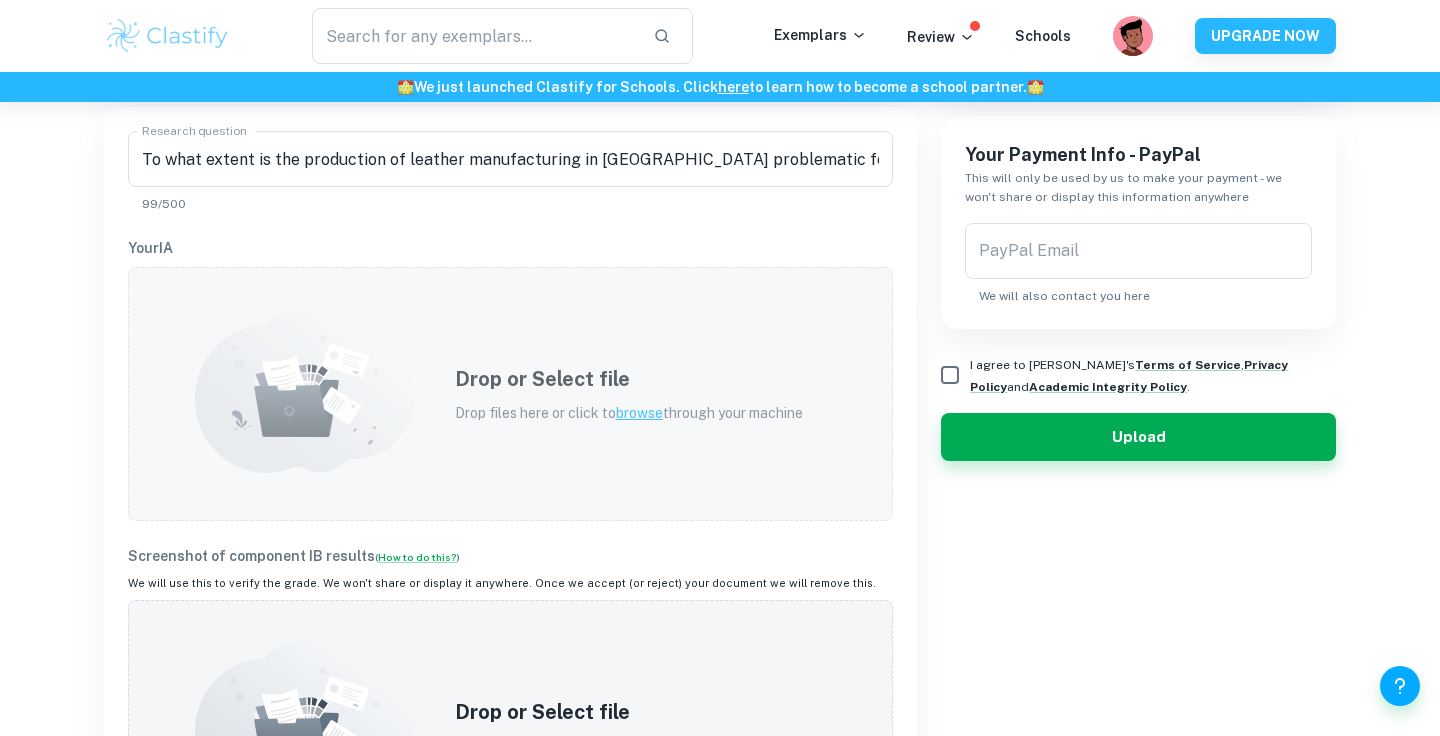 click on "Drop files here or click to  browse  through your machine" at bounding box center (629, 413) 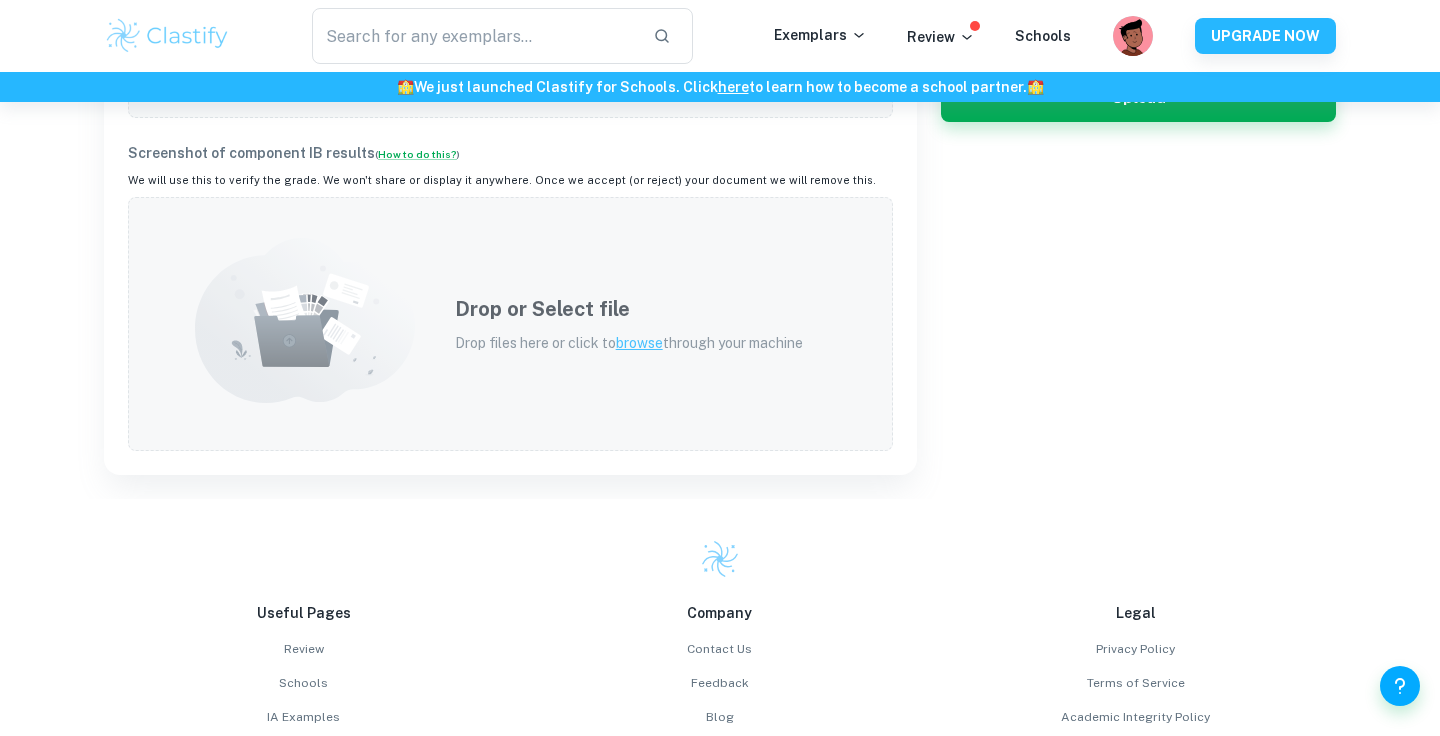 scroll, scrollTop: 837, scrollLeft: 0, axis: vertical 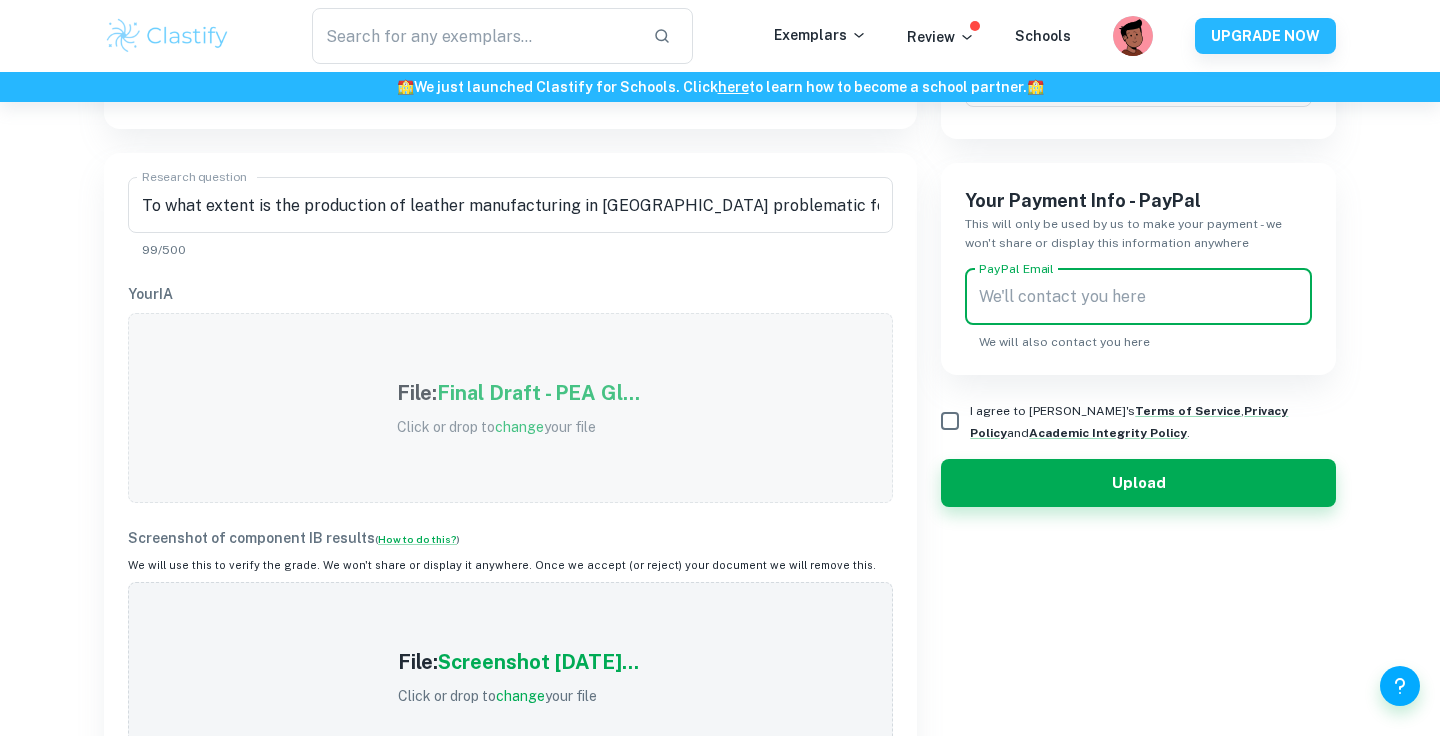 click on "PayPal Email" at bounding box center [1138, 297] 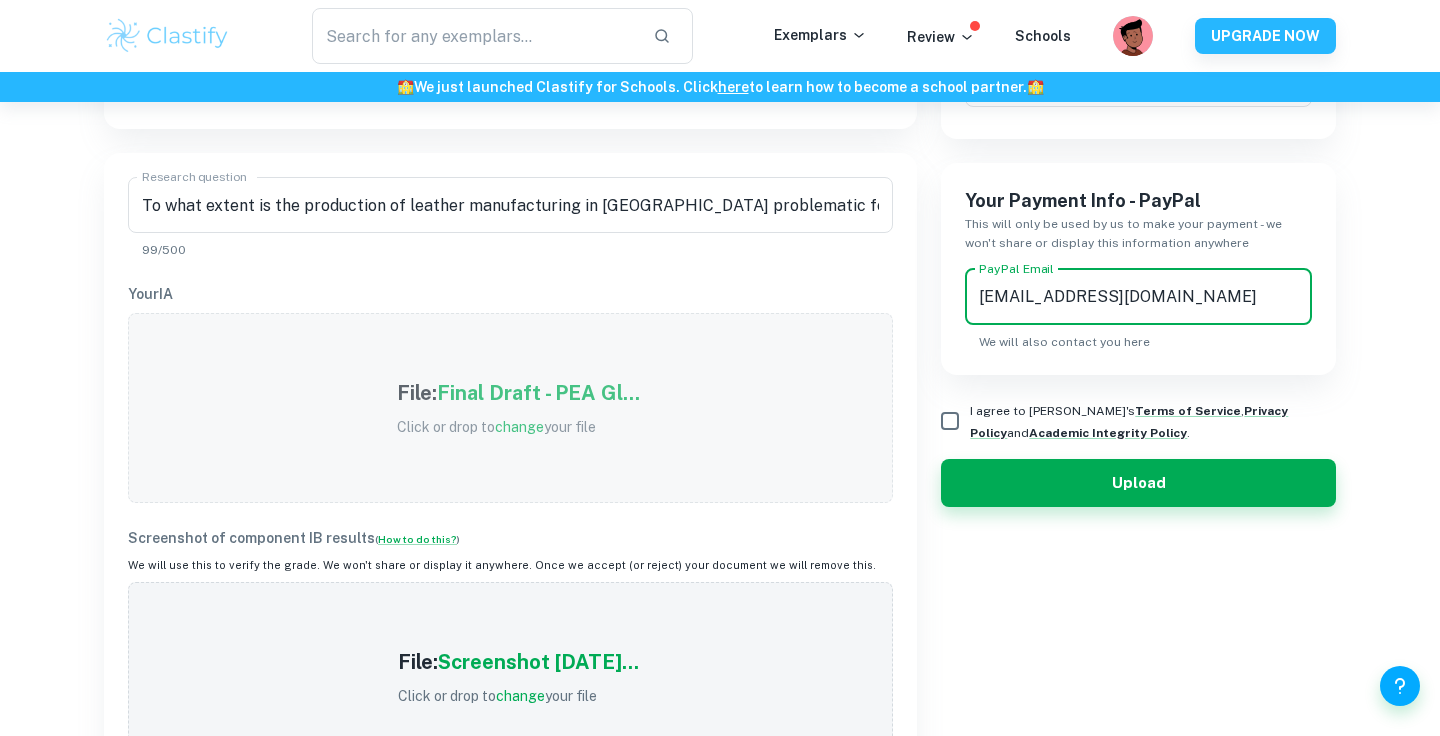 type on "[EMAIL_ADDRESS][DOMAIN_NAME]" 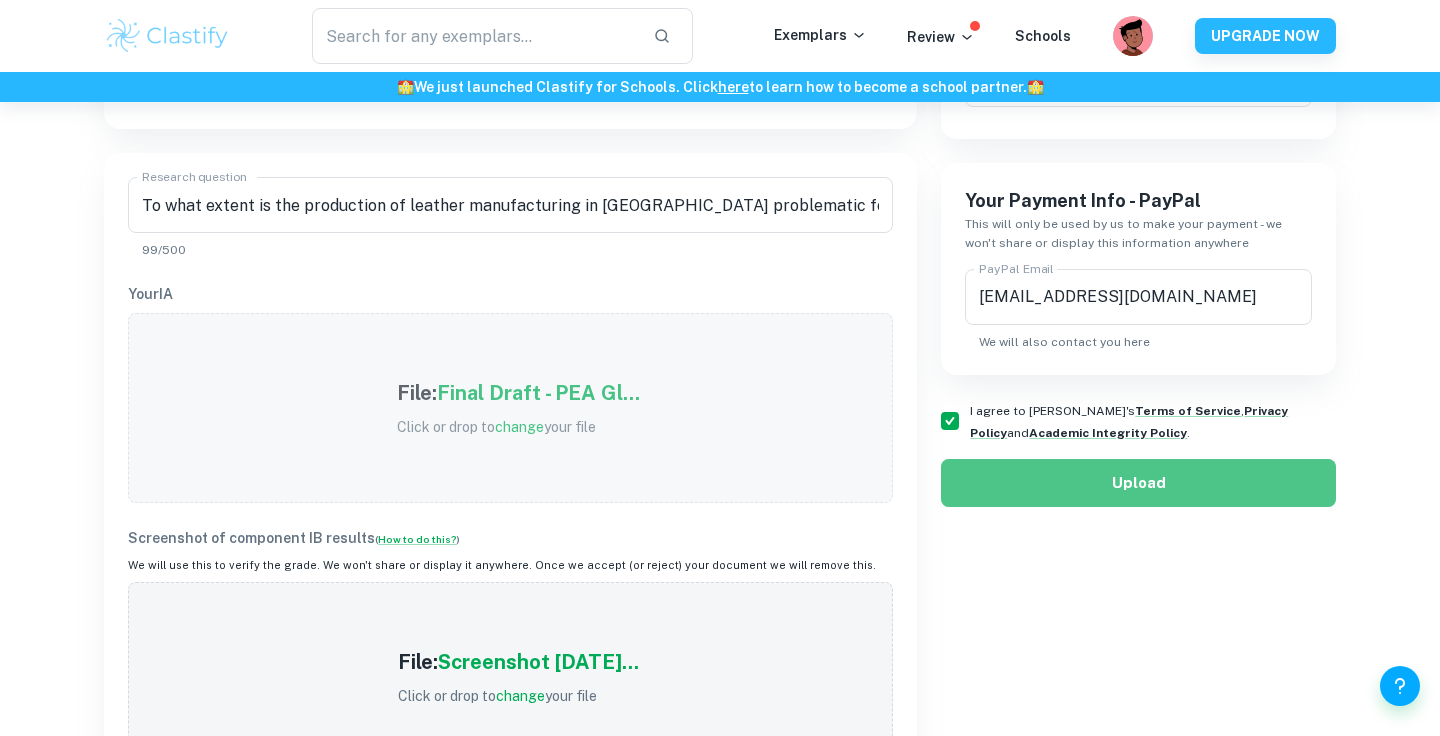 click on "Upload" at bounding box center [1138, 483] 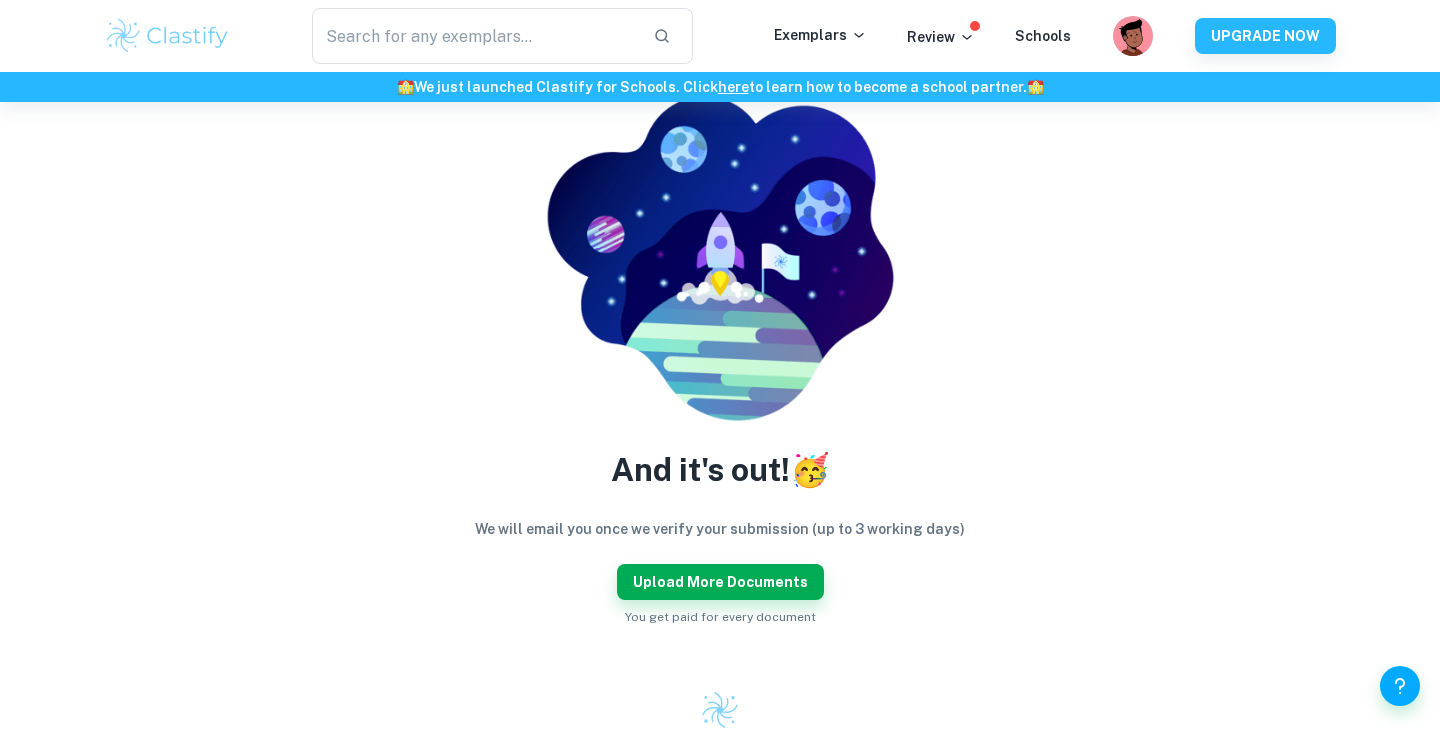 scroll, scrollTop: 184, scrollLeft: 0, axis: vertical 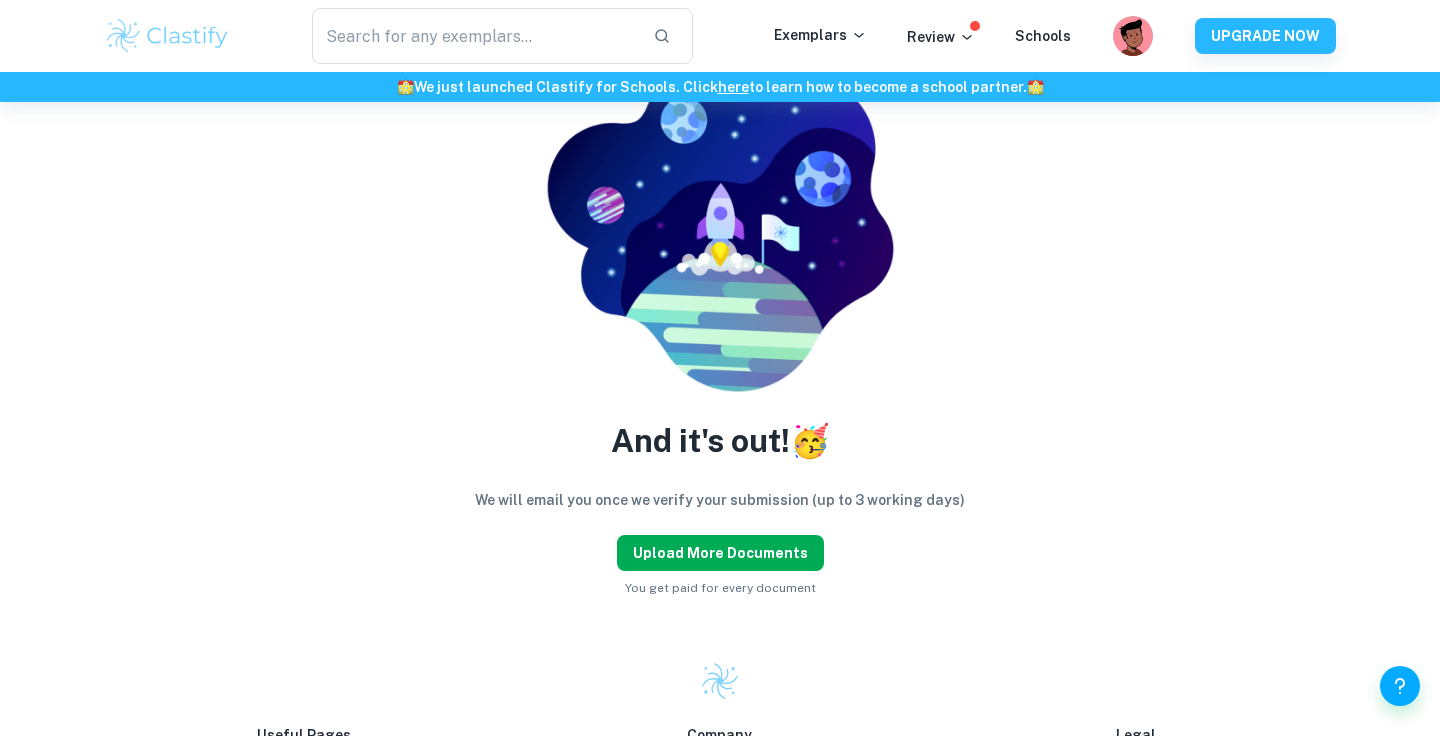 click on "Upload more documents" at bounding box center (720, 553) 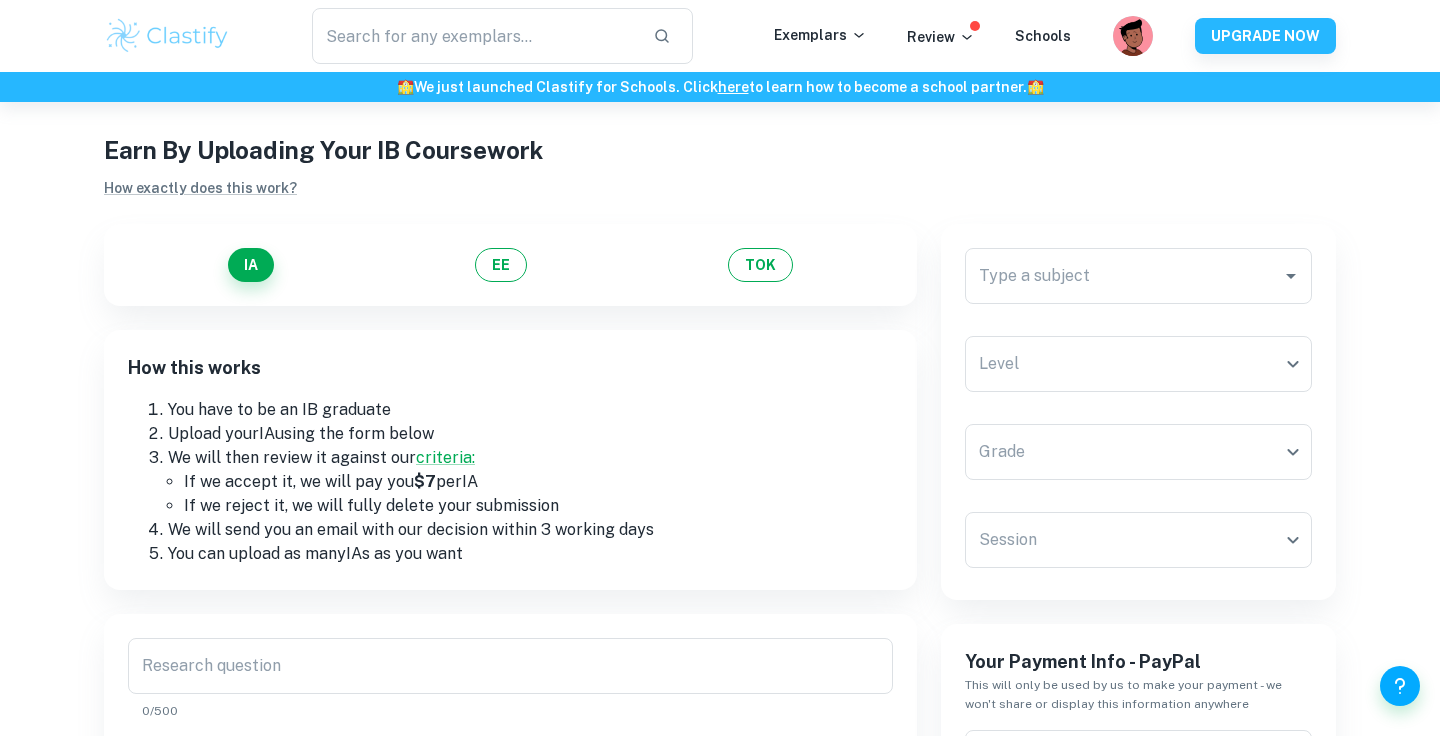 scroll, scrollTop: 0, scrollLeft: 0, axis: both 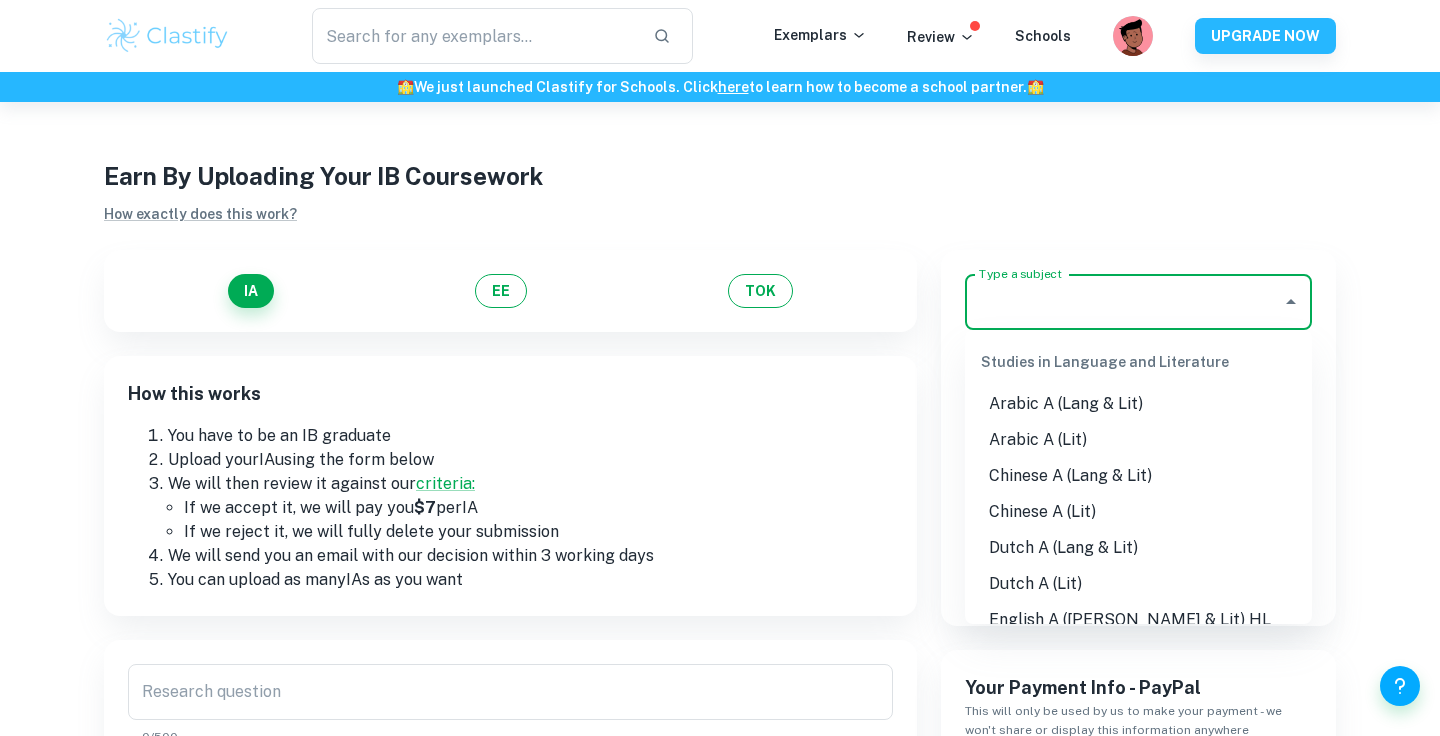 click on "Type a subject" at bounding box center (1123, 302) 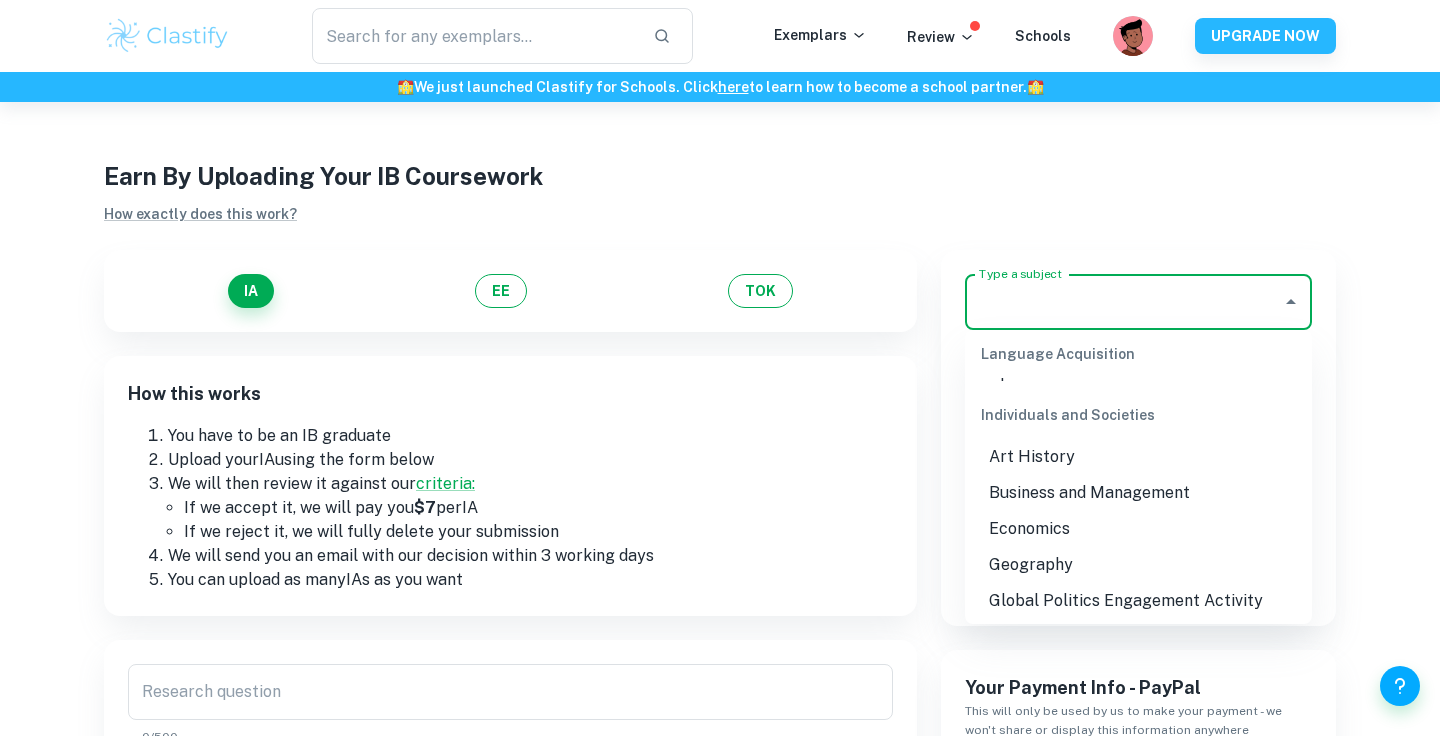 scroll, scrollTop: 1861, scrollLeft: 0, axis: vertical 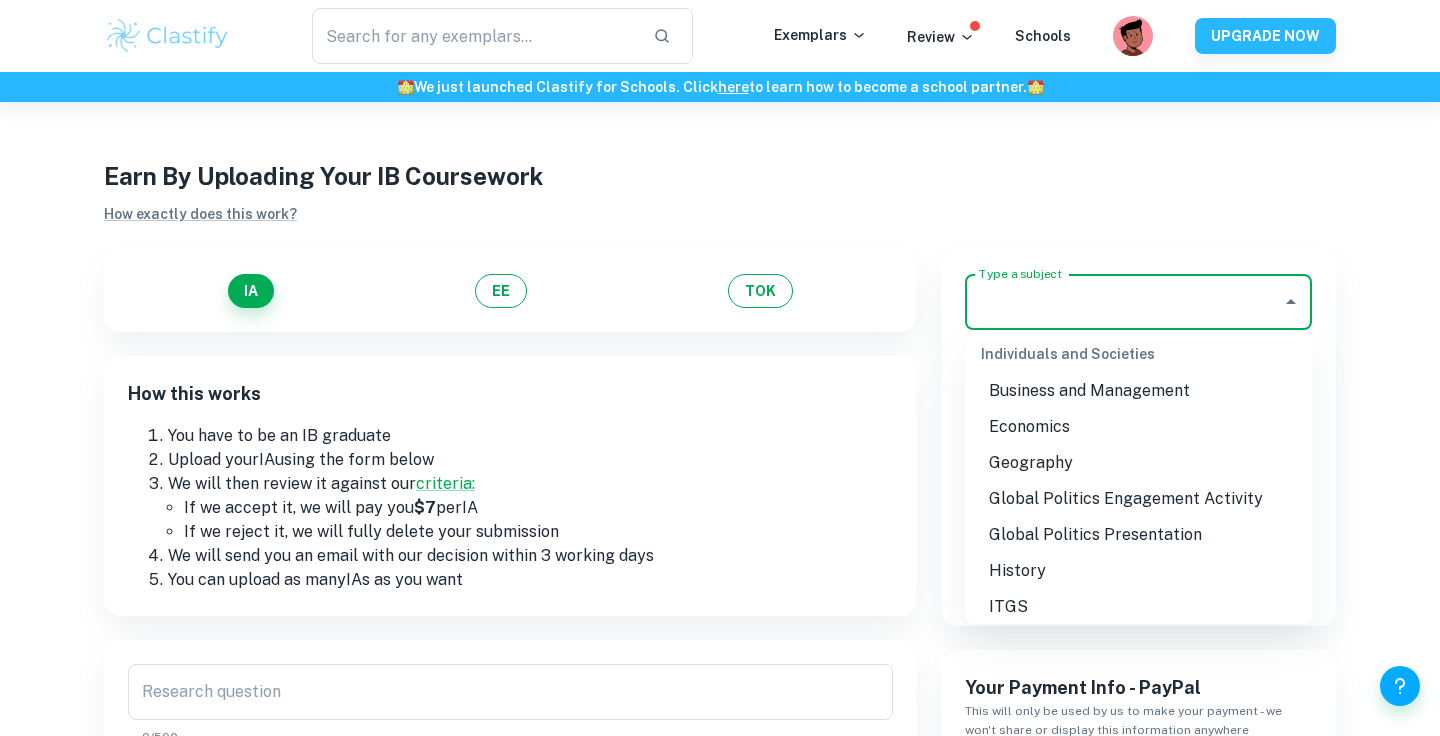 click on "Global Politics Presentation" at bounding box center [1138, 535] 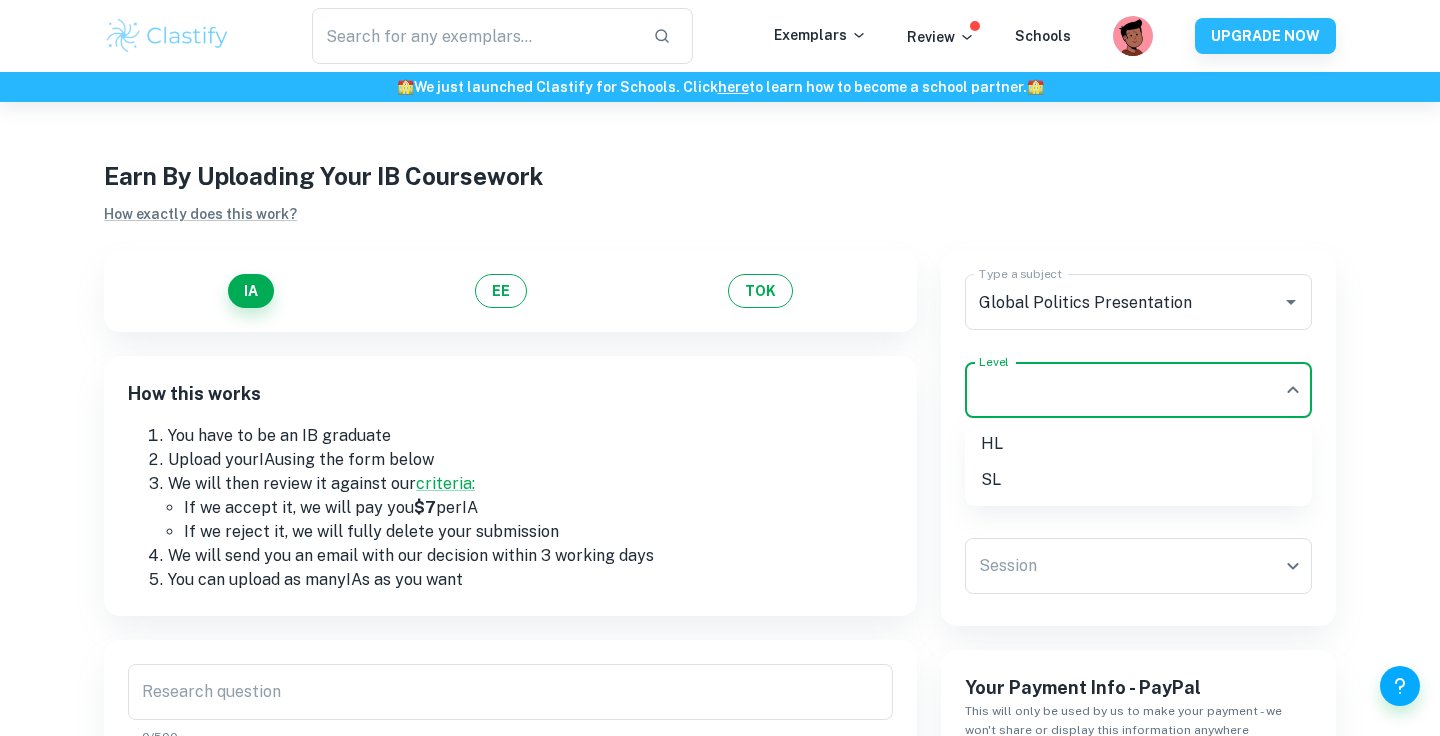 click on "We value your privacy We use cookies to enhance your browsing experience, serve personalised ads or content, and analyse our traffic. By clicking "Accept All", you consent to our use of cookies.   Cookie Policy Customise   Reject All   Accept All   Customise Consent Preferences   We use cookies to help you navigate efficiently and perform certain functions. You will find detailed information about all cookies under each consent category below. The cookies that are categorised as "Necessary" are stored on your browser as they are essential for enabling the basic functionalities of the site. ...  Show more For more information on how Google's third-party cookies operate and handle your data, see:   Google Privacy Policy Necessary Always Active Necessary cookies are required to enable the basic features of this site, such as providing secure log-in or adjusting your consent preferences. These cookies do not store any personally identifiable data. Functional Analytics Performance Advertisement Uncategorised" at bounding box center [720, 470] 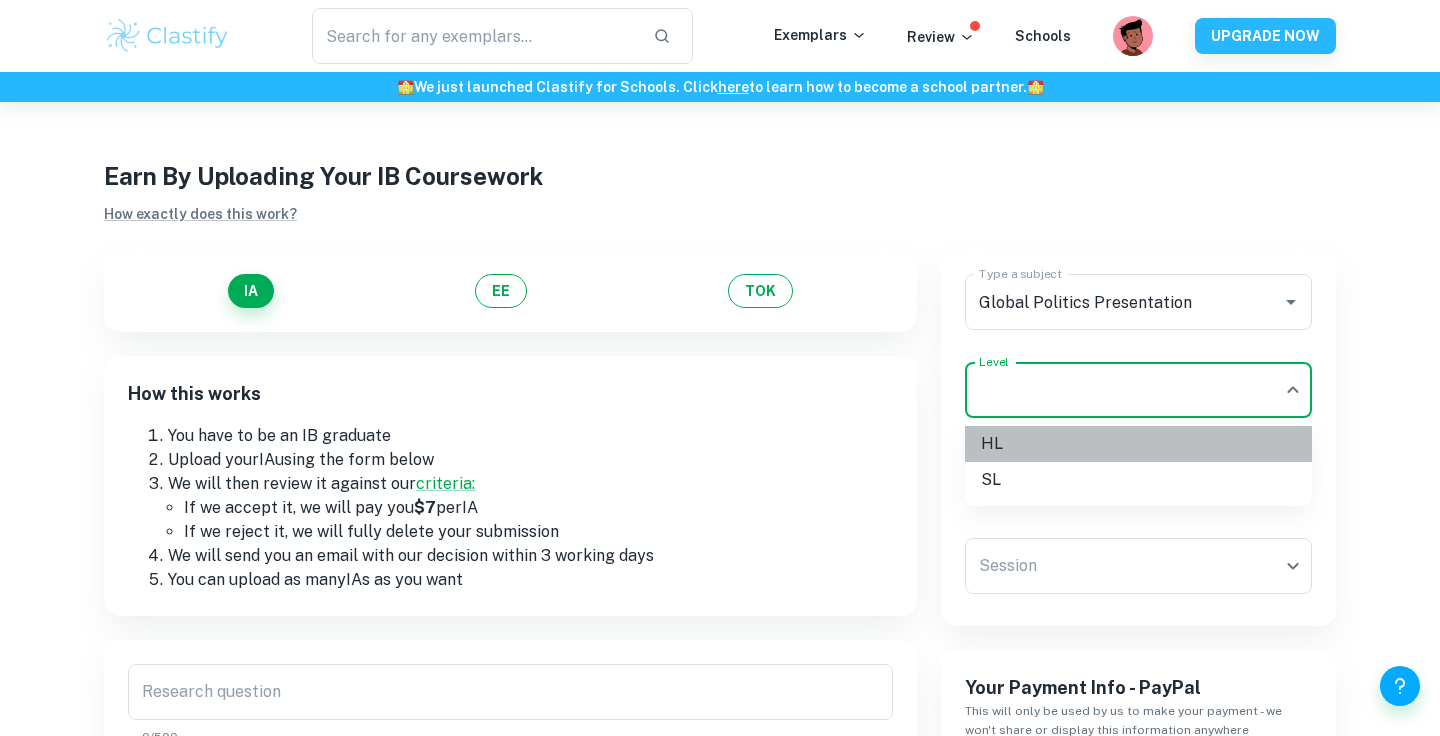 click on "HL" at bounding box center [1138, 444] 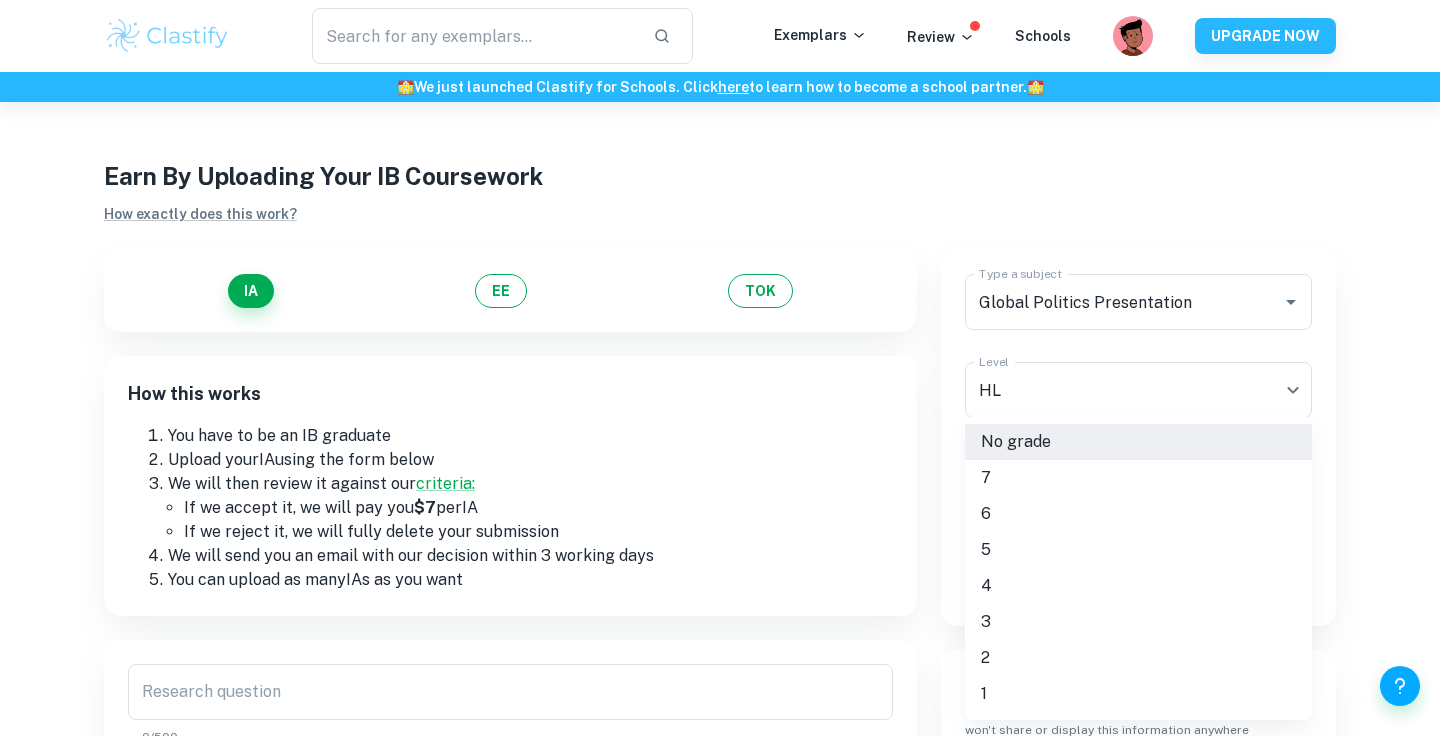 click on "We value your privacy We use cookies to enhance your browsing experience, serve personalised ads or content, and analyse our traffic. By clicking "Accept All", you consent to our use of cookies.   Cookie Policy Customise   Reject All   Accept All   Customise Consent Preferences   We use cookies to help you navigate efficiently and perform certain functions. You will find detailed information about all cookies under each consent category below. The cookies that are categorised as "Necessary" are stored on your browser as they are essential for enabling the basic functionalities of the site. ...  Show more For more information on how Google's third-party cookies operate and handle your data, see:   Google Privacy Policy Necessary Always Active Necessary cookies are required to enable the basic features of this site, such as providing secure log-in or adjusting your consent preferences. These cookies do not store any personally identifiable data. Functional Analytics Performance Advertisement Uncategorised" at bounding box center [720, 470] 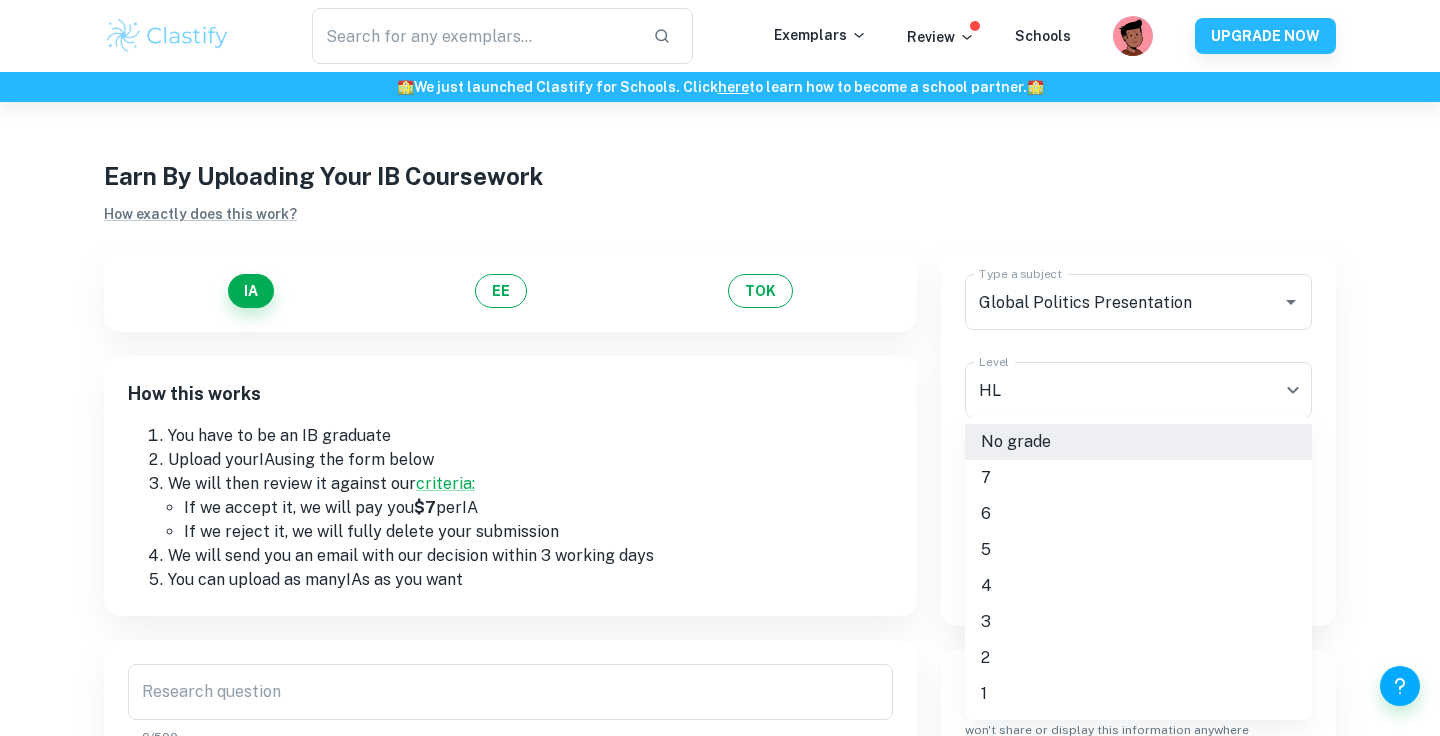 click on "5" at bounding box center (1138, 550) 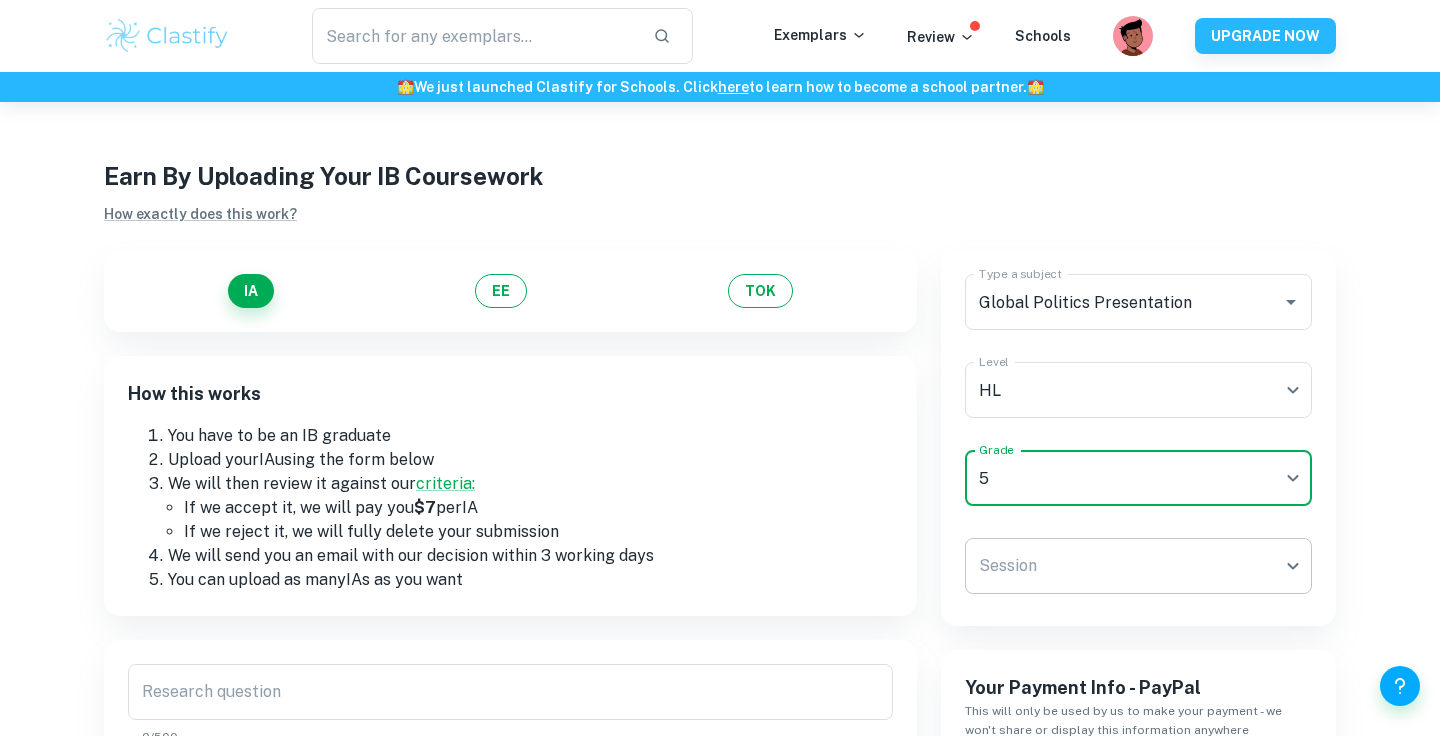 click on "We value your privacy We use cookies to enhance your browsing experience, serve personalised ads or content, and analyse our traffic. By clicking "Accept All", you consent to our use of cookies.   Cookie Policy Customise   Reject All   Accept All   Customise Consent Preferences   We use cookies to help you navigate efficiently and perform certain functions. You will find detailed information about all cookies under each consent category below. The cookies that are categorised as "Necessary" are stored on your browser as they are essential for enabling the basic functionalities of the site. ...  Show more For more information on how Google's third-party cookies operate and handle your data, see:   Google Privacy Policy Necessary Always Active Necessary cookies are required to enable the basic features of this site, such as providing secure log-in or adjusting your consent preferences. These cookies do not store any personally identifiable data. Functional Analytics Performance Advertisement Uncategorised" at bounding box center (720, 470) 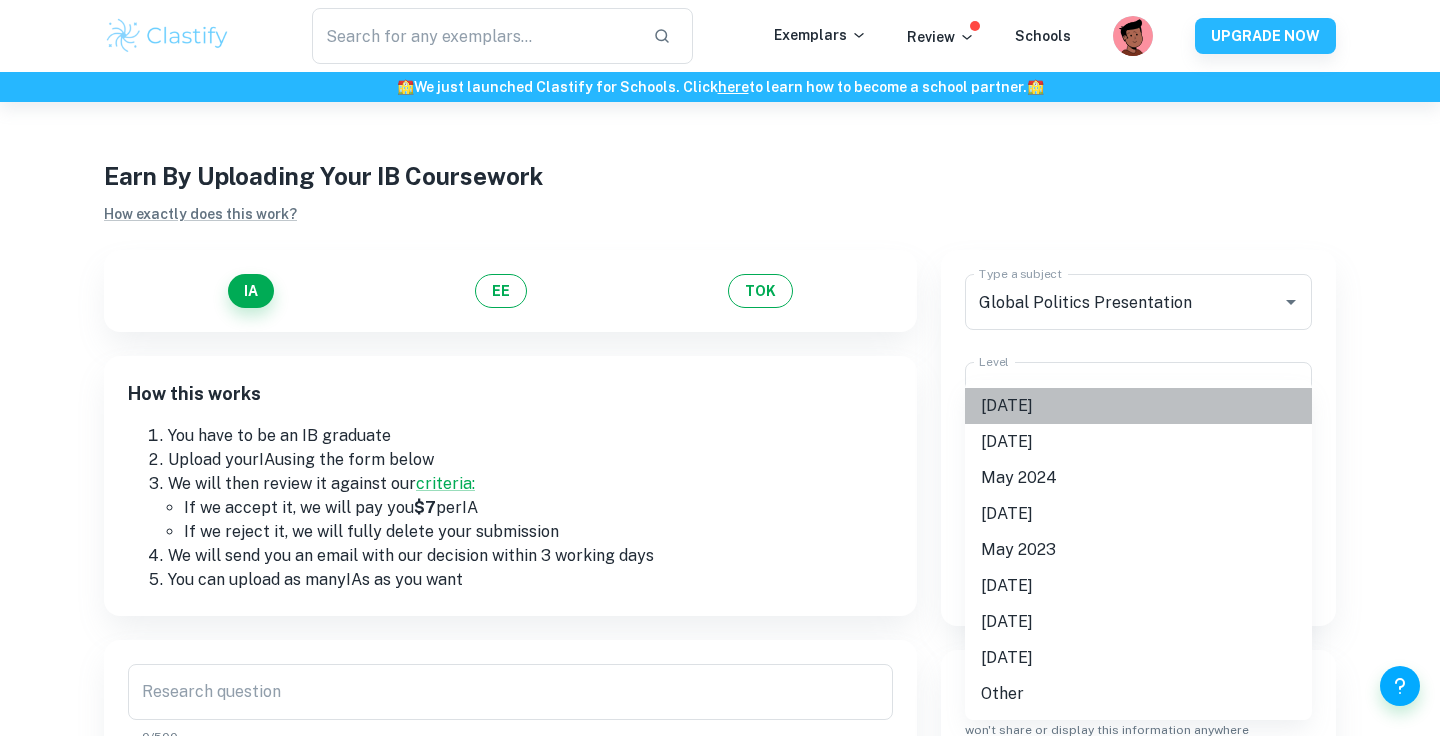 click on "[DATE]" at bounding box center (1138, 406) 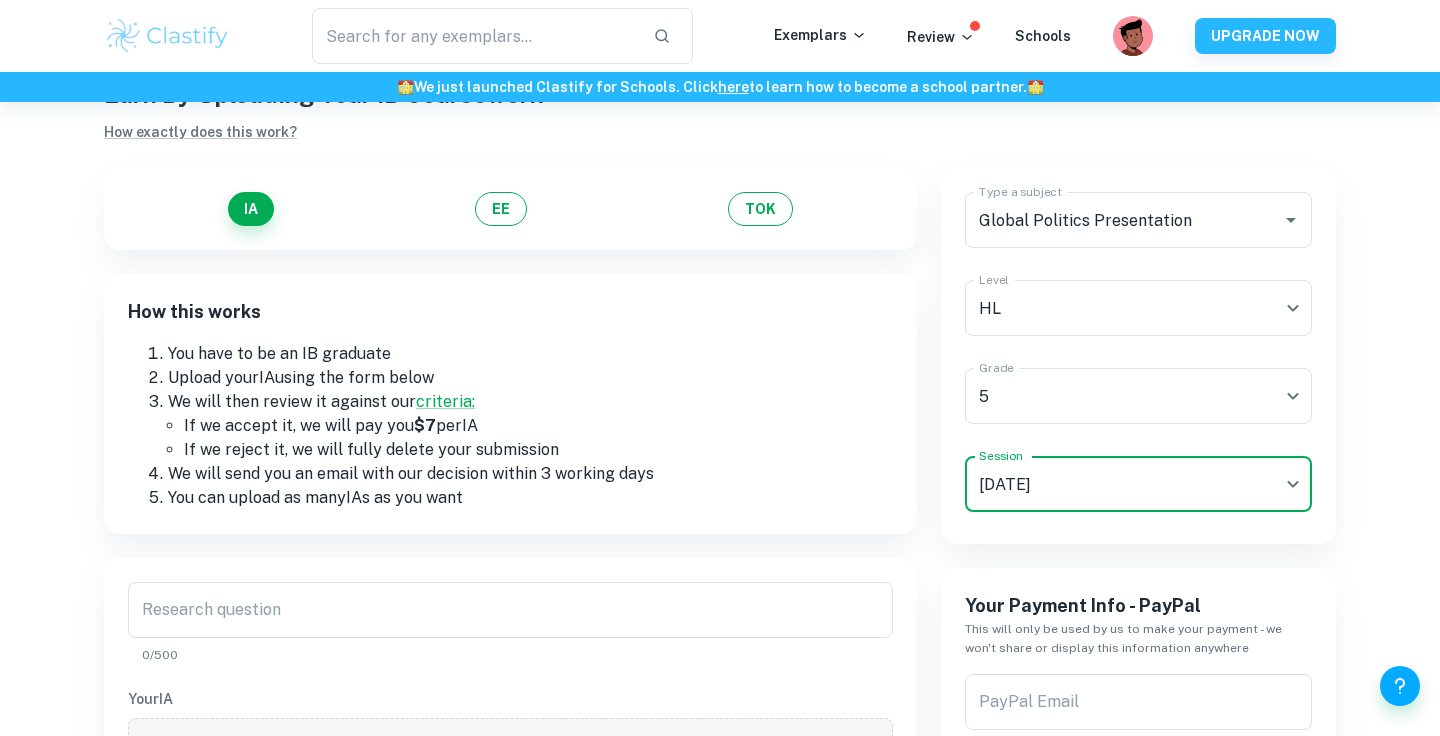scroll, scrollTop: 240, scrollLeft: 0, axis: vertical 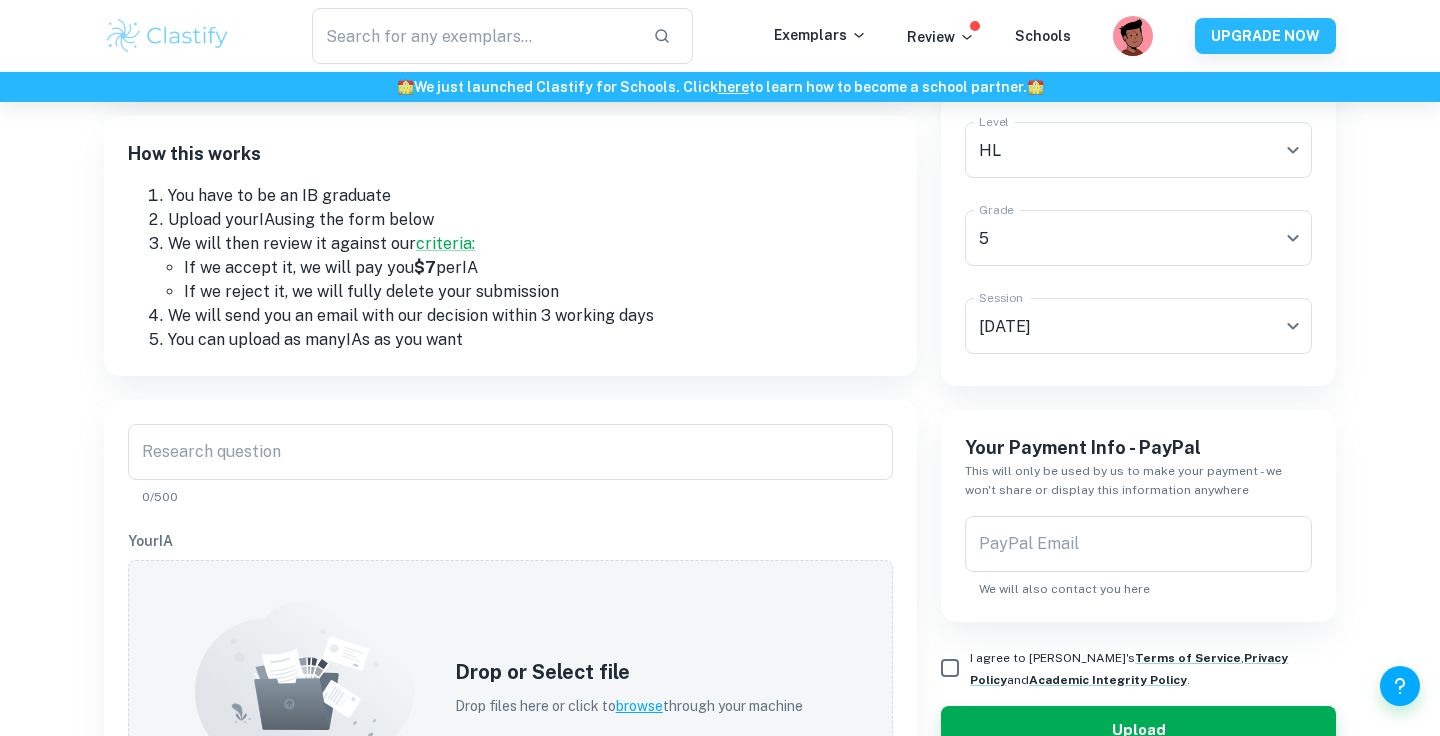 click on "Research question Research question 0/500 Your  IA Drop or Select file Drop files here or click to  browse  through your machine Screenshot of component IB results  ( How to do this? ) We will use this to verify the grade. We won't share or display it anywhere. Once we accept (or reject) your document we will remove this. Drop or Select file Drop files here or click to  browse  through your machine" at bounding box center (510, 785) 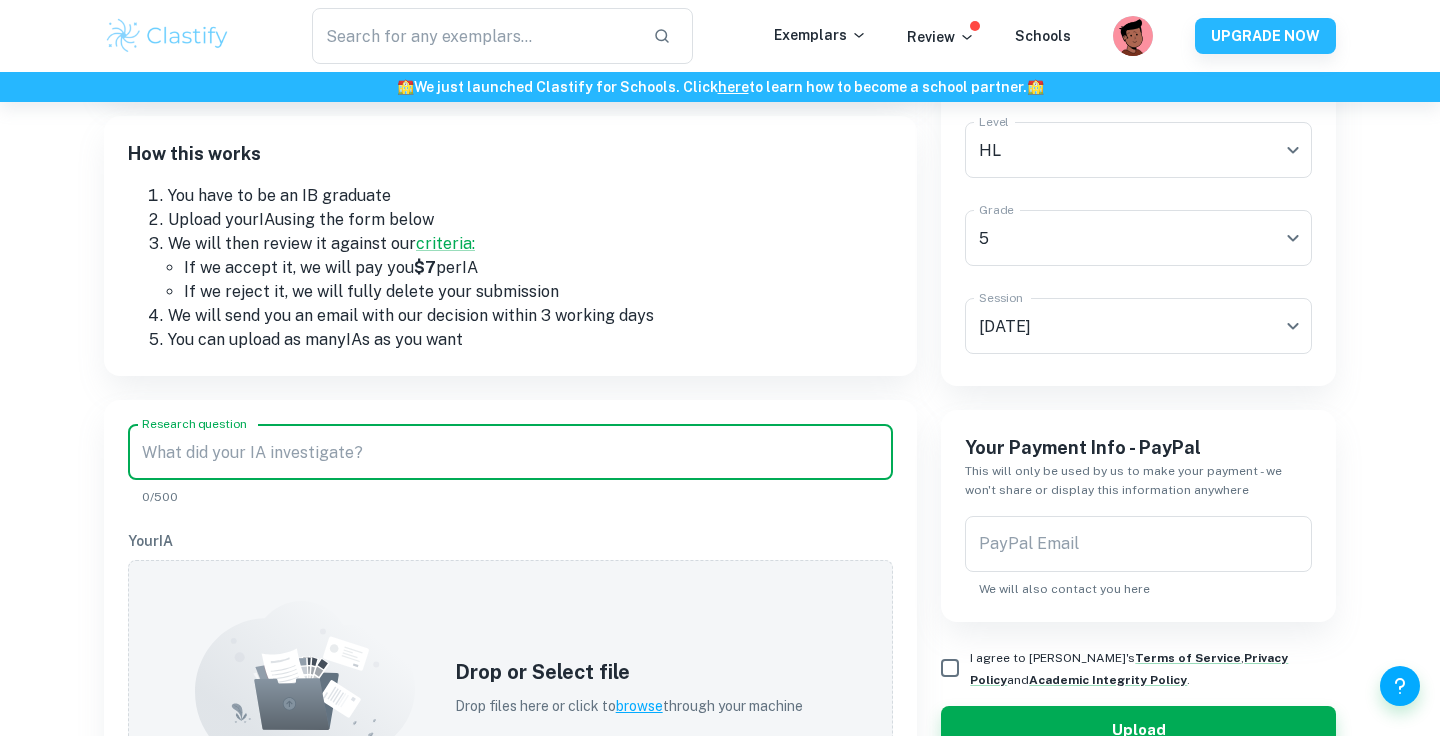 click on "Research question" at bounding box center (510, 452) 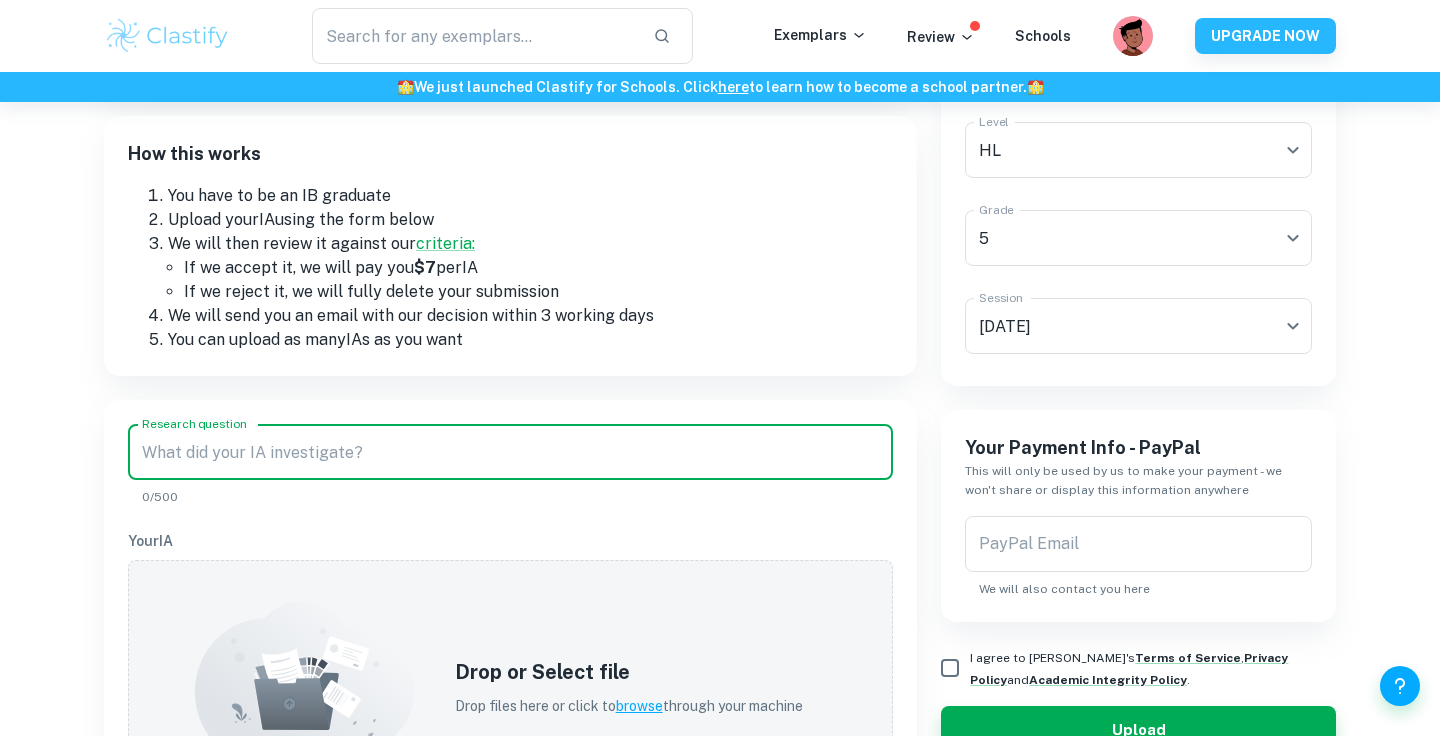 click on "Research question" at bounding box center [510, 452] 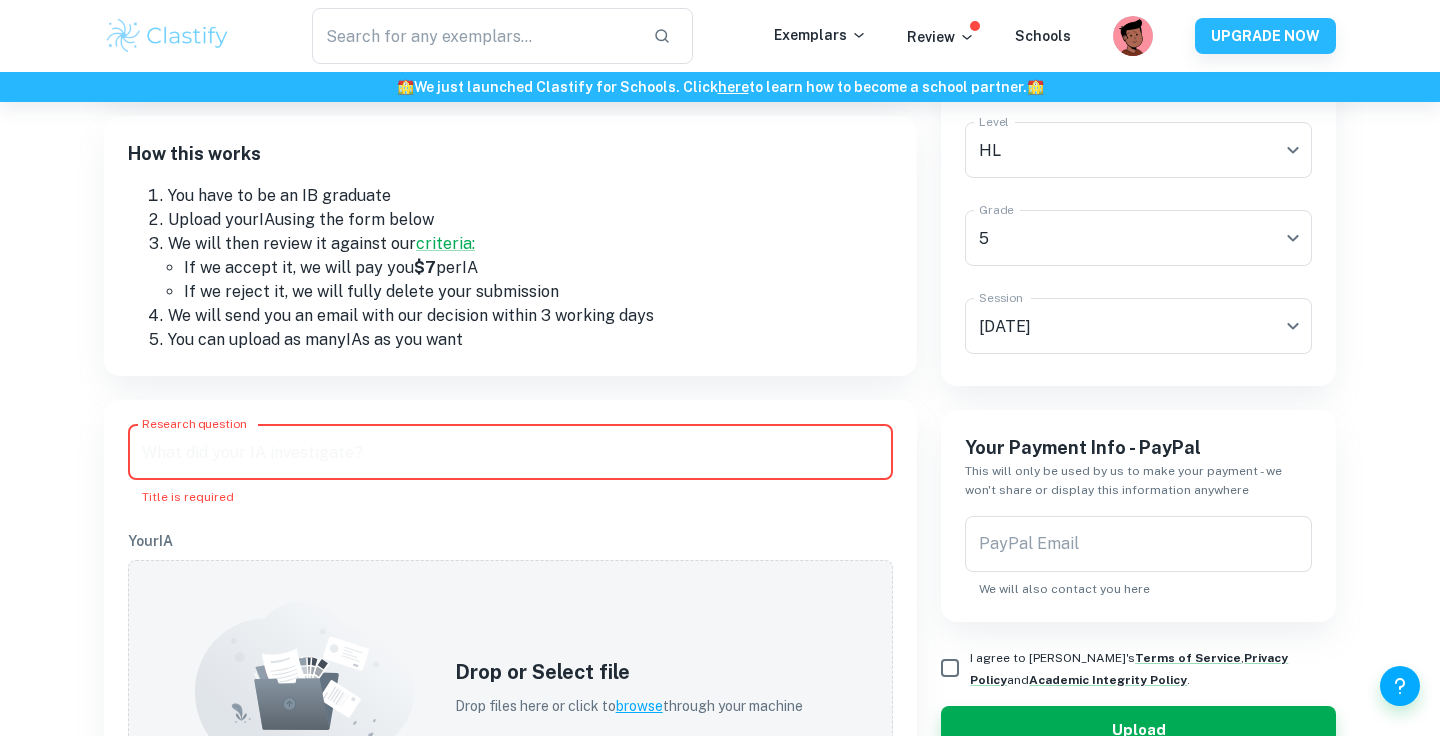 paste on "To what extent was the presence of [DEMOGRAPHIC_DATA] individuals in the [GEOGRAPHIC_DATA] region a violation of Sudan’s sovereignty?" 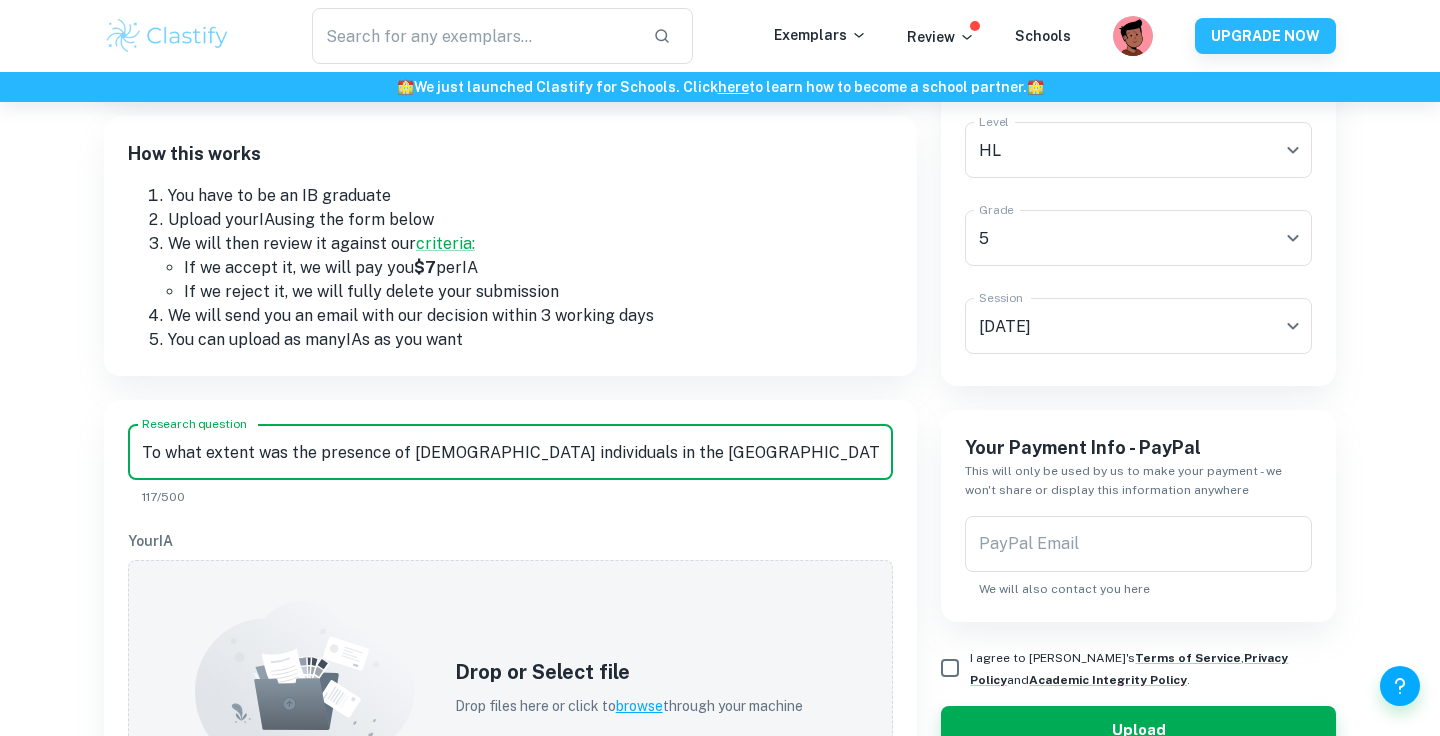 scroll, scrollTop: 0, scrollLeft: 123, axis: horizontal 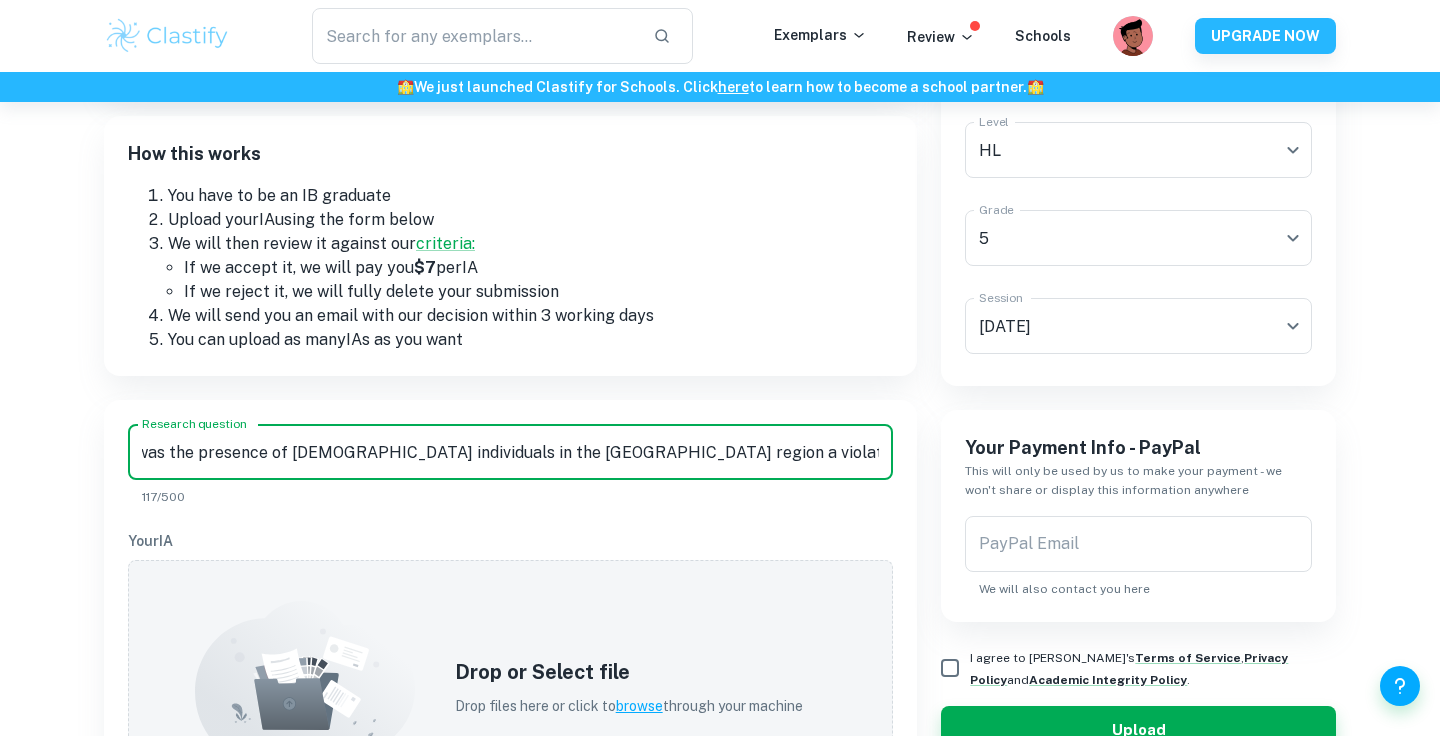 type on "To what extent was the presence of [DEMOGRAPHIC_DATA] individuals in the [GEOGRAPHIC_DATA] region a violation of Sudan’s sovereignty?" 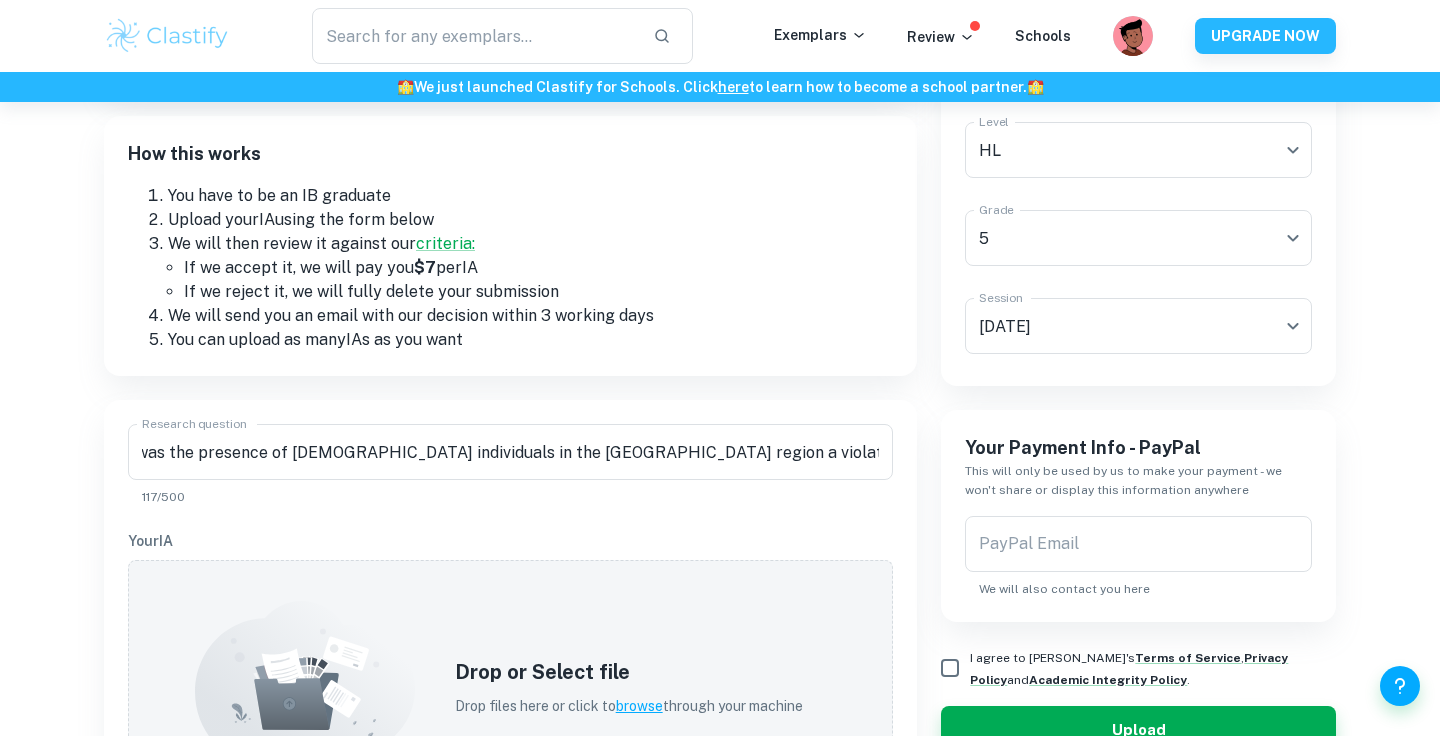 scroll, scrollTop: 0, scrollLeft: 0, axis: both 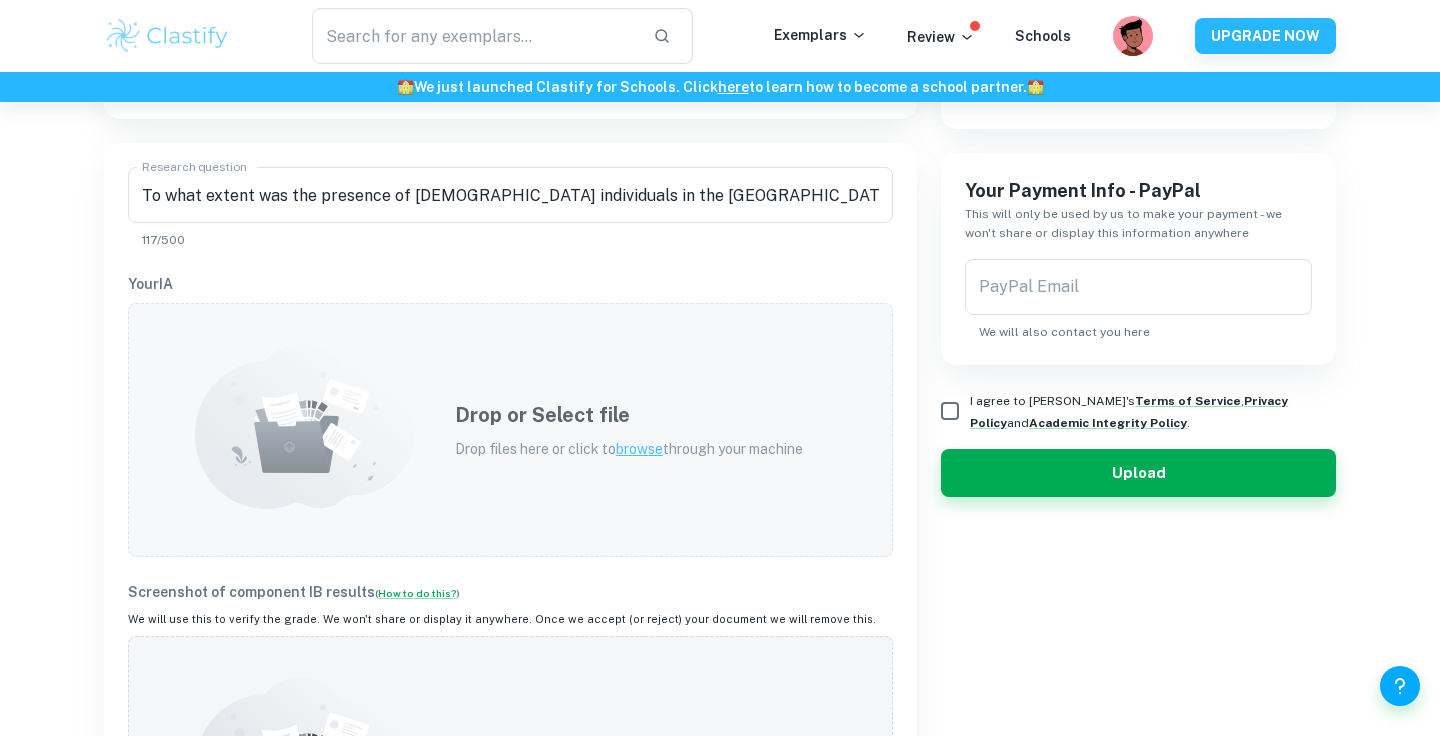 click on "Drop files here or click to  browse  through your machine" at bounding box center [629, 449] 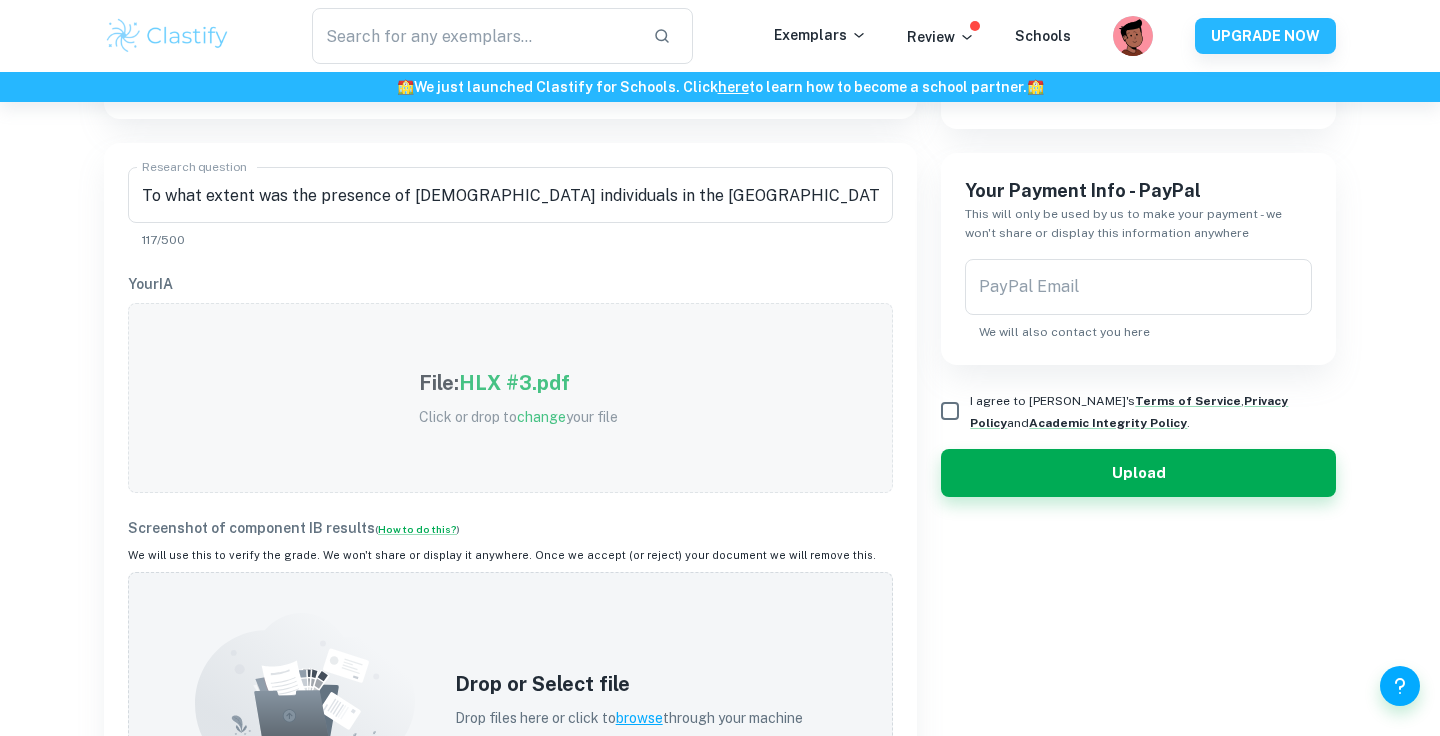 scroll, scrollTop: 550, scrollLeft: 0, axis: vertical 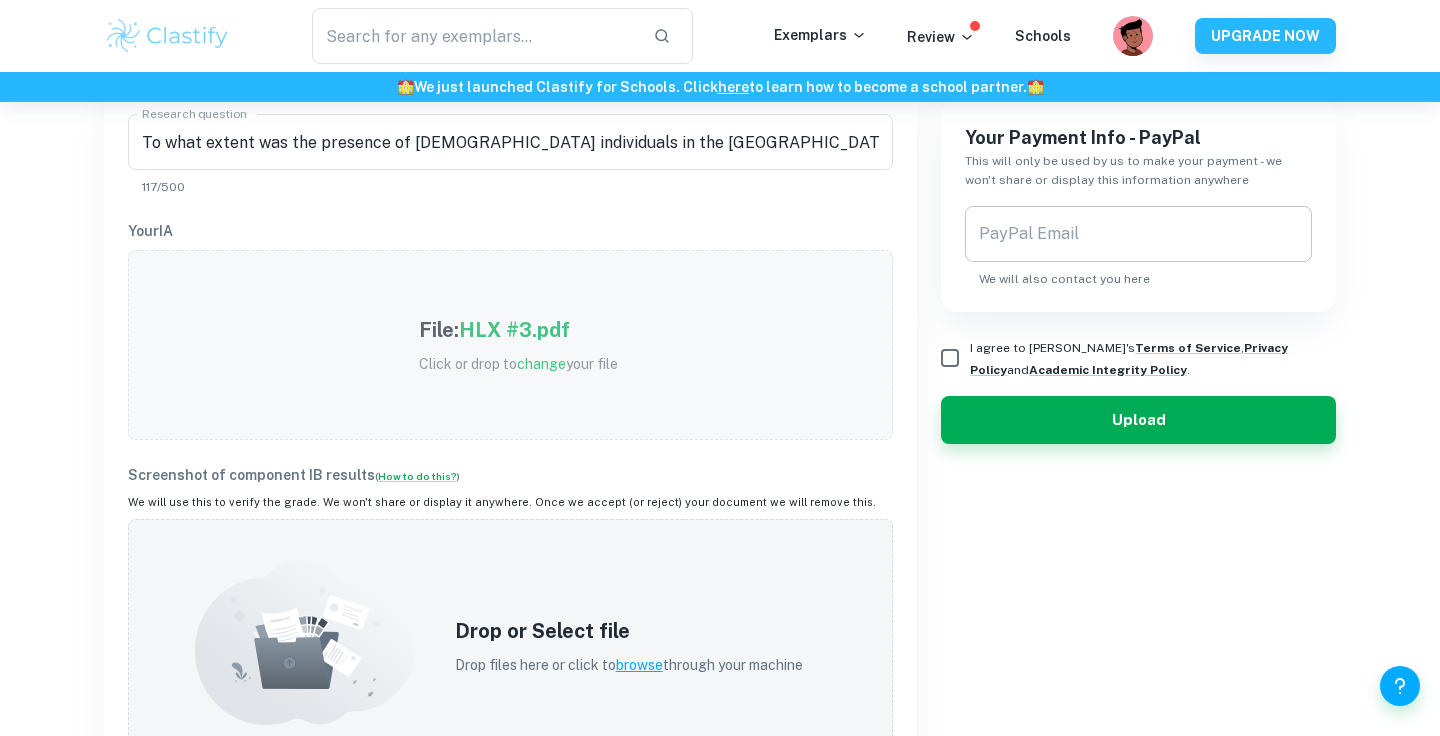click on "PayPal Email" at bounding box center (1138, 234) 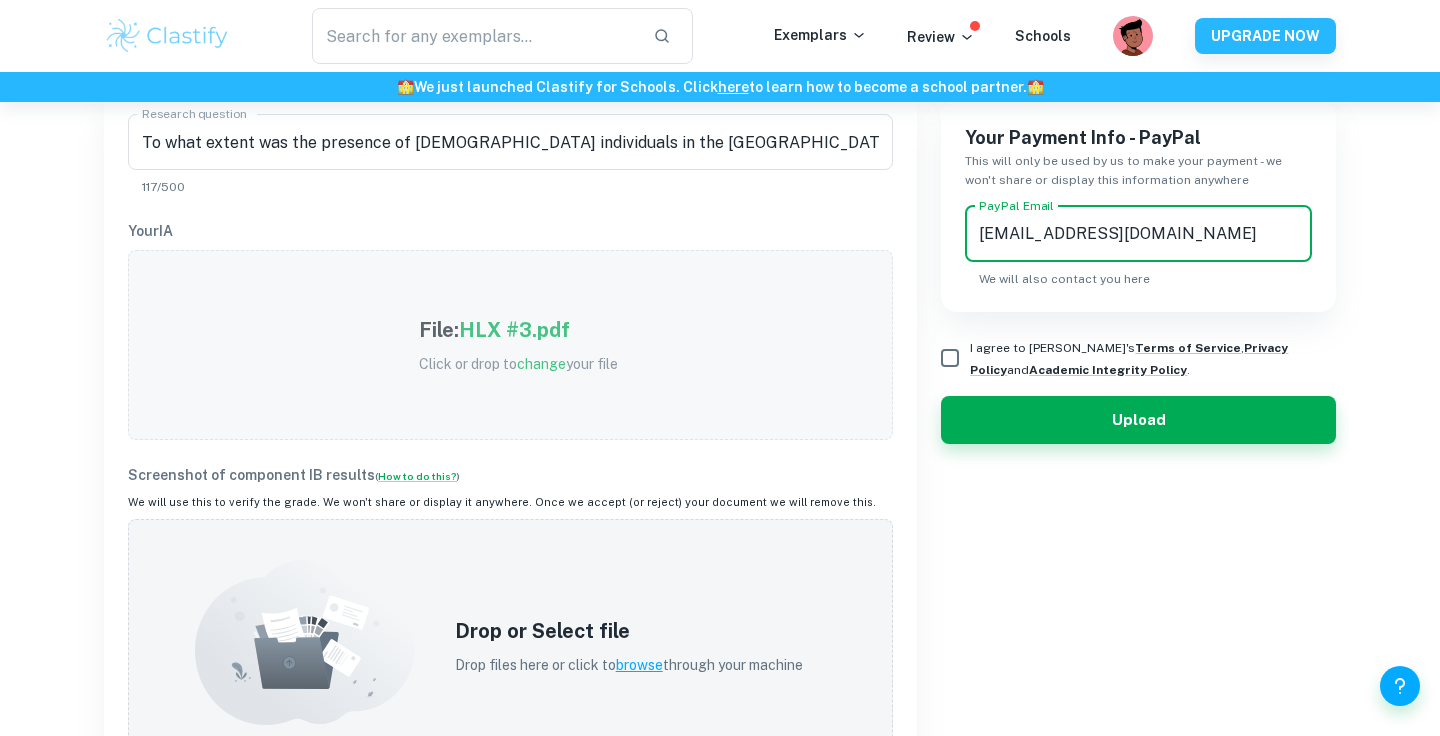 type on "[EMAIL_ADDRESS][DOMAIN_NAME]" 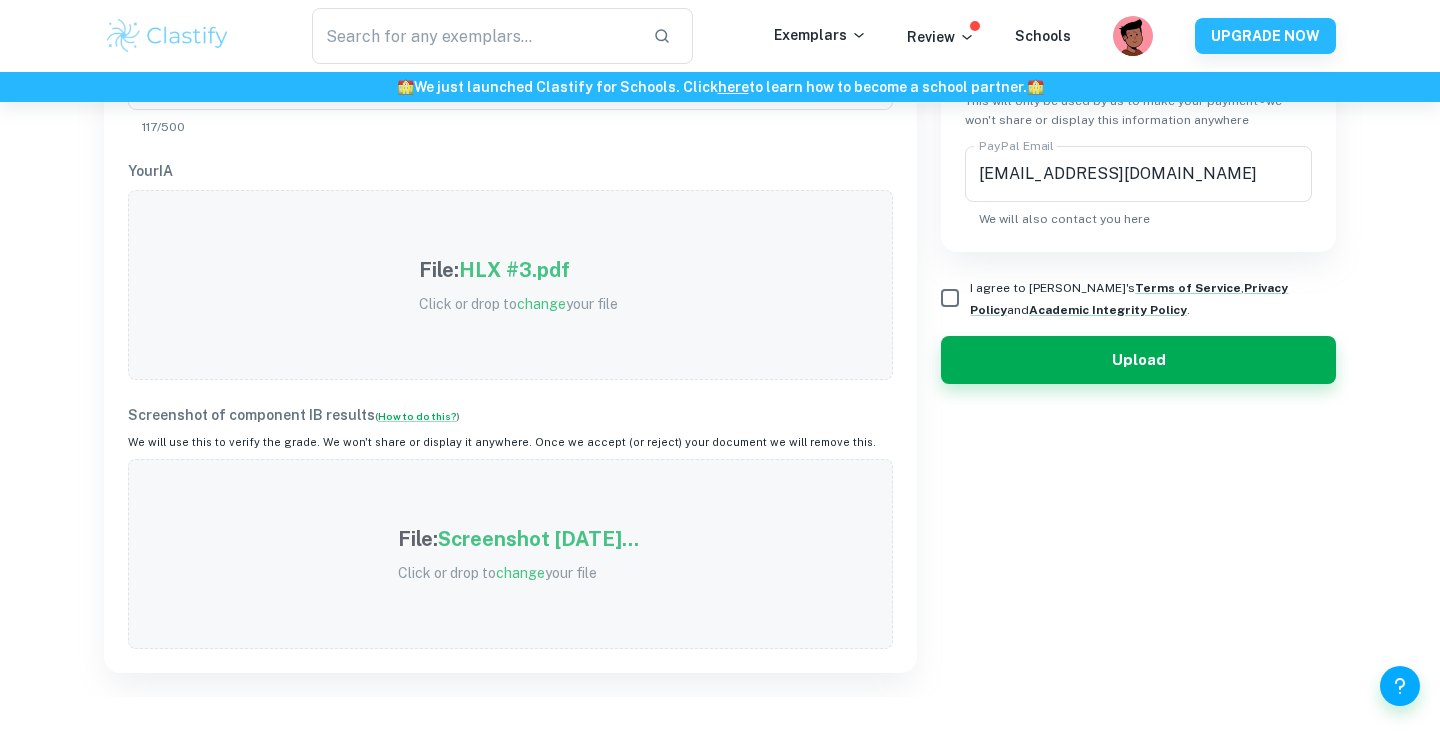 scroll, scrollTop: 603, scrollLeft: 0, axis: vertical 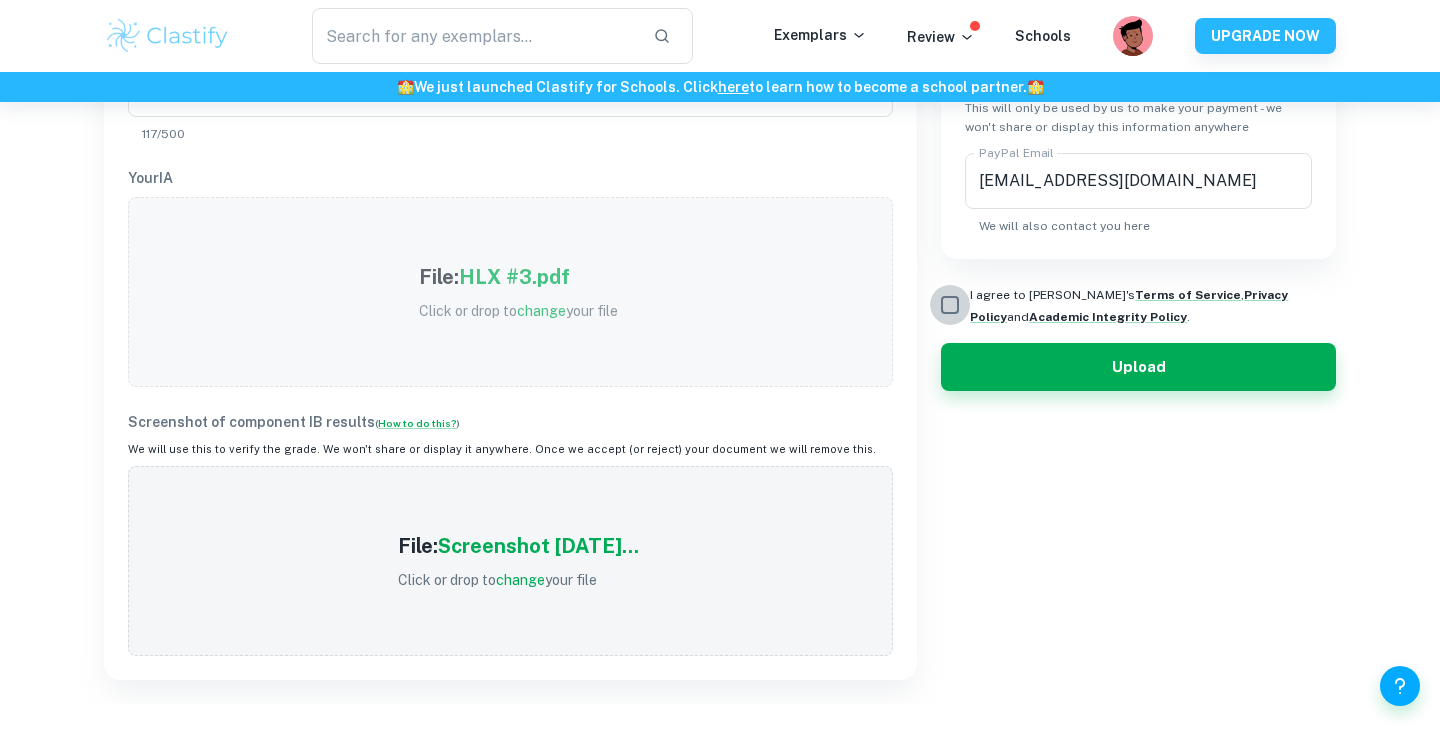 click on "I agree to [PERSON_NAME]'s  Terms of Service ,  Privacy Policy  and  Academic Integrity Policy ." at bounding box center [950, 305] 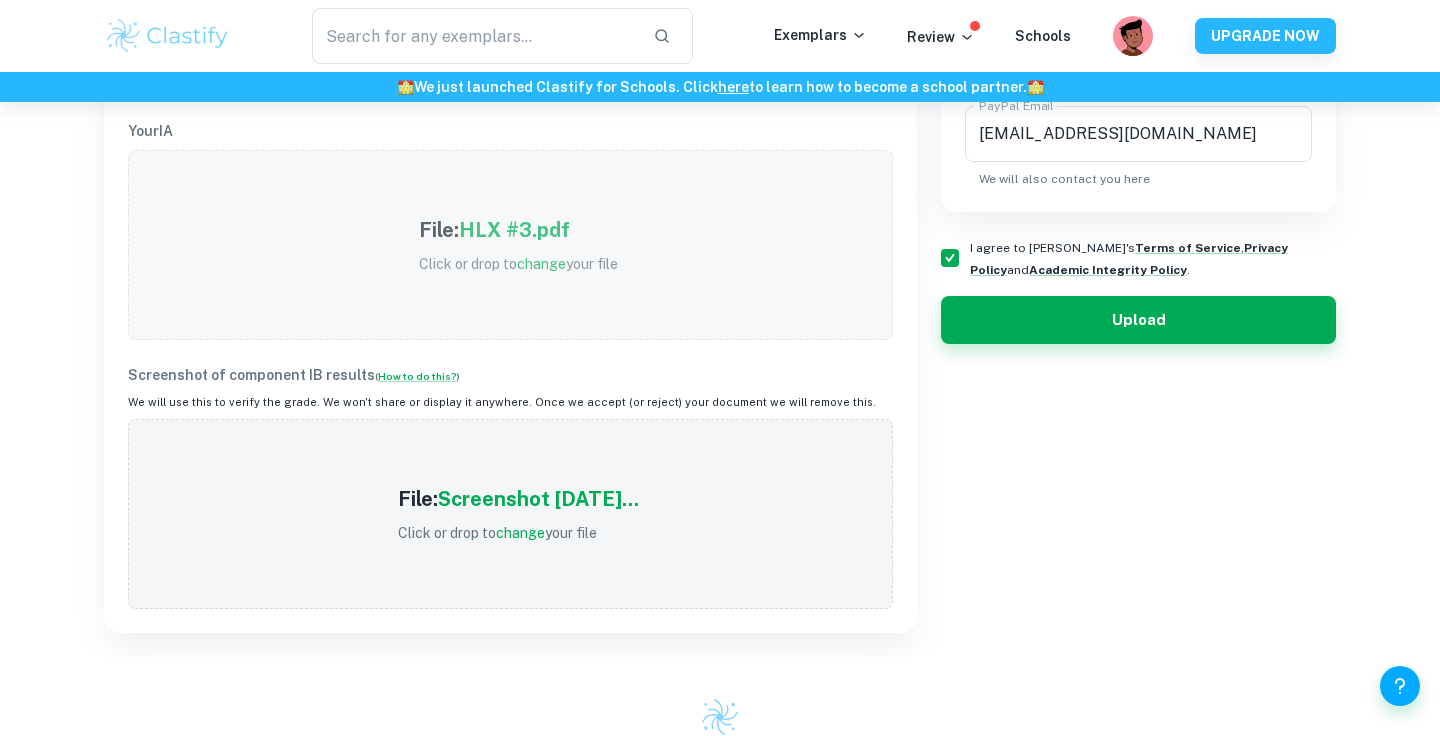 scroll, scrollTop: 664, scrollLeft: 0, axis: vertical 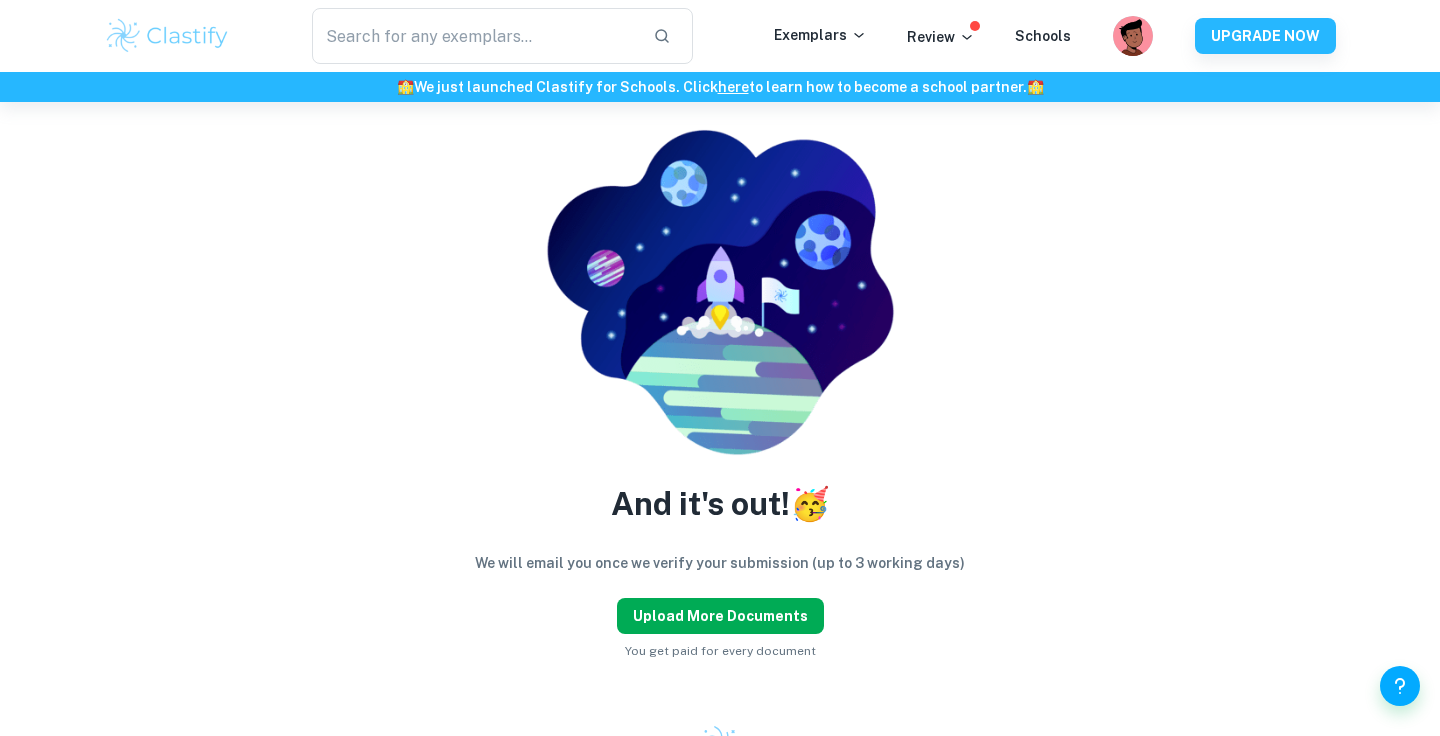 click on "Upload more documents" at bounding box center [720, 616] 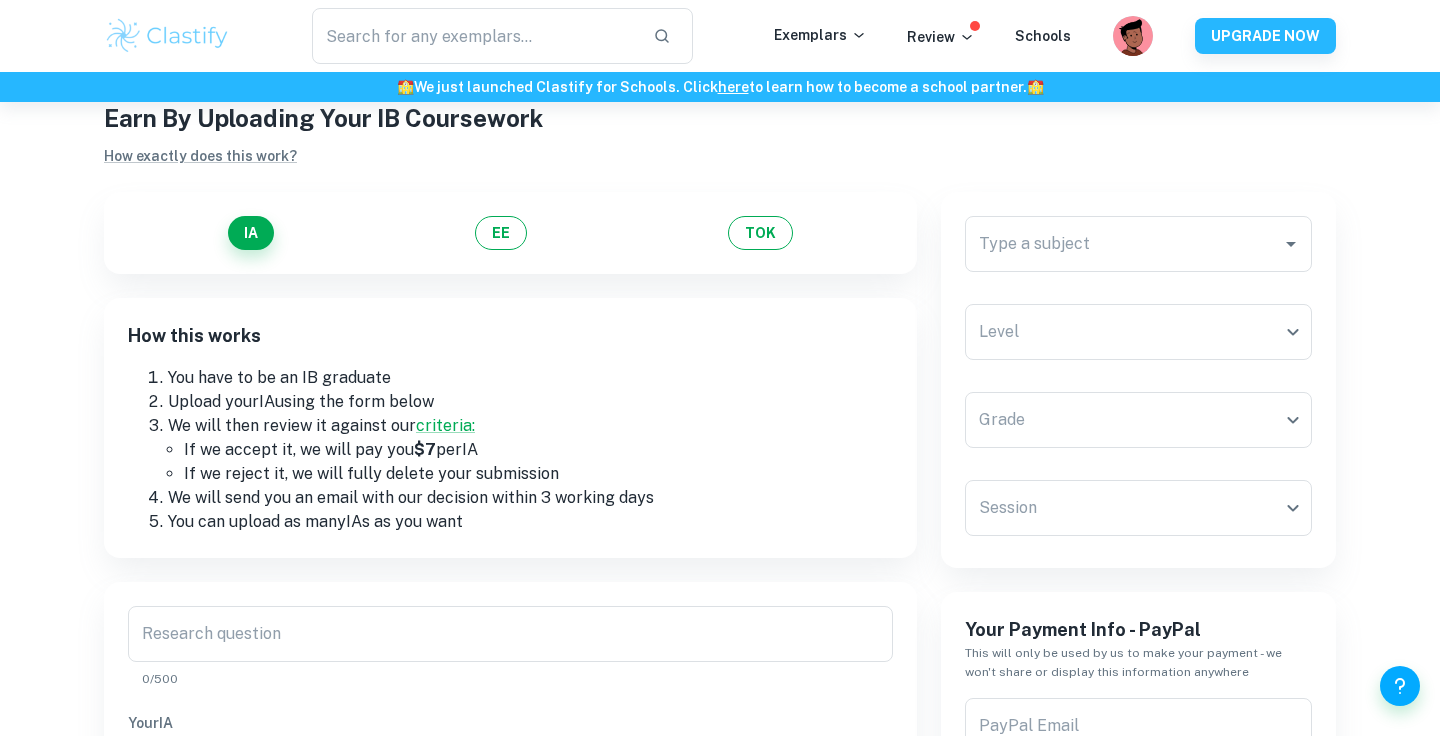 scroll, scrollTop: 46, scrollLeft: 0, axis: vertical 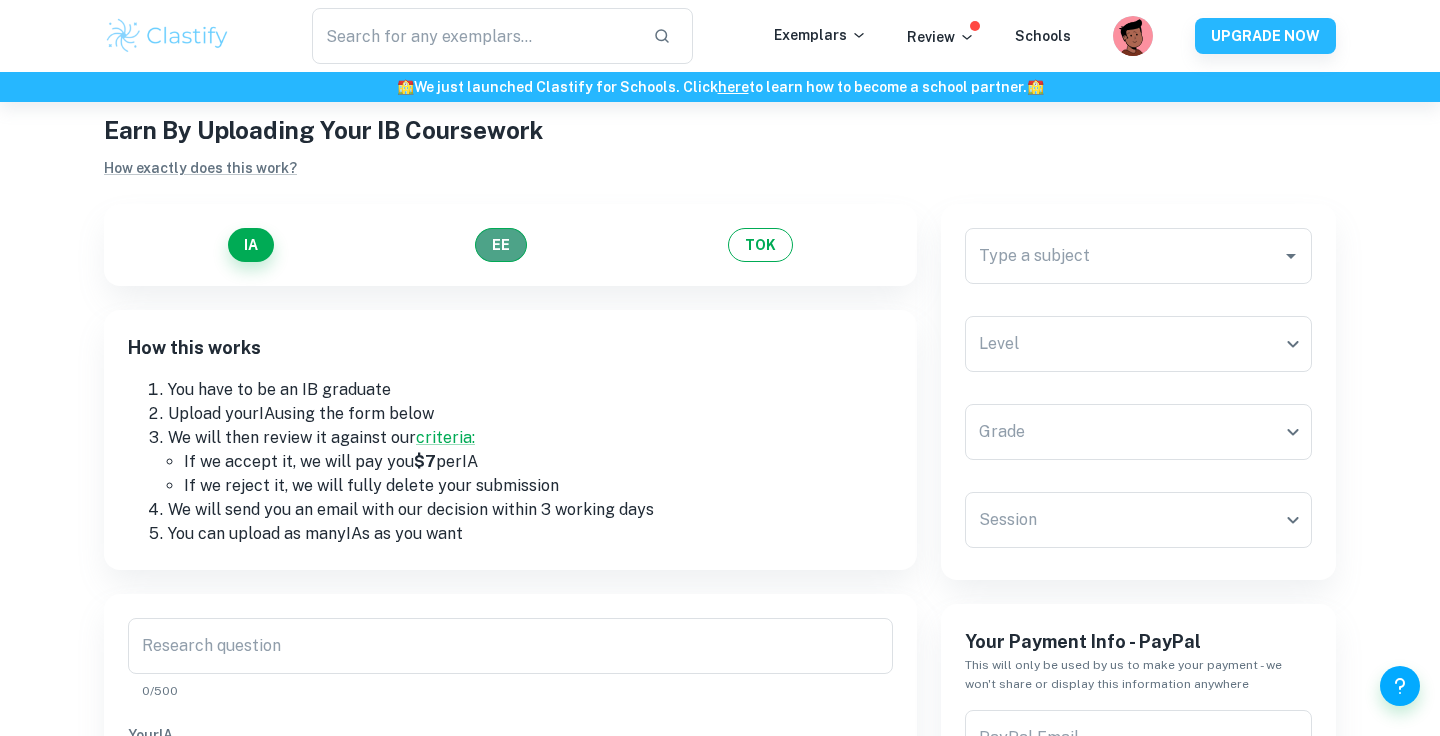 click on "EE" at bounding box center (501, 245) 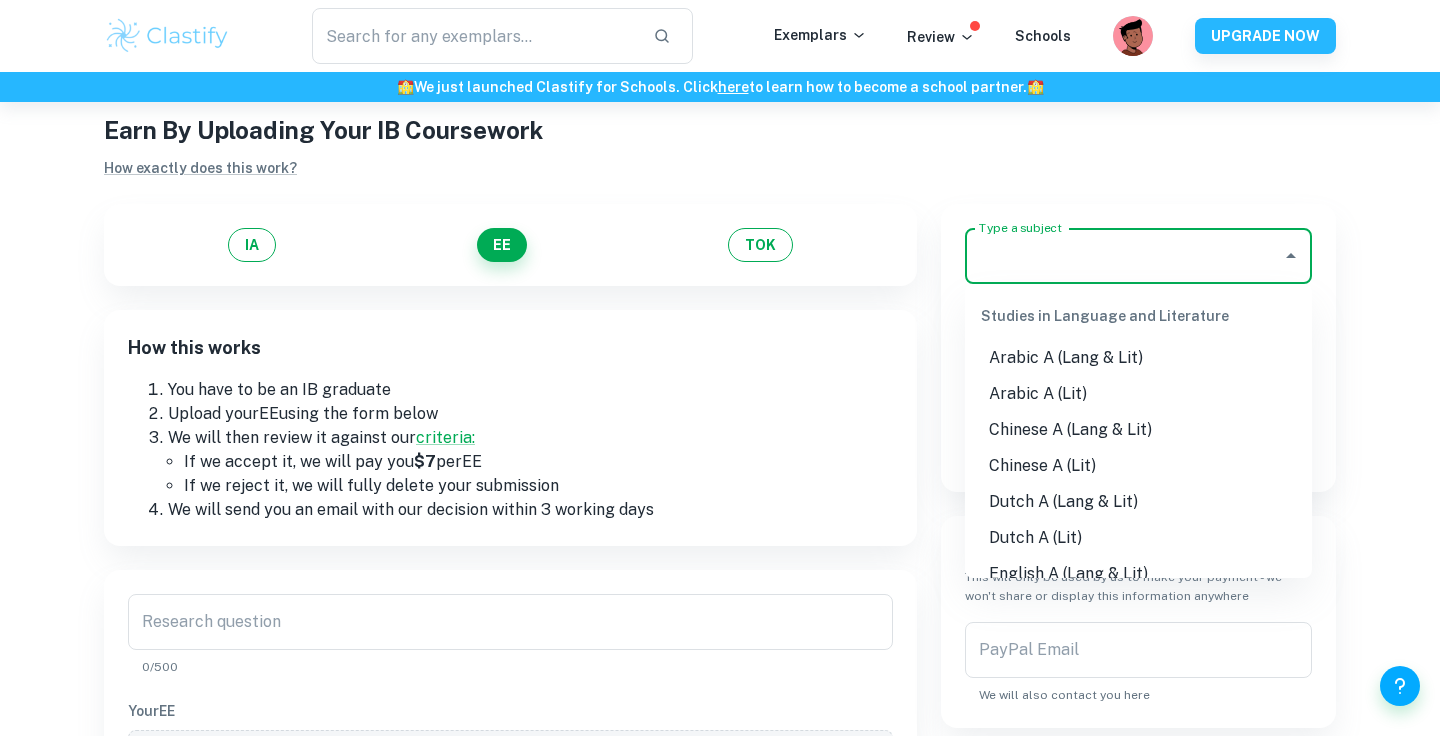 click on "Type a subject" at bounding box center (1123, 256) 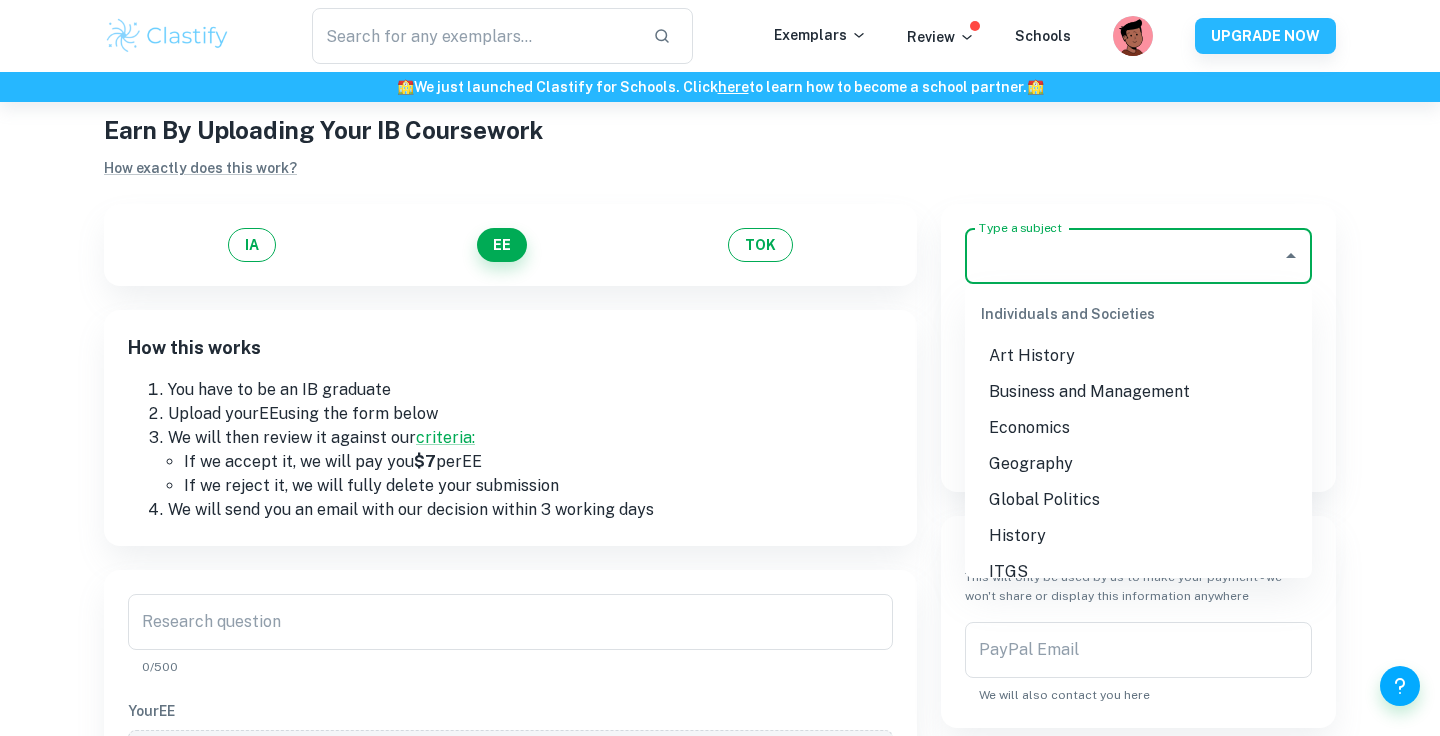 scroll, scrollTop: 1779, scrollLeft: 0, axis: vertical 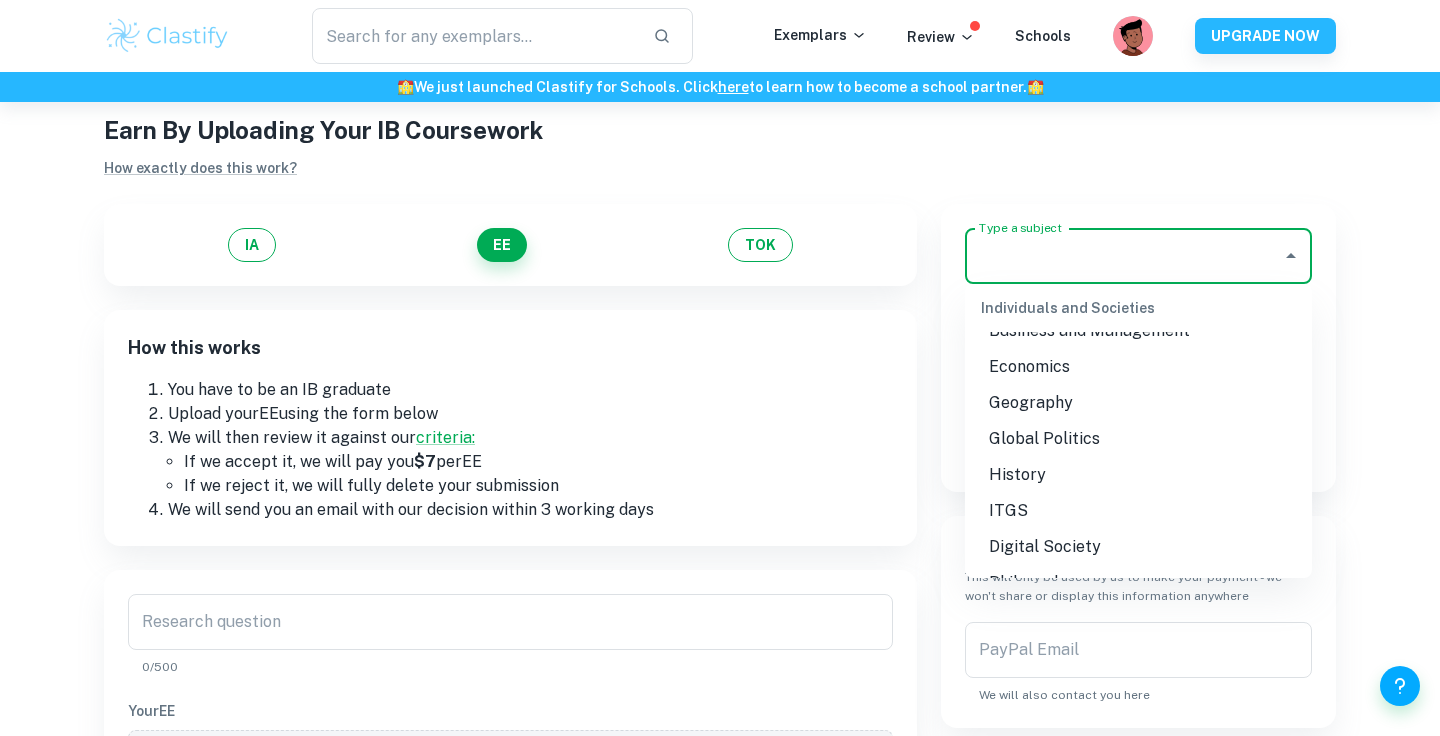 click on "Global Politics" at bounding box center (1138, 439) 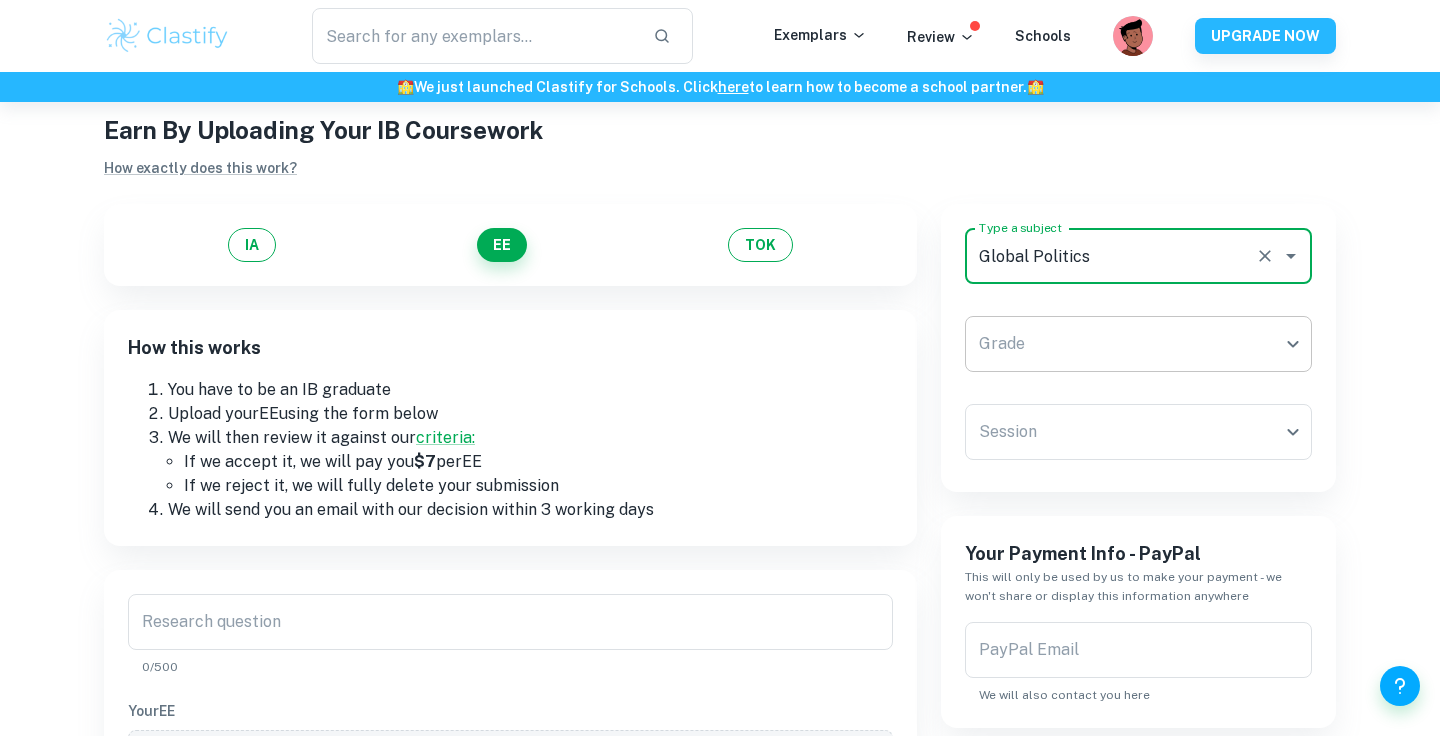 click on "We value your privacy We use cookies to enhance your browsing experience, serve personalised ads or content, and analyse our traffic. By clicking "Accept All", you consent to our use of cookies.   Cookie Policy Customise   Reject All   Accept All   Customise Consent Preferences   We use cookies to help you navigate efficiently and perform certain functions. You will find detailed information about all cookies under each consent category below. The cookies that are categorised as "Necessary" are stored on your browser as they are essential for enabling the basic functionalities of the site. ...  Show more For more information on how Google's third-party cookies operate and handle your data, see:   Google Privacy Policy Necessary Always Active Necessary cookies are required to enable the basic features of this site, such as providing secure log-in or adjusting your consent preferences. These cookies do not store any personally identifiable data. Functional Analytics Performance Advertisement Uncategorised" at bounding box center (720, 424) 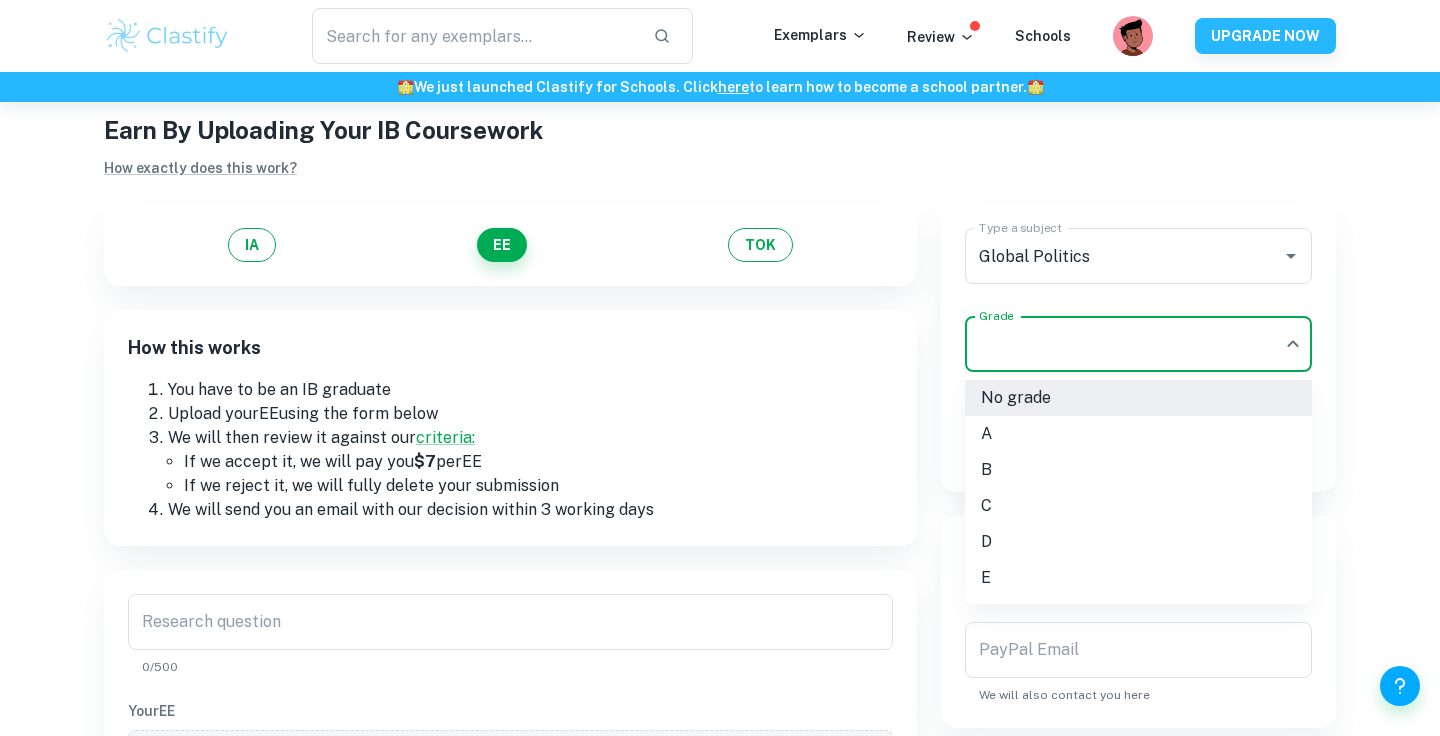 click on "B" at bounding box center (1138, 470) 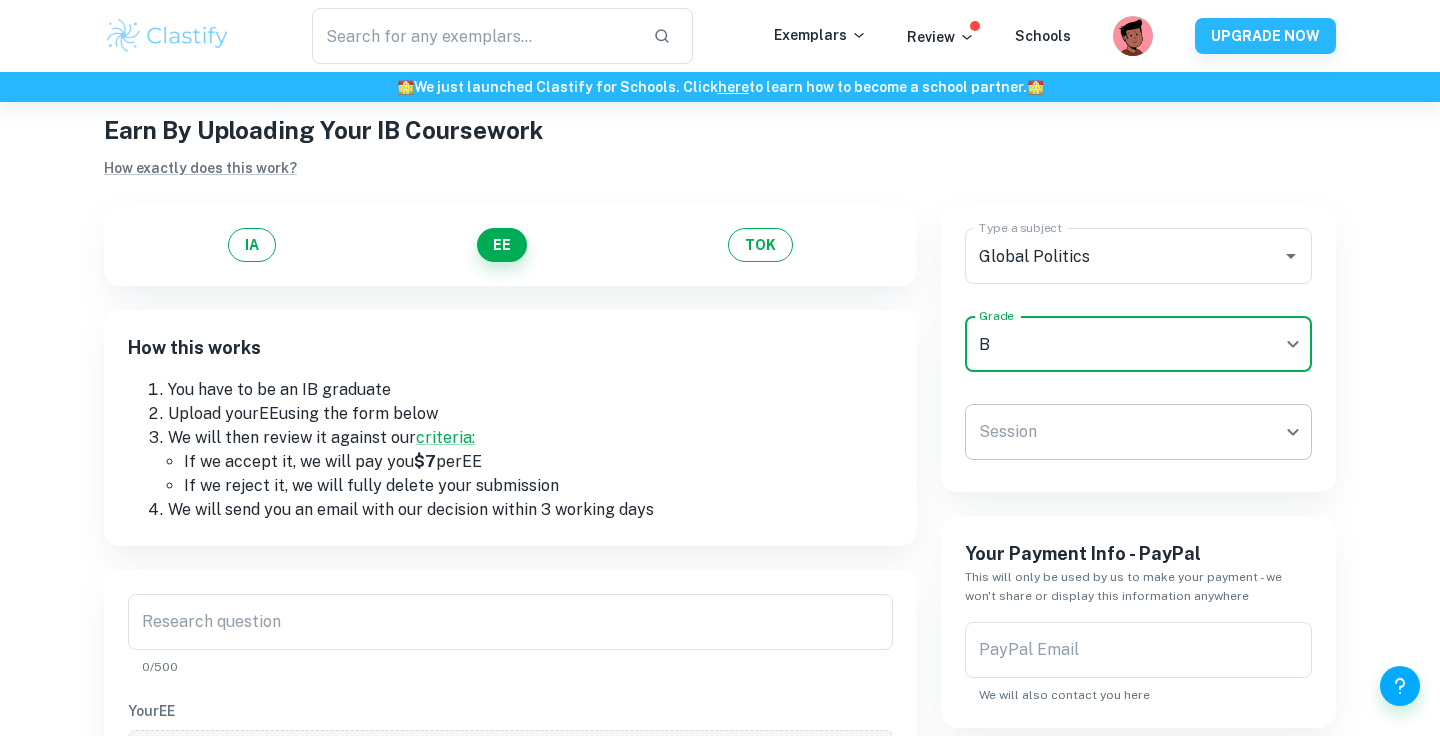 click on "We value your privacy We use cookies to enhance your browsing experience, serve personalised ads or content, and analyse our traffic. By clicking "Accept All", you consent to our use of cookies.   Cookie Policy Customise   Reject All   Accept All   Customise Consent Preferences   We use cookies to help you navigate efficiently and perform certain functions. You will find detailed information about all cookies under each consent category below. The cookies that are categorised as "Necessary" are stored on your browser as they are essential for enabling the basic functionalities of the site. ...  Show more For more information on how Google's third-party cookies operate and handle your data, see:   Google Privacy Policy Necessary Always Active Necessary cookies are required to enable the basic features of this site, such as providing secure log-in or adjusting your consent preferences. These cookies do not store any personally identifiable data. Functional Analytics Performance Advertisement Uncategorised" at bounding box center [720, 424] 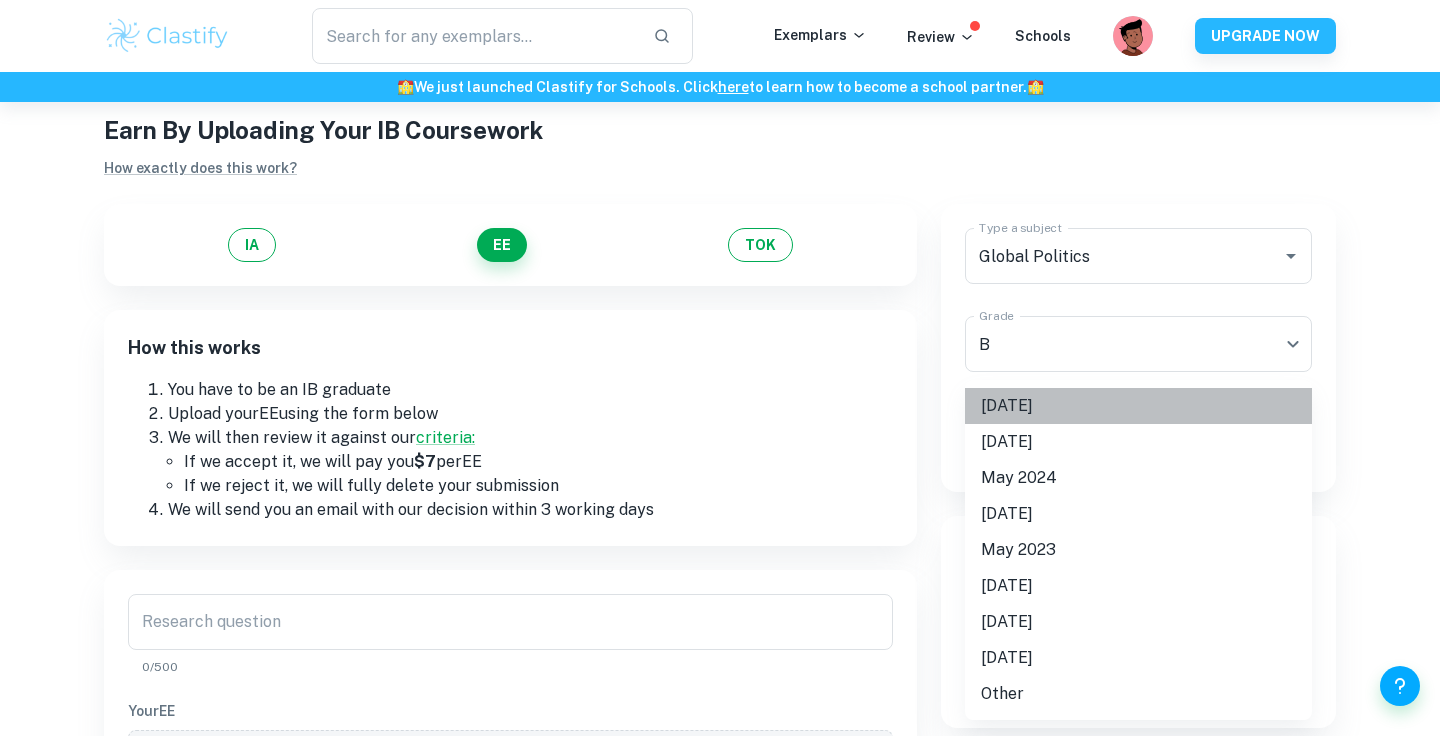 click on "[DATE]" at bounding box center [1138, 406] 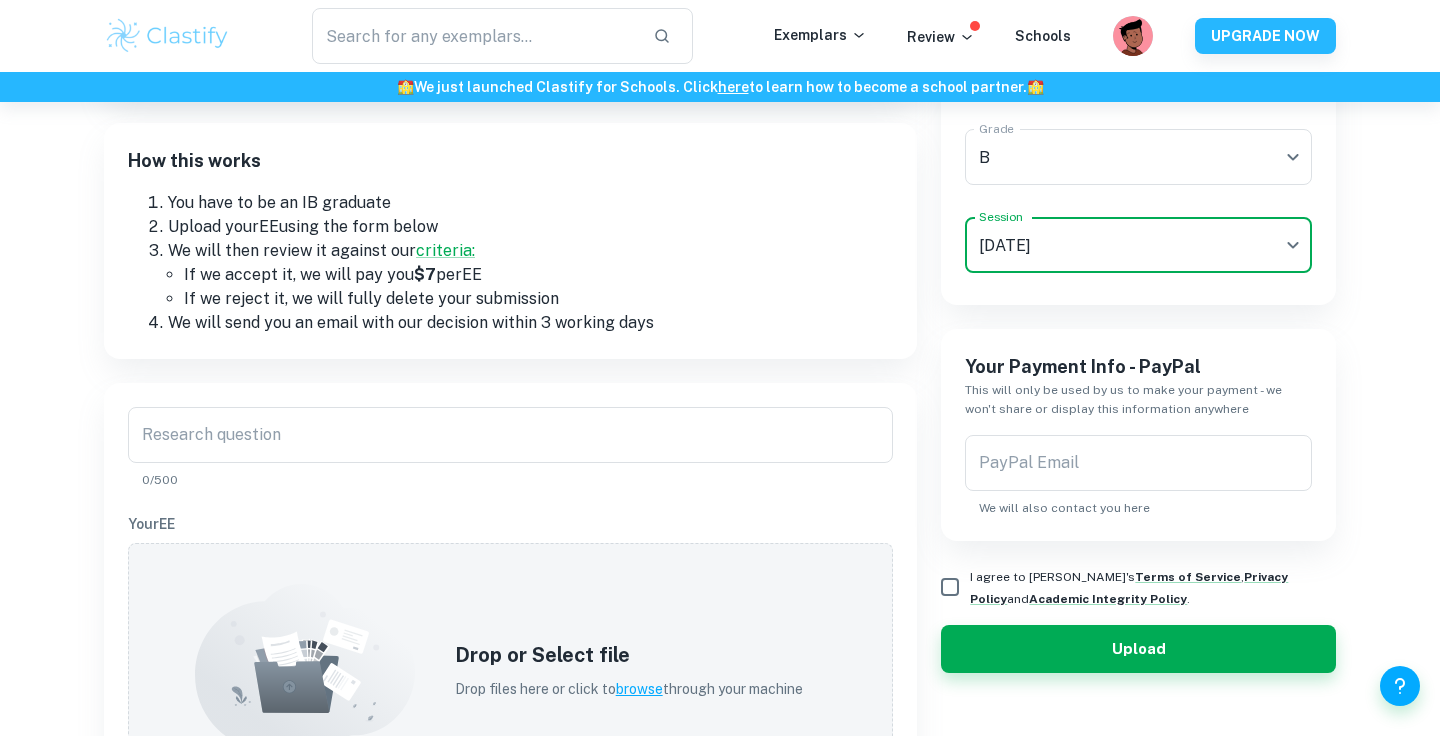 scroll, scrollTop: 267, scrollLeft: 0, axis: vertical 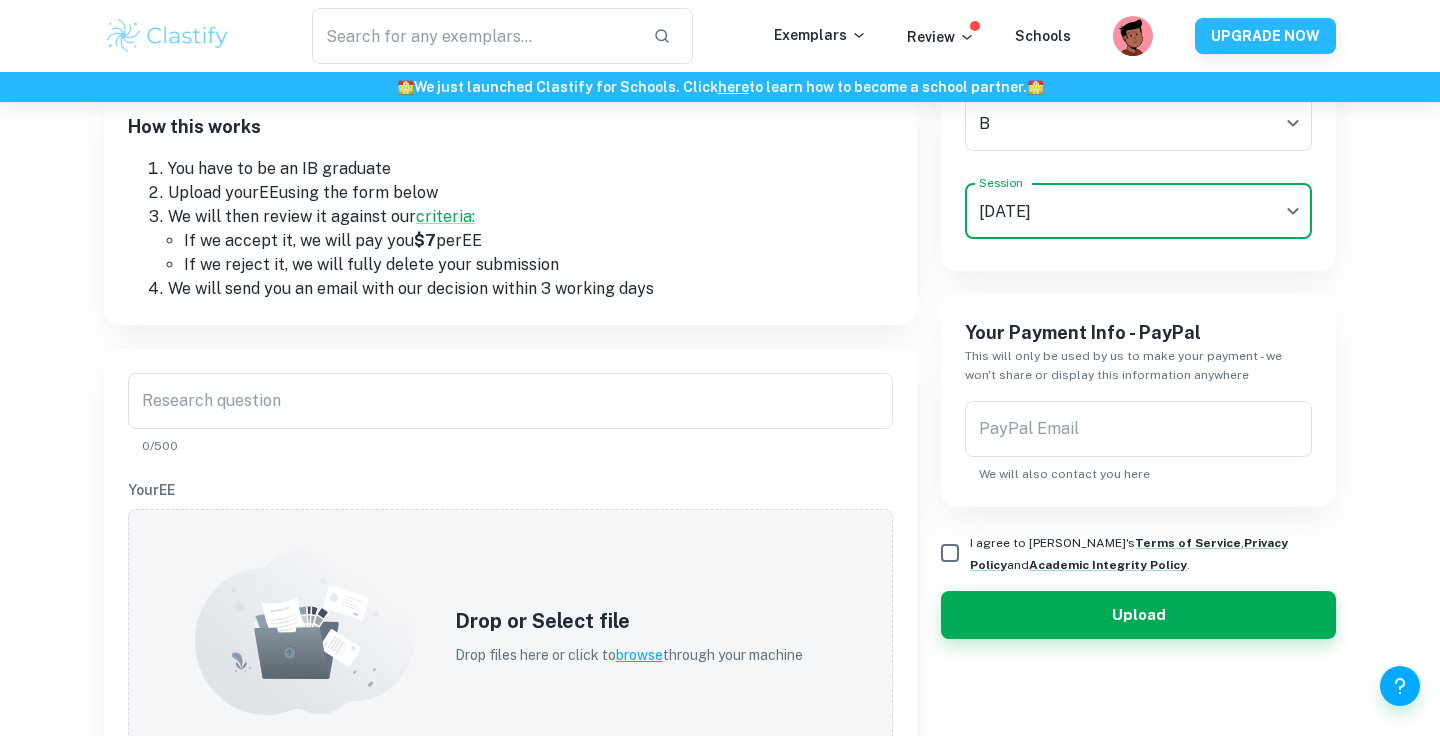 click on "Research question Research question 0/500 Your  EE Drop or Select file Drop files here or click to  browse  through your machine Your RPPF reflections Drop or Select file Drop files here or click to  browse  through your machine Screenshot of component IB results  ( How to do this? ) We will use this to verify the grade. We won't share or display it anywhere. Once we accept (or reject) your document we will remove this. Drop or Select file Drop files here or click to  browse  through your machine" at bounding box center [510, 884] 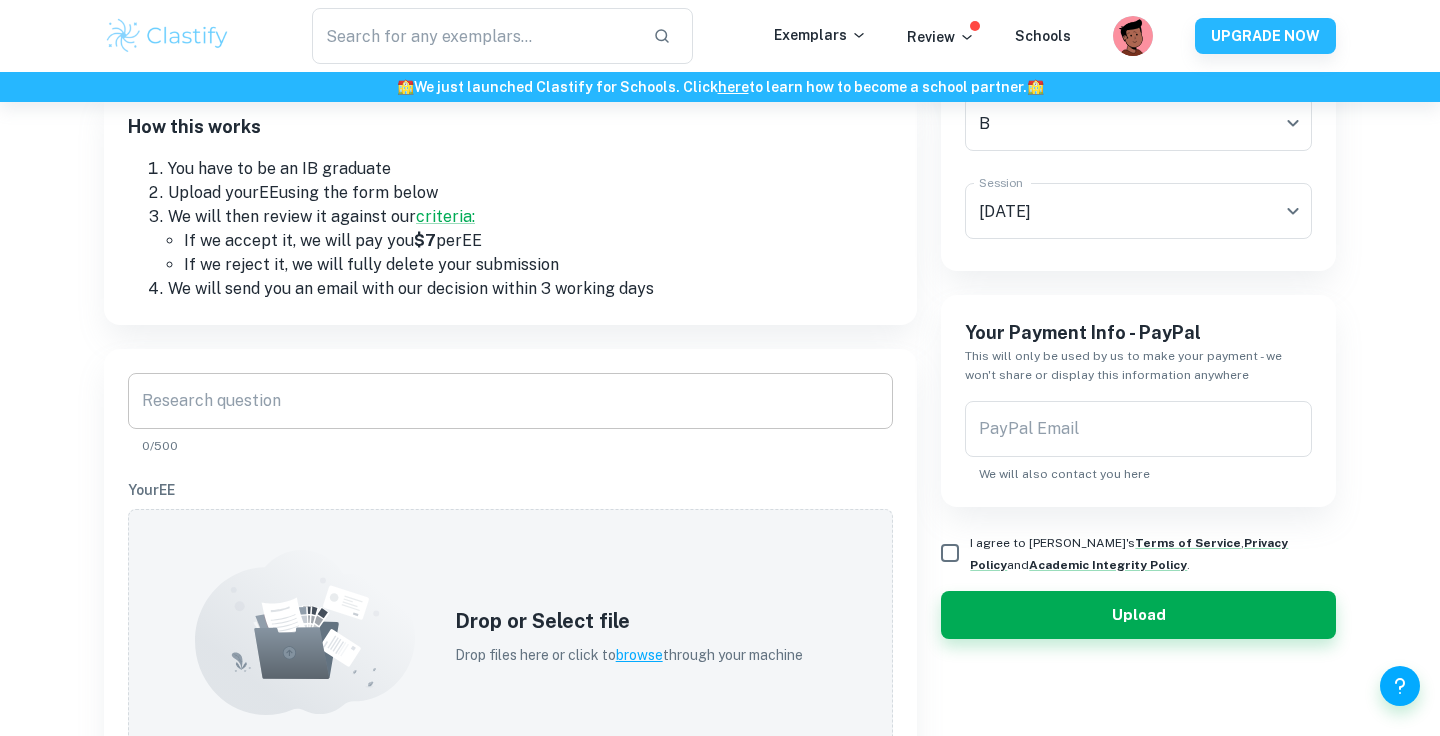 click on "Research question" at bounding box center (510, 401) 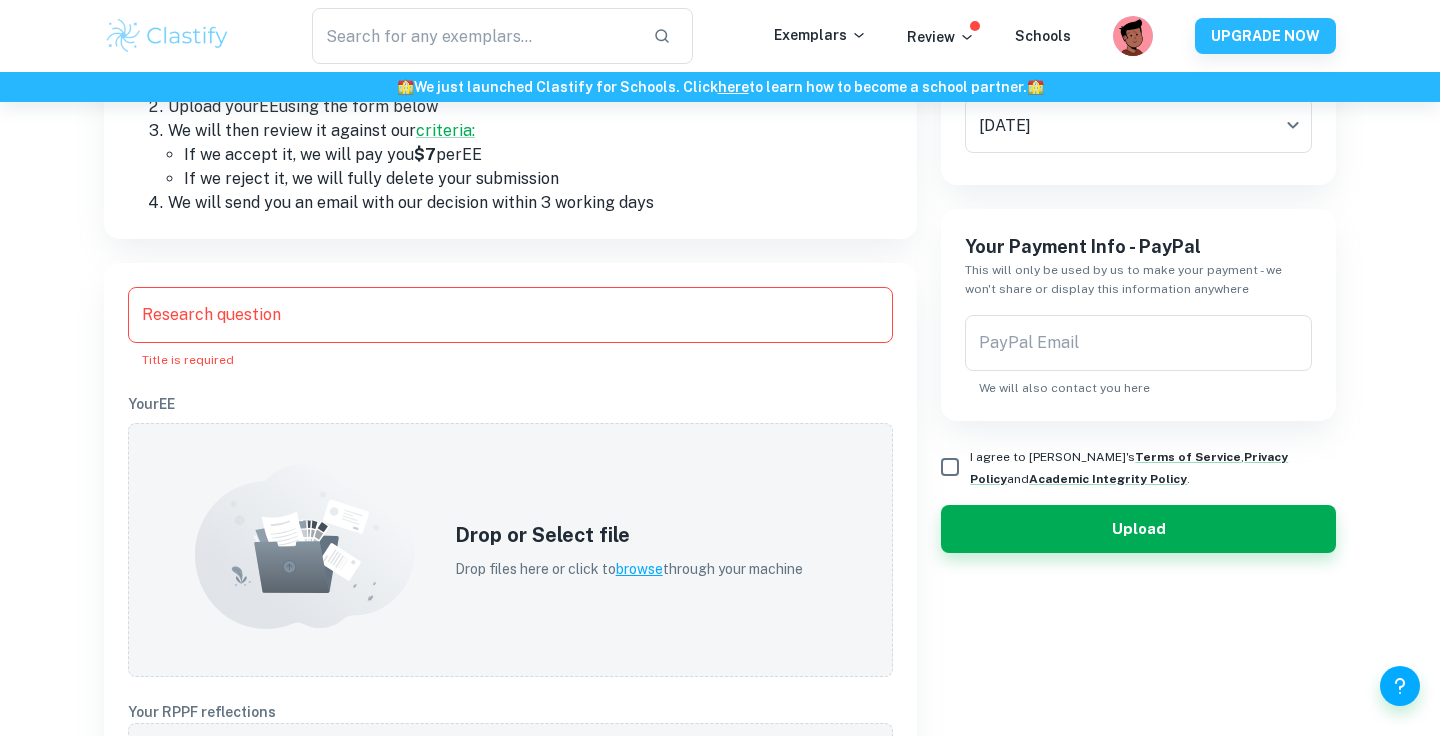 scroll, scrollTop: 341, scrollLeft: 0, axis: vertical 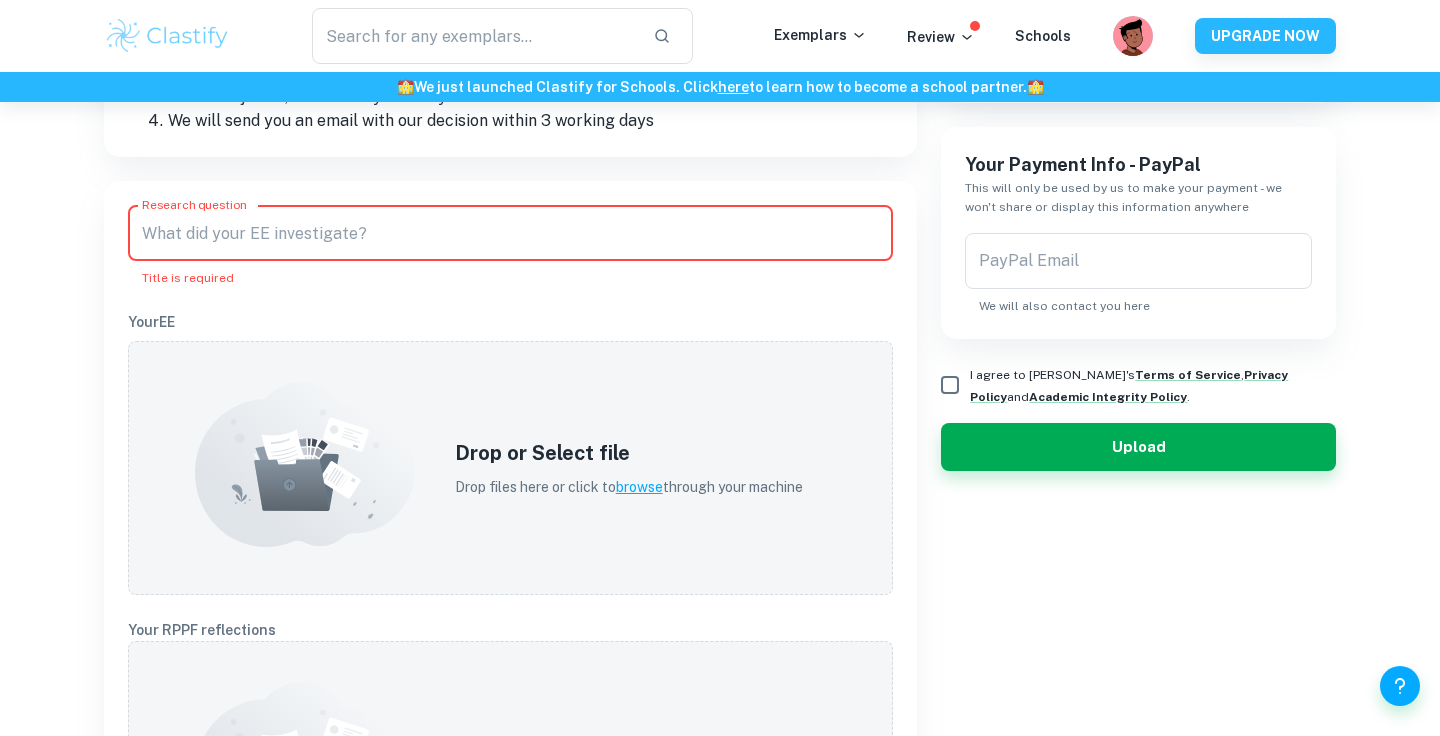 click on "Research question" at bounding box center (510, 233) 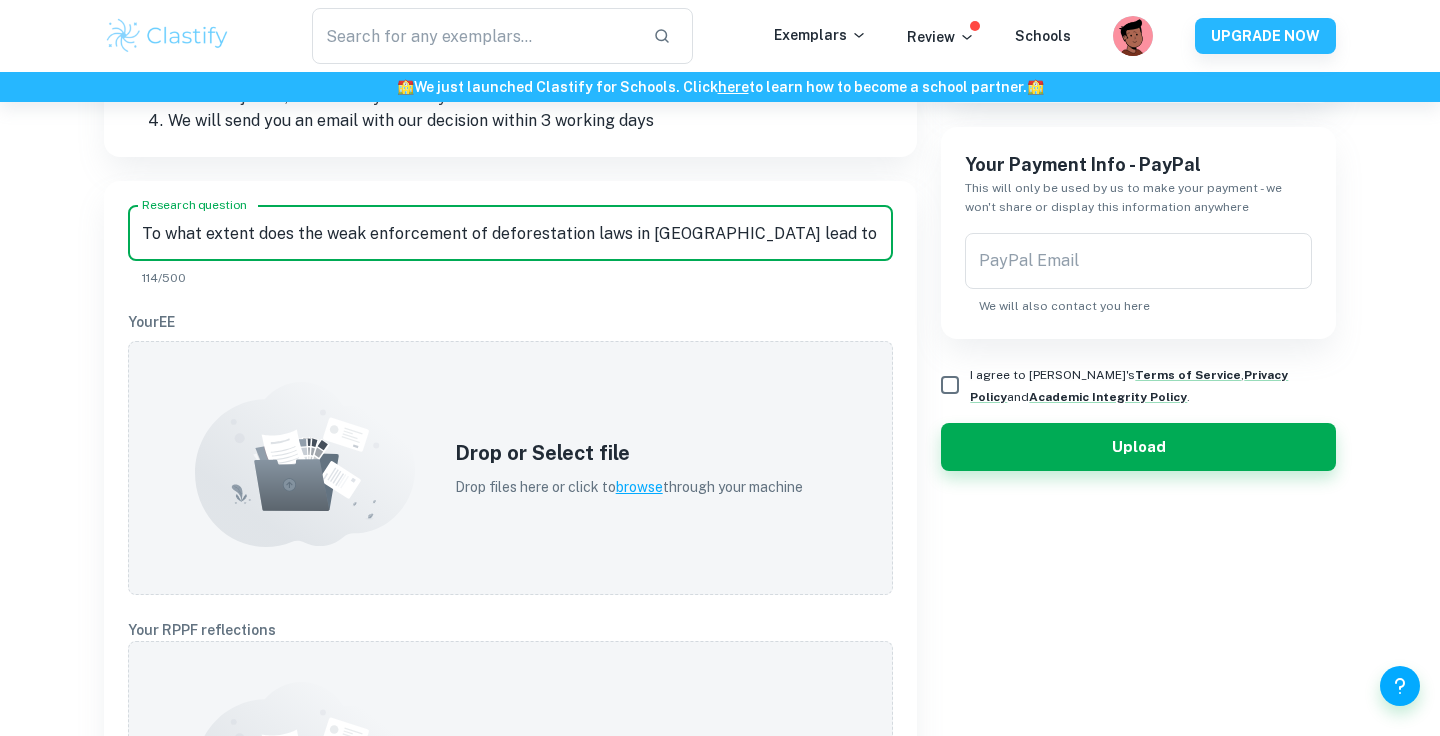 scroll, scrollTop: 0, scrollLeft: 112, axis: horizontal 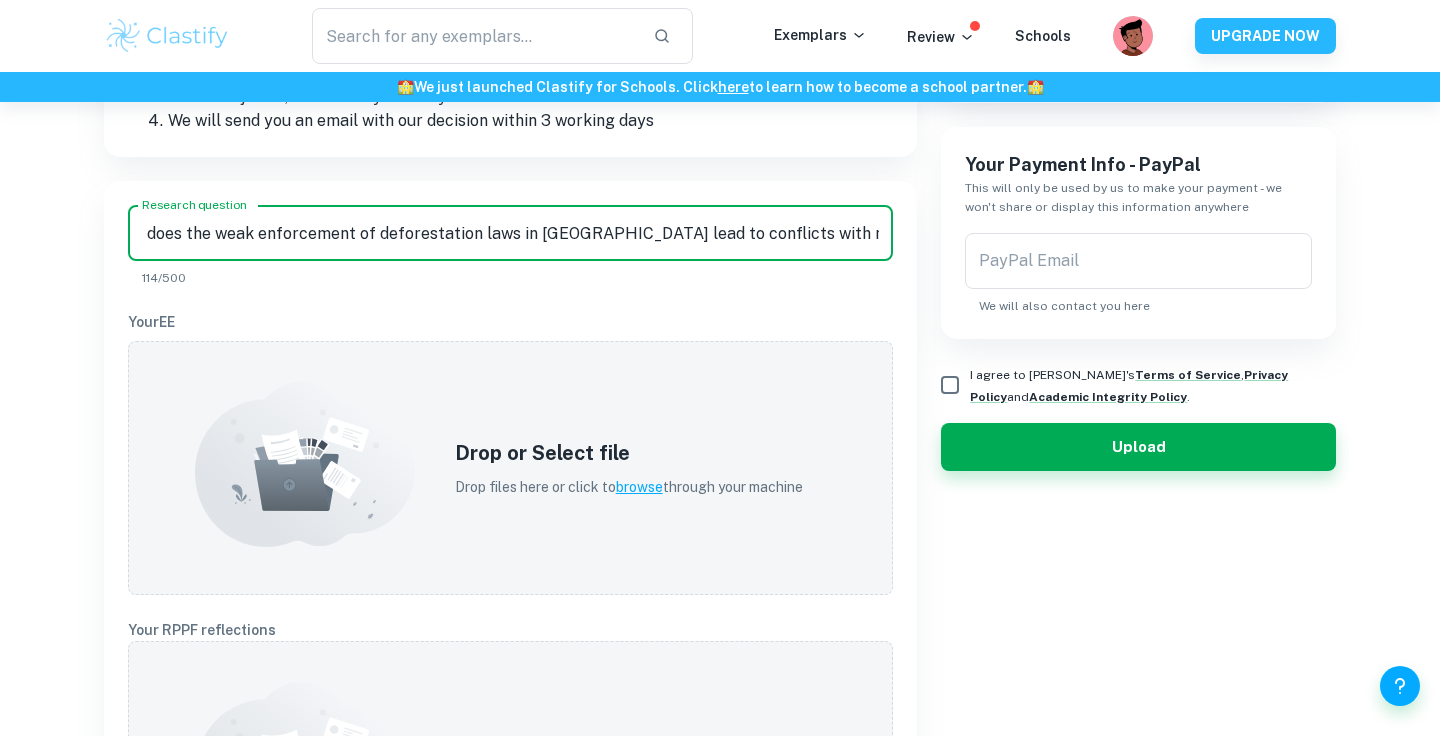 type on "To what extent does the weak enforcement of deforestation laws in [GEOGRAPHIC_DATA] lead to conflicts with native [DEMOGRAPHIC_DATA]?" 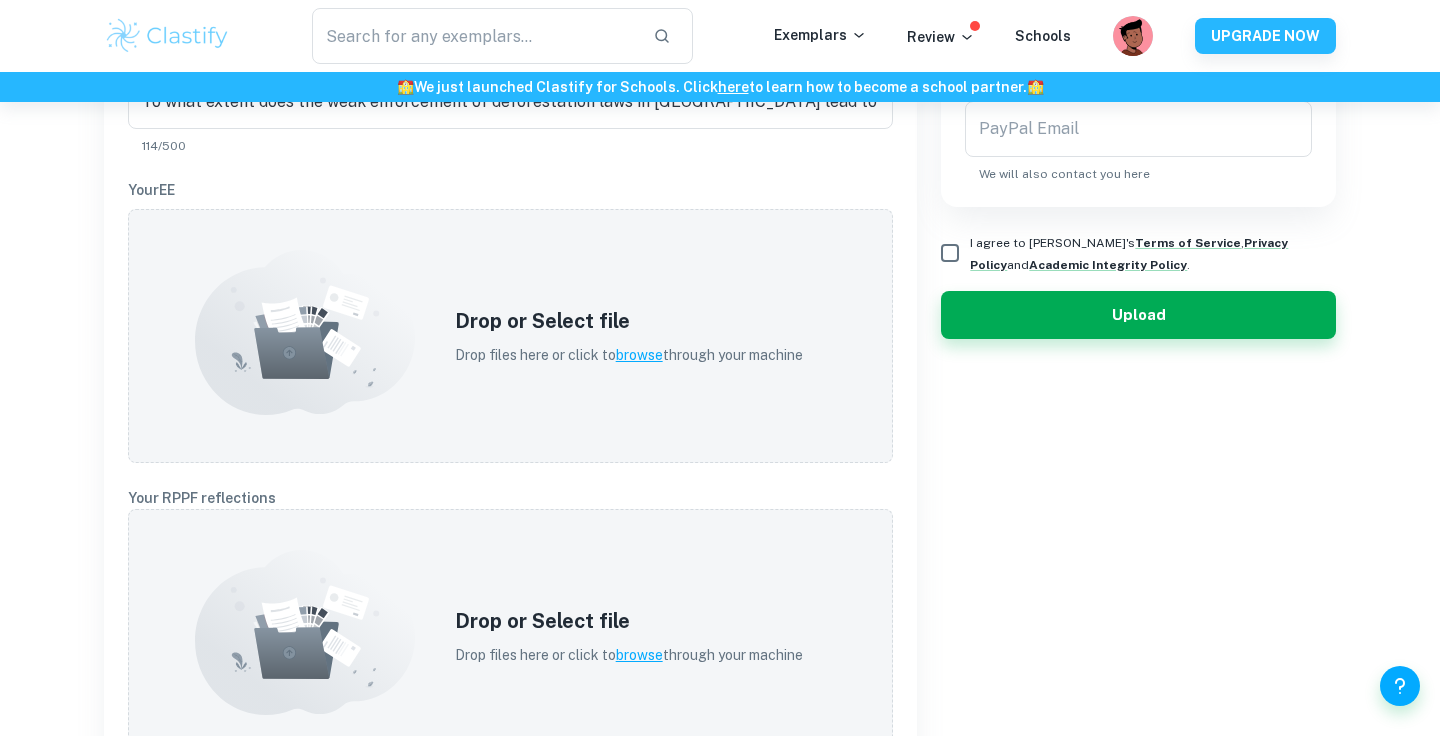 scroll, scrollTop: 591, scrollLeft: 0, axis: vertical 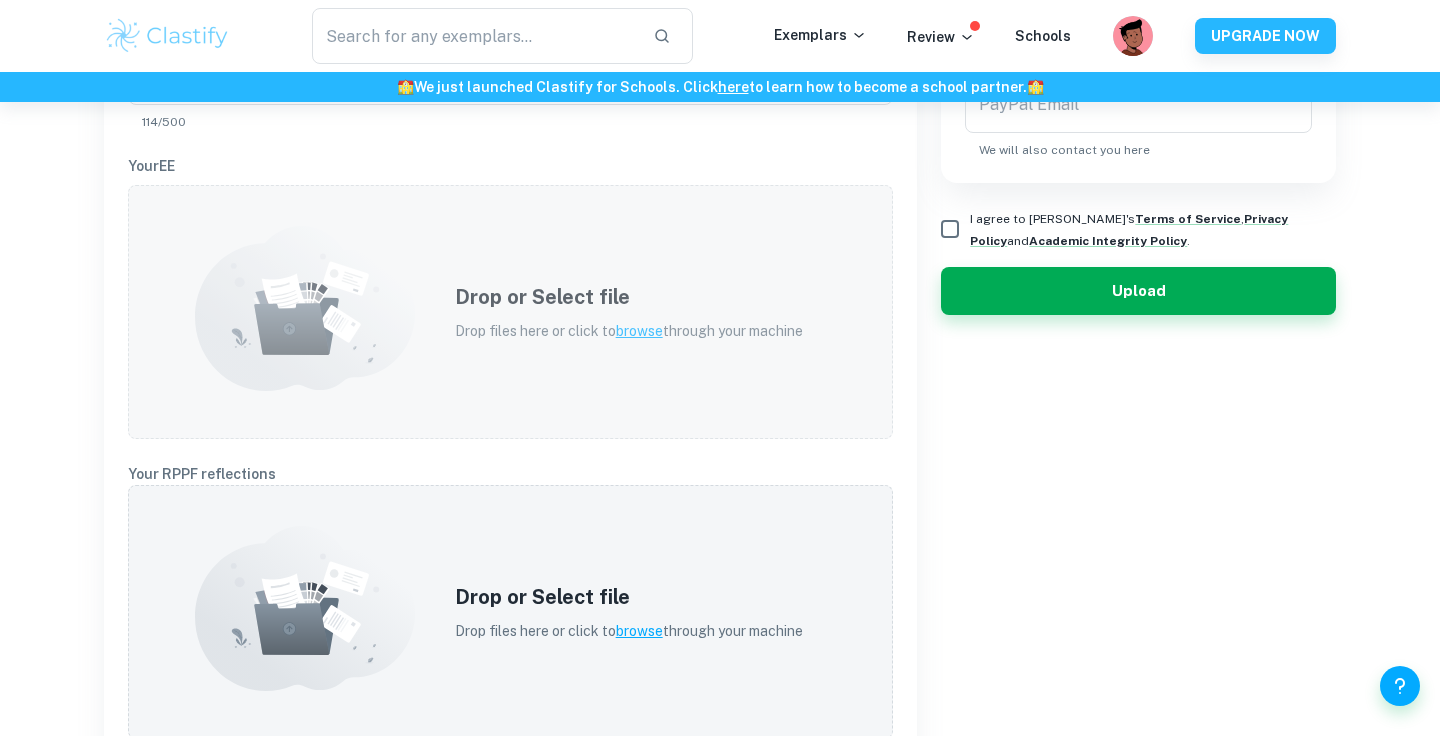 click on "Drop or Select file Drop files here or click to  browse  through your machine" at bounding box center [629, 312] 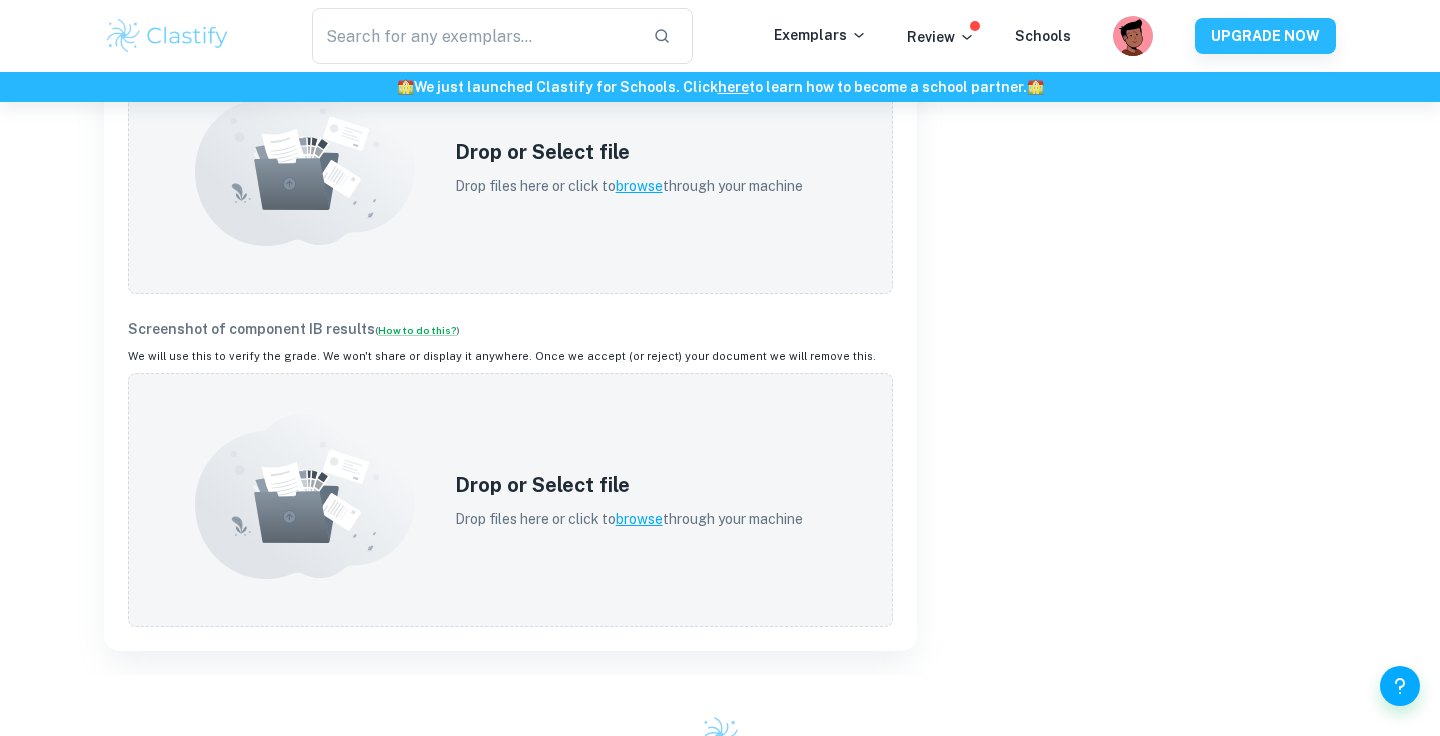 scroll, scrollTop: 973, scrollLeft: 0, axis: vertical 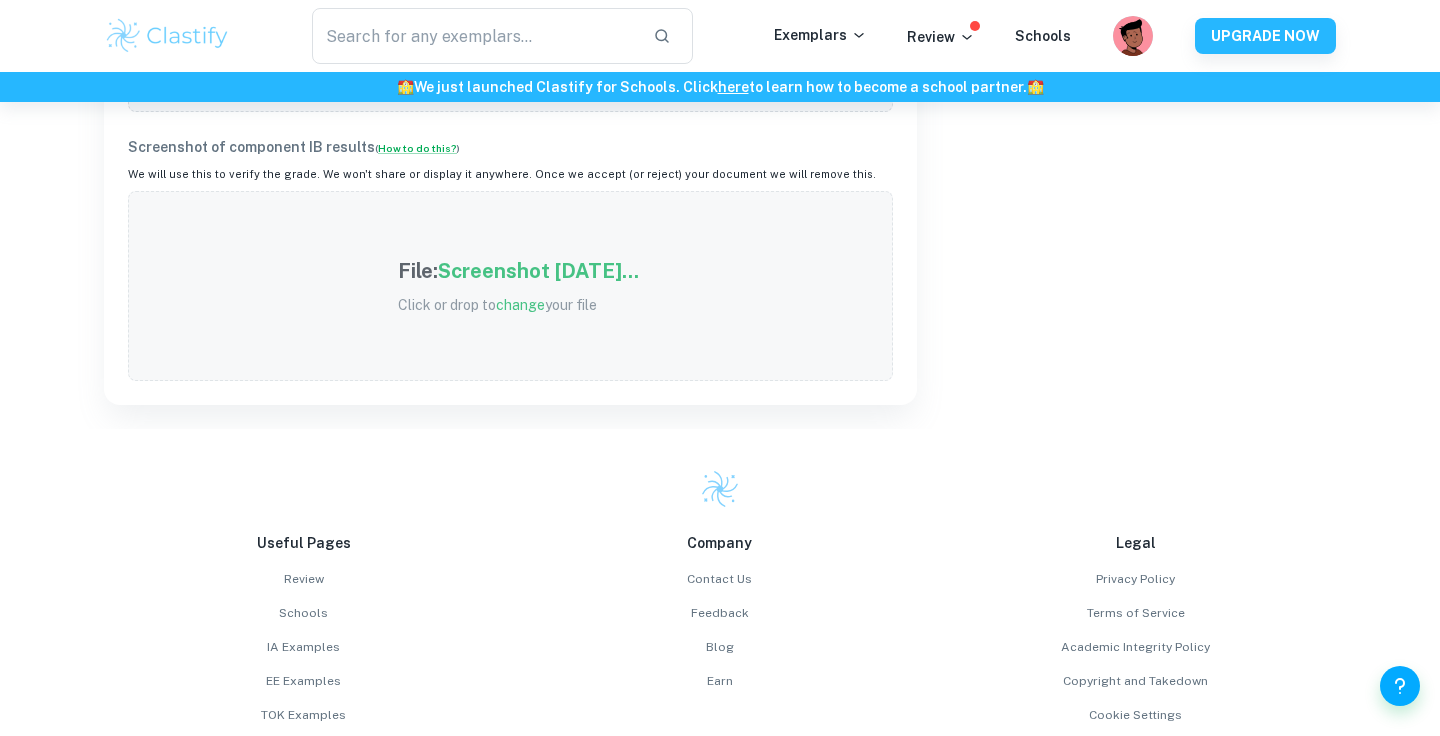 click on "File:  Screenshot [DATE]... Click or drop to  change  your file" at bounding box center (518, 286) 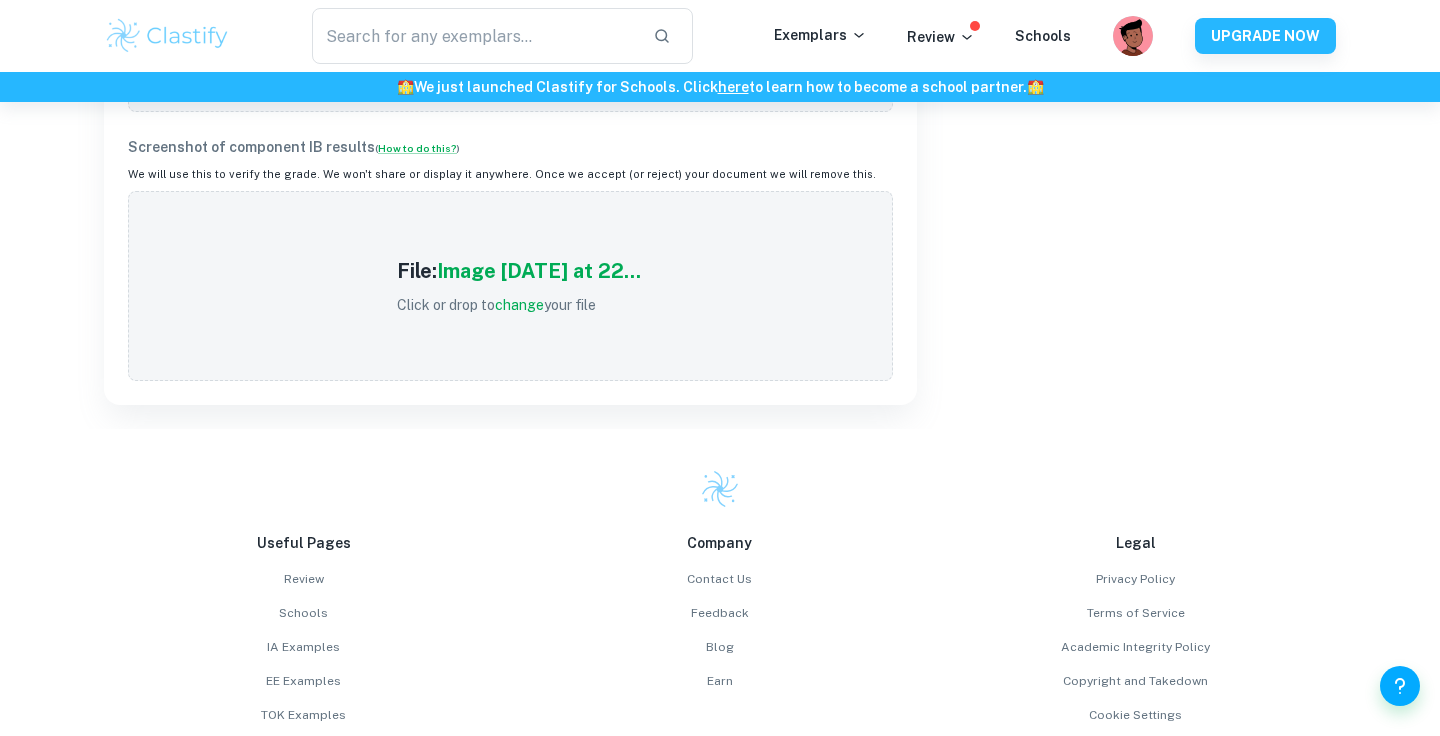 click on "Type a subject Global Politics Type a subject Grade B B Grade Session [DATE] M25 Session Your Payment Info - PayPal This will only be used by us to make your payment - we won't share or display this information anywhere PayPal Email PayPal Email We will also contact you here I agree to Clastify's  Terms of Service ,  Privacy Policy  and  Academic Integrity Policy . Upload" at bounding box center [1126, -262] 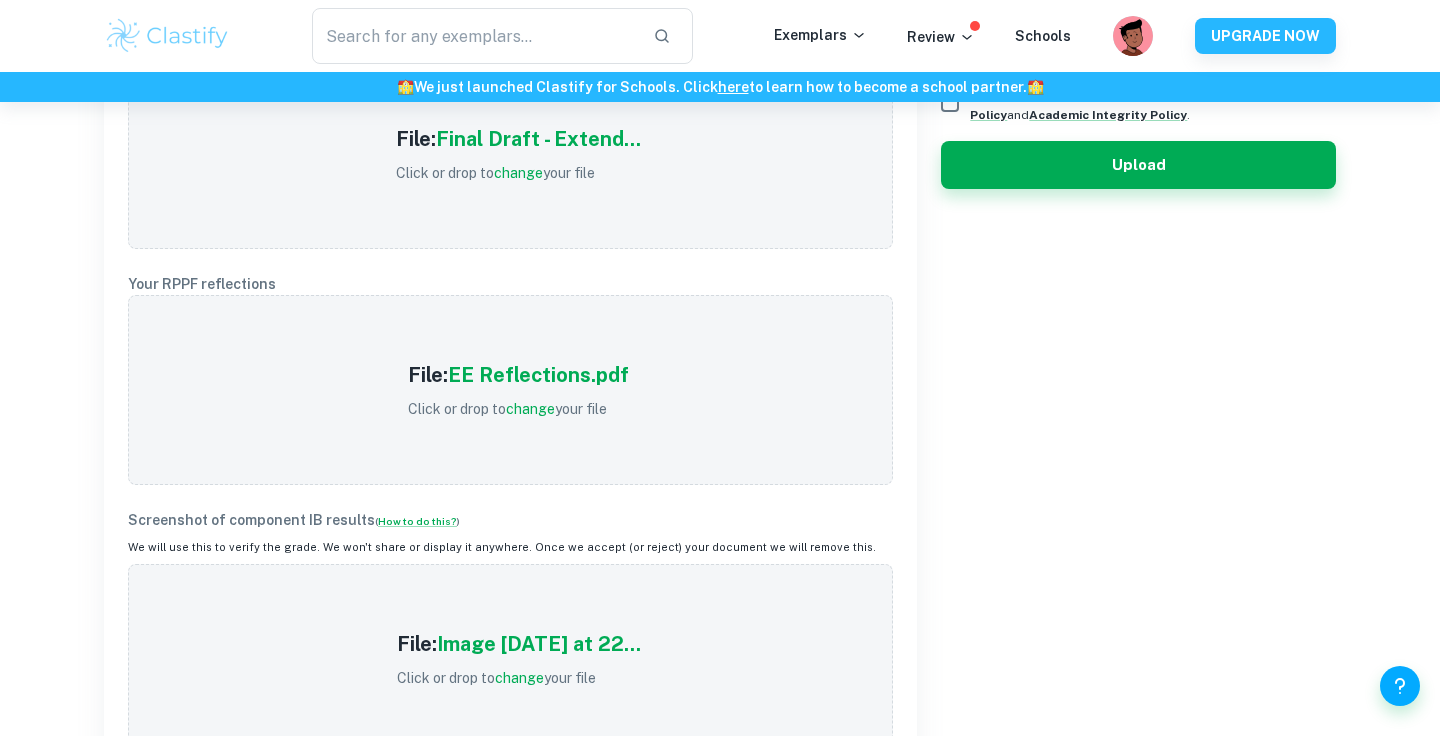 scroll, scrollTop: 281, scrollLeft: 0, axis: vertical 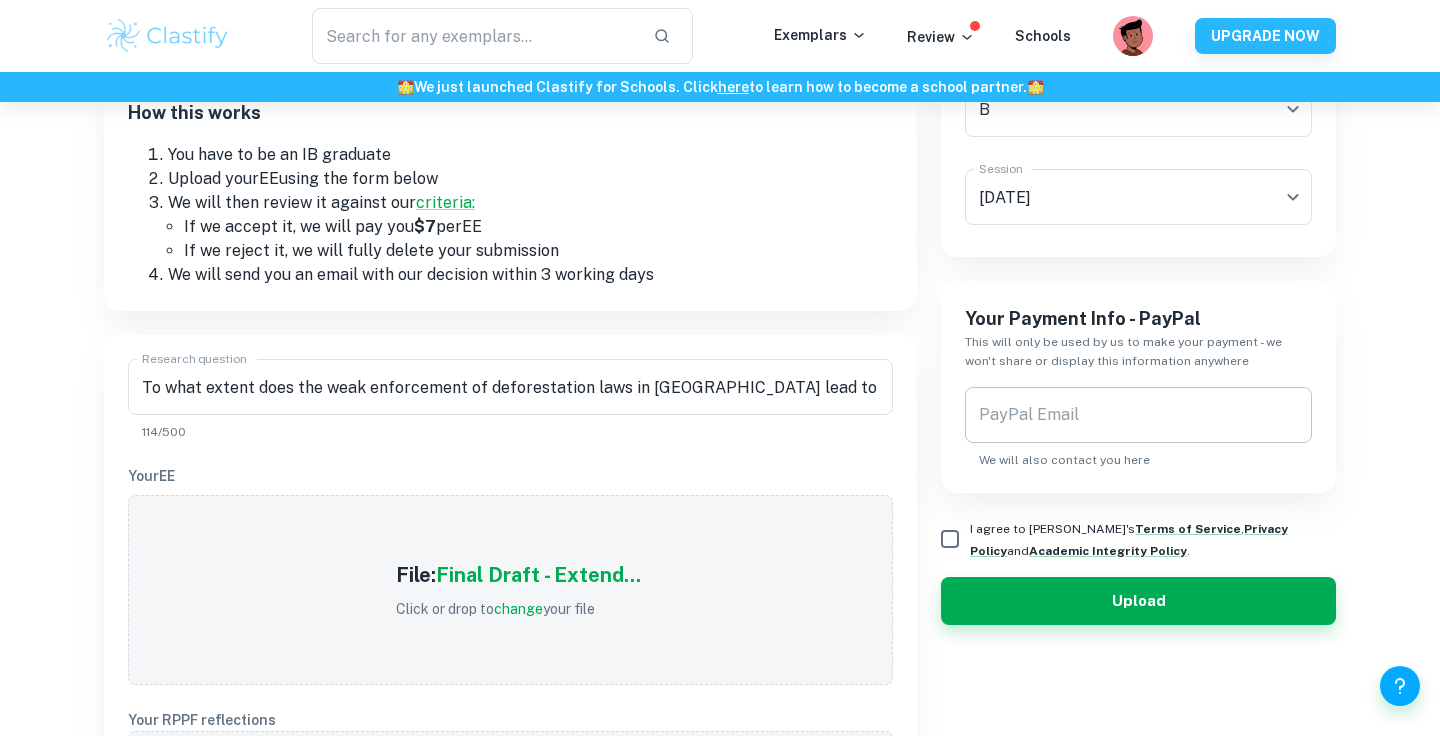 click on "PayPal Email" at bounding box center [1138, 415] 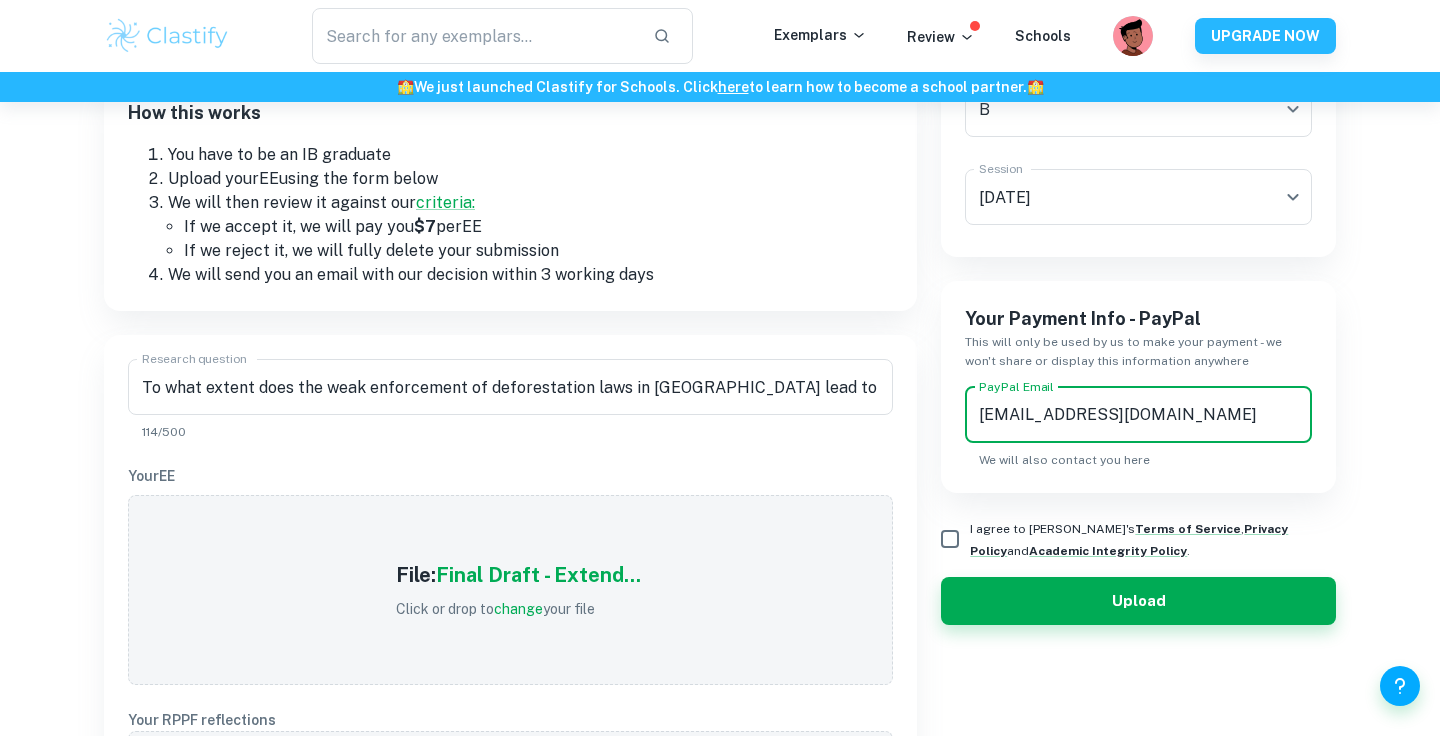 type on "[EMAIL_ADDRESS][DOMAIN_NAME]" 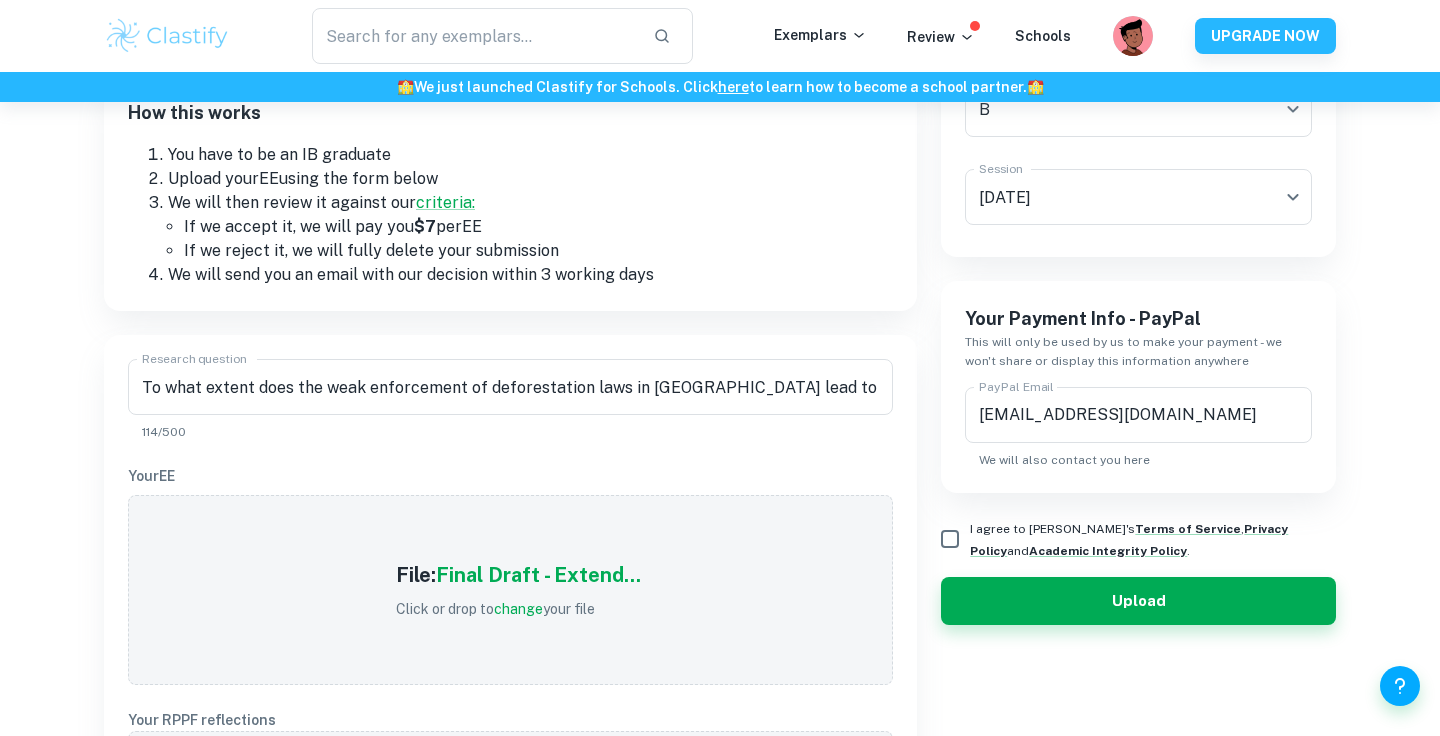click on "I agree to [PERSON_NAME]'s  Terms of Service ,  Privacy Policy  and  Academic Integrity Policy ." at bounding box center [950, 539] 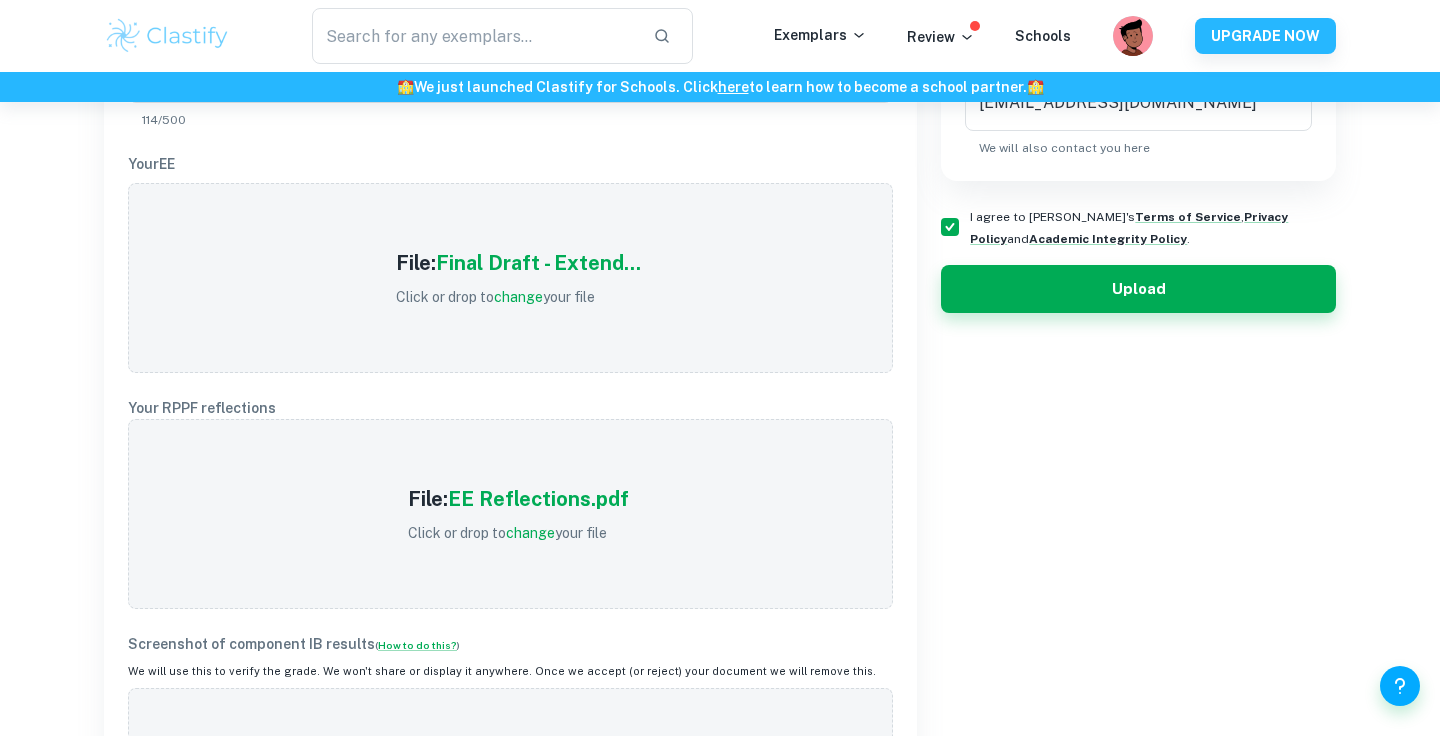 scroll, scrollTop: 589, scrollLeft: 0, axis: vertical 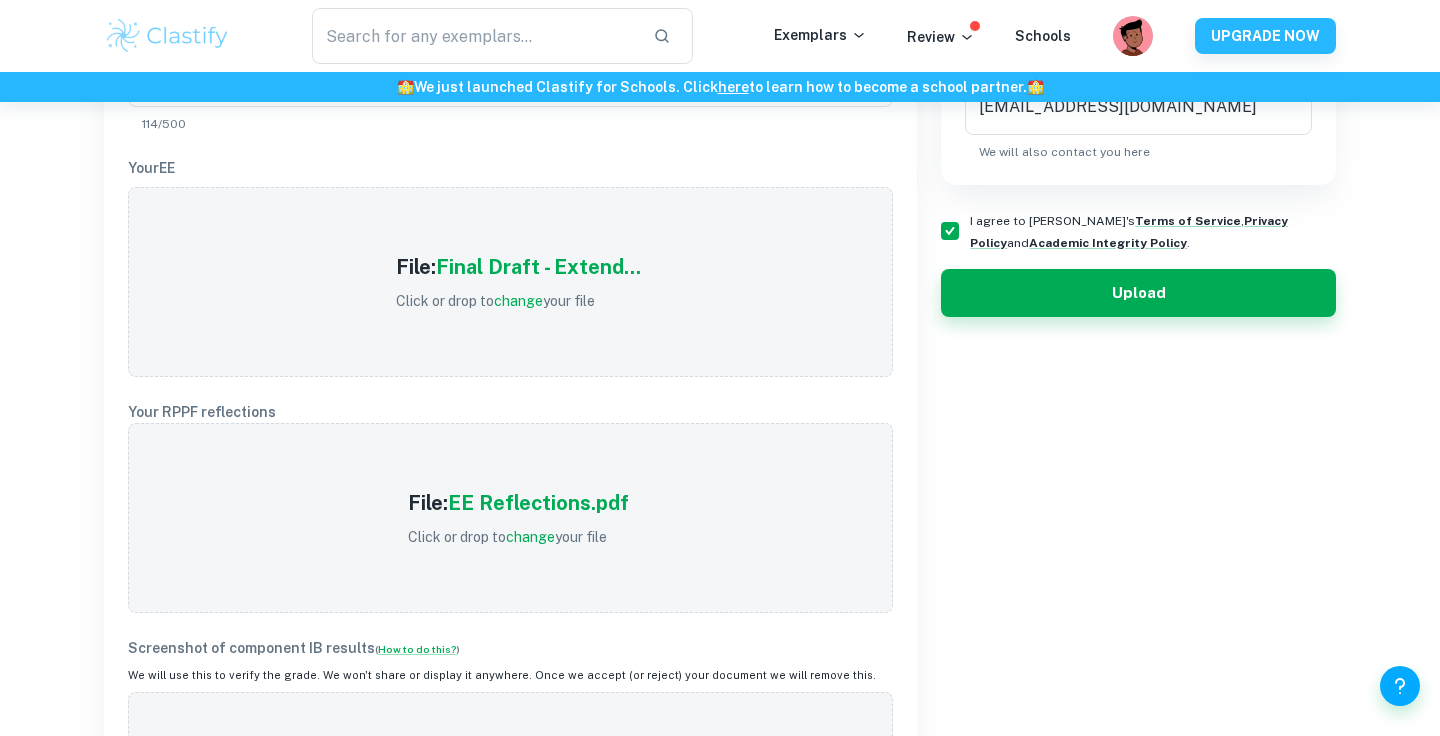 click on "Upload" at bounding box center (1138, 293) 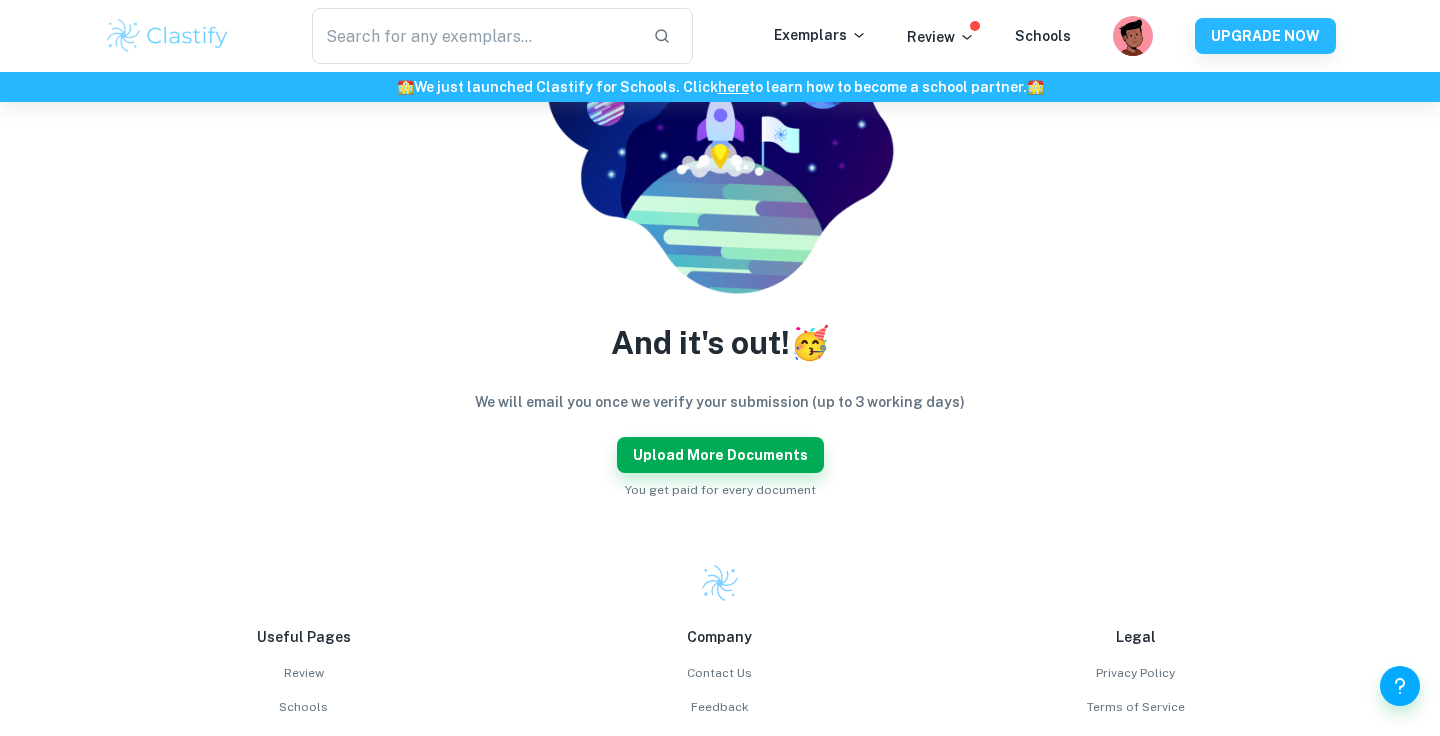 scroll, scrollTop: 264, scrollLeft: 0, axis: vertical 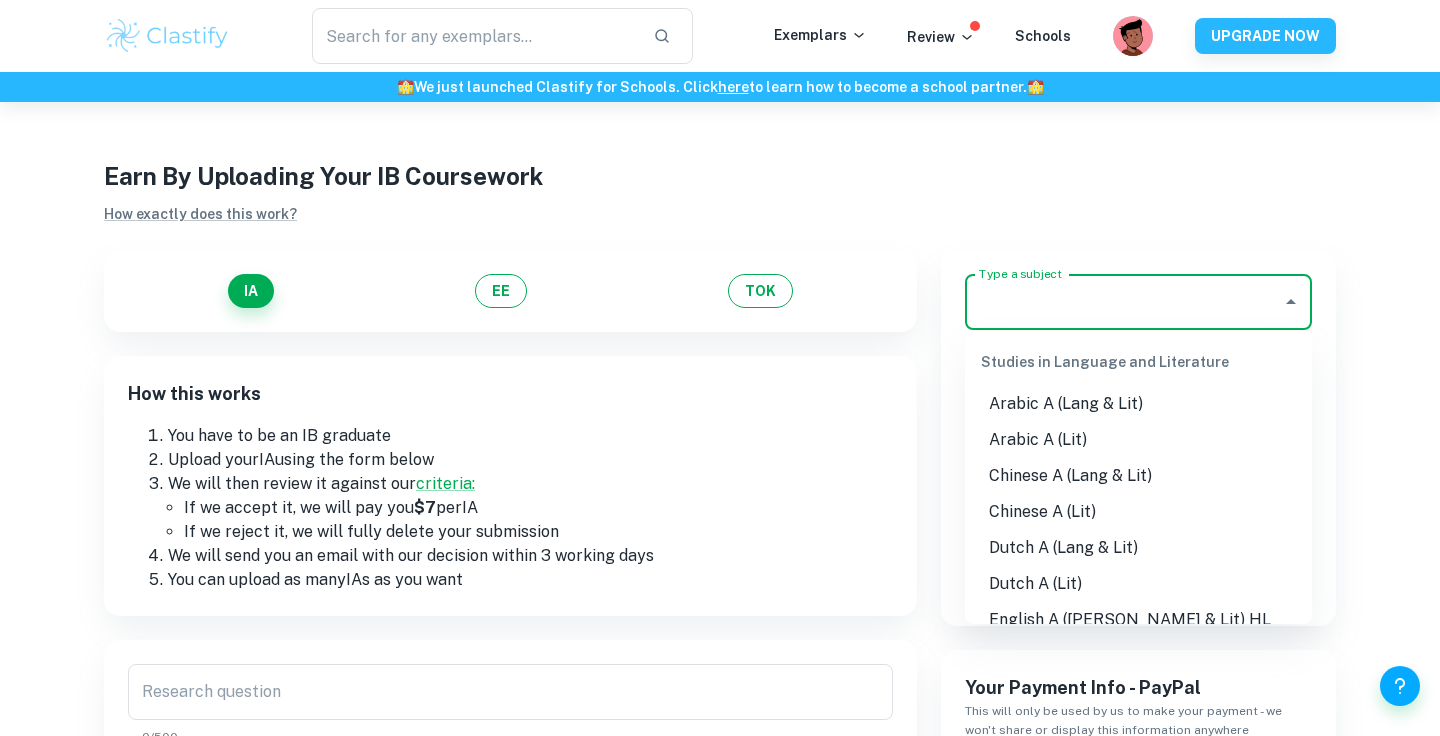 click on "Type a subject" at bounding box center (1123, 302) 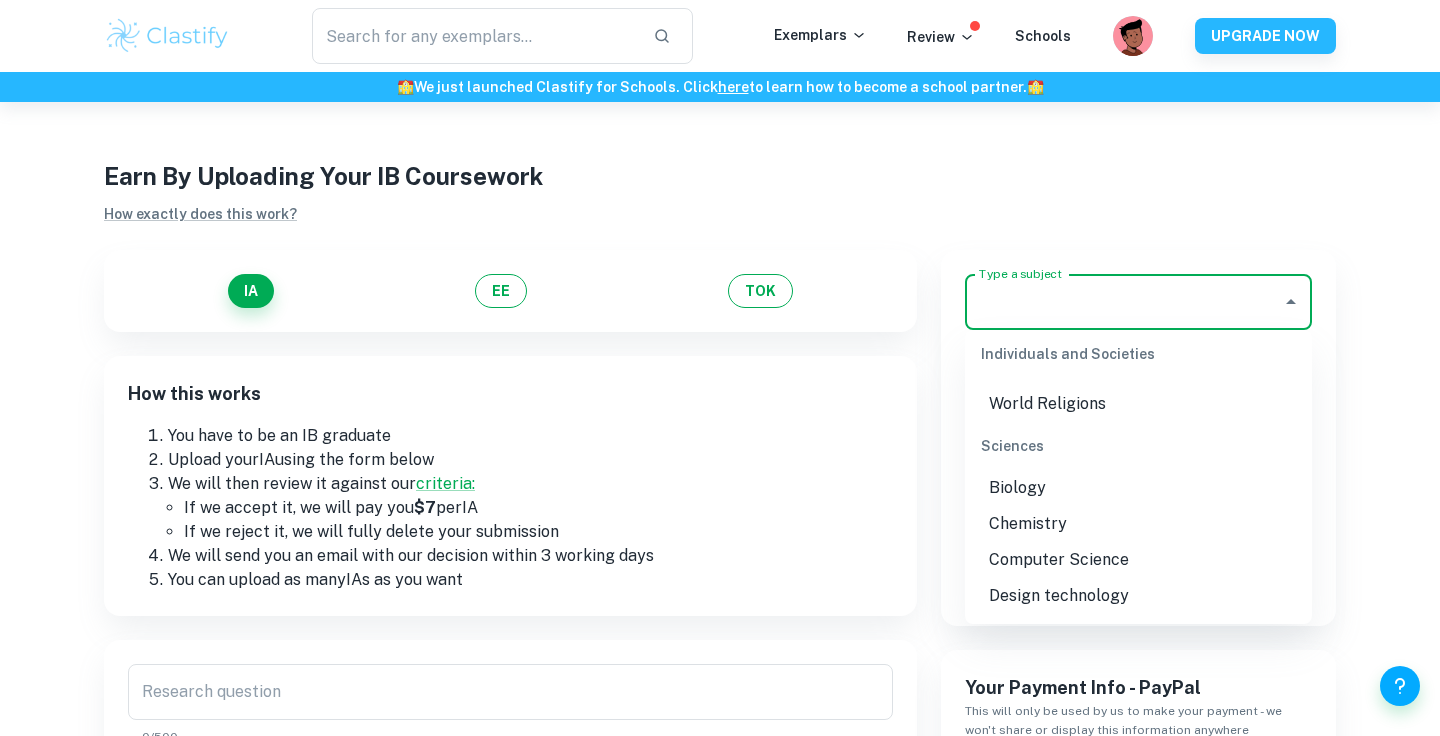 scroll, scrollTop: 2298, scrollLeft: 0, axis: vertical 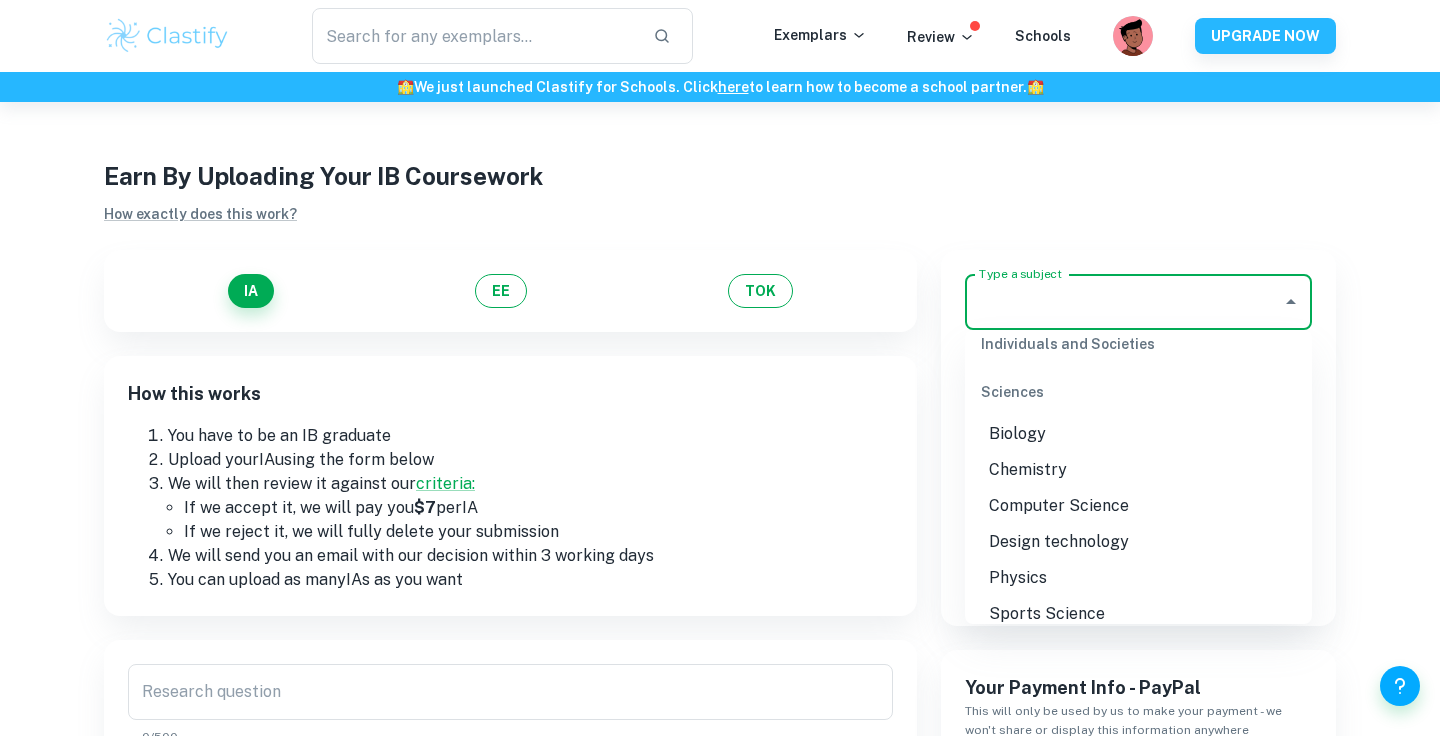 click on "Chemistry" at bounding box center (1138, 470) 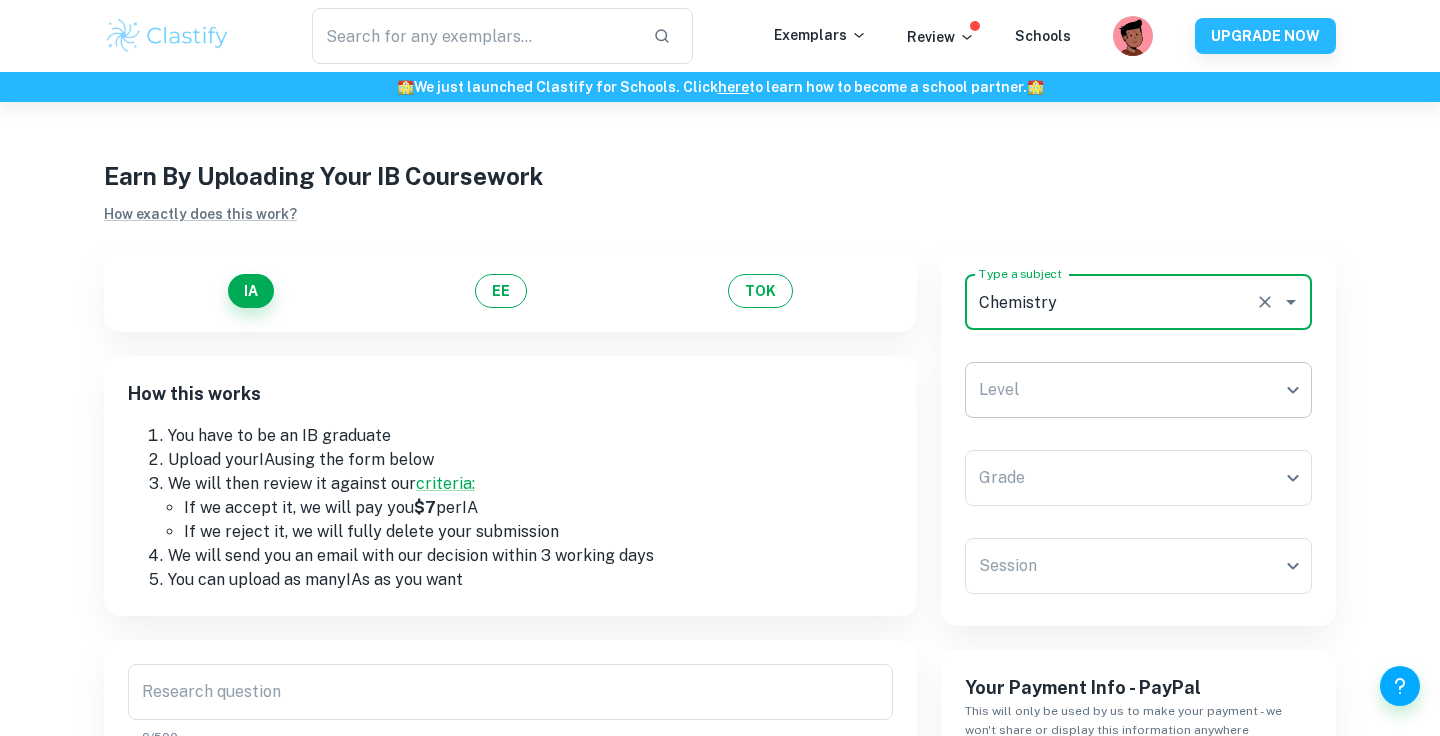 click on "We value your privacy We use cookies to enhance your browsing experience, serve personalised ads or content, and analyse our traffic. By clicking "Accept All", you consent to our use of cookies.   Cookie Policy Customise   Reject All   Accept All   Customise Consent Preferences   We use cookies to help you navigate efficiently and perform certain functions. You will find detailed information about all cookies under each consent category below. The cookies that are categorised as "Necessary" are stored on your browser as they are essential for enabling the basic functionalities of the site. ...  Show more For more information on how Google's third-party cookies operate and handle your data, see:   Google Privacy Policy Necessary Always Active Necessary cookies are required to enable the basic features of this site, such as providing secure log-in or adjusting your consent preferences. These cookies do not store any personally identifiable data. Functional Analytics Performance Advertisement Uncategorised" at bounding box center (720, 470) 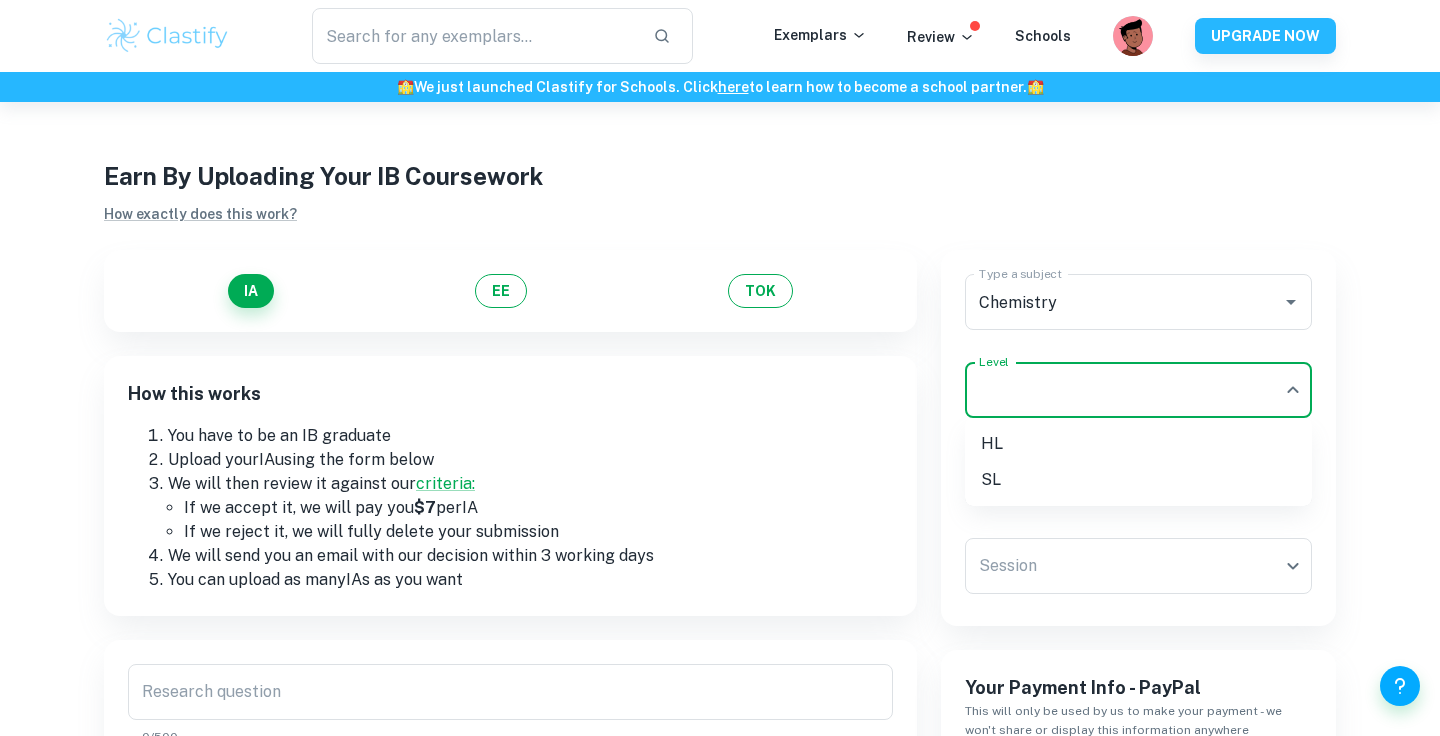 click on "HL" at bounding box center [1138, 444] 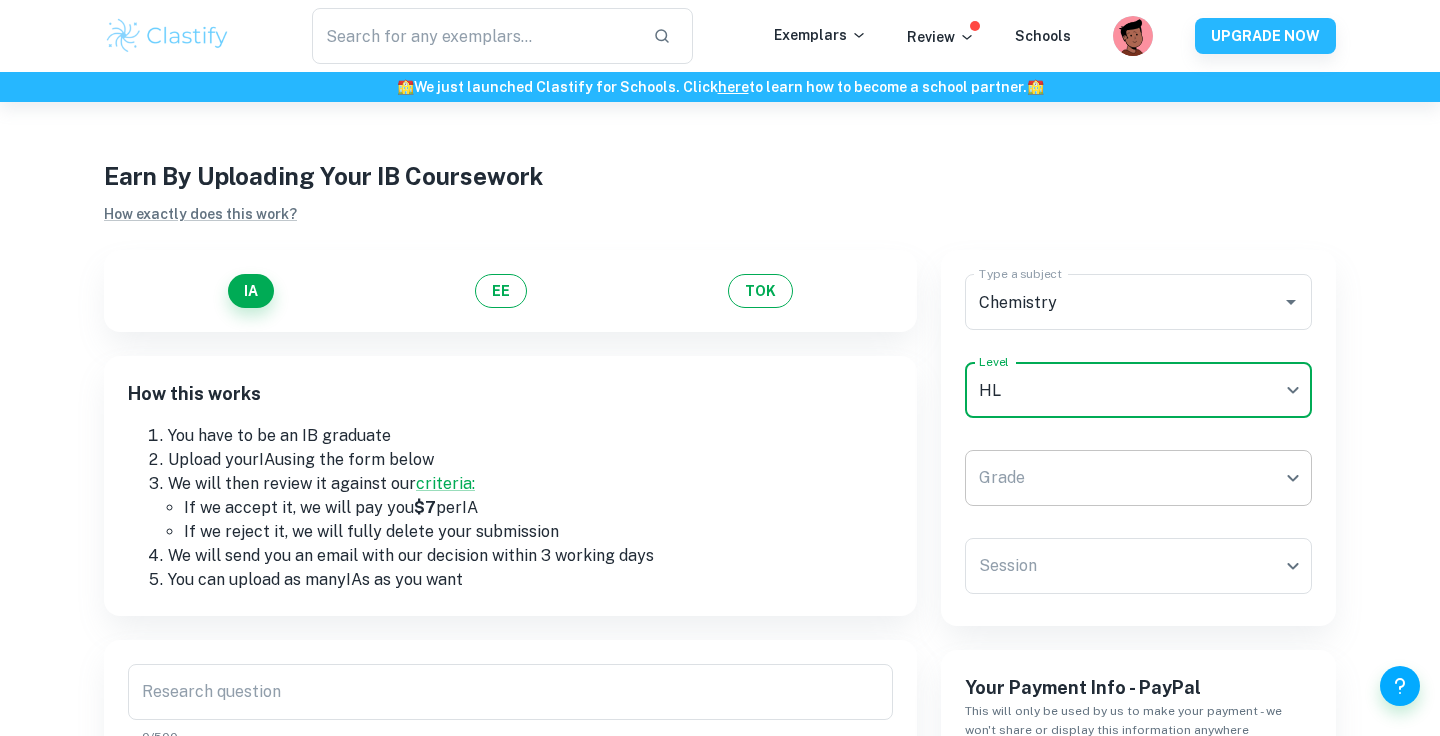 click on "We value your privacy We use cookies to enhance your browsing experience, serve personalised ads or content, and analyse our traffic. By clicking "Accept All", you consent to our use of cookies.   Cookie Policy Customise   Reject All   Accept All   Customise Consent Preferences   We use cookies to help you navigate efficiently and perform certain functions. You will find detailed information about all cookies under each consent category below. The cookies that are categorised as "Necessary" are stored on your browser as they are essential for enabling the basic functionalities of the site. ...  Show more For more information on how Google's third-party cookies operate and handle your data, see:   Google Privacy Policy Necessary Always Active Necessary cookies are required to enable the basic features of this site, such as providing secure log-in or adjusting your consent preferences. These cookies do not store any personally identifiable data. Functional Analytics Performance Advertisement Uncategorised" at bounding box center [720, 470] 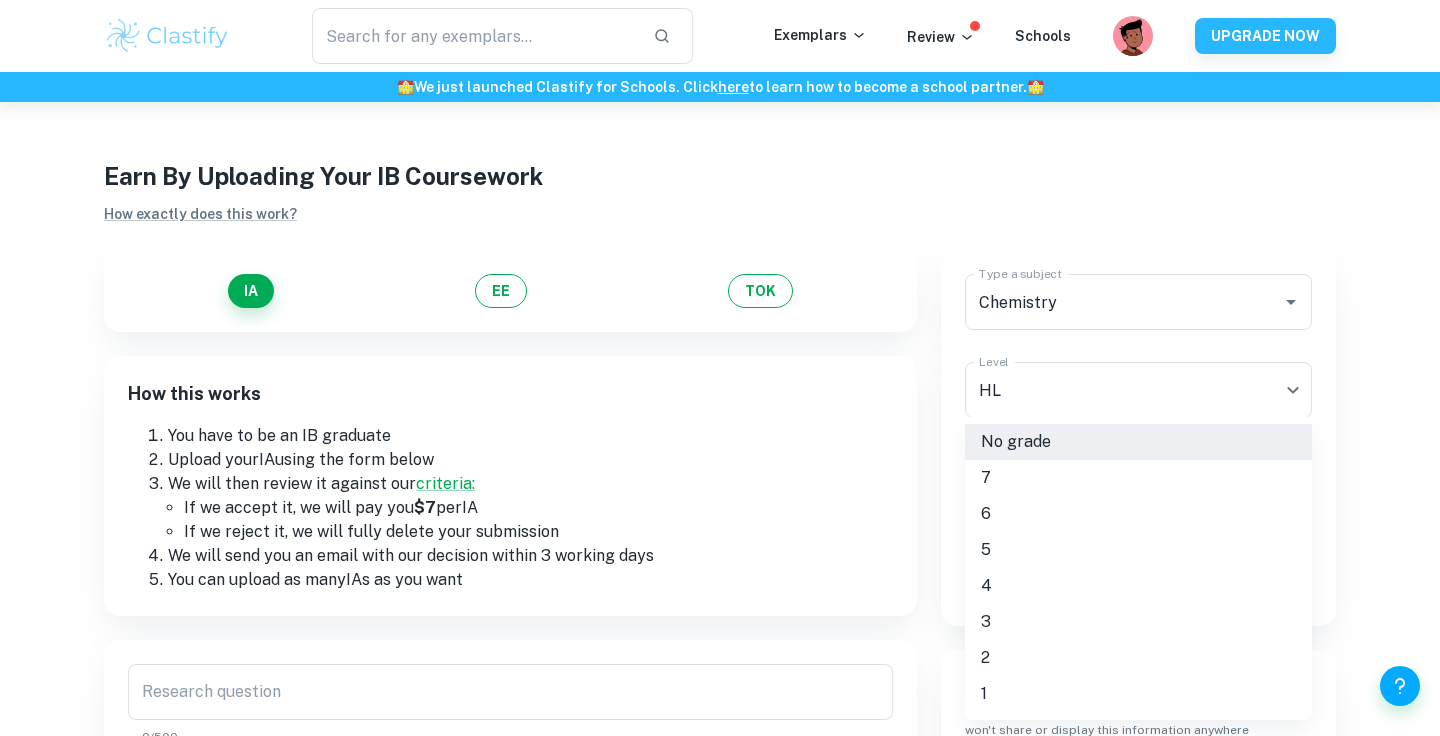click on "5" at bounding box center [1138, 550] 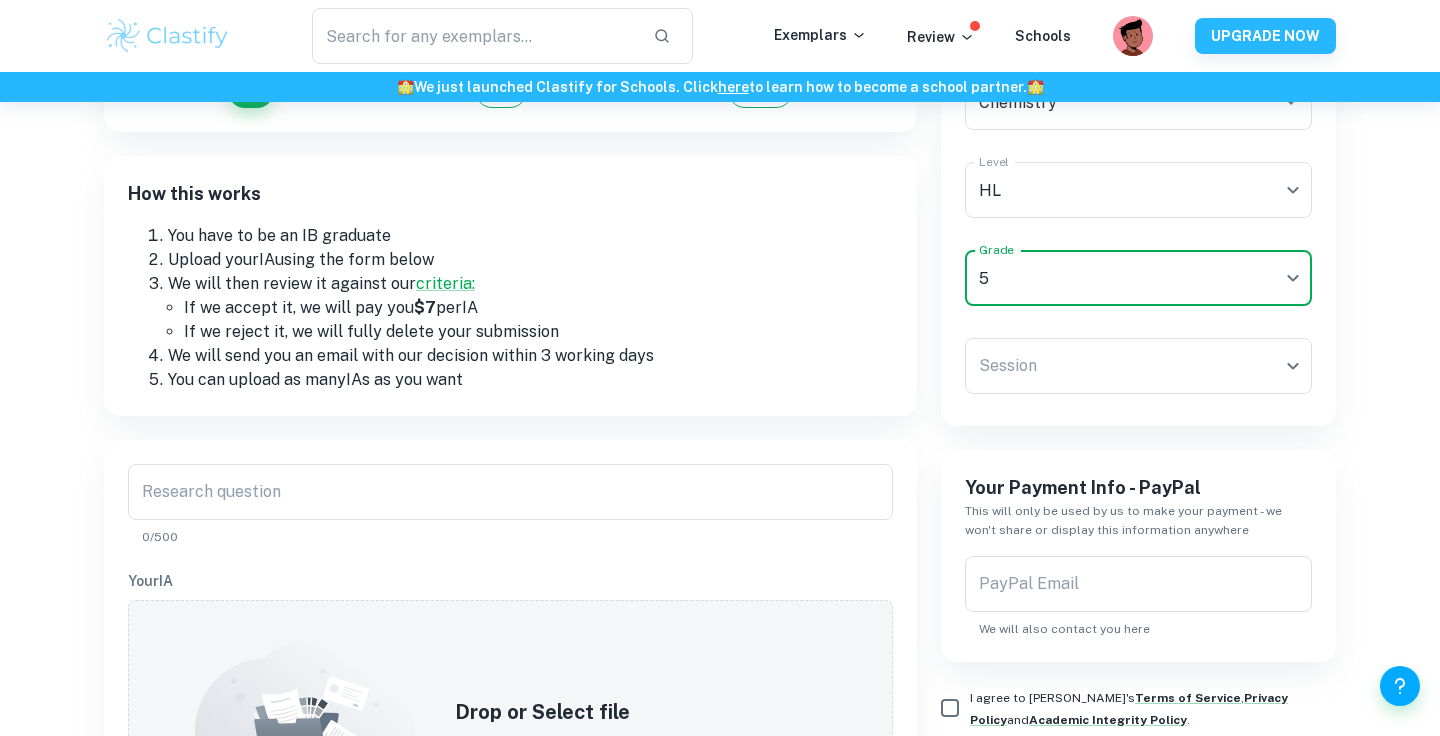 scroll, scrollTop: 202, scrollLeft: 0, axis: vertical 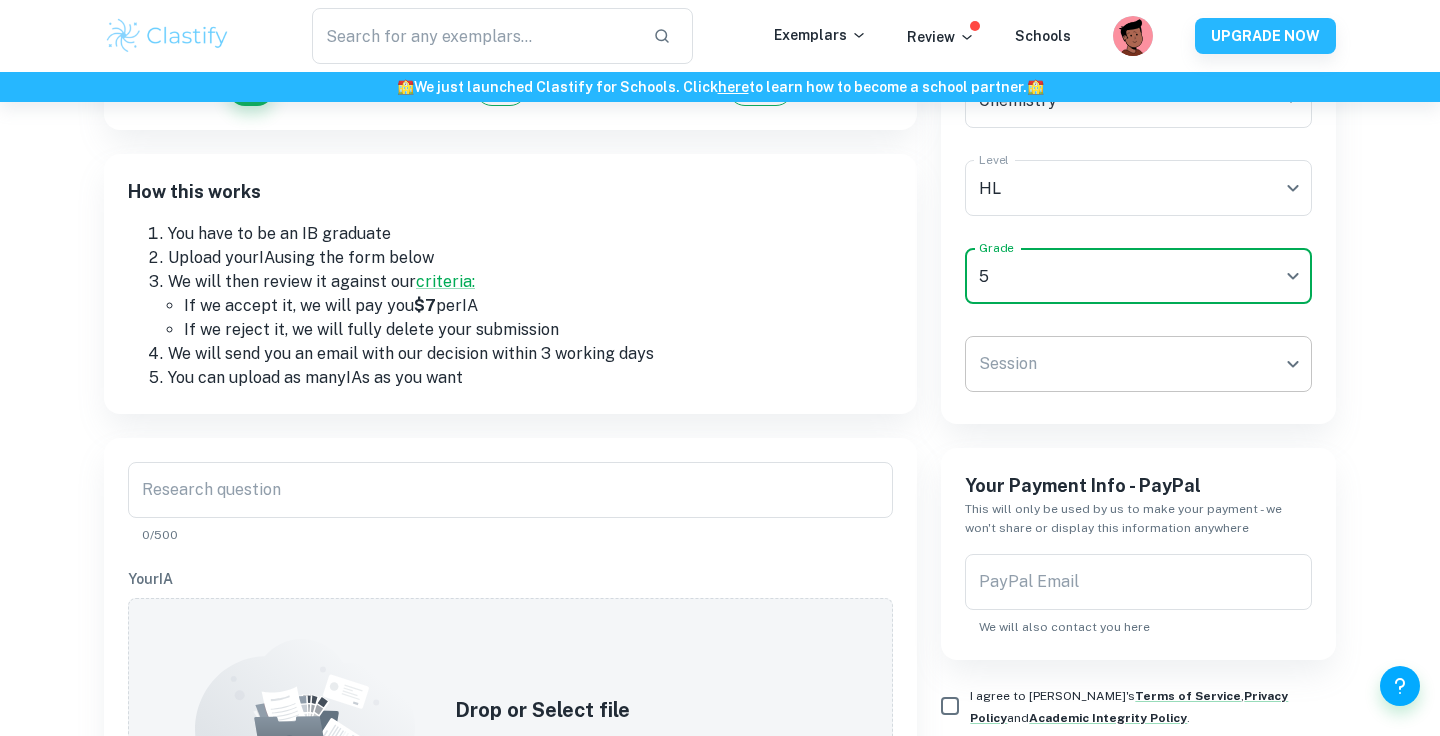 click on "We value your privacy We use cookies to enhance your browsing experience, serve personalised ads or content, and analyse our traffic. By clicking "Accept All", you consent to our use of cookies.   Cookie Policy Customise   Reject All   Accept All   Customise Consent Preferences   We use cookies to help you navigate efficiently and perform certain functions. You will find detailed information about all cookies under each consent category below. The cookies that are categorised as "Necessary" are stored on your browser as they are essential for enabling the basic functionalities of the site. ...  Show more For more information on how Google's third-party cookies operate and handle your data, see:   Google Privacy Policy Necessary Always Active Necessary cookies are required to enable the basic features of this site, such as providing secure log-in or adjusting your consent preferences. These cookies do not store any personally identifiable data. Functional Analytics Performance Advertisement Uncategorised" at bounding box center (720, 268) 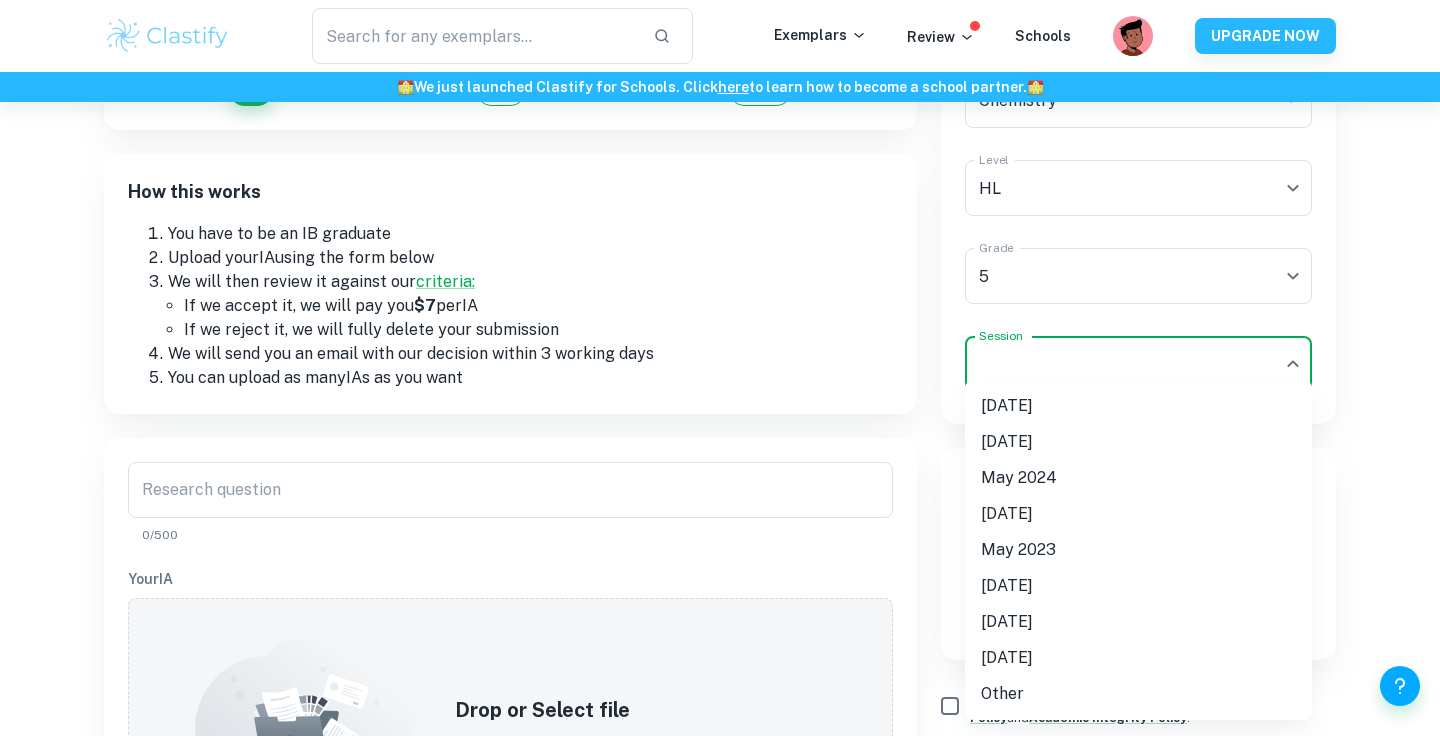 click on "[DATE]" at bounding box center (1138, 406) 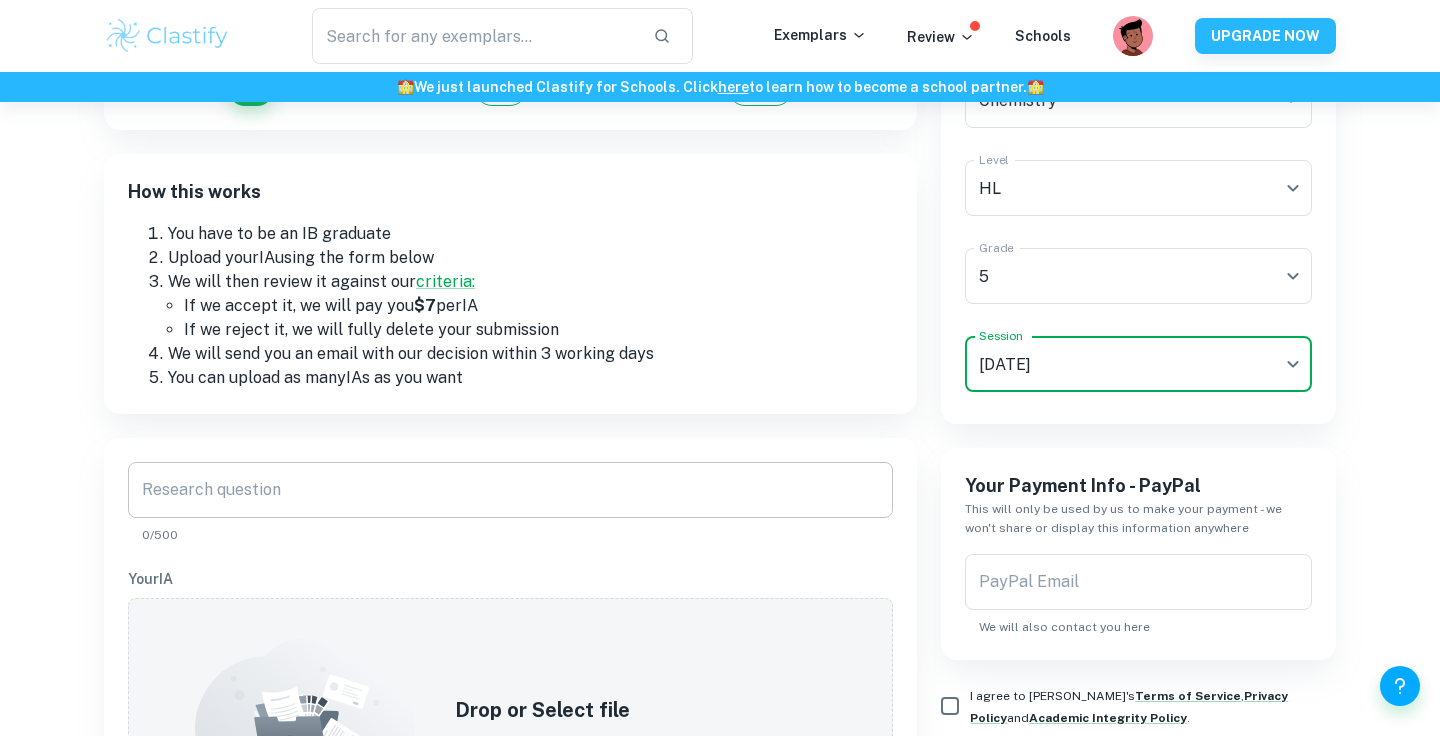 click on "Research question" at bounding box center [510, 490] 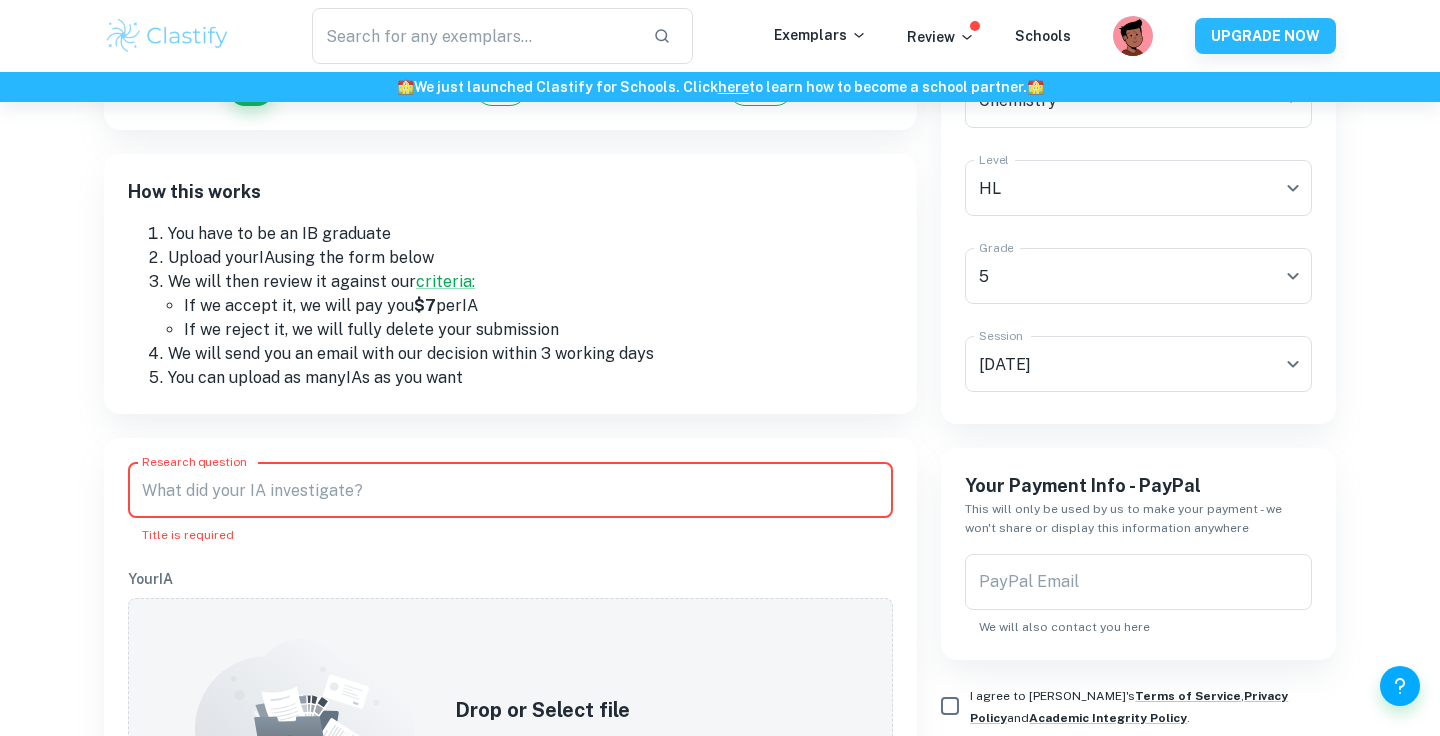 click on "Research question" at bounding box center (510, 490) 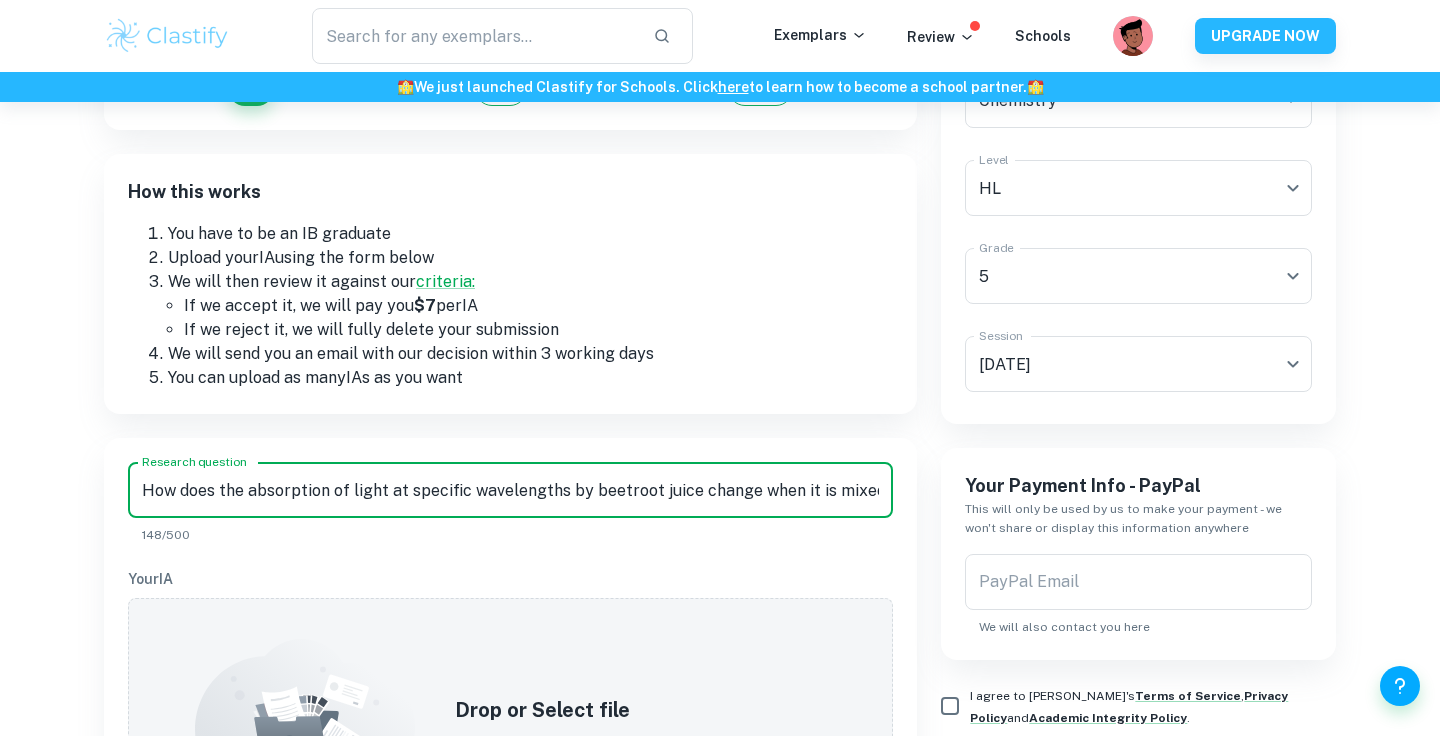 scroll, scrollTop: 0, scrollLeft: 365, axis: horizontal 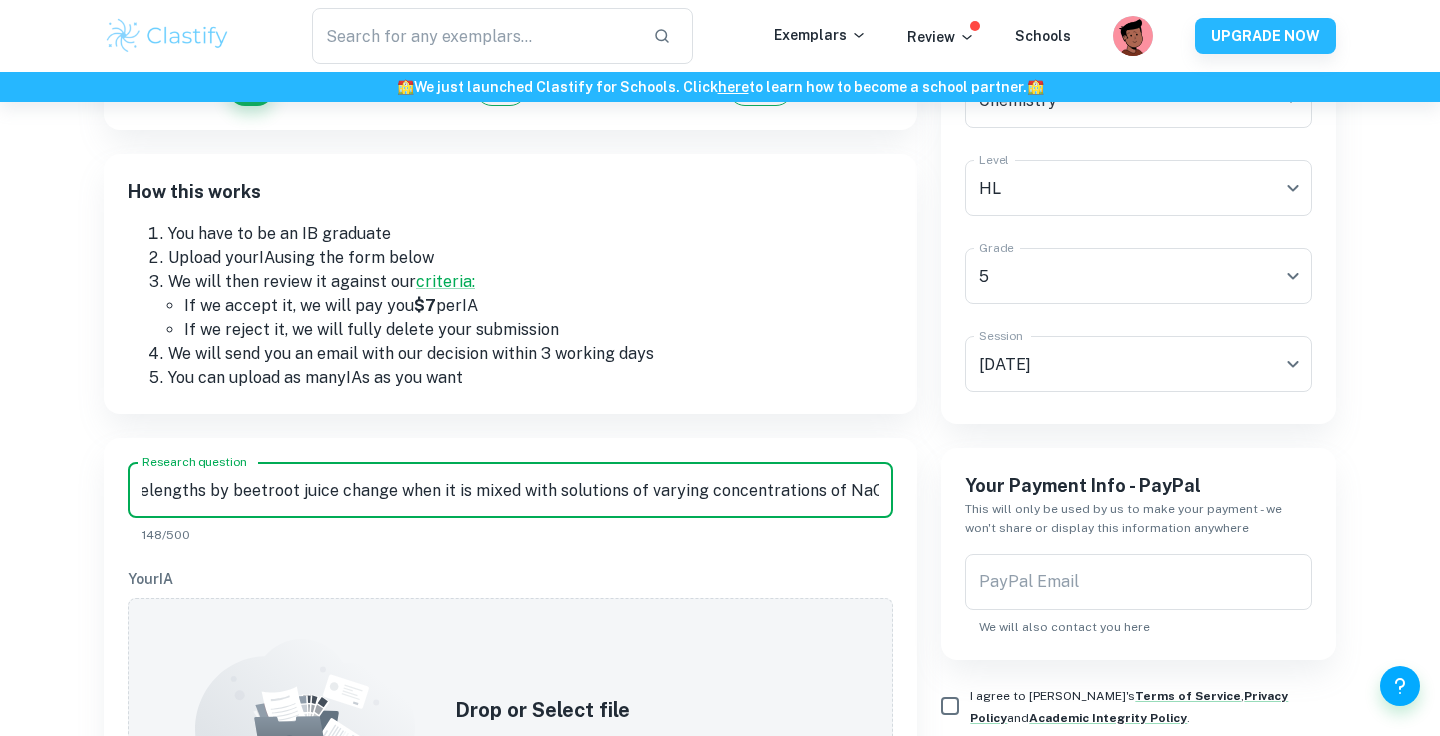 type on "How does the absorption of light at specific wavelengths by beetroot juice change when it is mixed with solutions of varying concentrations of NaOH?" 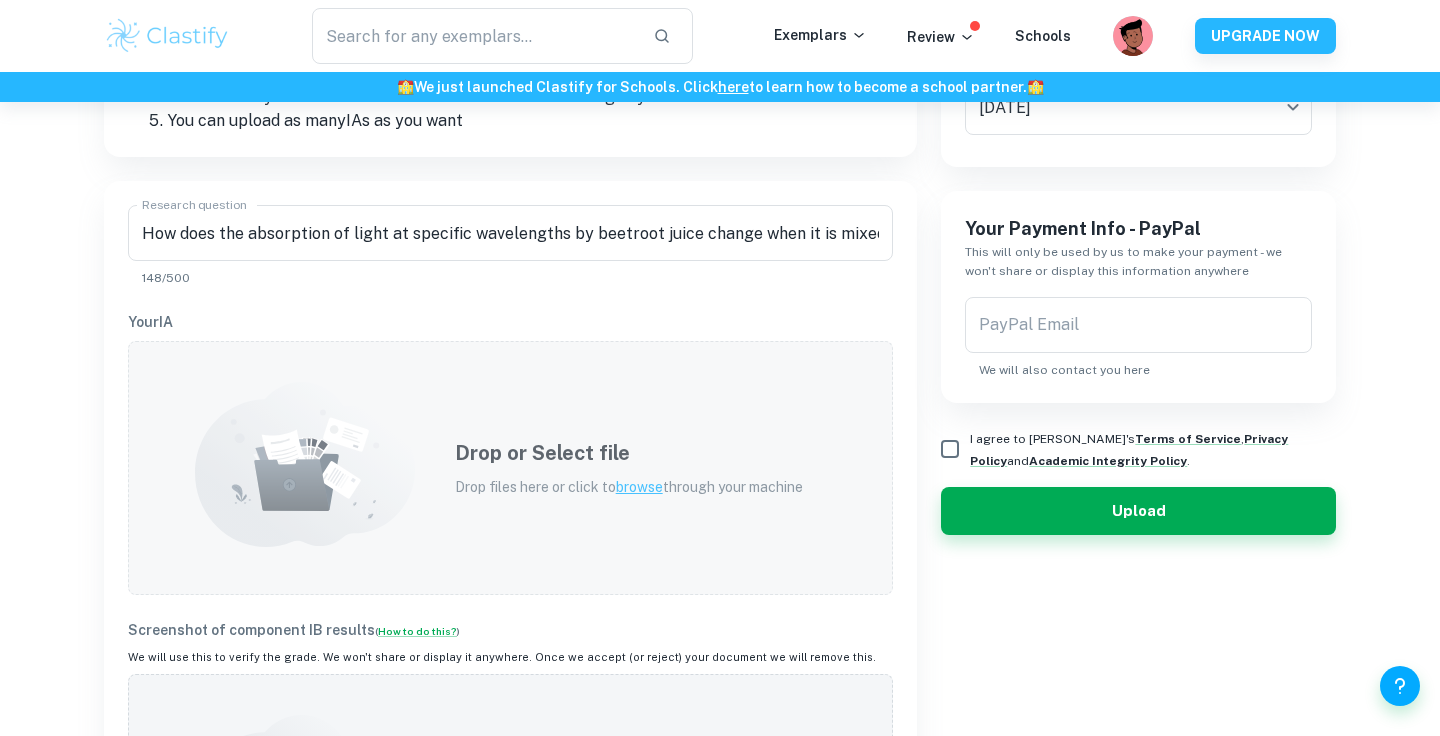 scroll, scrollTop: 458, scrollLeft: 0, axis: vertical 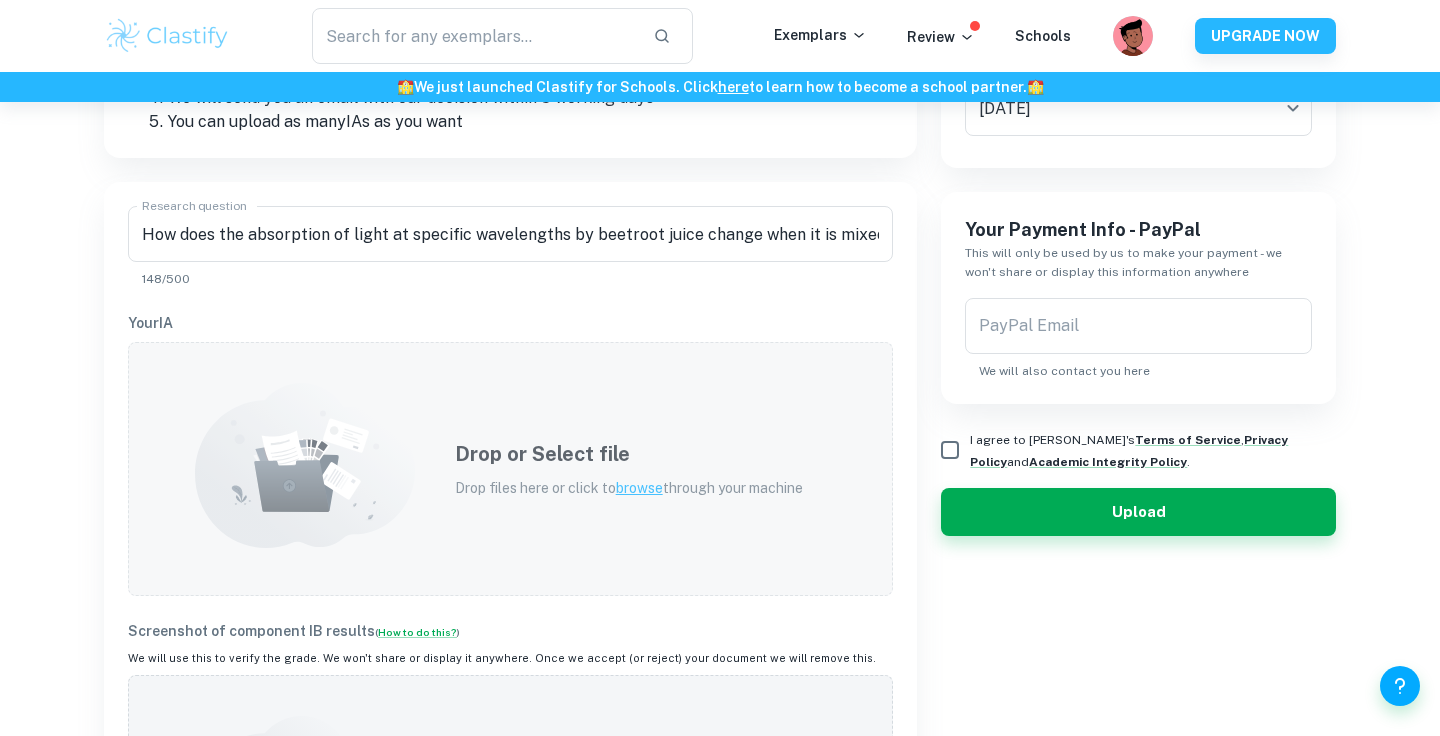 click on "Drop or Select file" at bounding box center (629, 454) 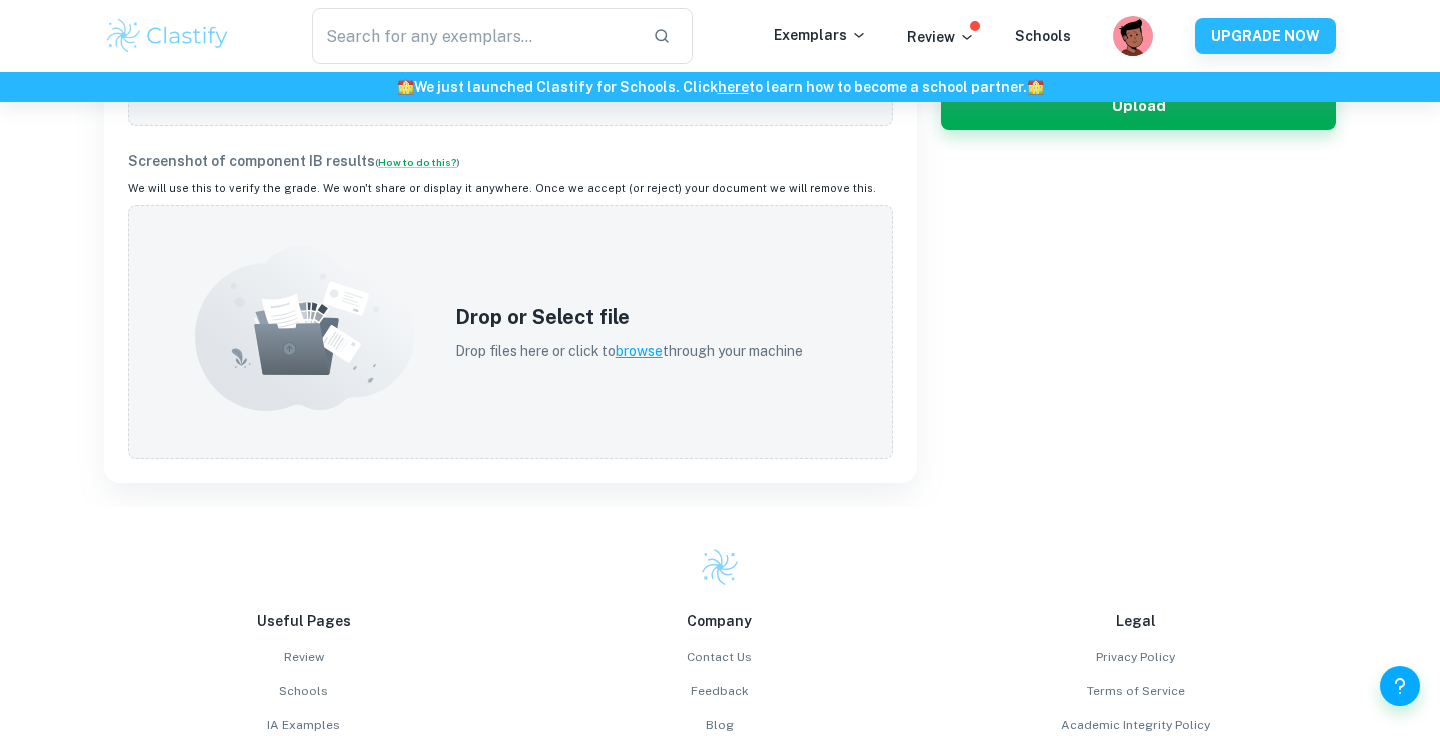 scroll, scrollTop: 868, scrollLeft: 0, axis: vertical 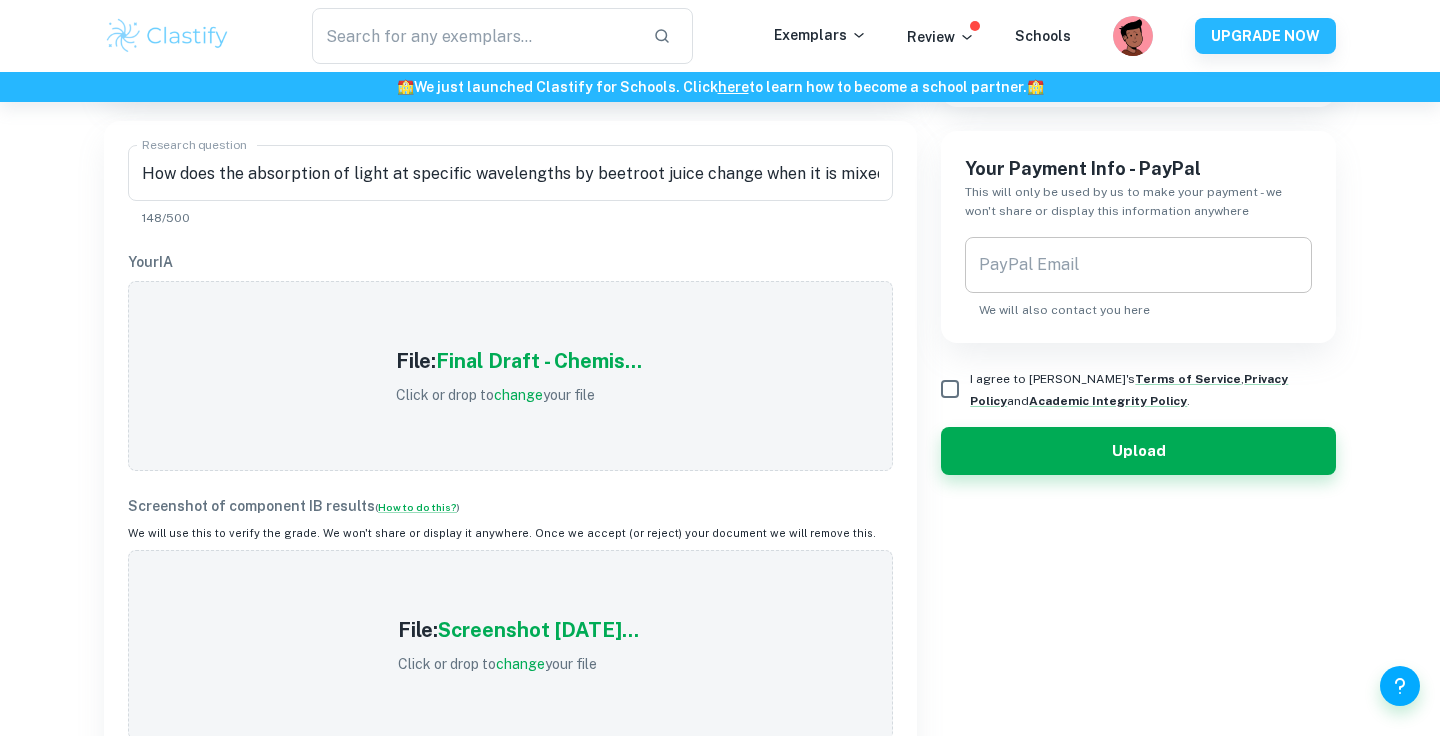 click on "PayPal Email" at bounding box center (1138, 265) 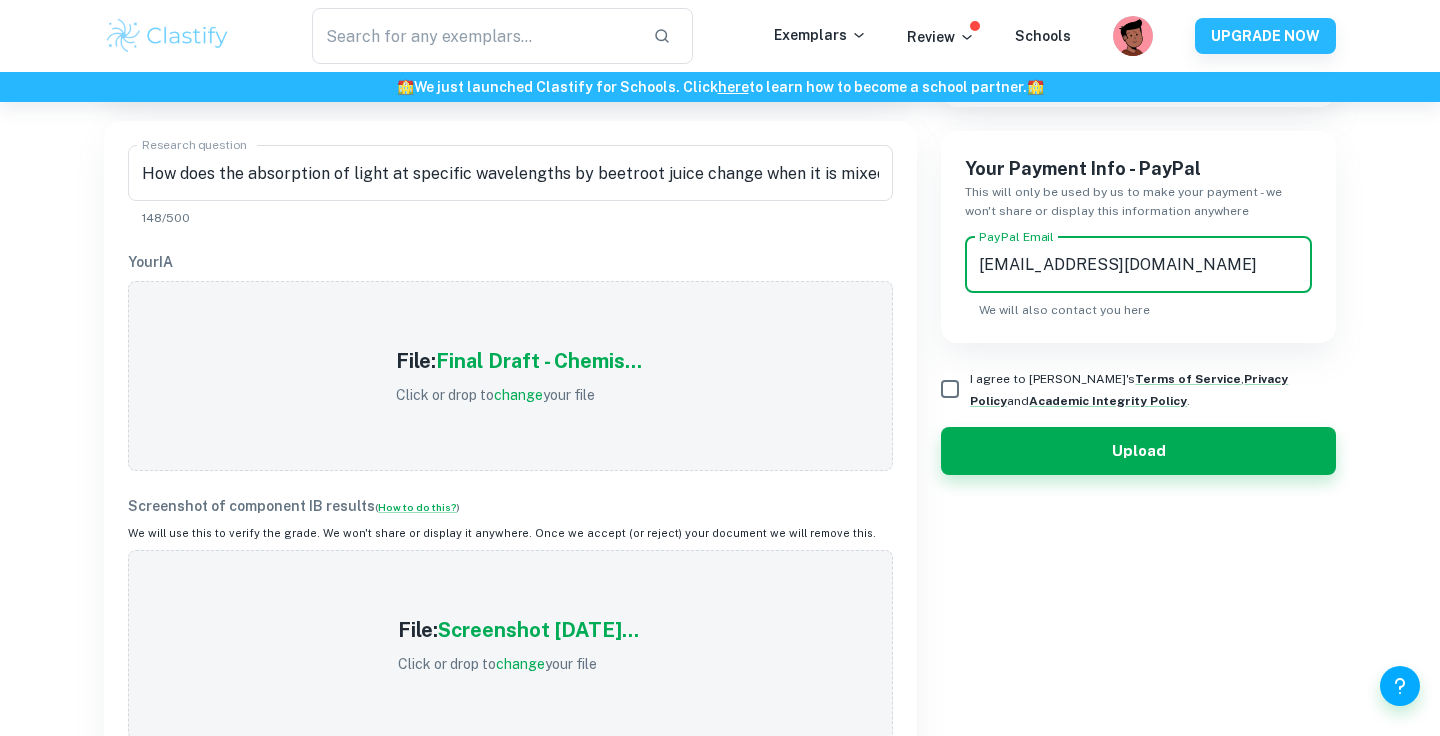 type on "[EMAIL_ADDRESS][DOMAIN_NAME]" 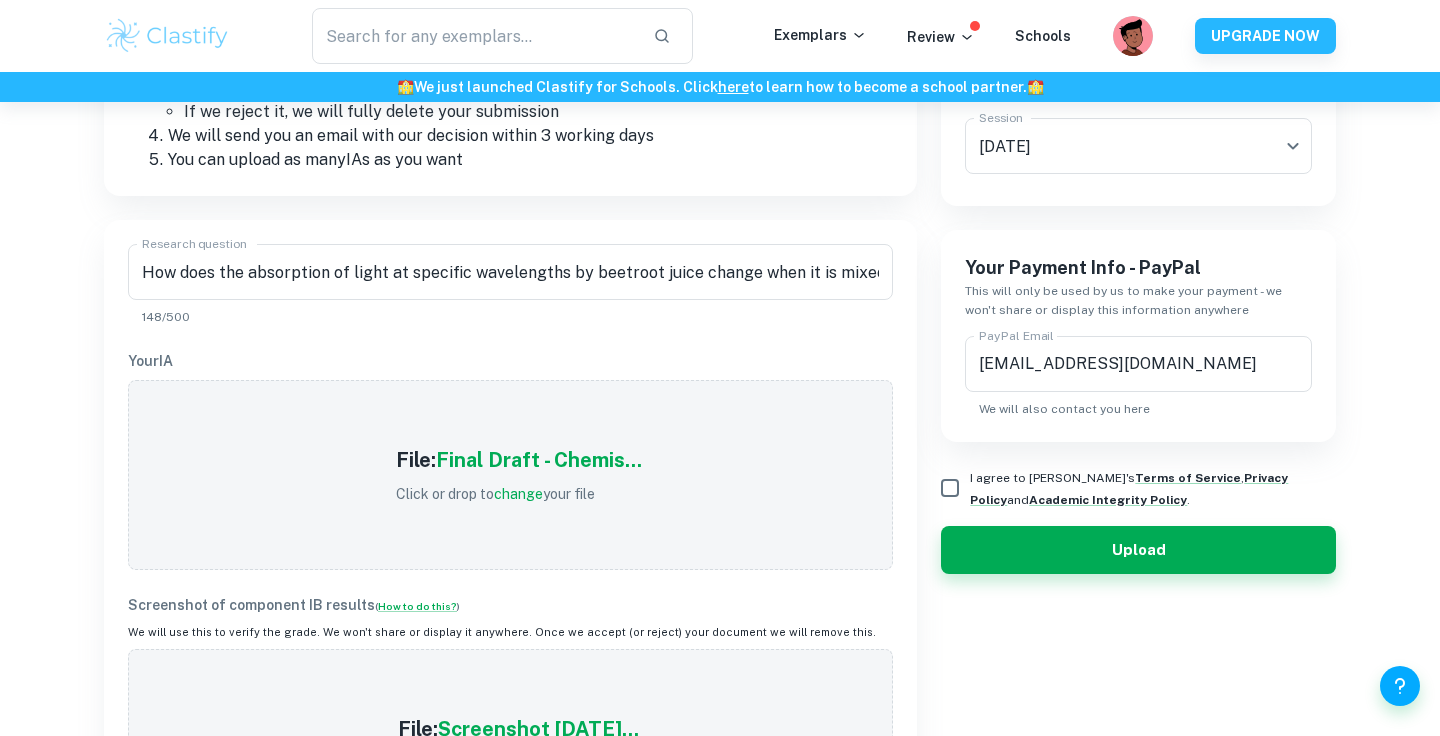 scroll, scrollTop: 421, scrollLeft: 0, axis: vertical 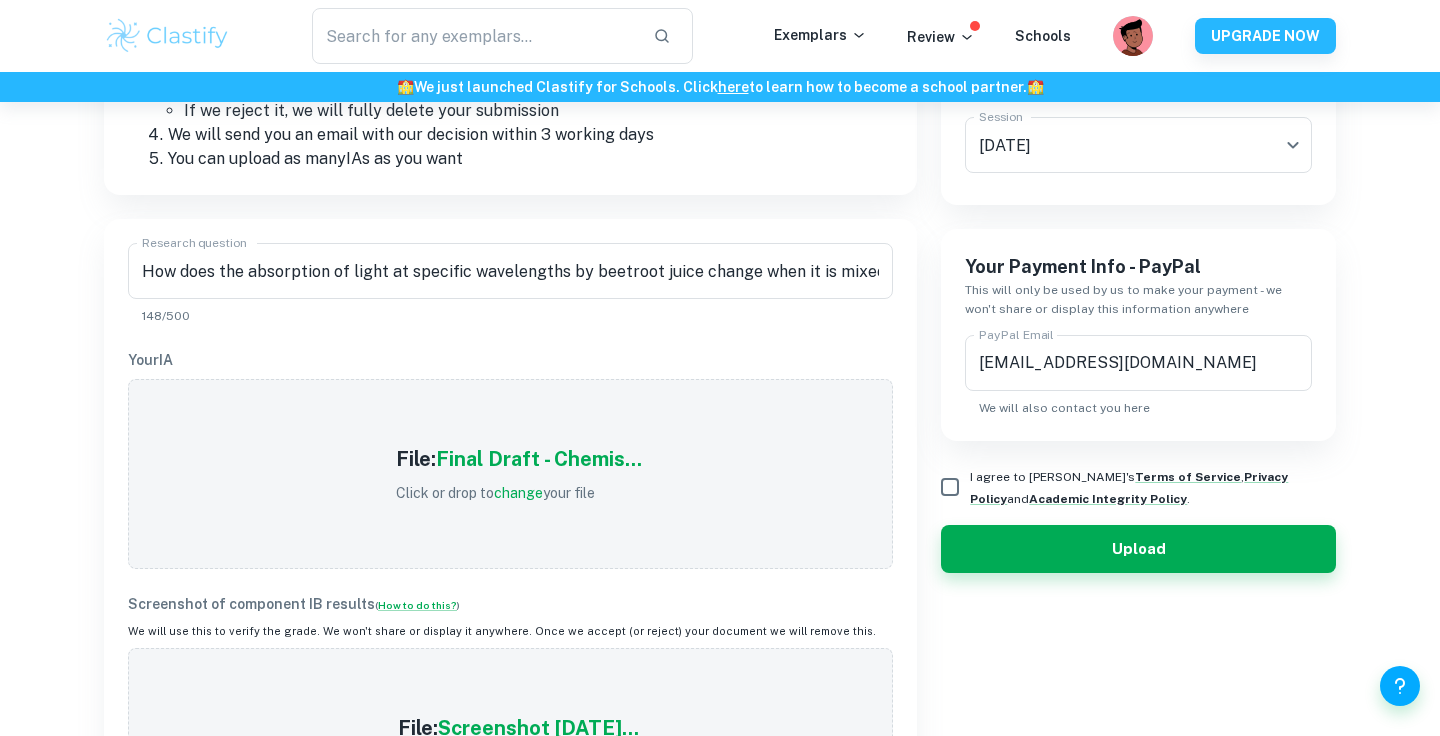 click on "I agree to [PERSON_NAME]'s  Terms of Service ,  Privacy Policy  and  Academic Integrity Policy ." at bounding box center (950, 487) 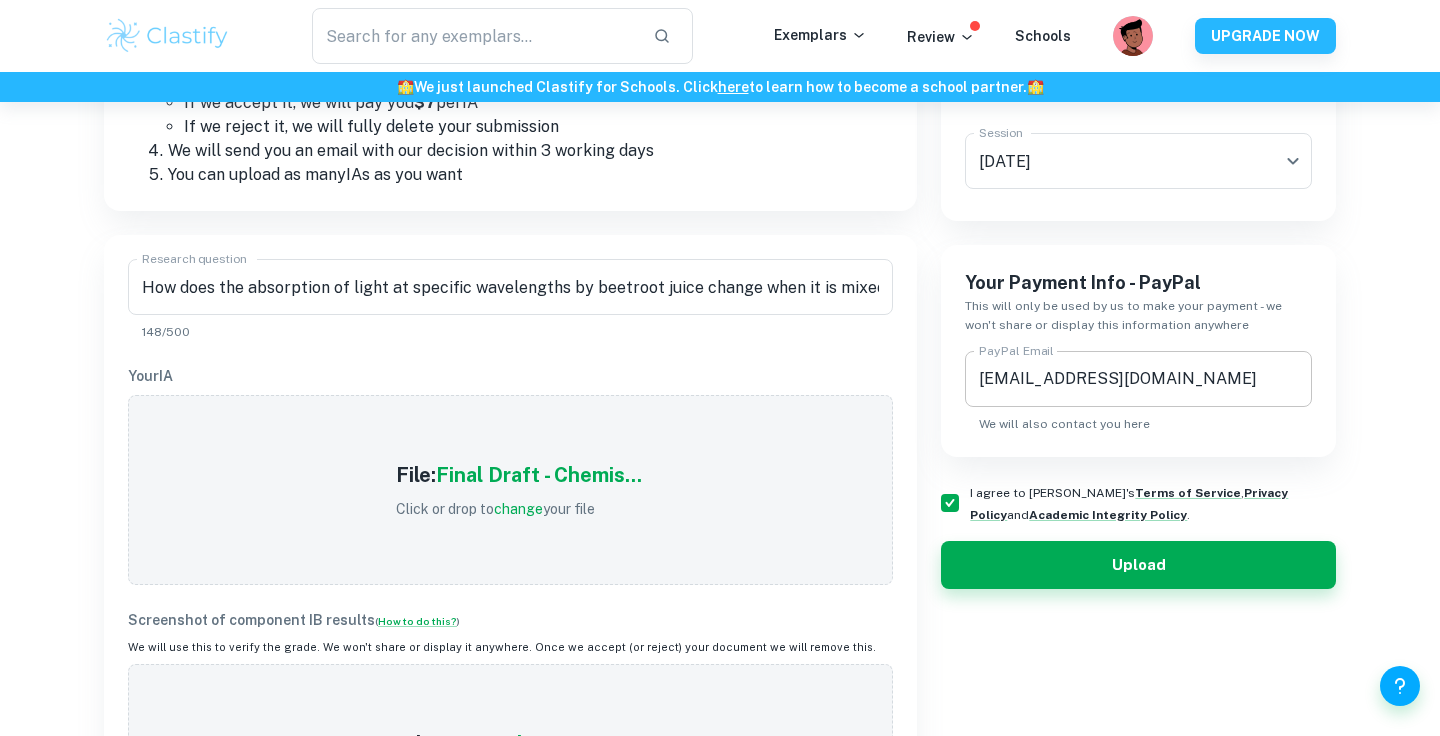 scroll, scrollTop: 404, scrollLeft: 0, axis: vertical 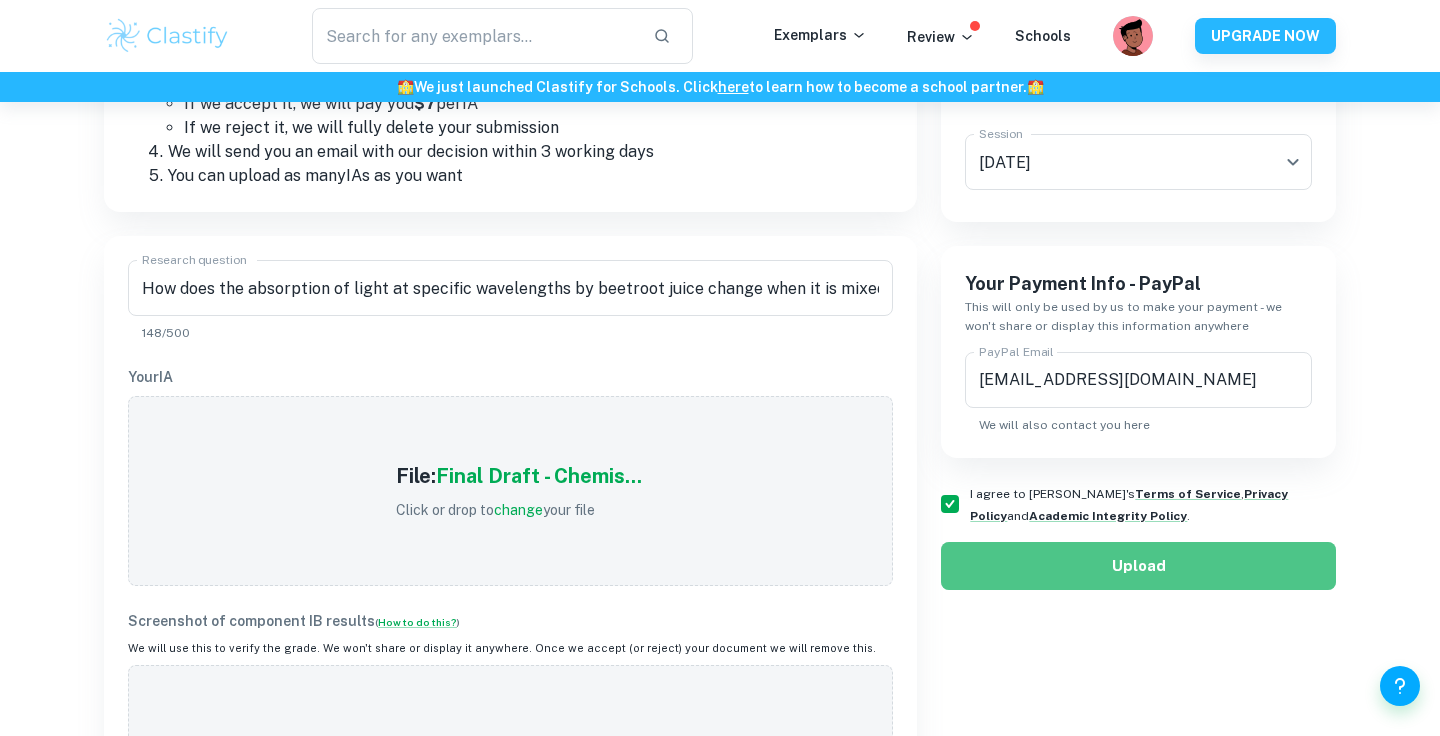 click on "Upload" at bounding box center (1138, 566) 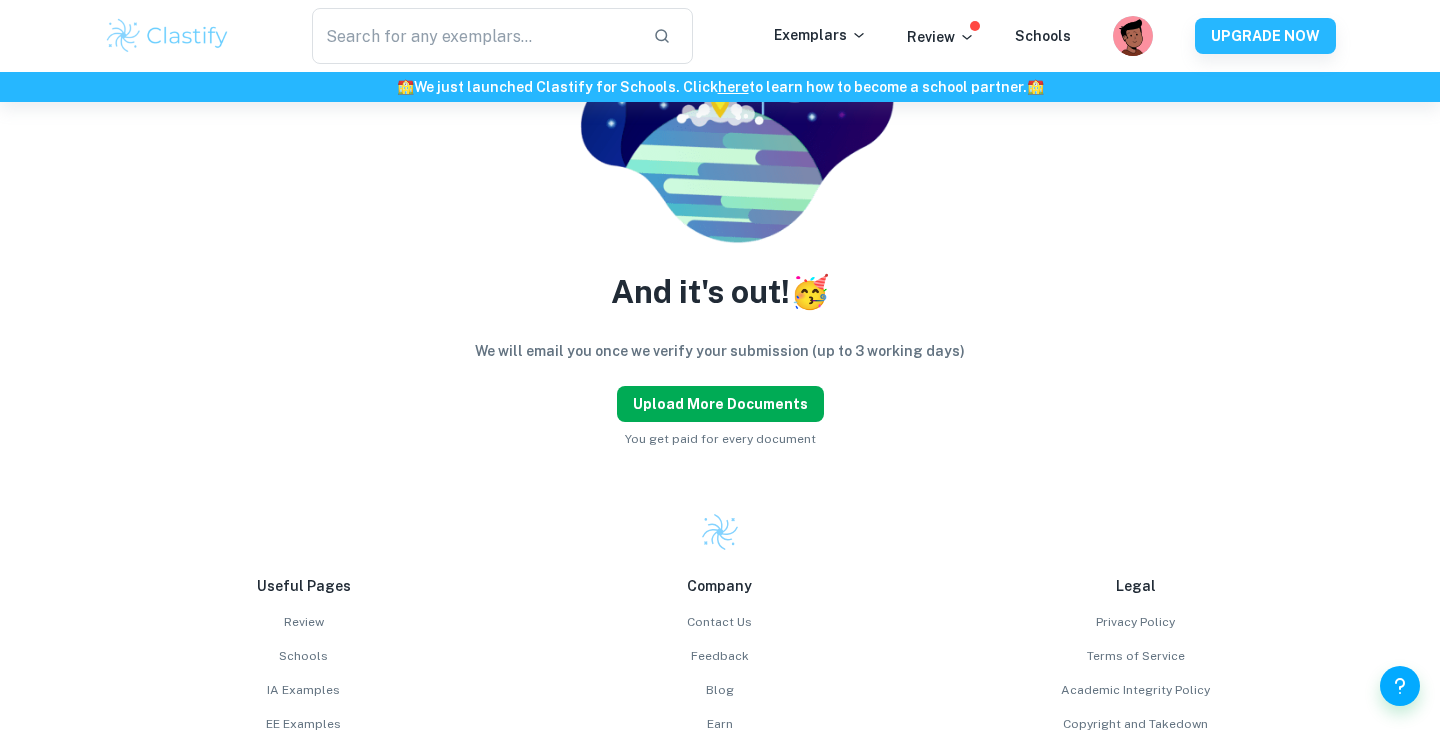 scroll, scrollTop: 304, scrollLeft: 0, axis: vertical 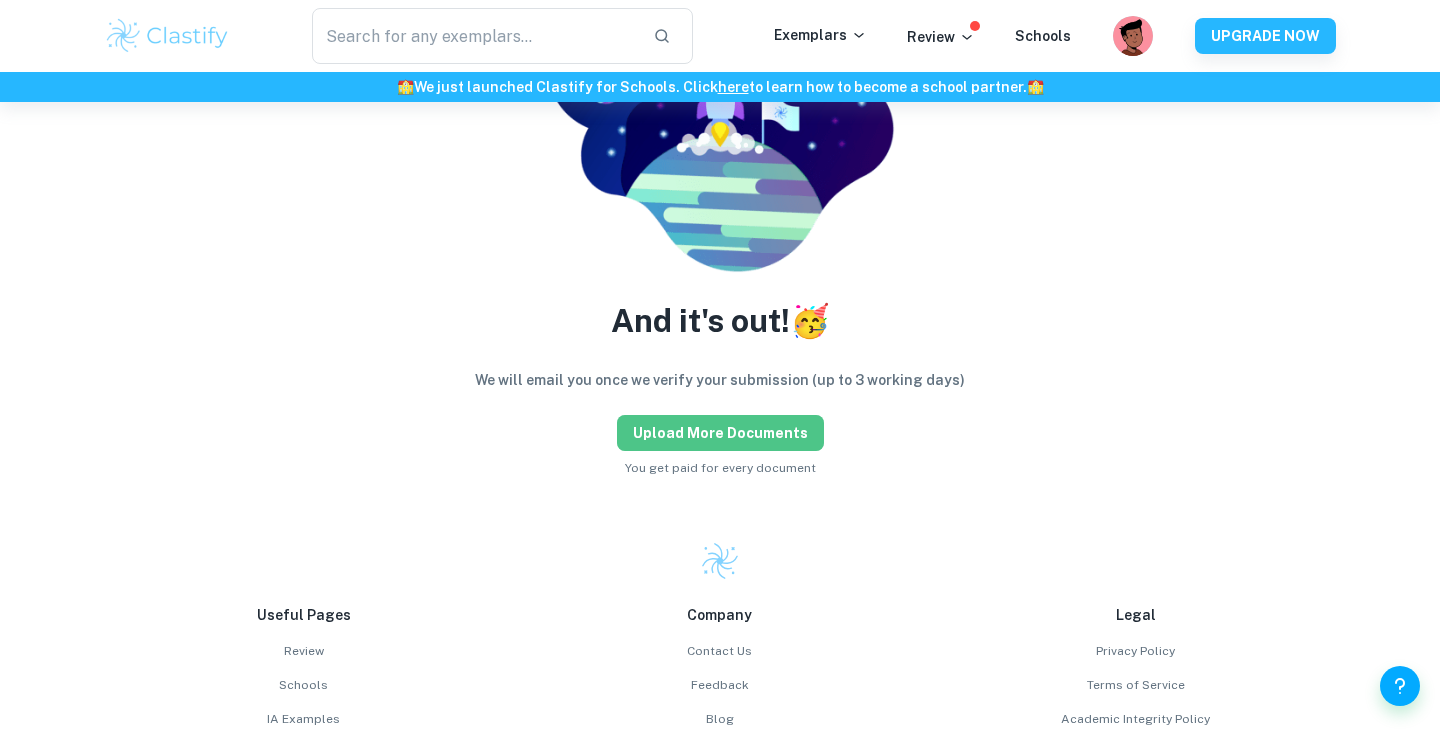 click on "Upload more documents" at bounding box center (720, 433) 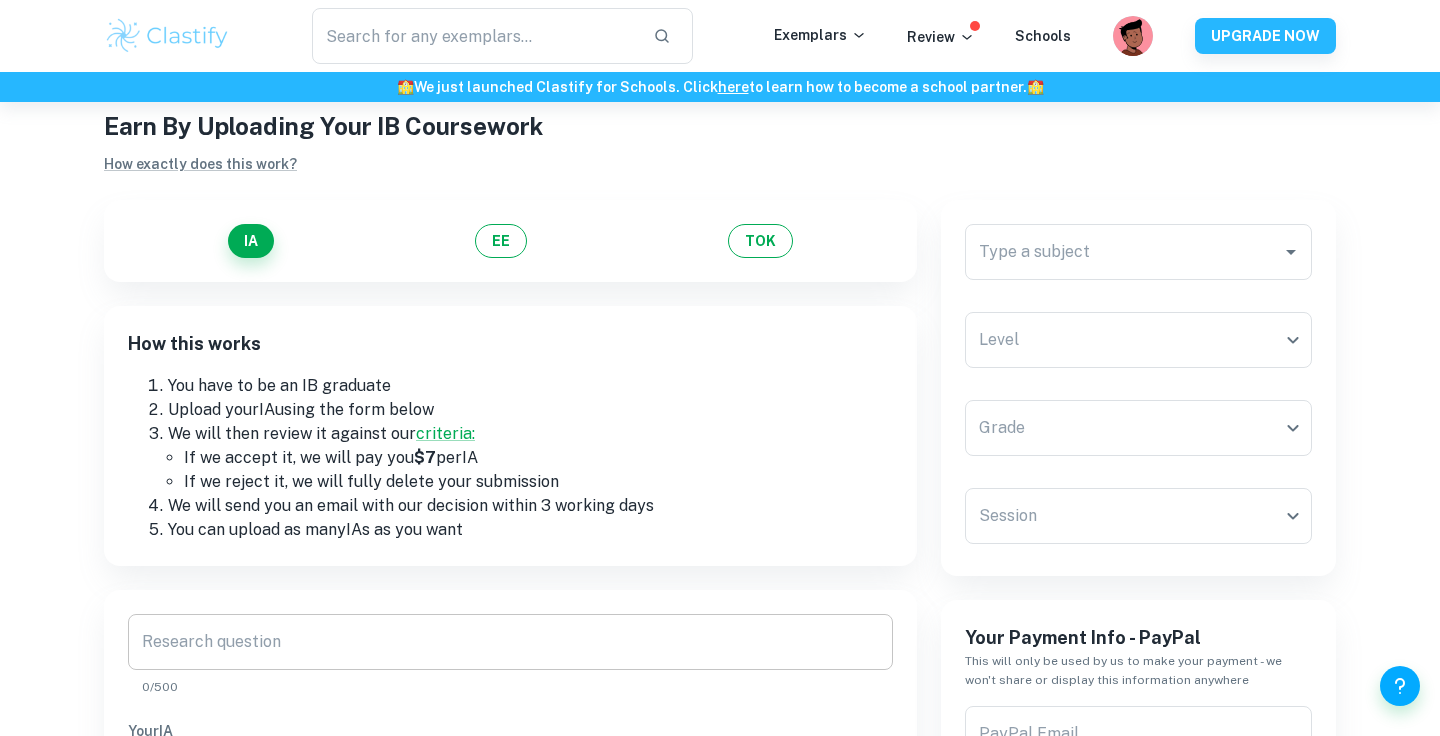 scroll, scrollTop: 0, scrollLeft: 0, axis: both 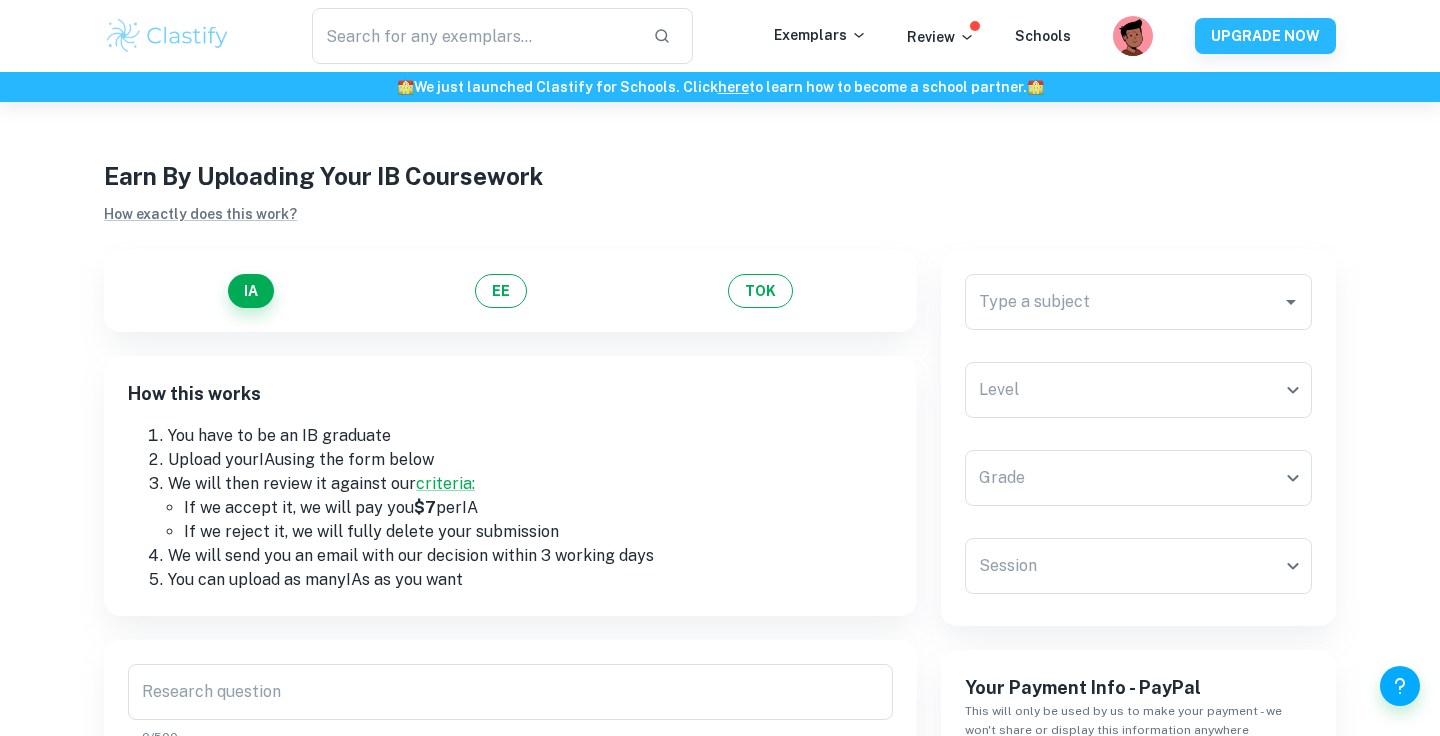 click on "Type a subject" at bounding box center [1123, 302] 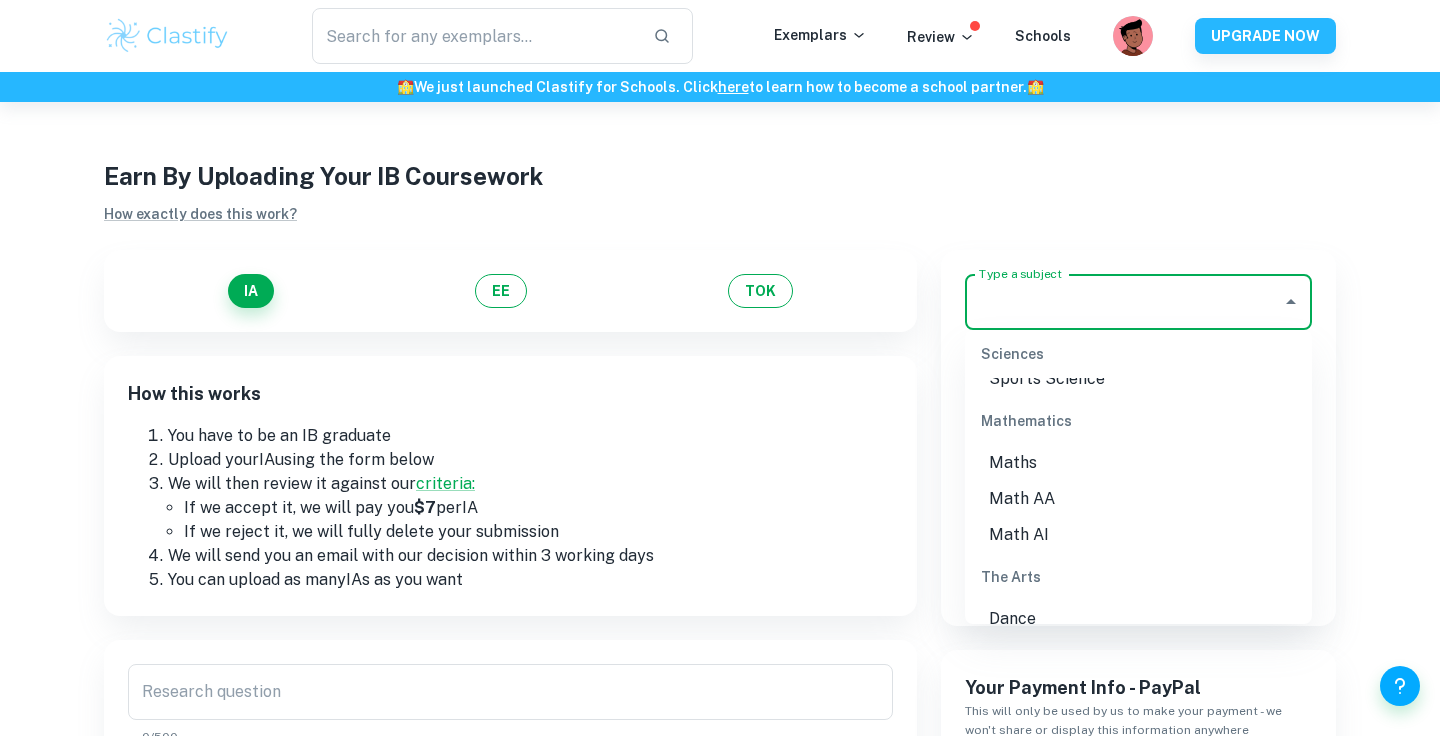 scroll, scrollTop: 2532, scrollLeft: 0, axis: vertical 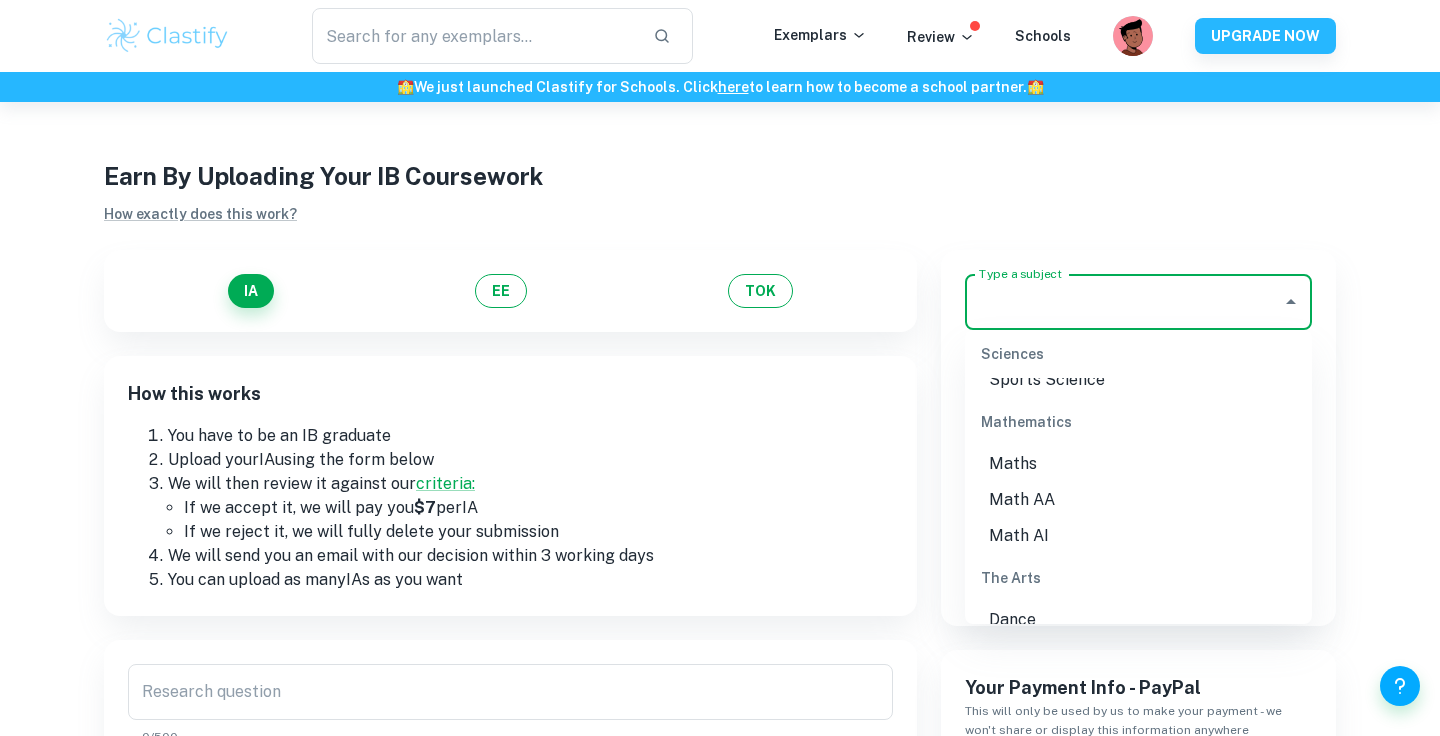 click on "Math AI" at bounding box center (1138, 536) 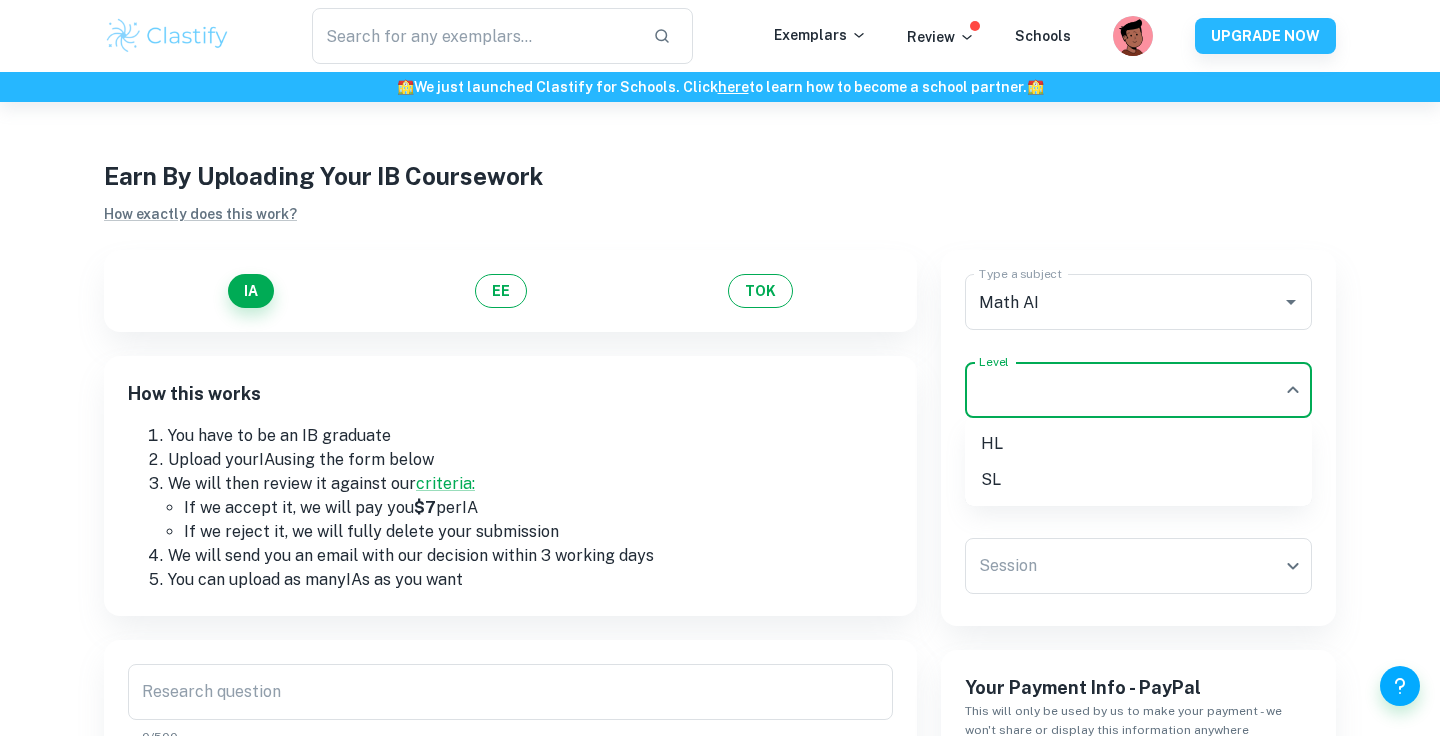 click on "We value your privacy We use cookies to enhance your browsing experience, serve personalised ads or content, and analyse our traffic. By clicking "Accept All", you consent to our use of cookies.   Cookie Policy Customise   Reject All   Accept All   Customise Consent Preferences   We use cookies to help you navigate efficiently and perform certain functions. You will find detailed information about all cookies under each consent category below. The cookies that are categorised as "Necessary" are stored on your browser as they are essential for enabling the basic functionalities of the site. ...  Show more For more information on how Google's third-party cookies operate and handle your data, see:   Google Privacy Policy Necessary Always Active Necessary cookies are required to enable the basic features of this site, such as providing secure log-in or adjusting your consent preferences. These cookies do not store any personally identifiable data. Functional Analytics Performance Advertisement Uncategorised" at bounding box center [720, 470] 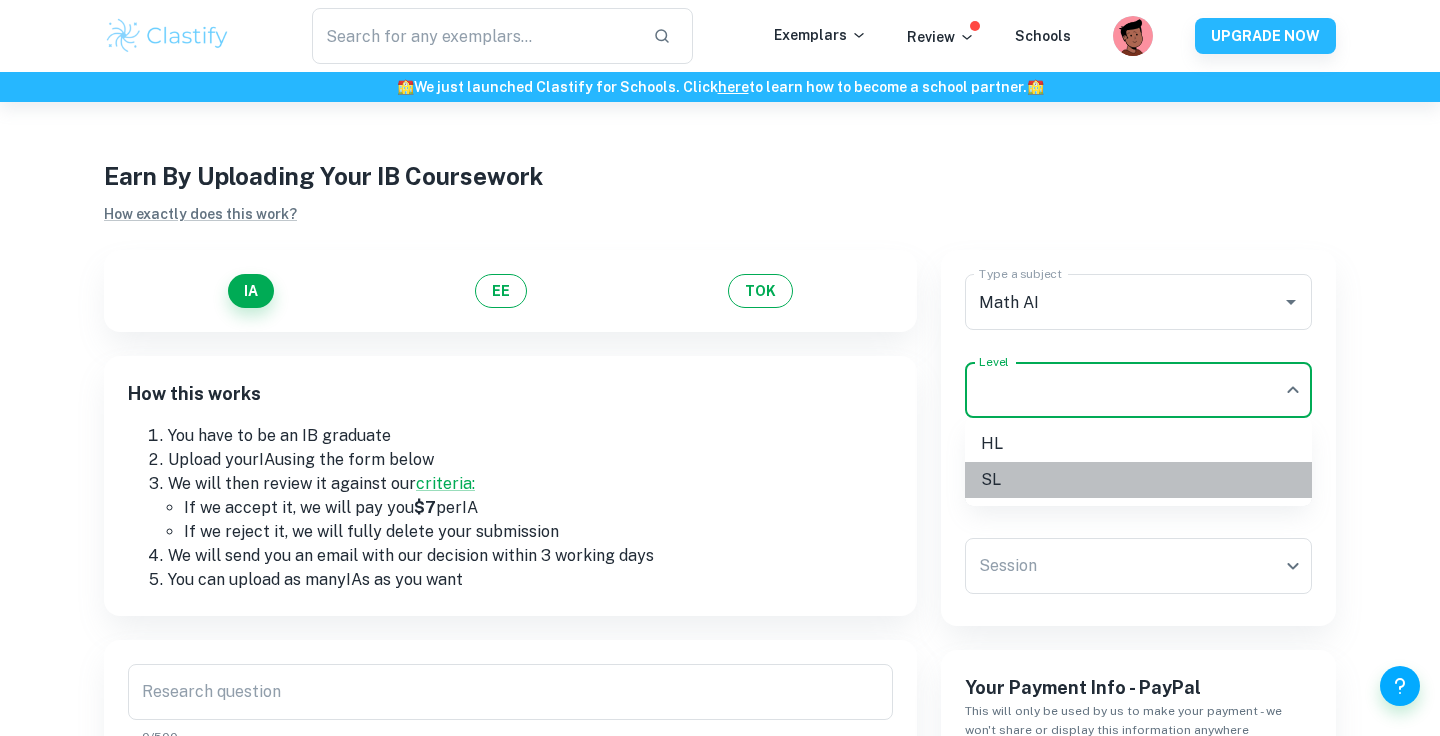 click on "SL" at bounding box center [1138, 480] 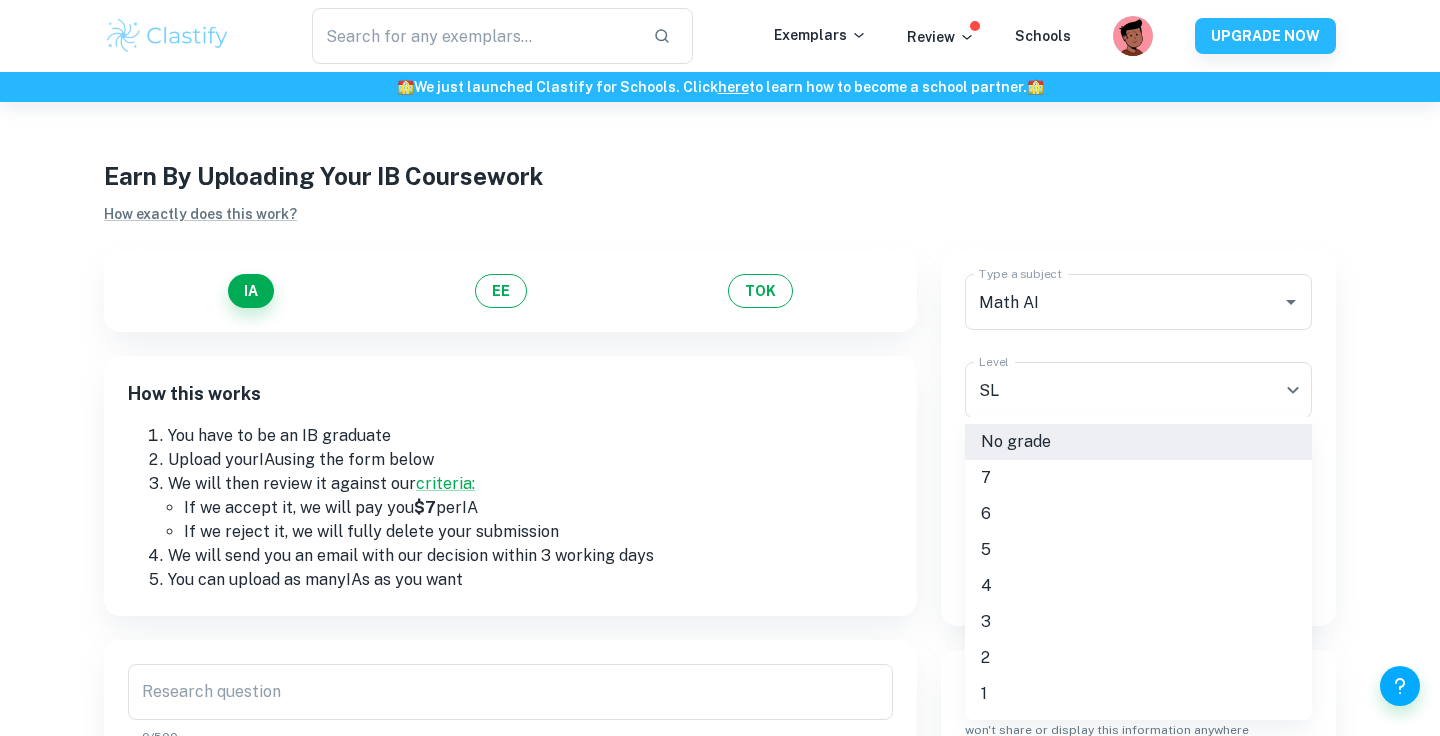 click on "We value your privacy We use cookies to enhance your browsing experience, serve personalised ads or content, and analyse our traffic. By clicking "Accept All", you consent to our use of cookies.   Cookie Policy Customise   Reject All   Accept All   Customise Consent Preferences   We use cookies to help you navigate efficiently and perform certain functions. You will find detailed information about all cookies under each consent category below. The cookies that are categorised as "Necessary" are stored on your browser as they are essential for enabling the basic functionalities of the site. ...  Show more For more information on how Google's third-party cookies operate and handle your data, see:   Google Privacy Policy Necessary Always Active Necessary cookies are required to enable the basic features of this site, such as providing secure log-in or adjusting your consent preferences. These cookies do not store any personally identifiable data. Functional Analytics Performance Advertisement Uncategorised" at bounding box center [720, 470] 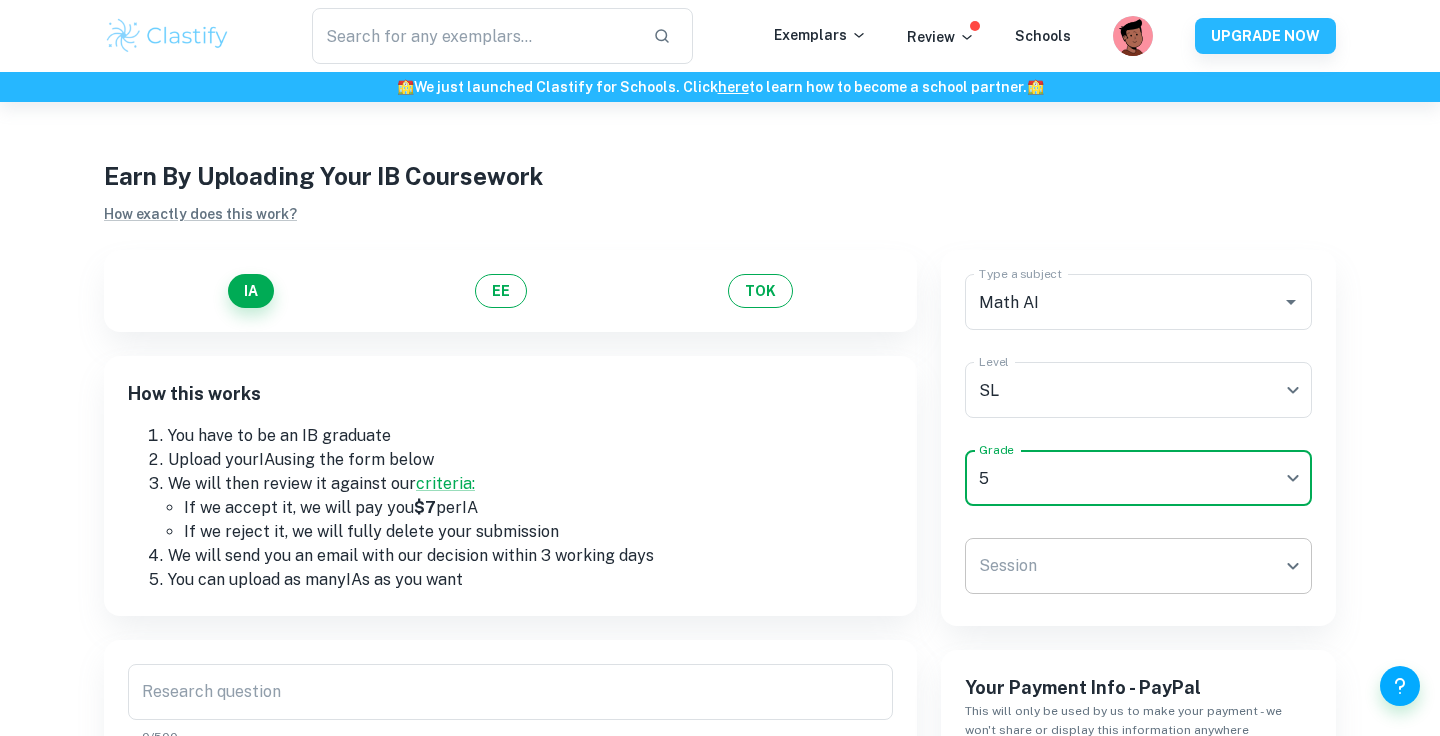 click on "We value your privacy We use cookies to enhance your browsing experience, serve personalised ads or content, and analyse our traffic. By clicking "Accept All", you consent to our use of cookies.   Cookie Policy Customise   Reject All   Accept All   Customise Consent Preferences   We use cookies to help you navigate efficiently and perform certain functions. You will find detailed information about all cookies under each consent category below. The cookies that are categorised as "Necessary" are stored on your browser as they are essential for enabling the basic functionalities of the site. ...  Show more For more information on how Google's third-party cookies operate and handle your data, see:   Google Privacy Policy Necessary Always Active Necessary cookies are required to enable the basic features of this site, such as providing secure log-in or adjusting your consent preferences. These cookies do not store any personally identifiable data. Functional Analytics Performance Advertisement Uncategorised" at bounding box center [720, 470] 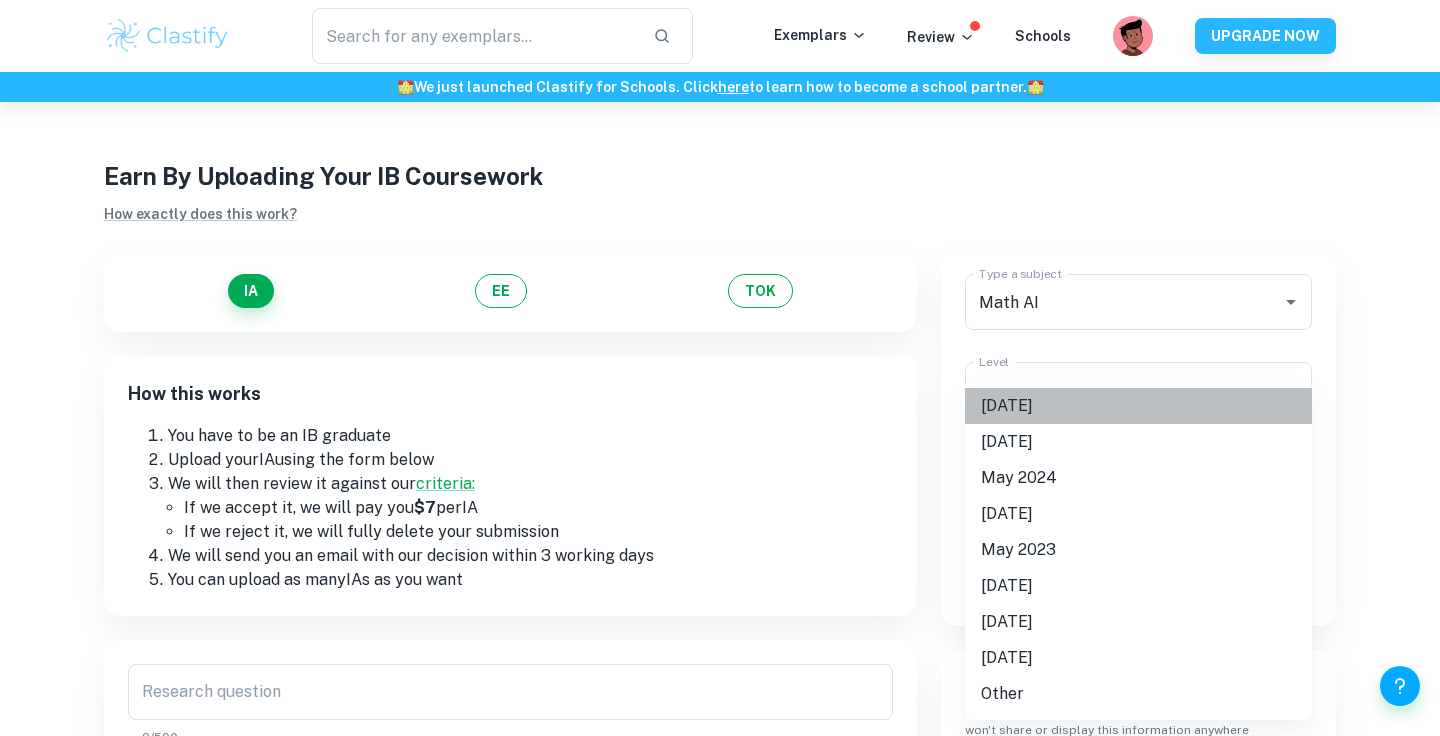 click on "[DATE]" at bounding box center (1138, 406) 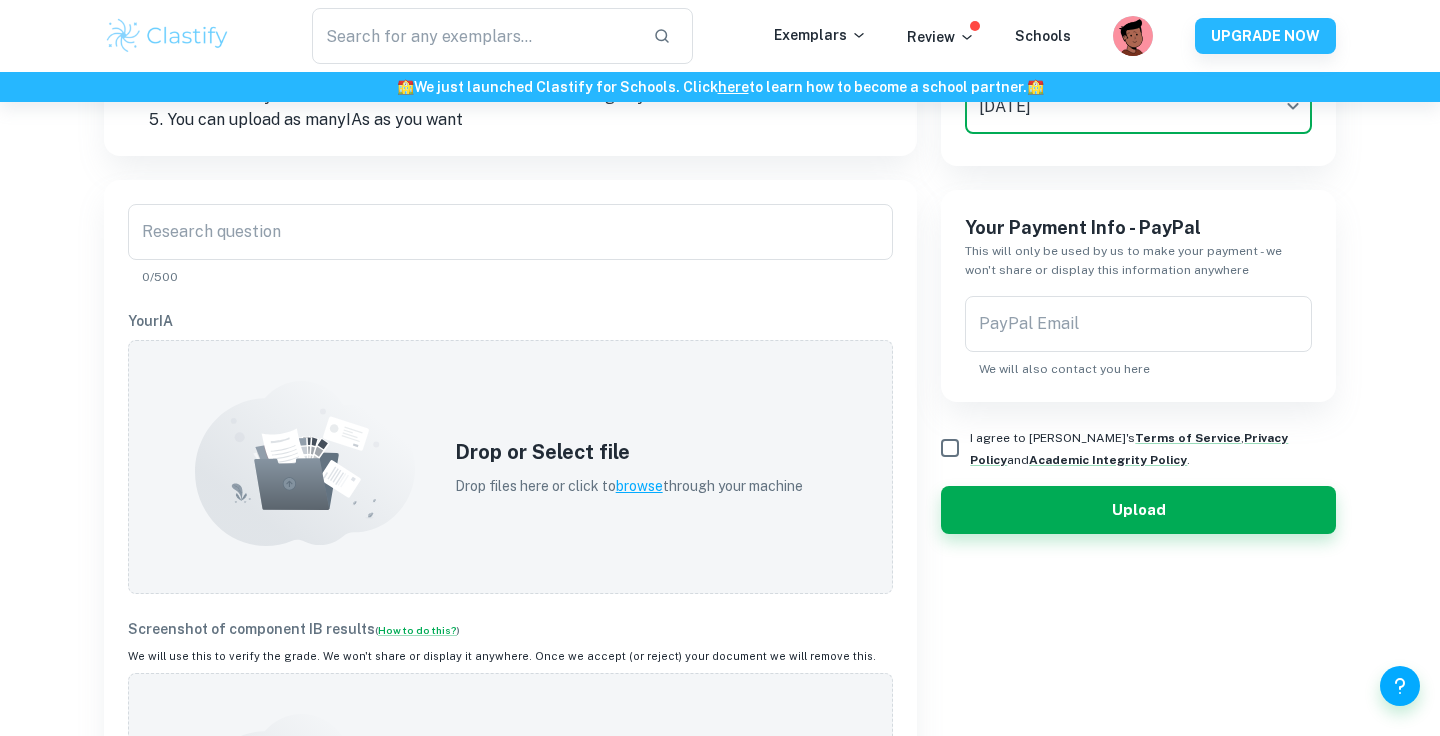 scroll, scrollTop: 467, scrollLeft: 0, axis: vertical 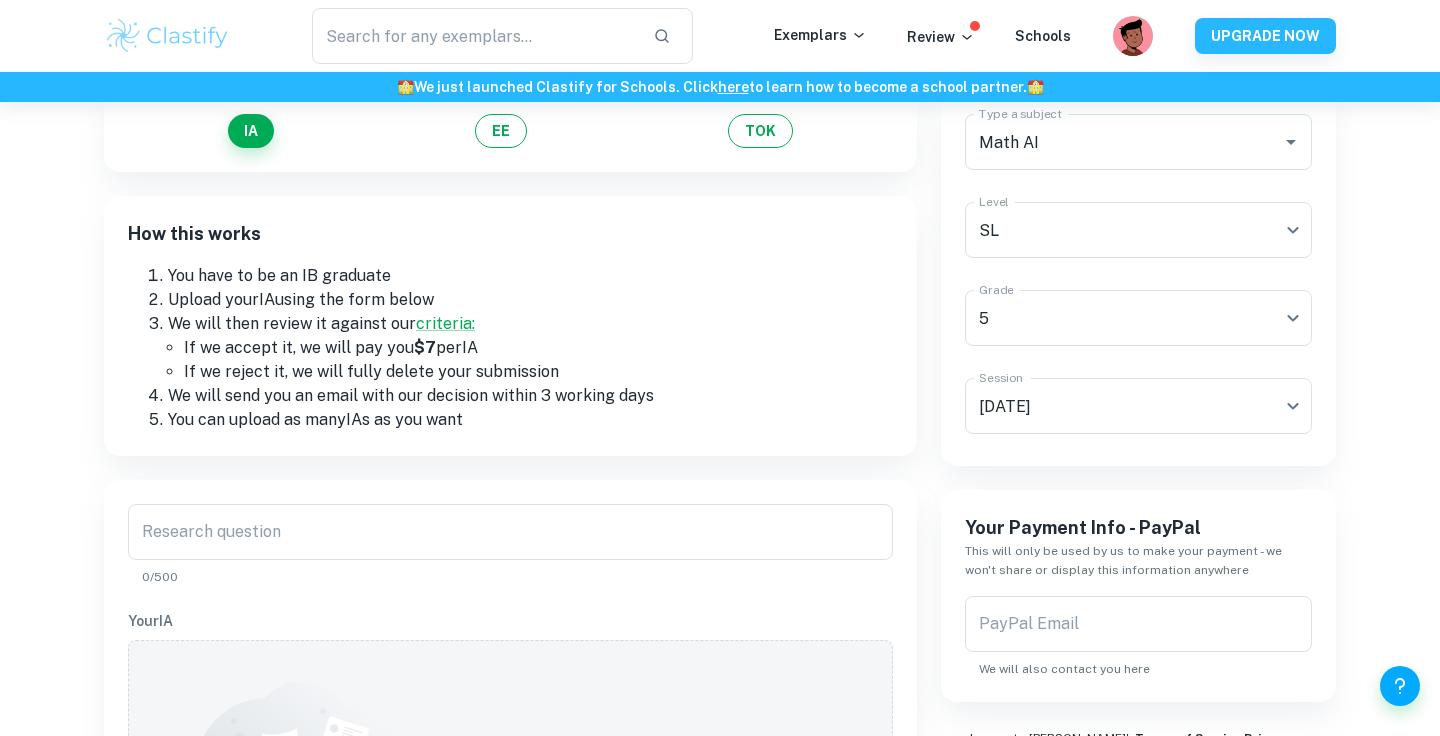 click on "Research question Research question 0/500 Your  IA Drop or Select file Drop files here or click to  browse  through your machine Screenshot of component IB results  ( How to do this? ) We will use this to verify the grade. We won't share or display it anywhere. Once we accept (or reject) your document we will remove this. Drop or Select file Drop files here or click to  browse  through your machine" at bounding box center (510, 865) 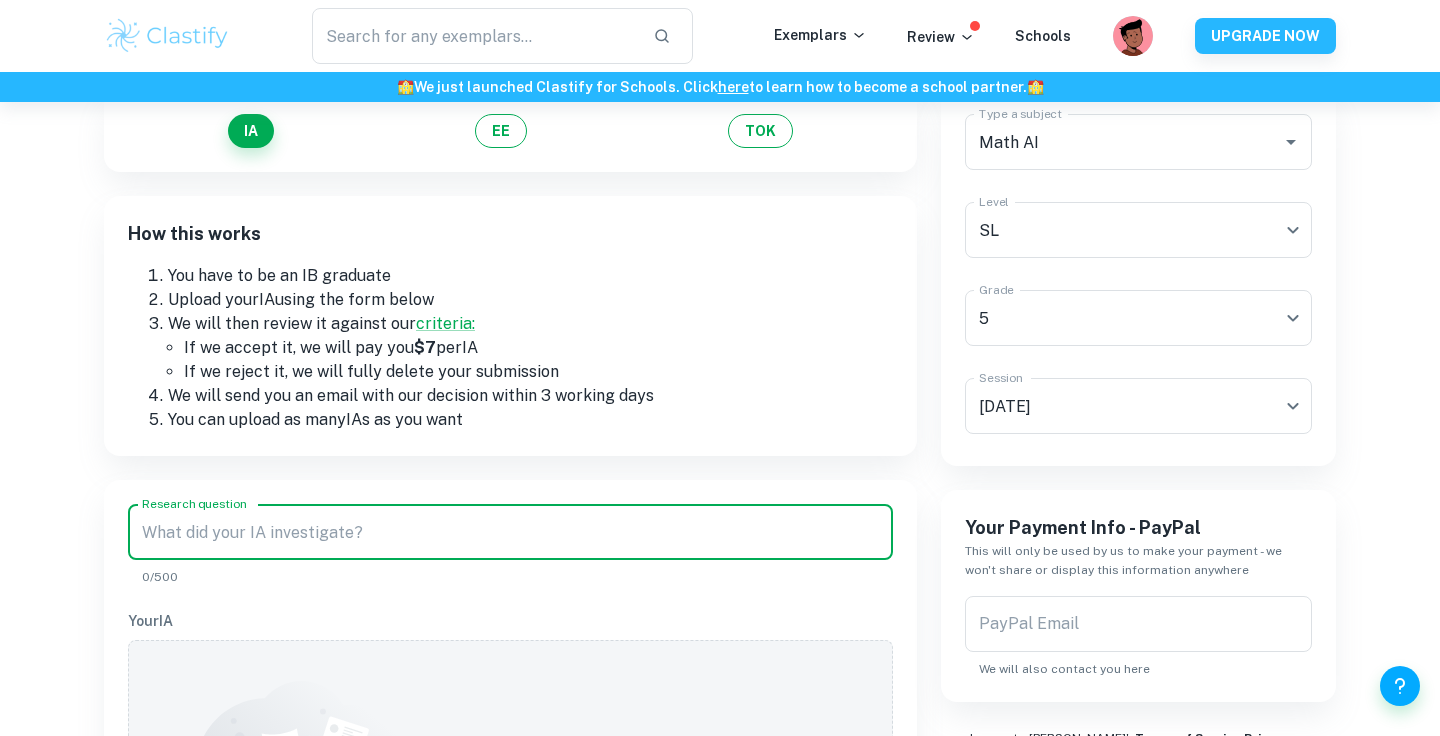 click on "Research question" at bounding box center [510, 532] 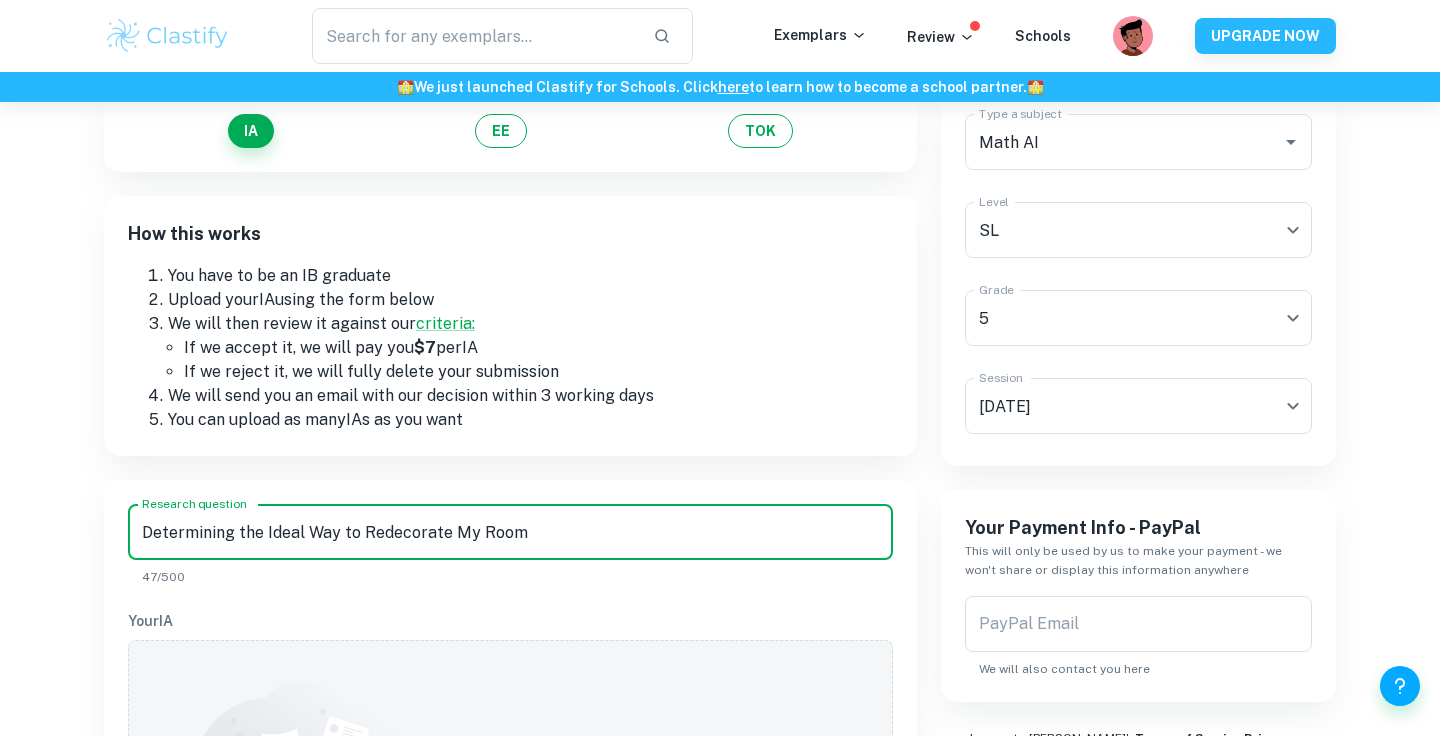 type on "Determining the Ideal Way to Redecorate My Room" 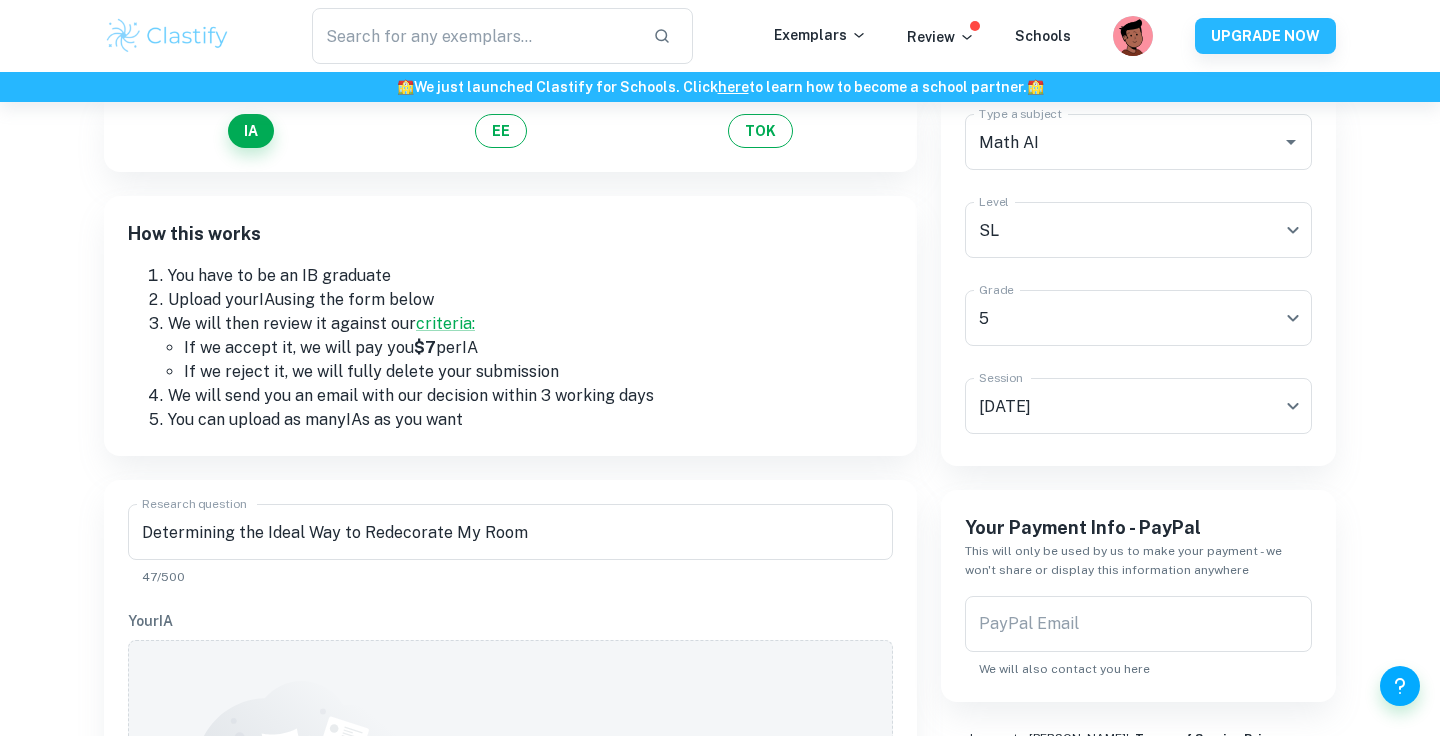 click on "How this works You have to be an IB graduate Upload your  IA  using the form below We will then review it against our  criteria: If we accept it, we will pay you  $7  per  IA If we reject it, we will fully delete your submission We will send you an email with our decision within 3 working days You can upload as many  IA s as you want" at bounding box center [510, 326] 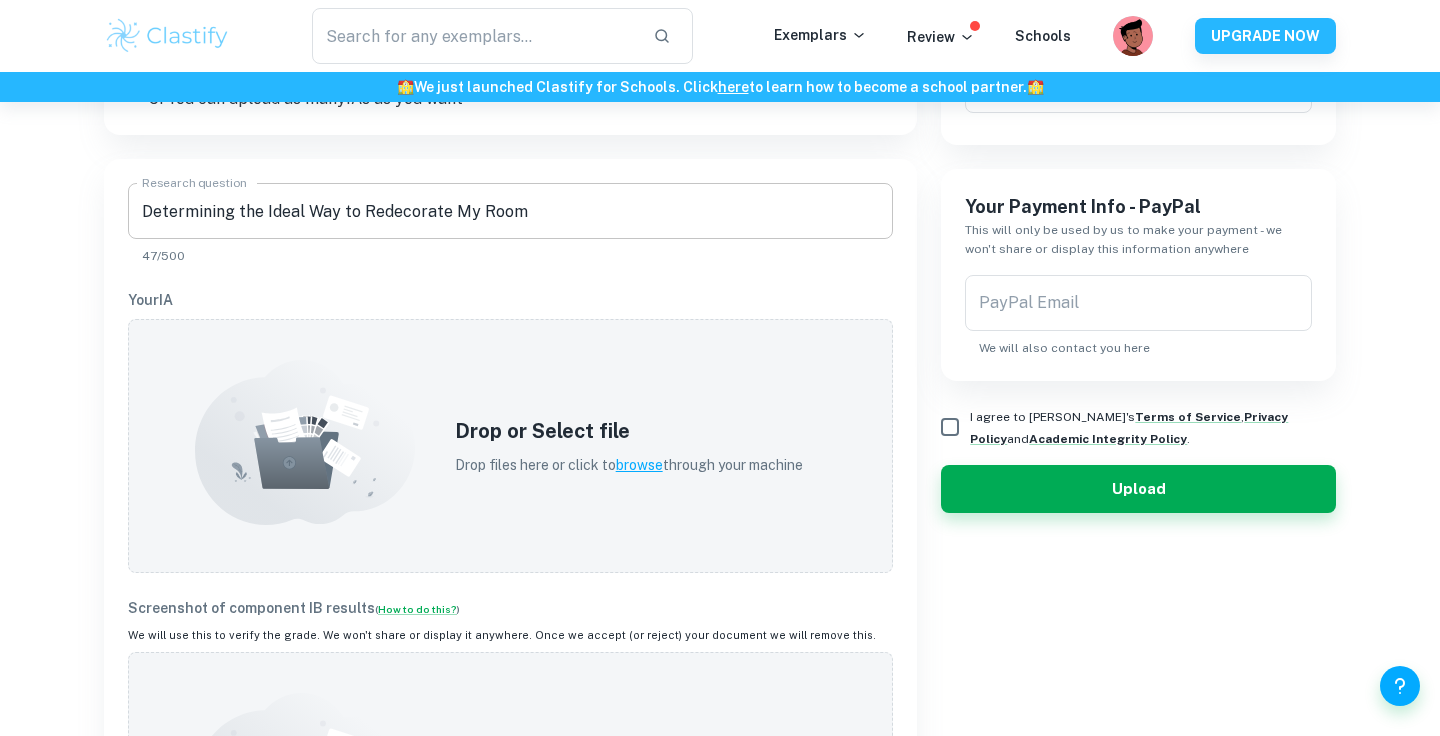 scroll, scrollTop: 489, scrollLeft: 0, axis: vertical 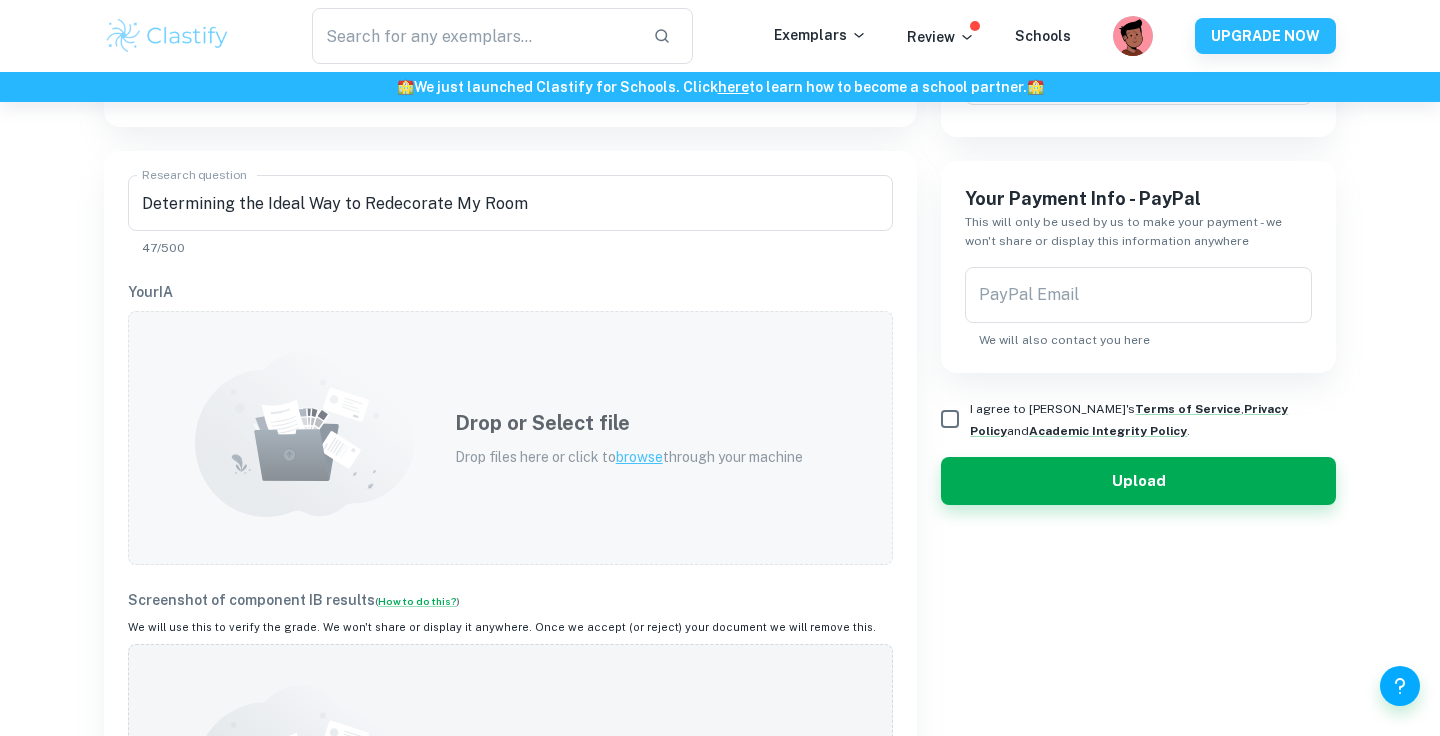 click on "Drop or Select file" at bounding box center (629, 423) 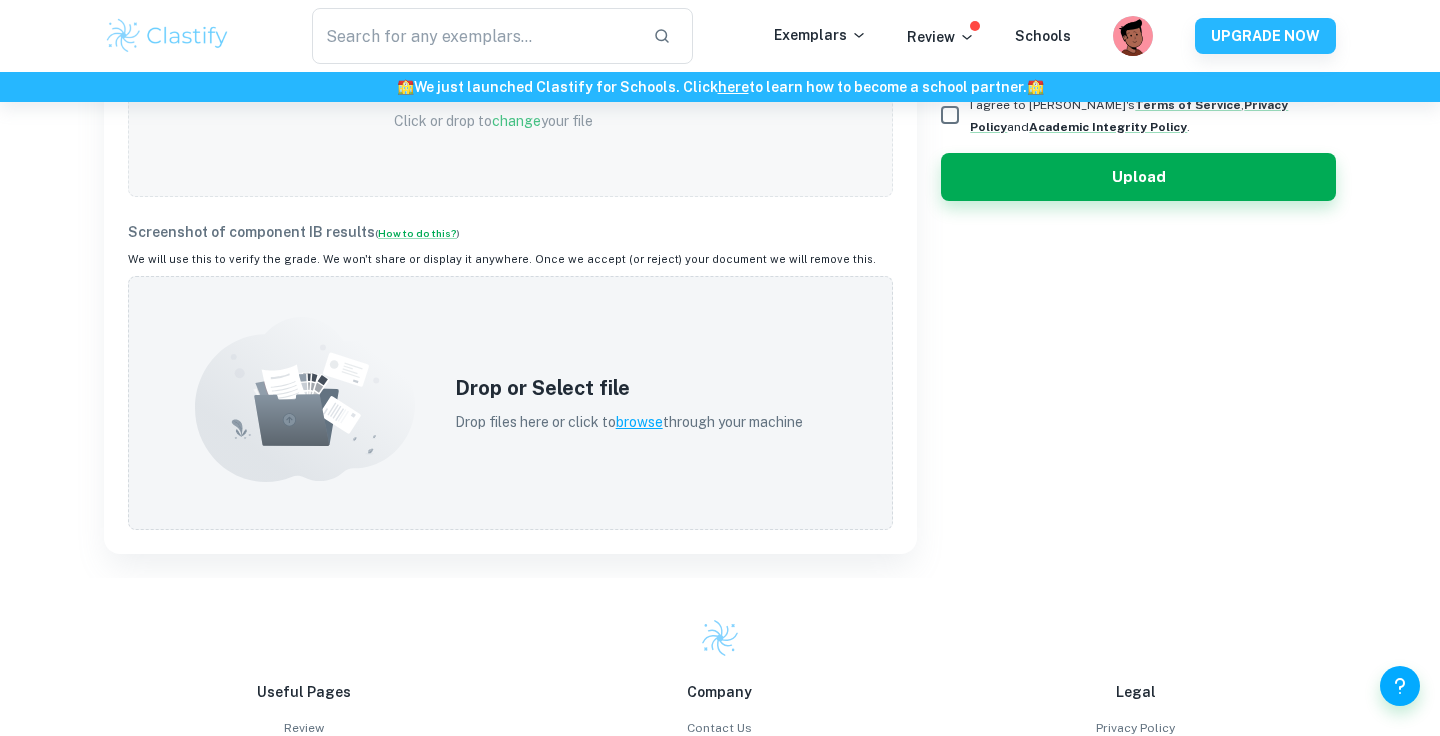 scroll, scrollTop: 794, scrollLeft: 0, axis: vertical 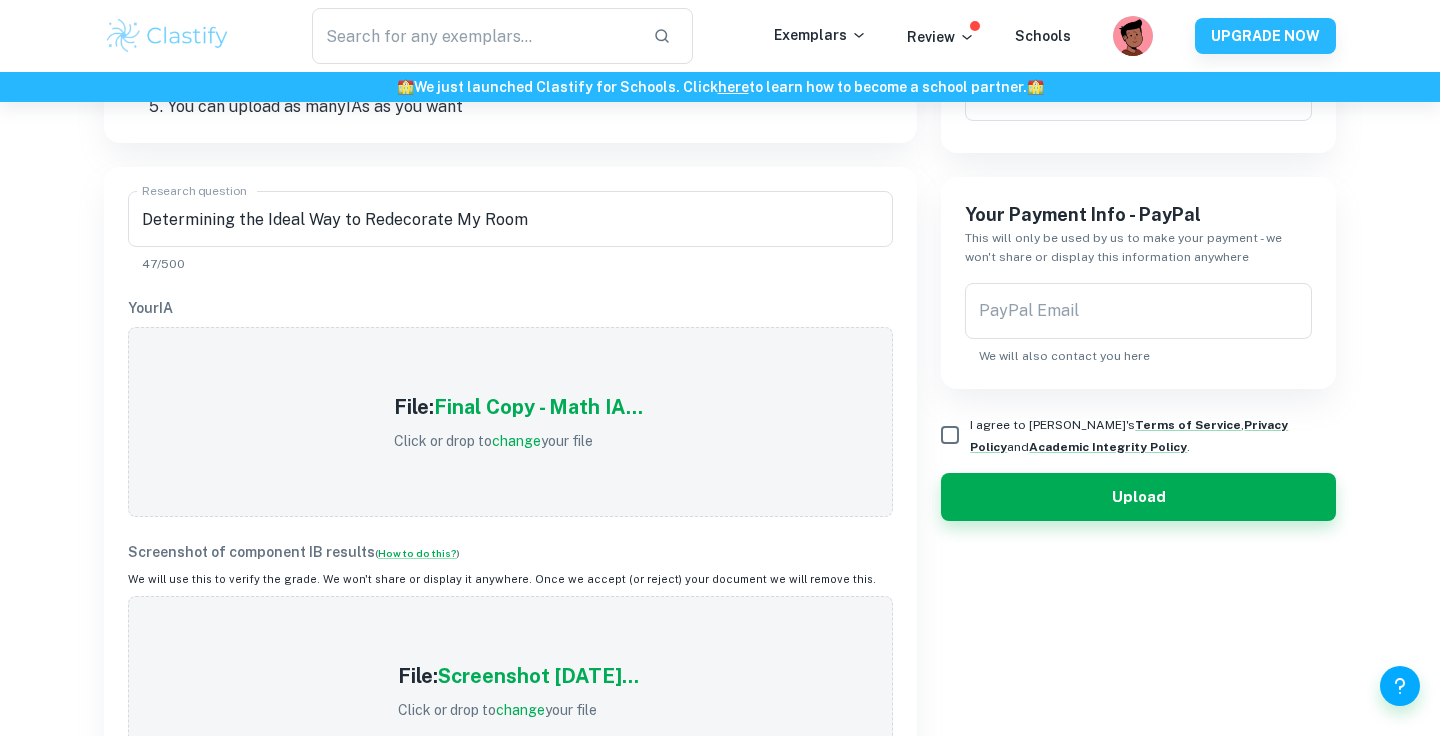 click on "PayPal Email" at bounding box center [1138, 311] 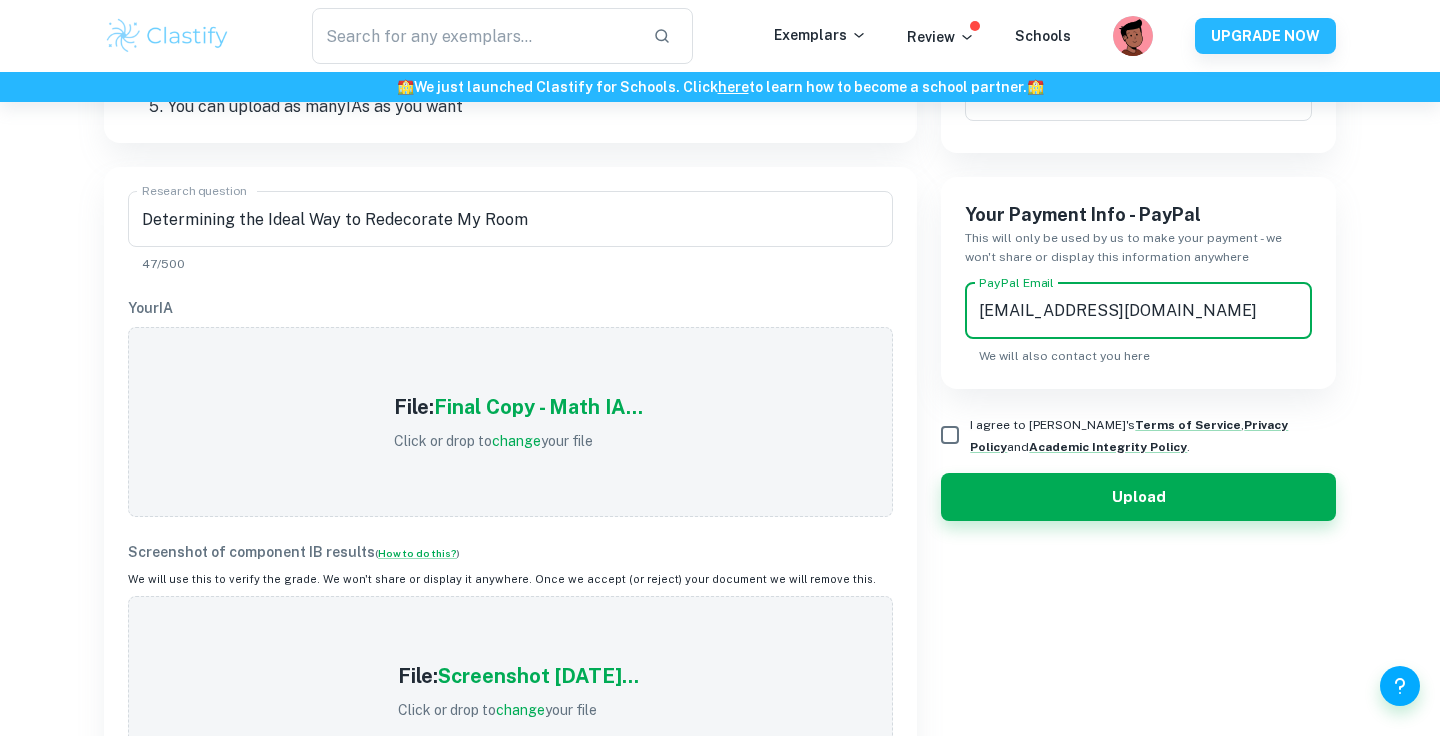 type on "[EMAIL_ADDRESS][DOMAIN_NAME]" 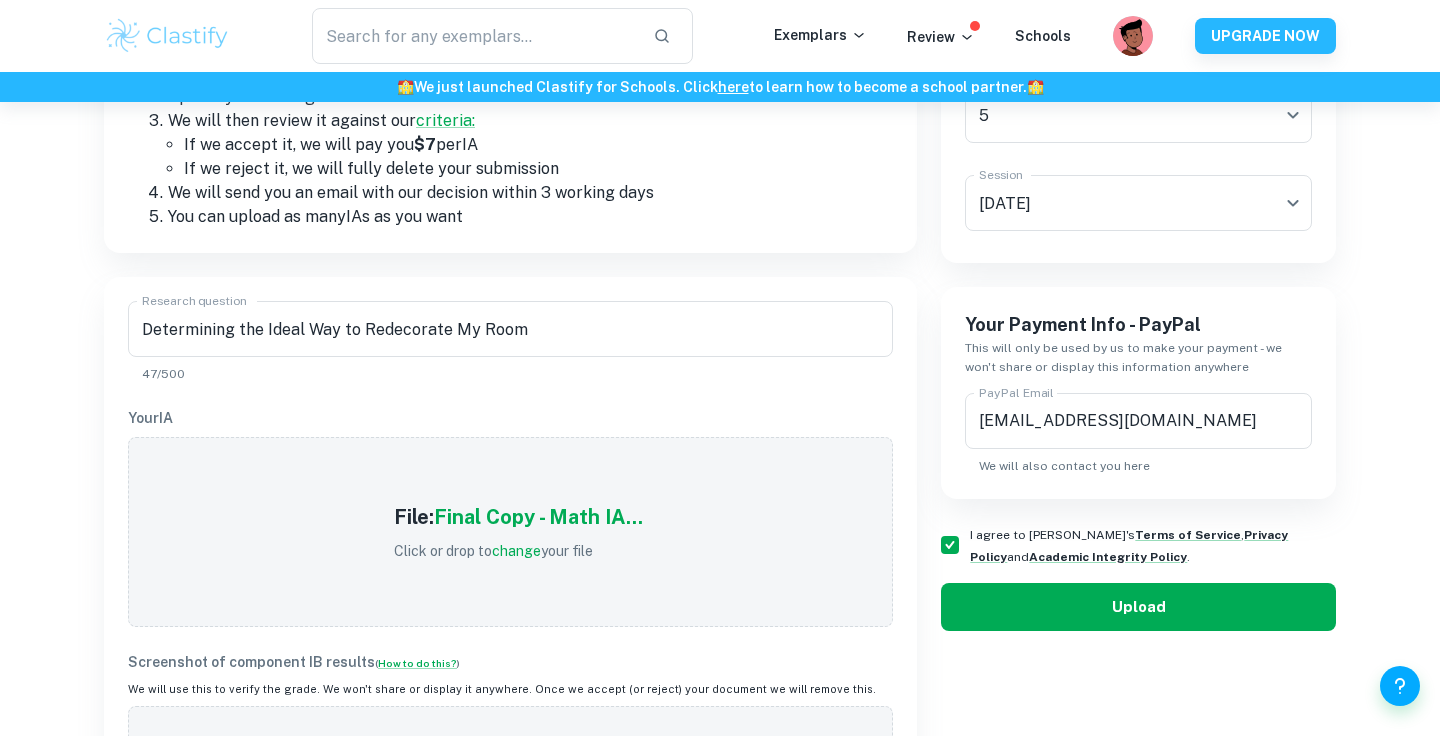 scroll, scrollTop: 357, scrollLeft: 0, axis: vertical 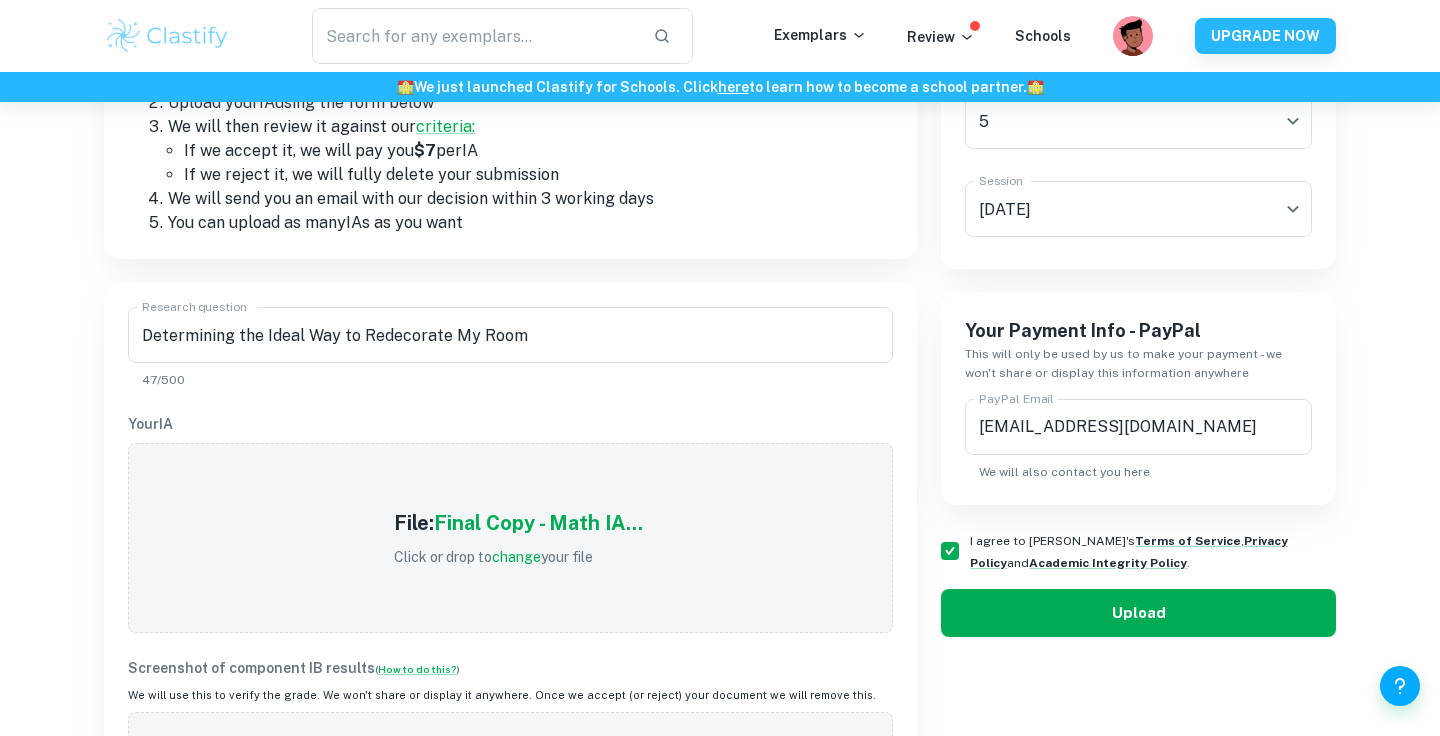 click on "Upload" at bounding box center (1138, 613) 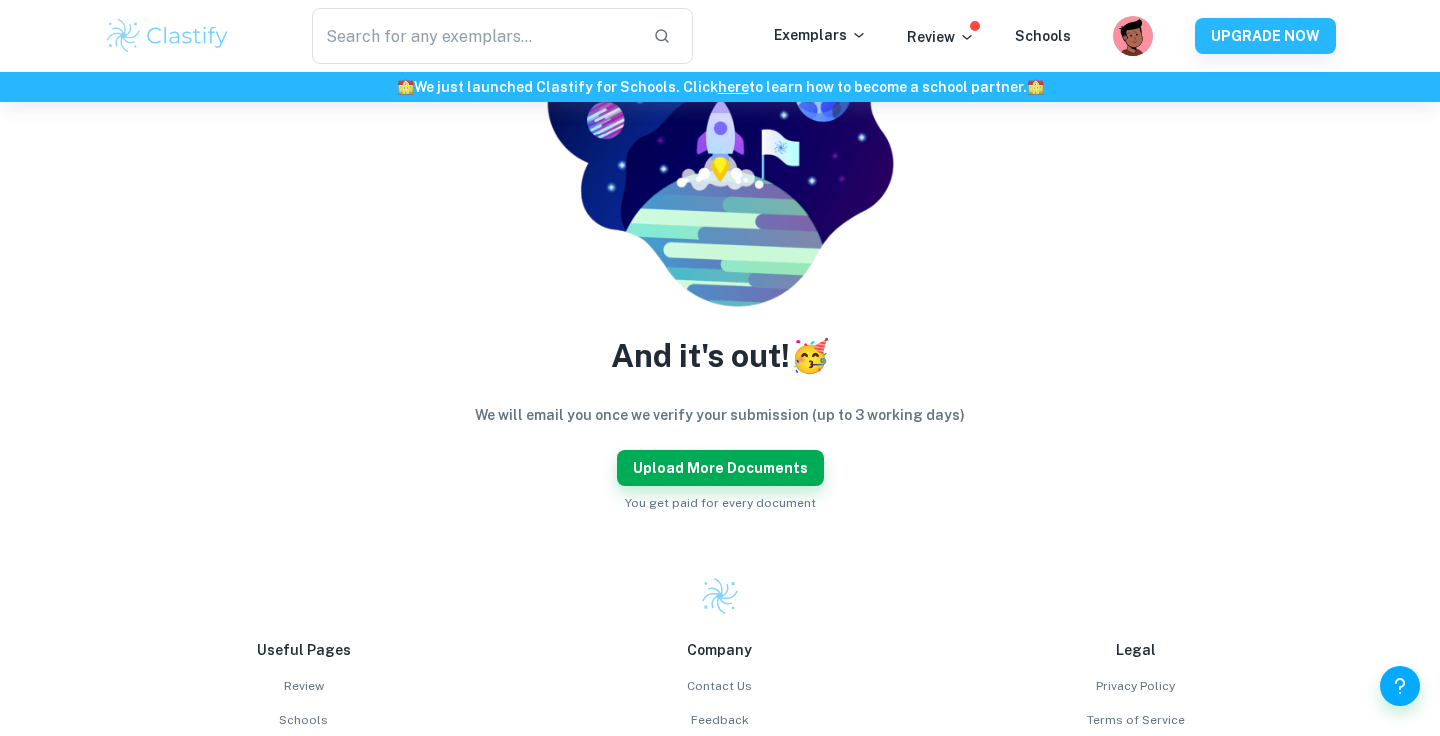 scroll, scrollTop: 102, scrollLeft: 0, axis: vertical 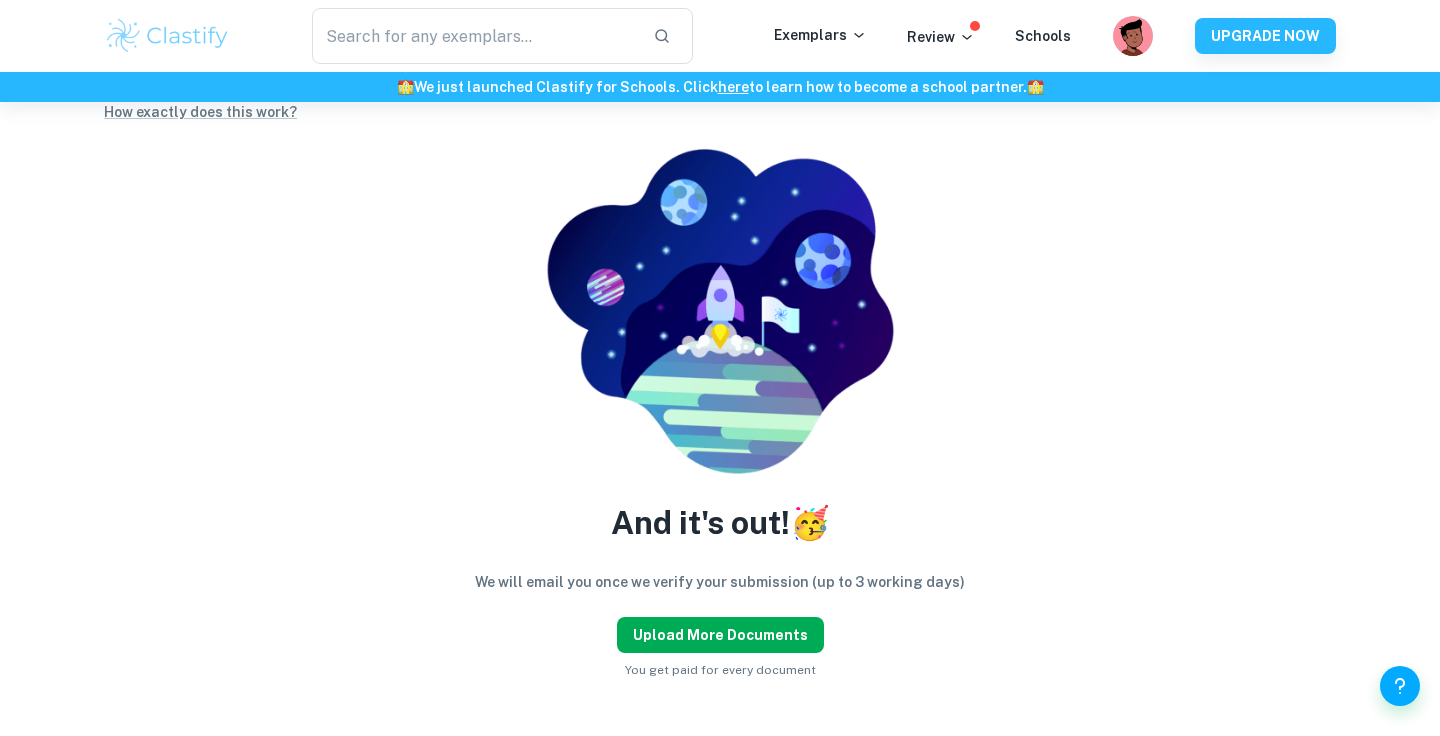 click on "Upload more documents" at bounding box center (720, 635) 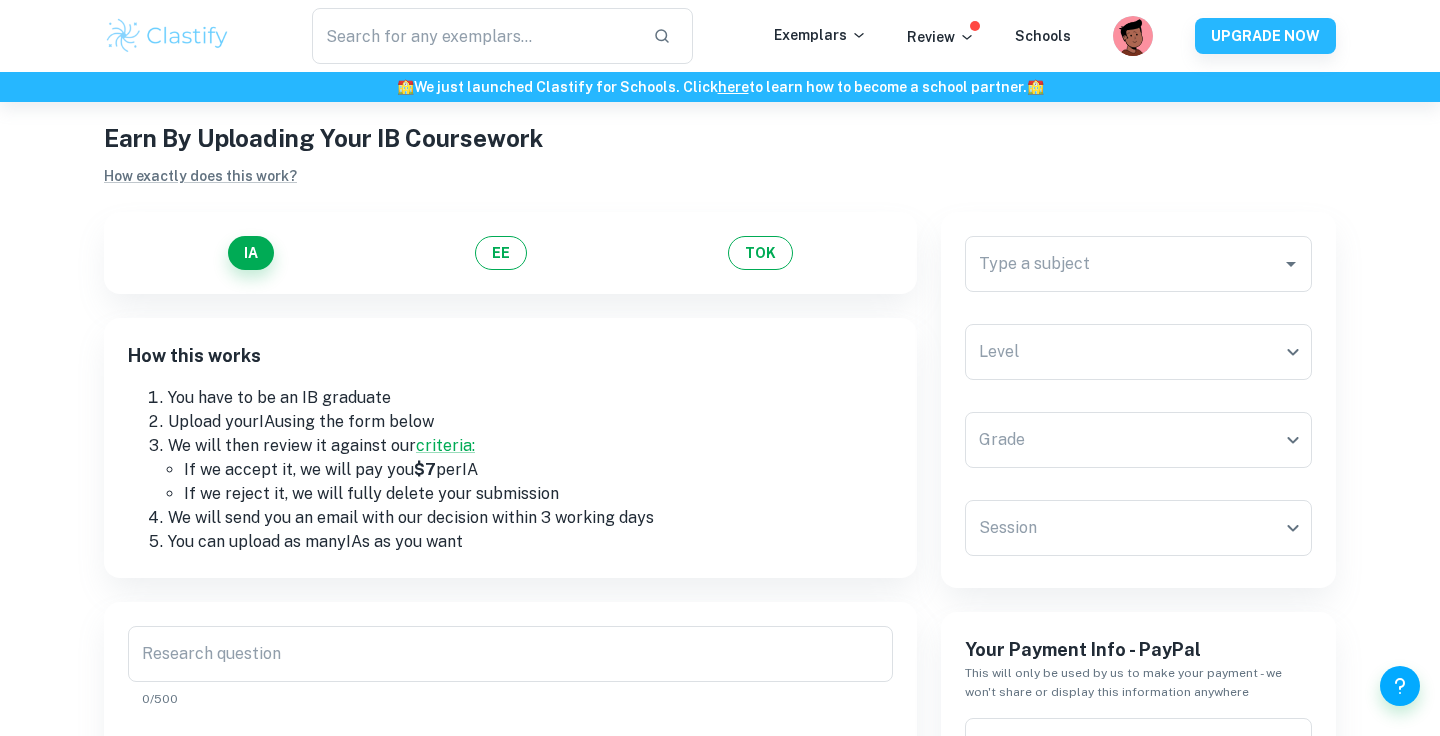 scroll, scrollTop: 0, scrollLeft: 0, axis: both 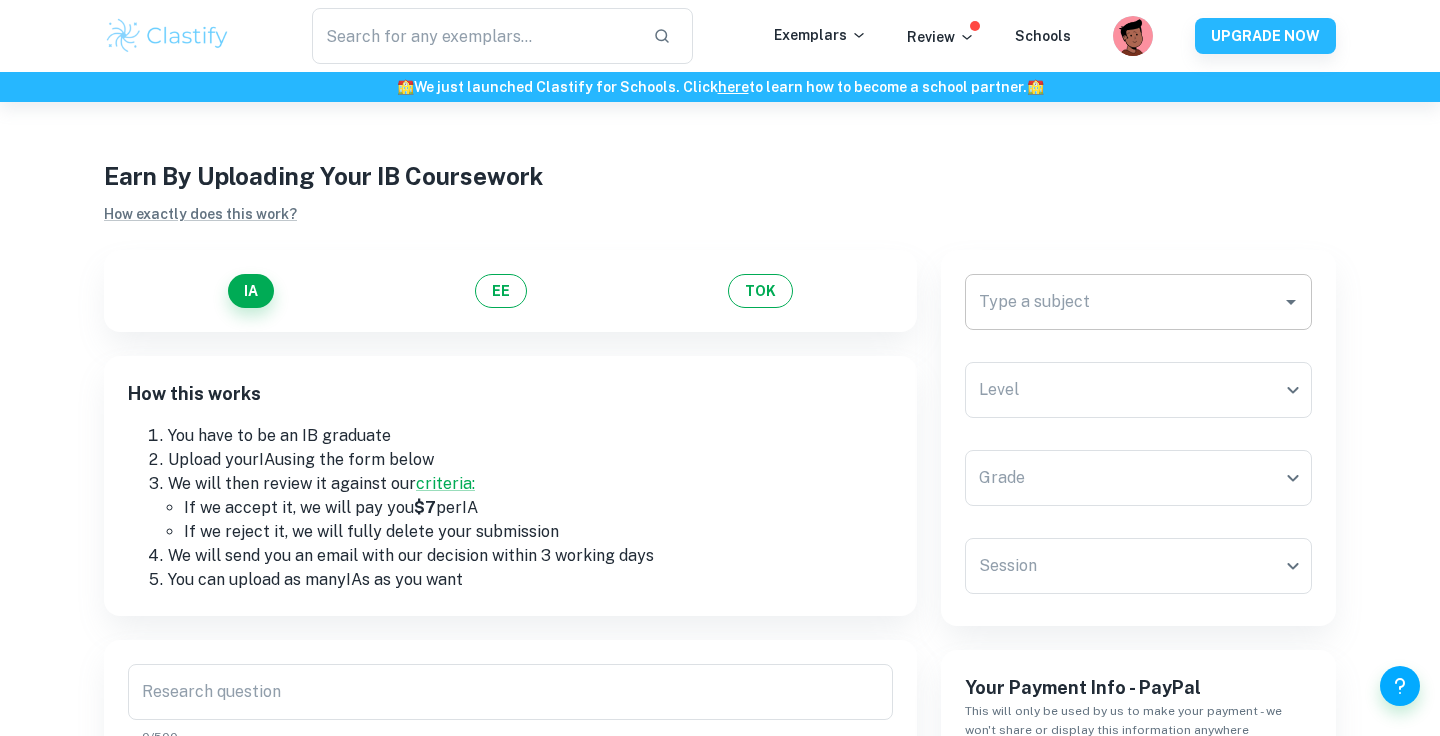 click on "Type a subject Type a subject" at bounding box center (1138, 302) 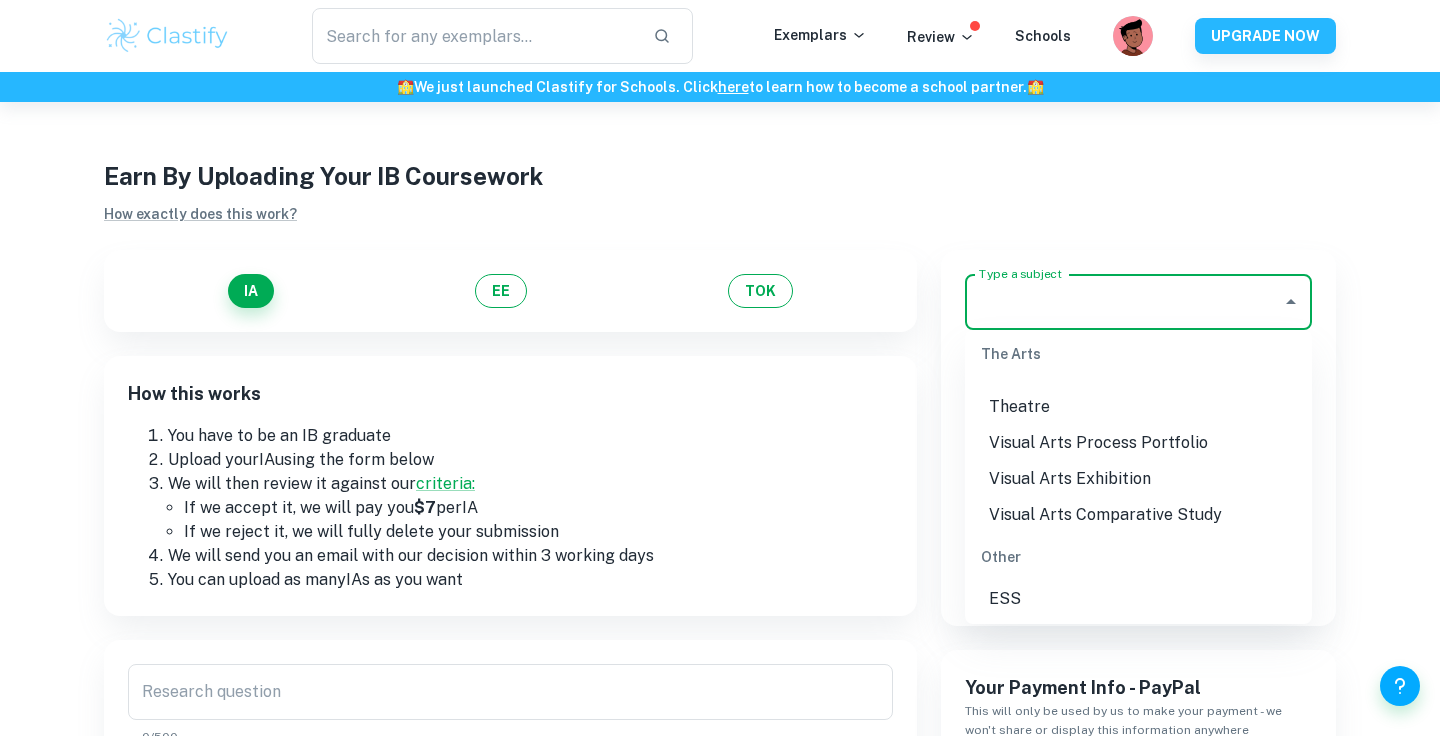 scroll, scrollTop: 2855, scrollLeft: 0, axis: vertical 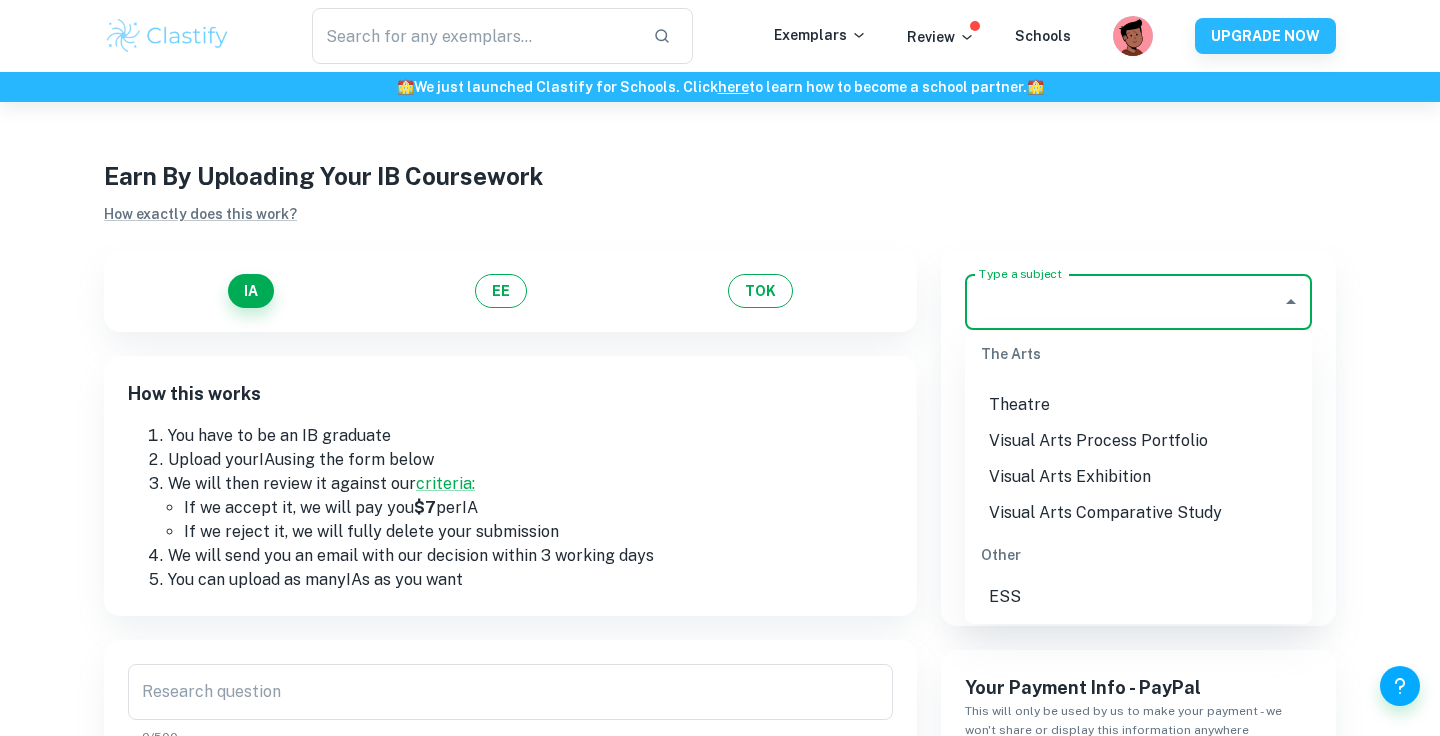 click on "Visual Arts Process Portfolio" at bounding box center (1138, 441) 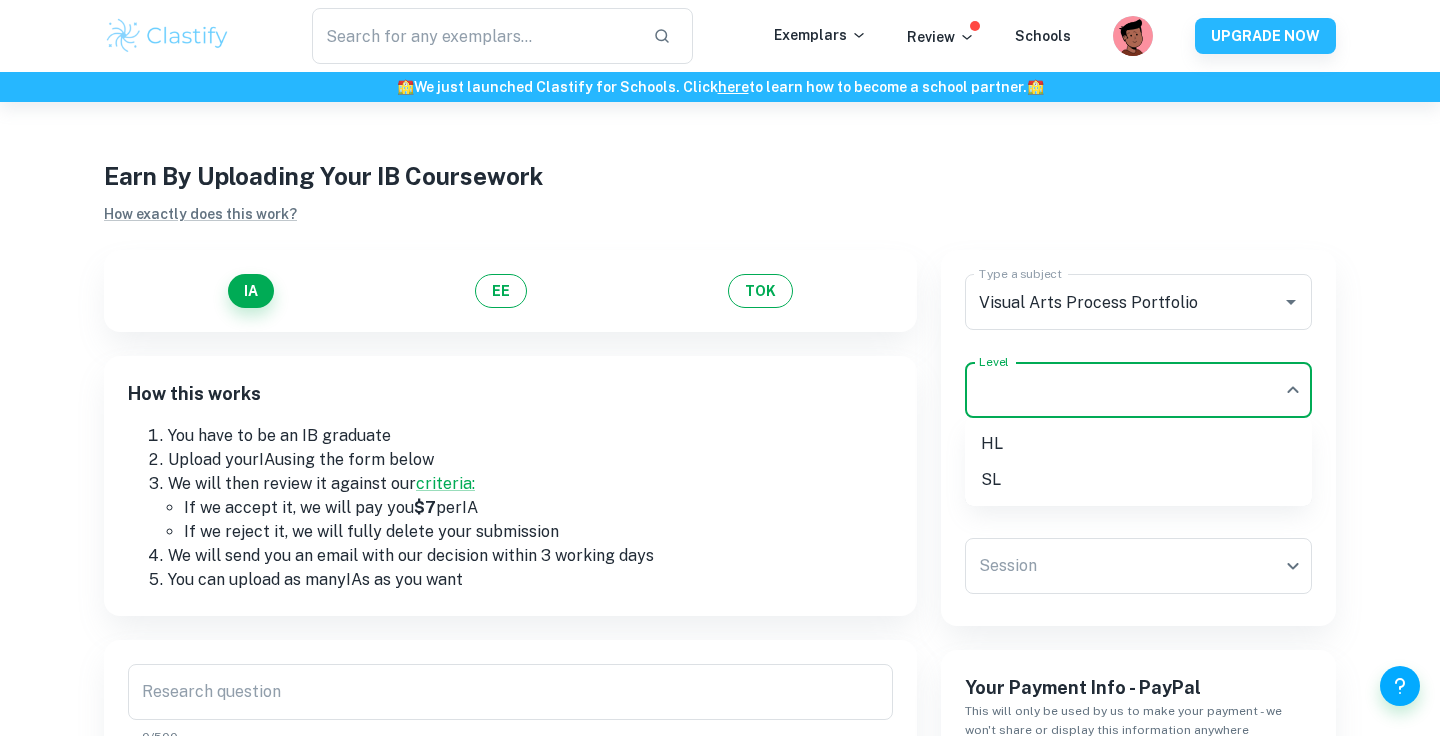 click on "We value your privacy We use cookies to enhance your browsing experience, serve personalised ads or content, and analyse our traffic. By clicking "Accept All", you consent to our use of cookies.   Cookie Policy Customise   Reject All   Accept All   Customise Consent Preferences   We use cookies to help you navigate efficiently and perform certain functions. You will find detailed information about all cookies under each consent category below. The cookies that are categorised as "Necessary" are stored on your browser as they are essential for enabling the basic functionalities of the site. ...  Show more For more information on how Google's third-party cookies operate and handle your data, see:   Google Privacy Policy Necessary Always Active Necessary cookies are required to enable the basic features of this site, such as providing secure log-in or adjusting your consent preferences. These cookies do not store any personally identifiable data. Functional Analytics Performance Advertisement Uncategorised" at bounding box center (720, 470) 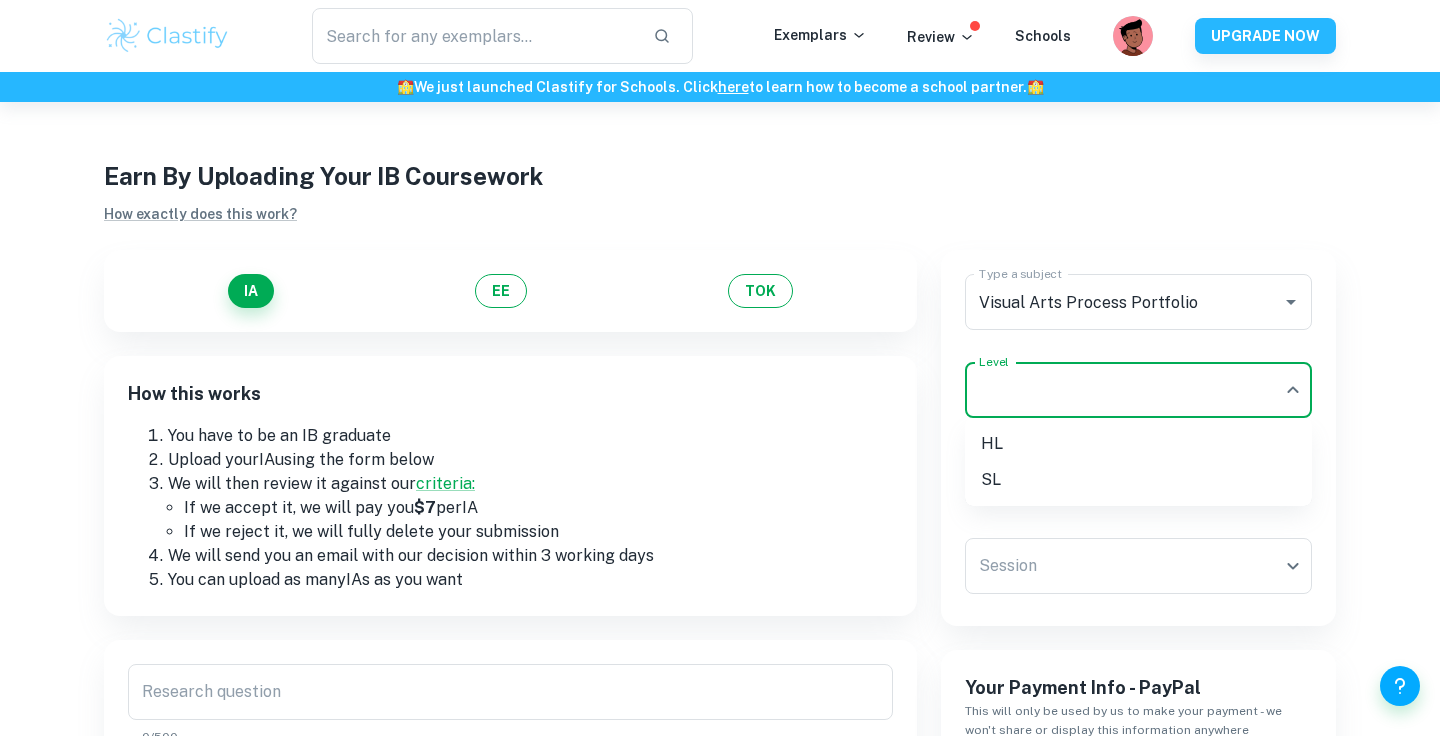 click on "SL" at bounding box center (1138, 480) 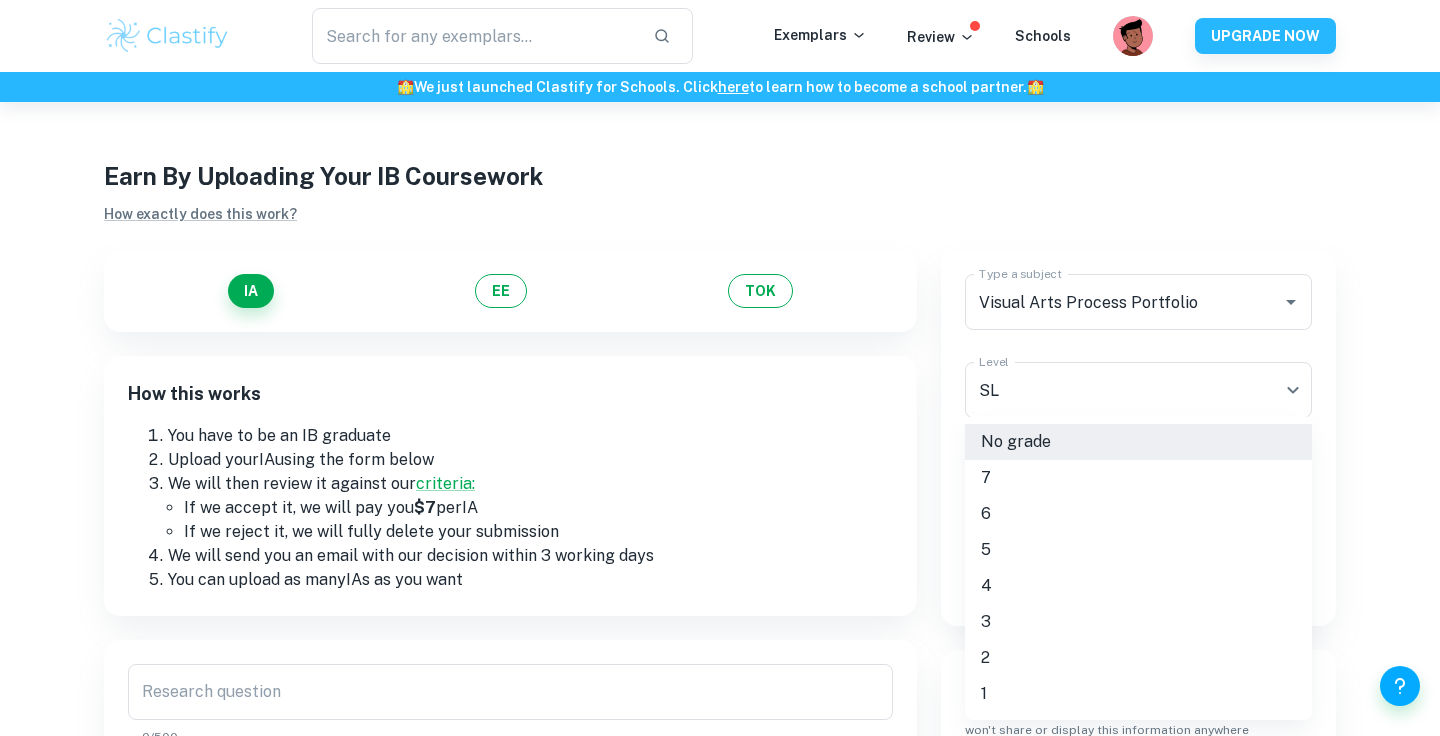 click on "We value your privacy We use cookies to enhance your browsing experience, serve personalised ads or content, and analyse our traffic. By clicking "Accept All", you consent to our use of cookies.   Cookie Policy Customise   Reject All   Accept All   Customise Consent Preferences   We use cookies to help you navigate efficiently and perform certain functions. You will find detailed information about all cookies under each consent category below. The cookies that are categorised as "Necessary" are stored on your browser as they are essential for enabling the basic functionalities of the site. ...  Show more For more information on how Google's third-party cookies operate and handle your data, see:   Google Privacy Policy Necessary Always Active Necessary cookies are required to enable the basic features of this site, such as providing secure log-in or adjusting your consent preferences. These cookies do not store any personally identifiable data. Functional Analytics Performance Advertisement Uncategorised" at bounding box center [720, 470] 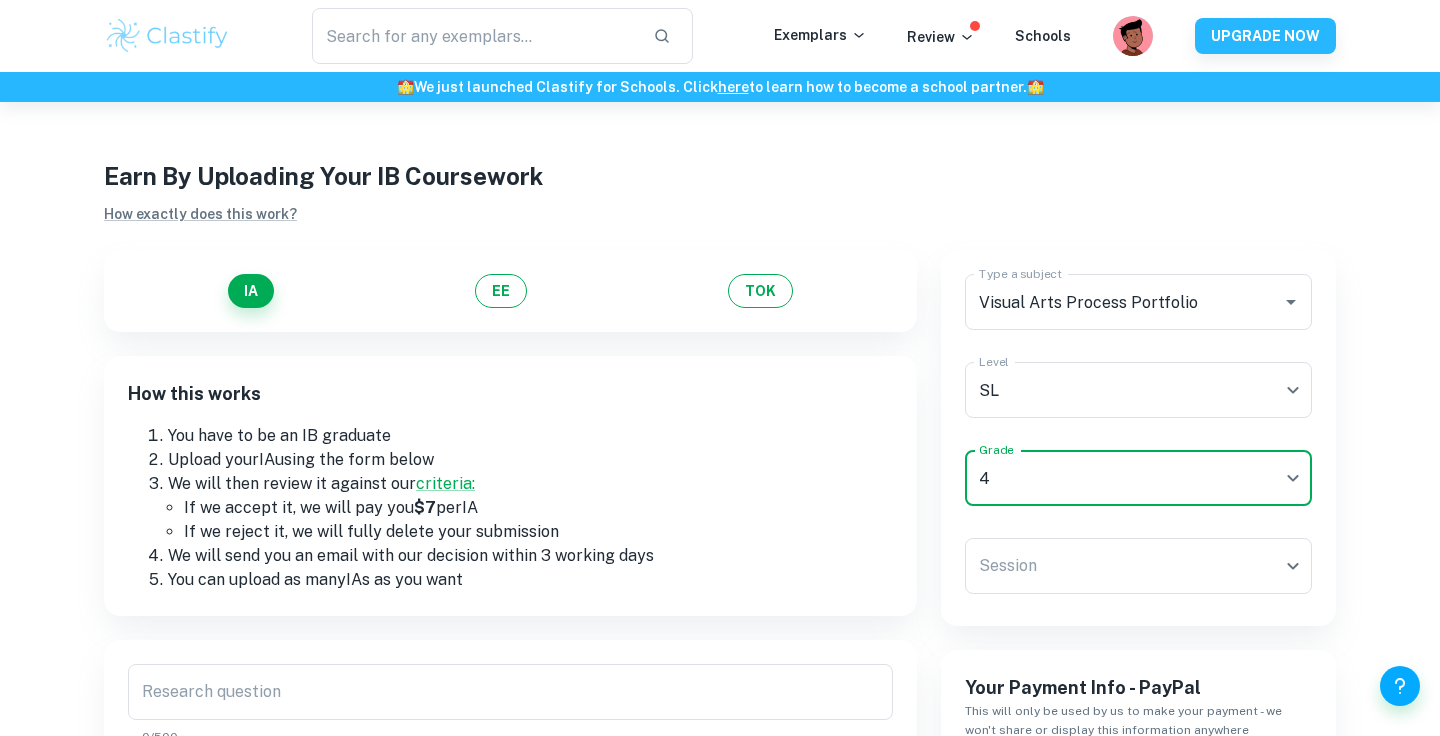 scroll, scrollTop: 41, scrollLeft: 0, axis: vertical 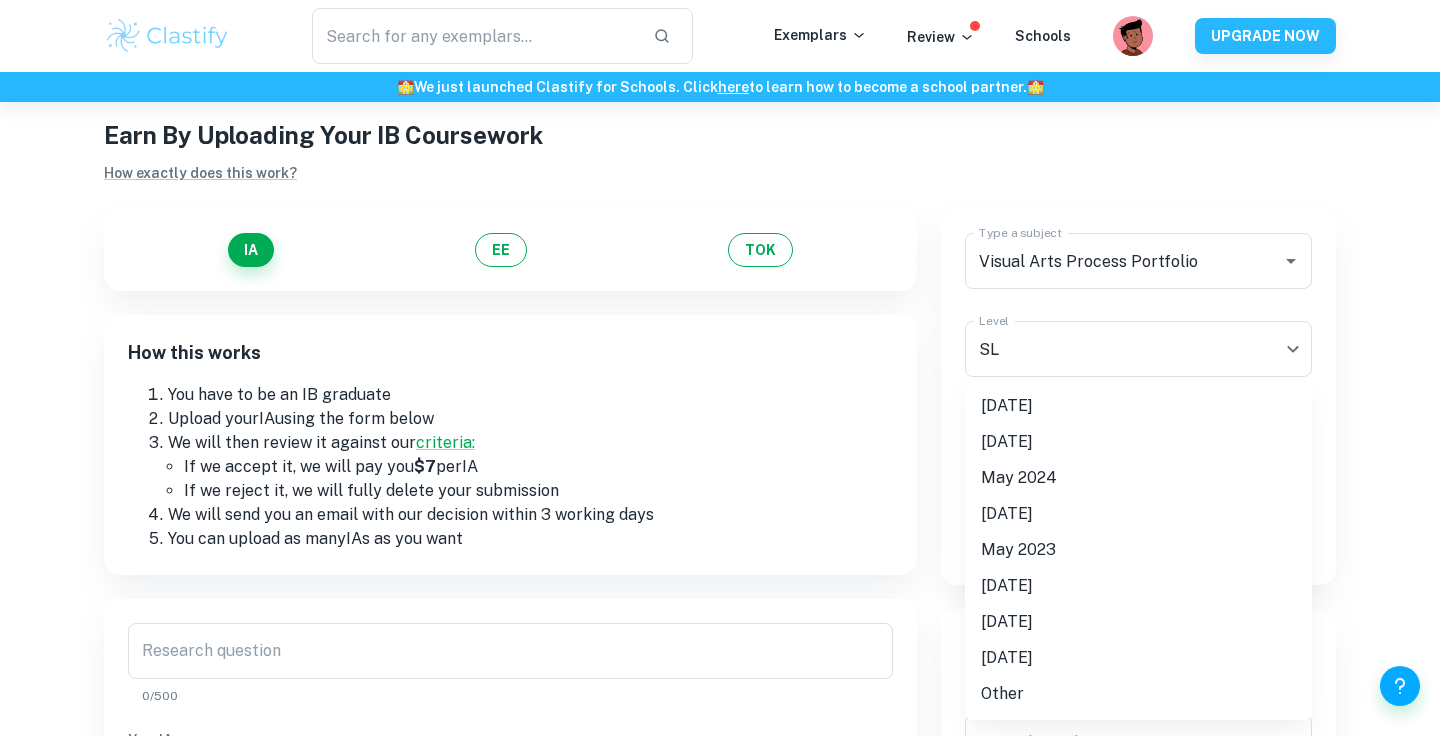 click on "We value your privacy We use cookies to enhance your browsing experience, serve personalised ads or content, and analyse our traffic. By clicking "Accept All", you consent to our use of cookies.   Cookie Policy Customise   Reject All   Accept All   Customise Consent Preferences   We use cookies to help you navigate efficiently and perform certain functions. You will find detailed information about all cookies under each consent category below. The cookies that are categorised as "Necessary" are stored on your browser as they are essential for enabling the basic functionalities of the site. ...  Show more For more information on how Google's third-party cookies operate and handle your data, see:   Google Privacy Policy Necessary Always Active Necessary cookies are required to enable the basic features of this site, such as providing secure log-in or adjusting your consent preferences. These cookies do not store any personally identifiable data. Functional Analytics Performance Advertisement Uncategorised" at bounding box center [720, 429] 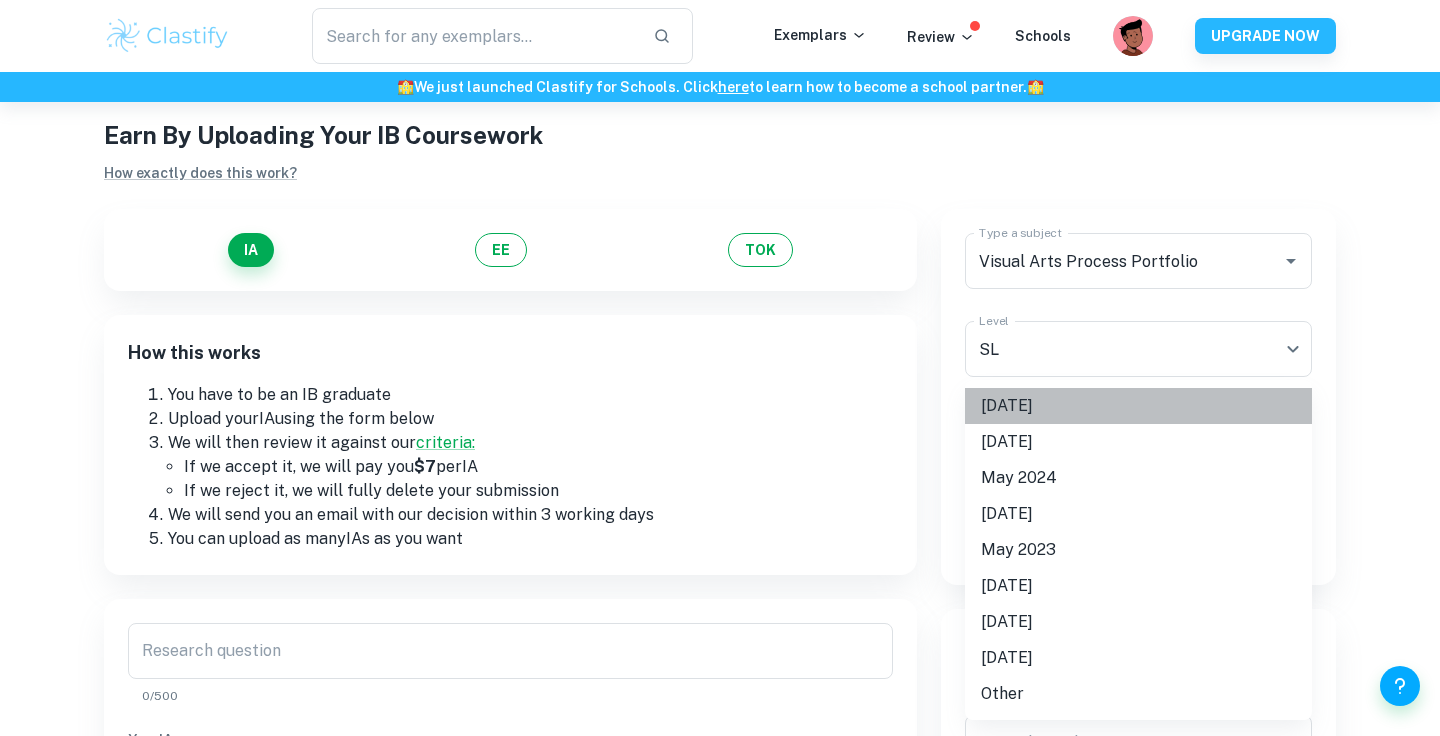 click on "[DATE]" at bounding box center [1138, 406] 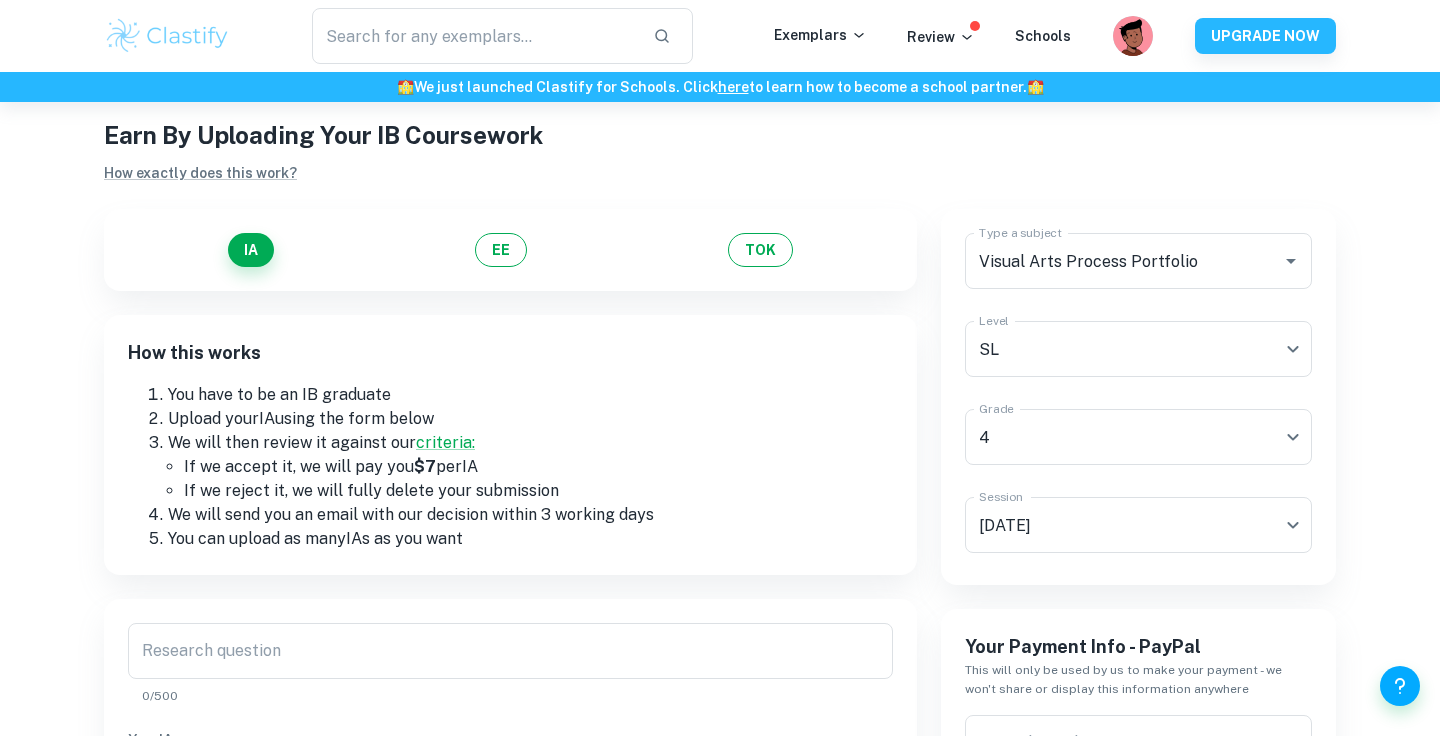 click on "How this works" at bounding box center [510, 361] 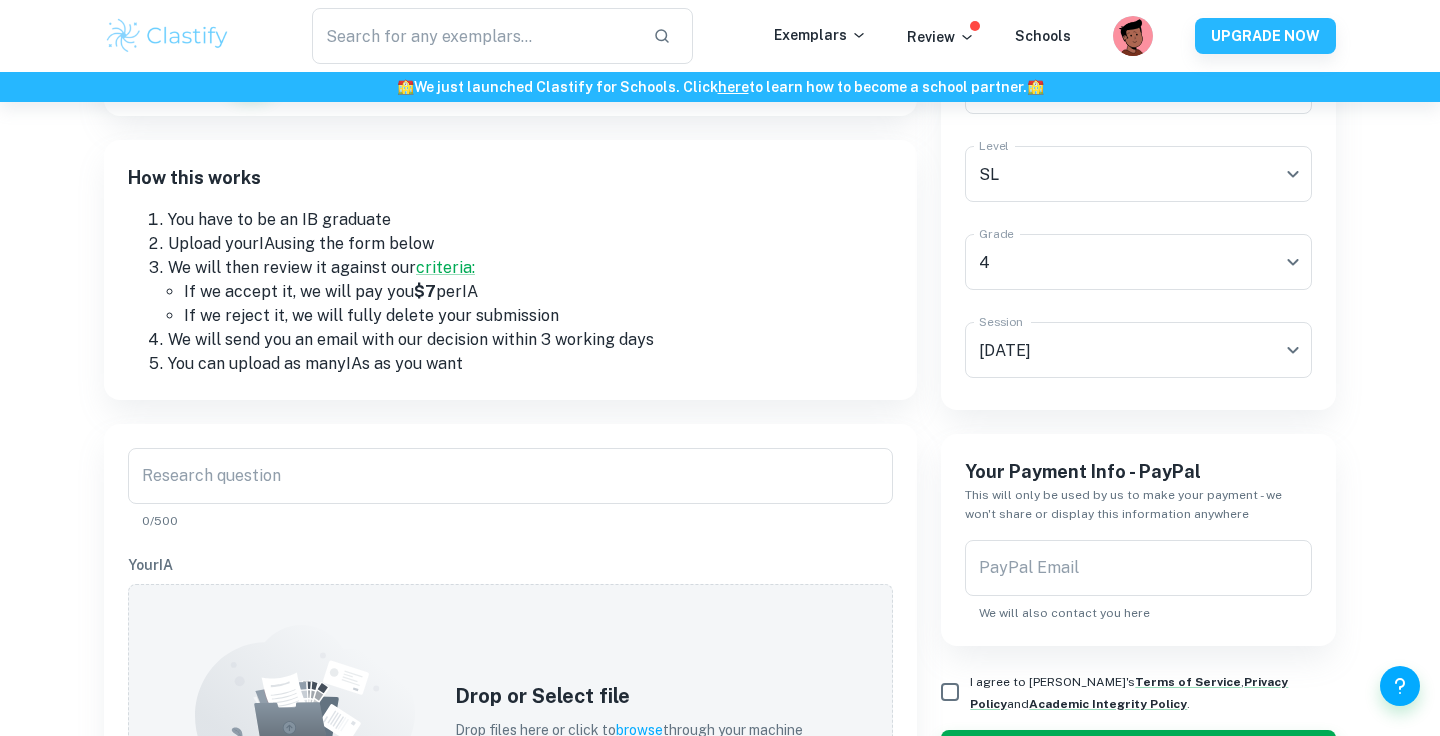 scroll, scrollTop: 265, scrollLeft: 0, axis: vertical 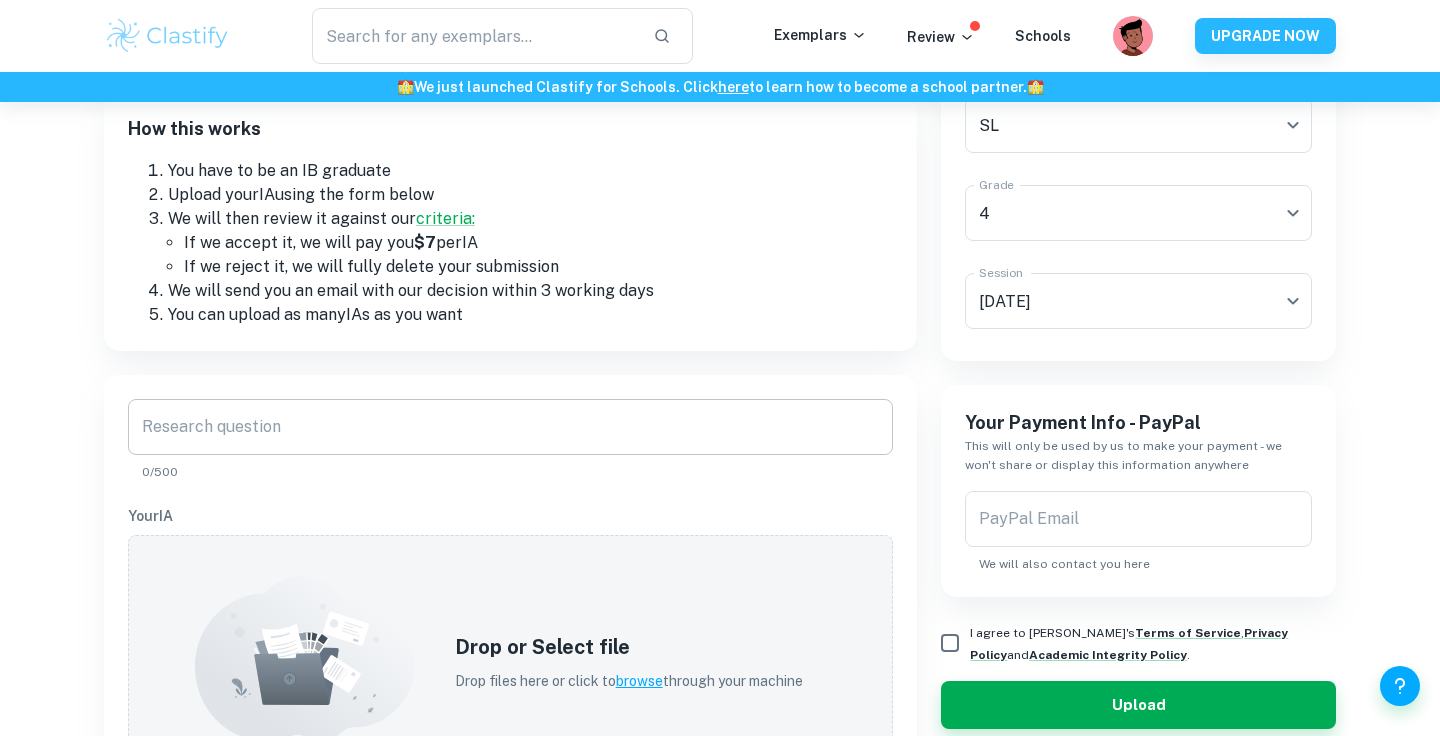 click on "Research question" at bounding box center [510, 427] 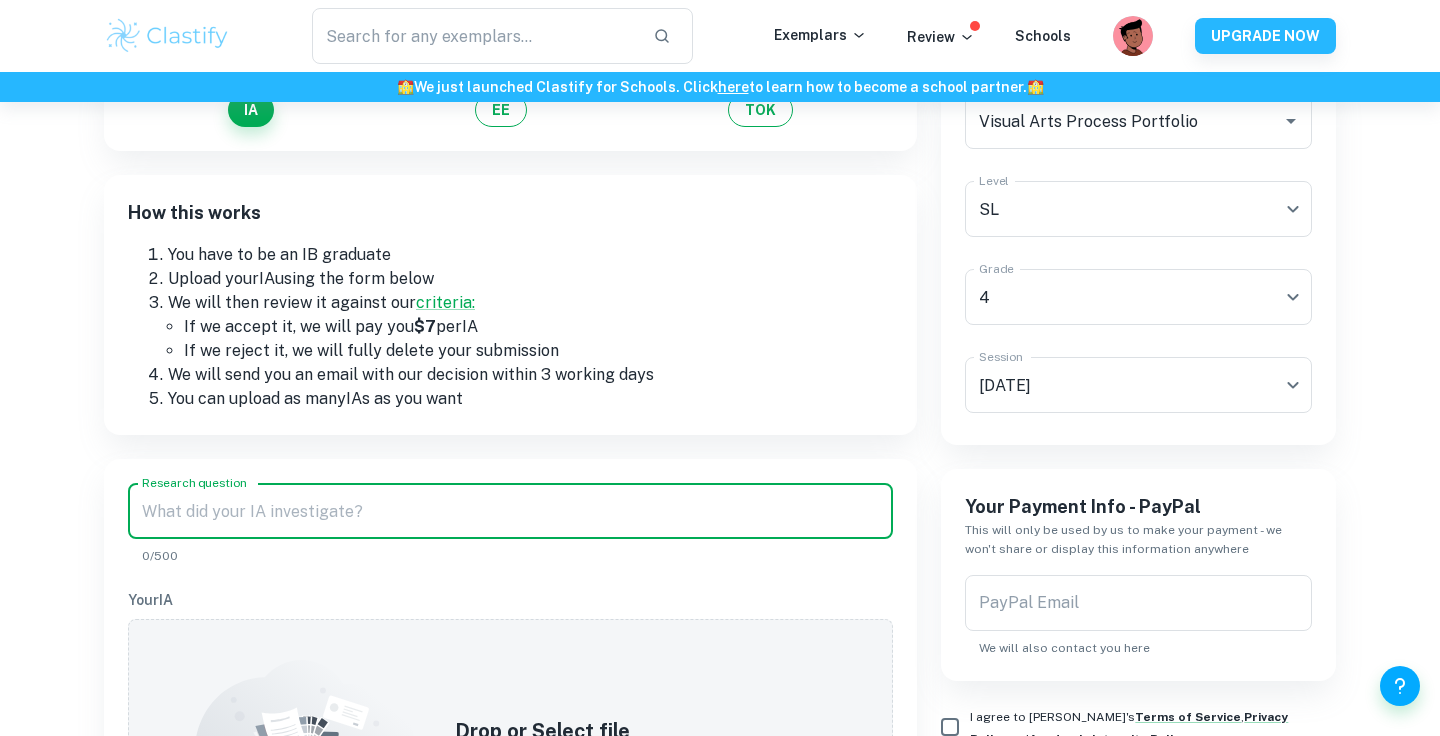 scroll, scrollTop: 215, scrollLeft: 0, axis: vertical 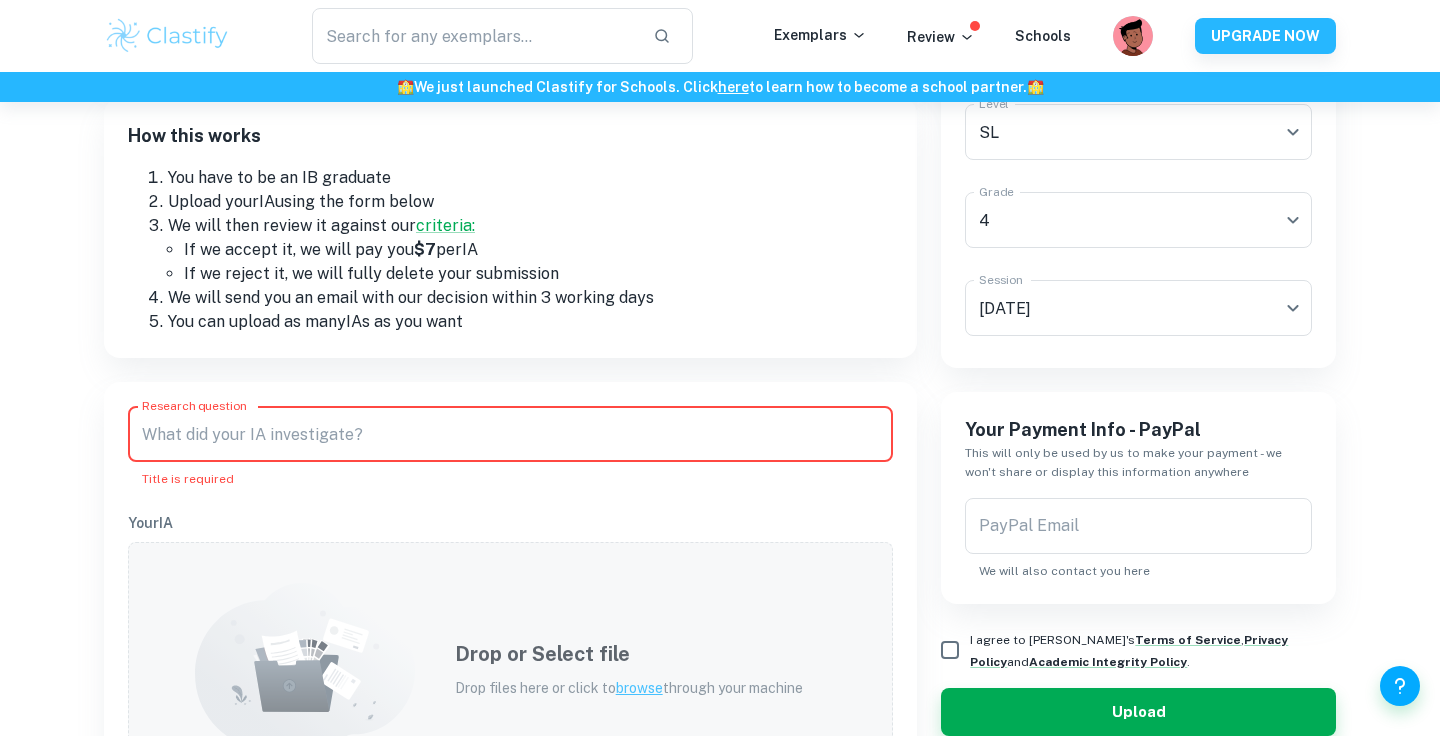 click on "Drop or Select file Drop files here or click to  browse  through your machine" at bounding box center (510, 669) 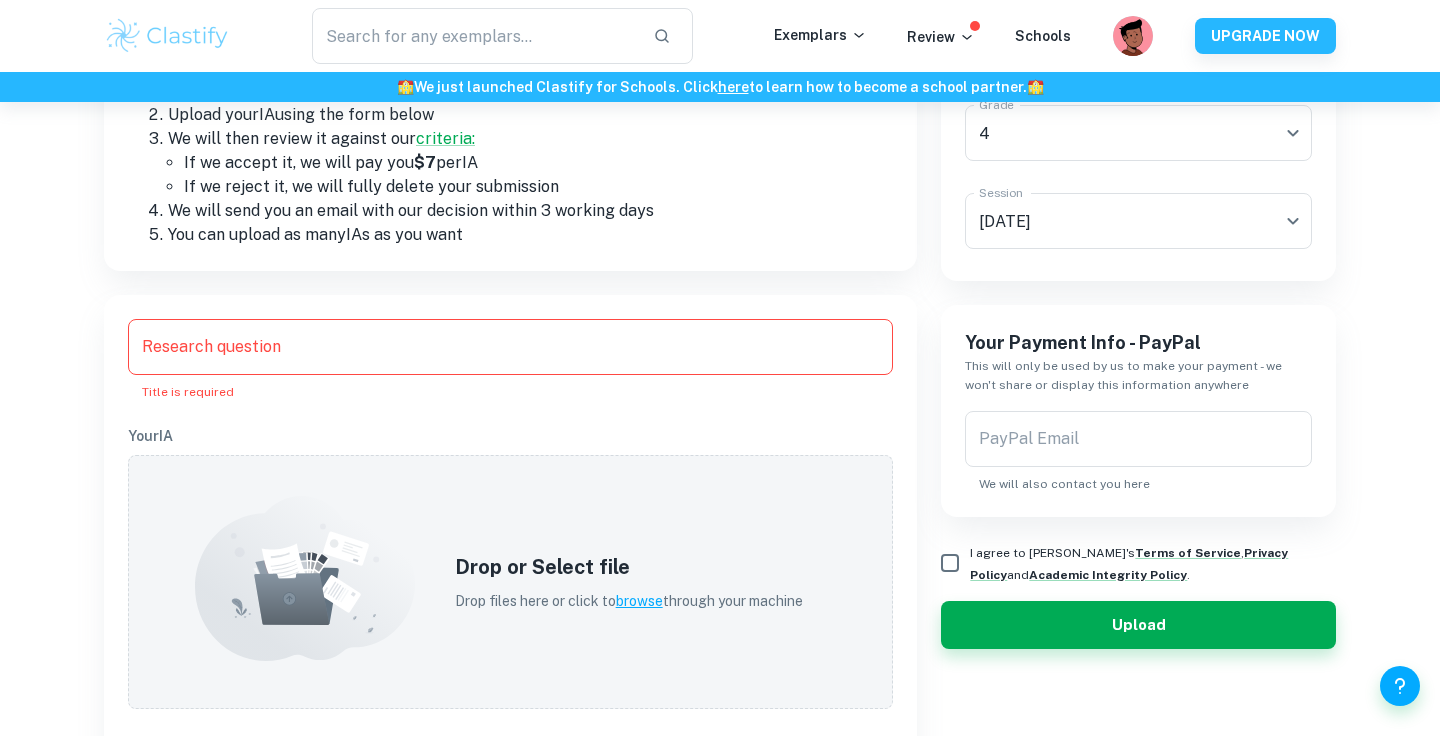scroll, scrollTop: 437, scrollLeft: 0, axis: vertical 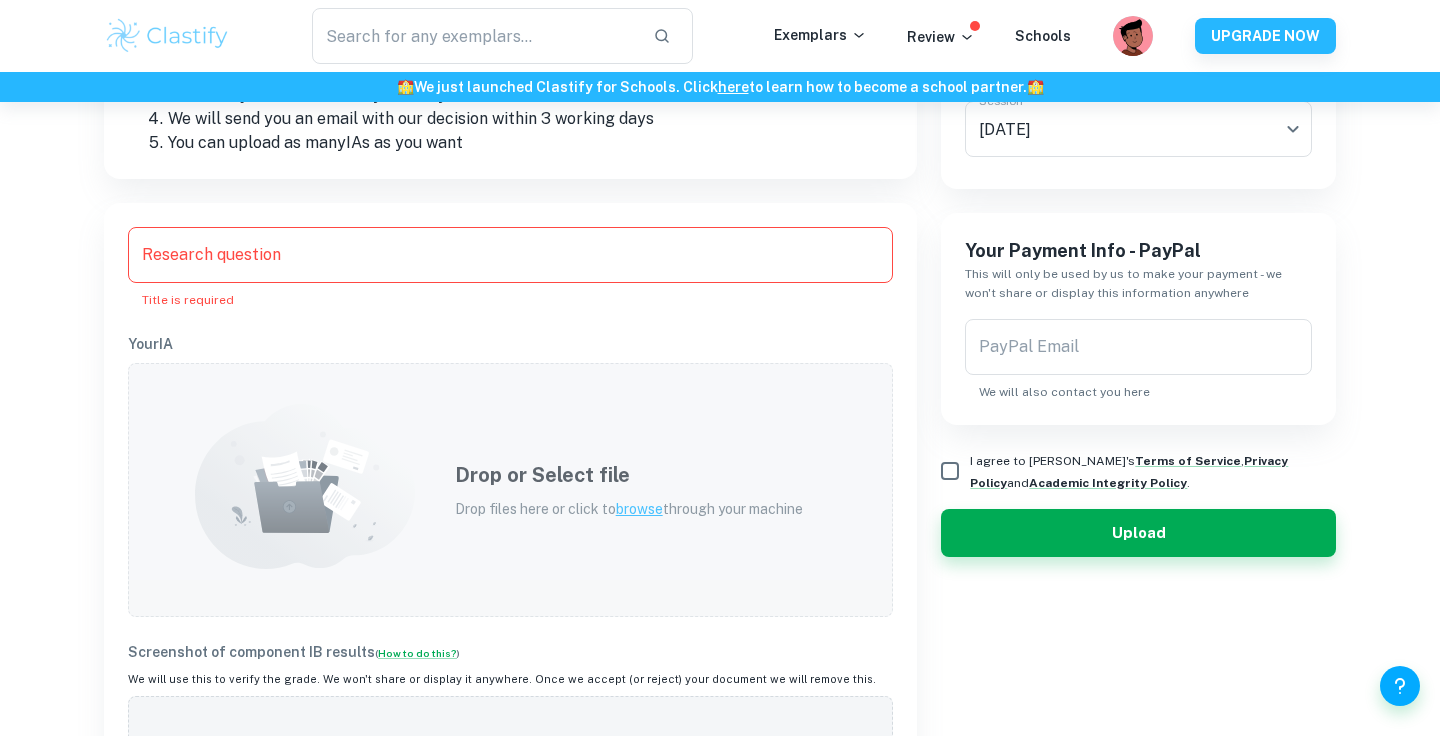 click on "Drop or Select file" at bounding box center [629, 475] 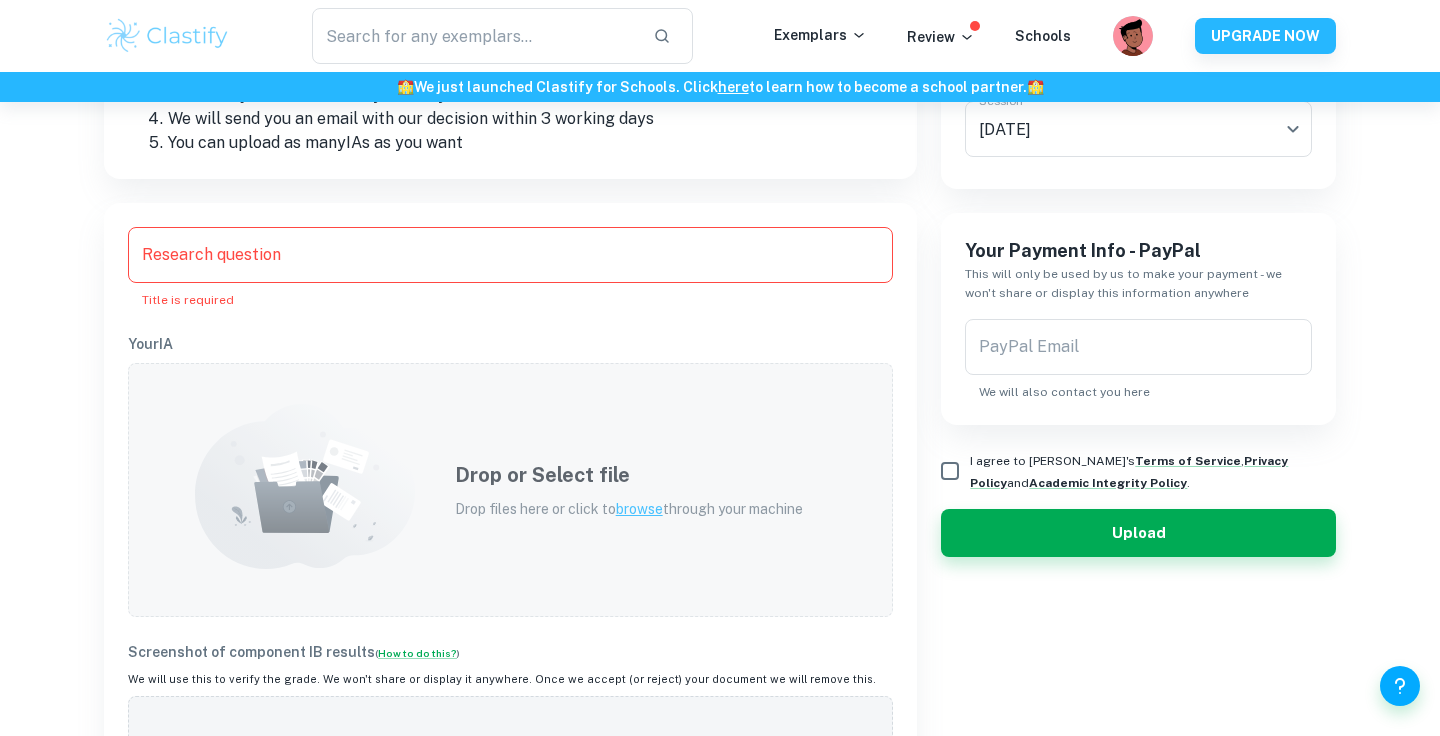 click on "Drop or Select file" at bounding box center [629, 475] 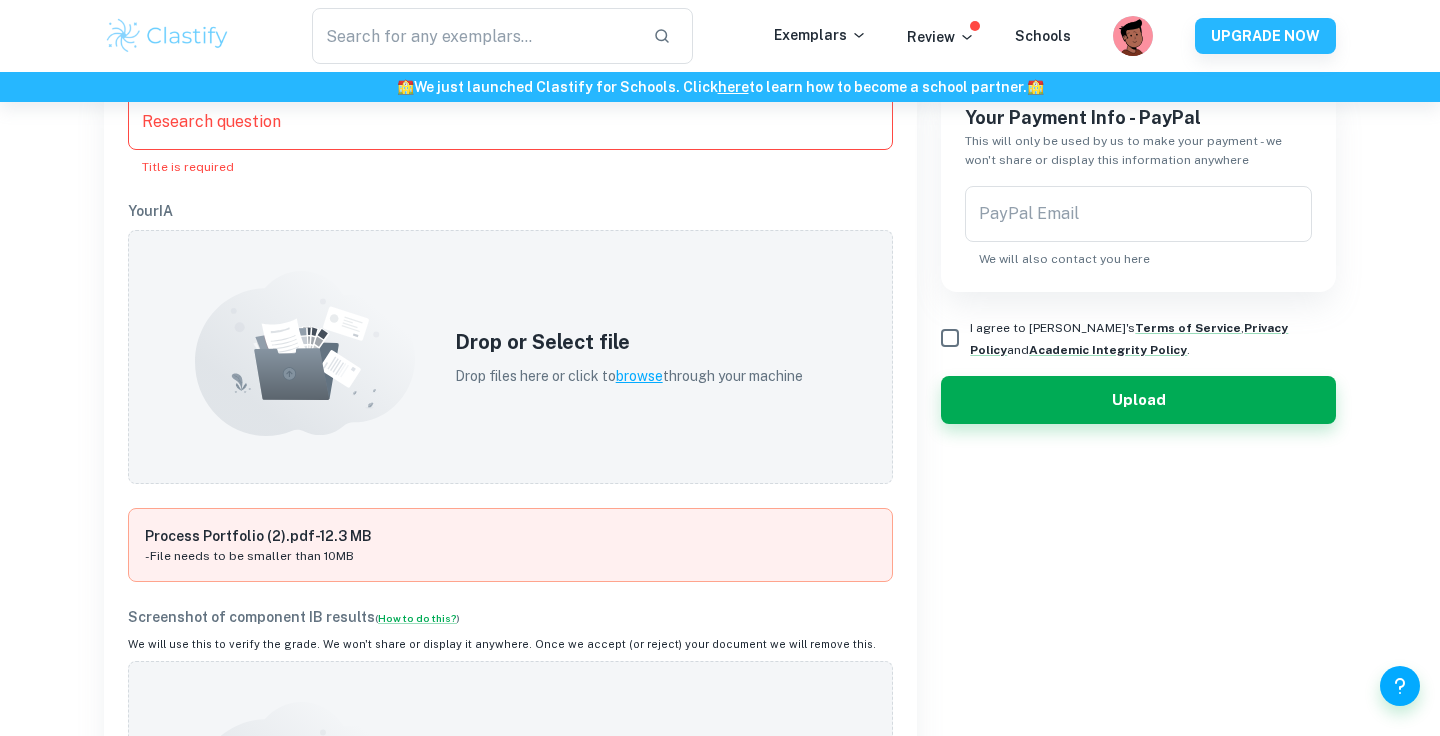 scroll, scrollTop: 571, scrollLeft: 0, axis: vertical 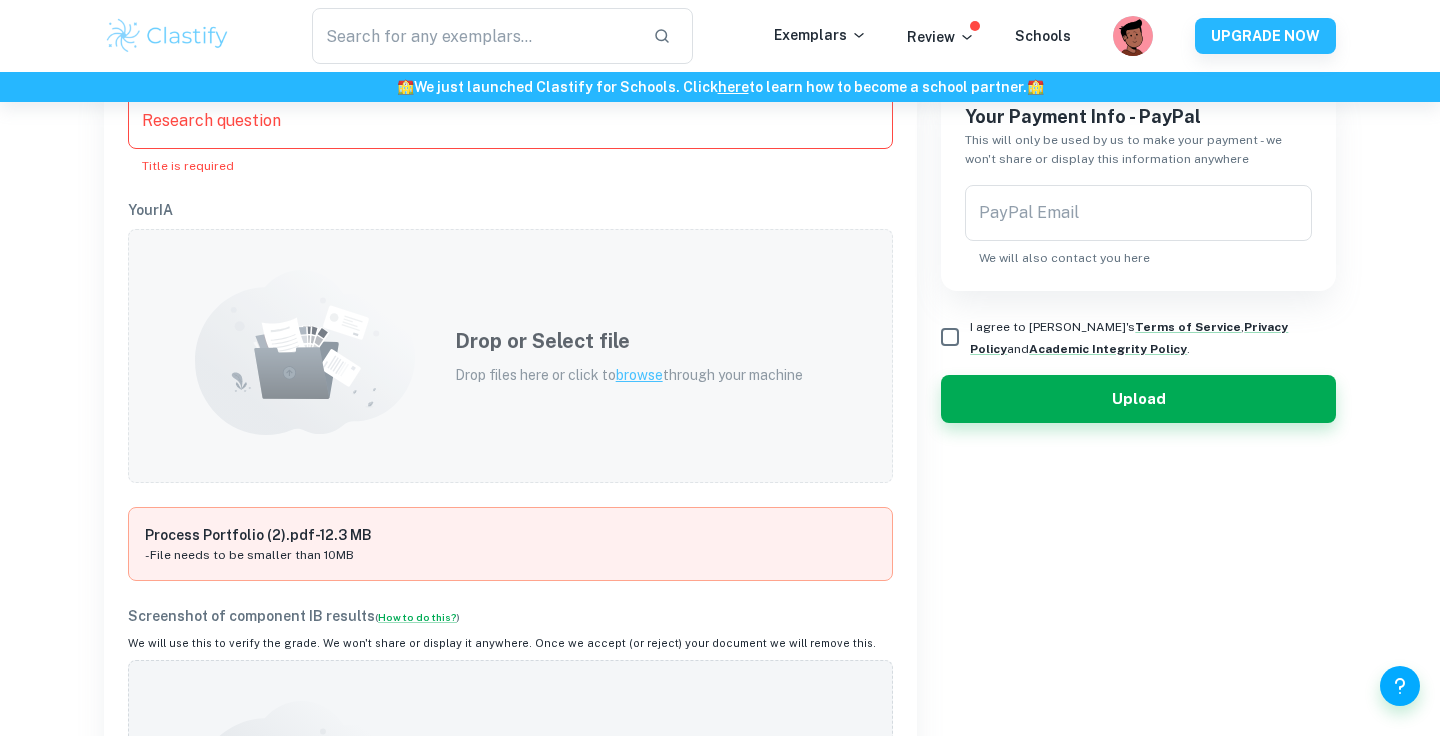 click on "Drop or Select file Drop files here or click to  browse  through your machine" at bounding box center [510, 356] 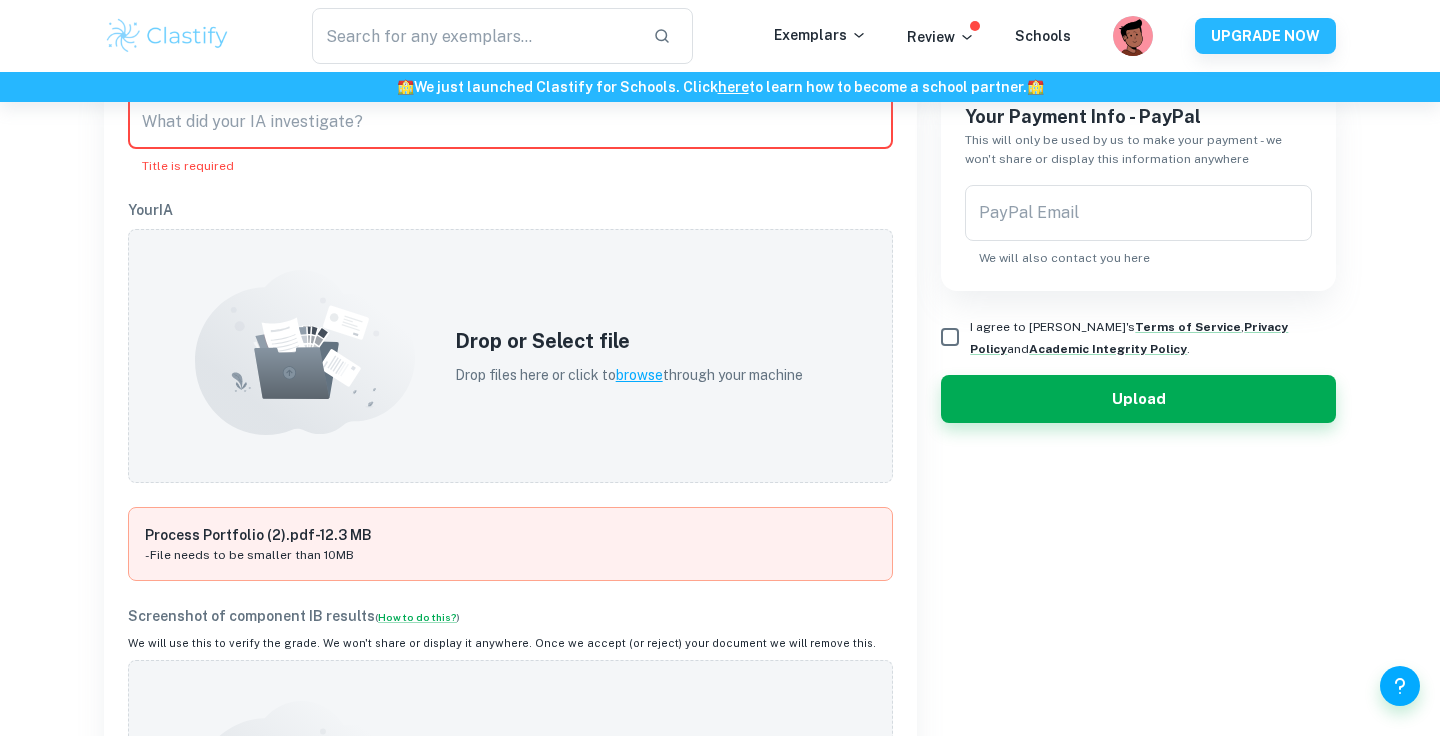 click on "Research question" at bounding box center (510, 121) 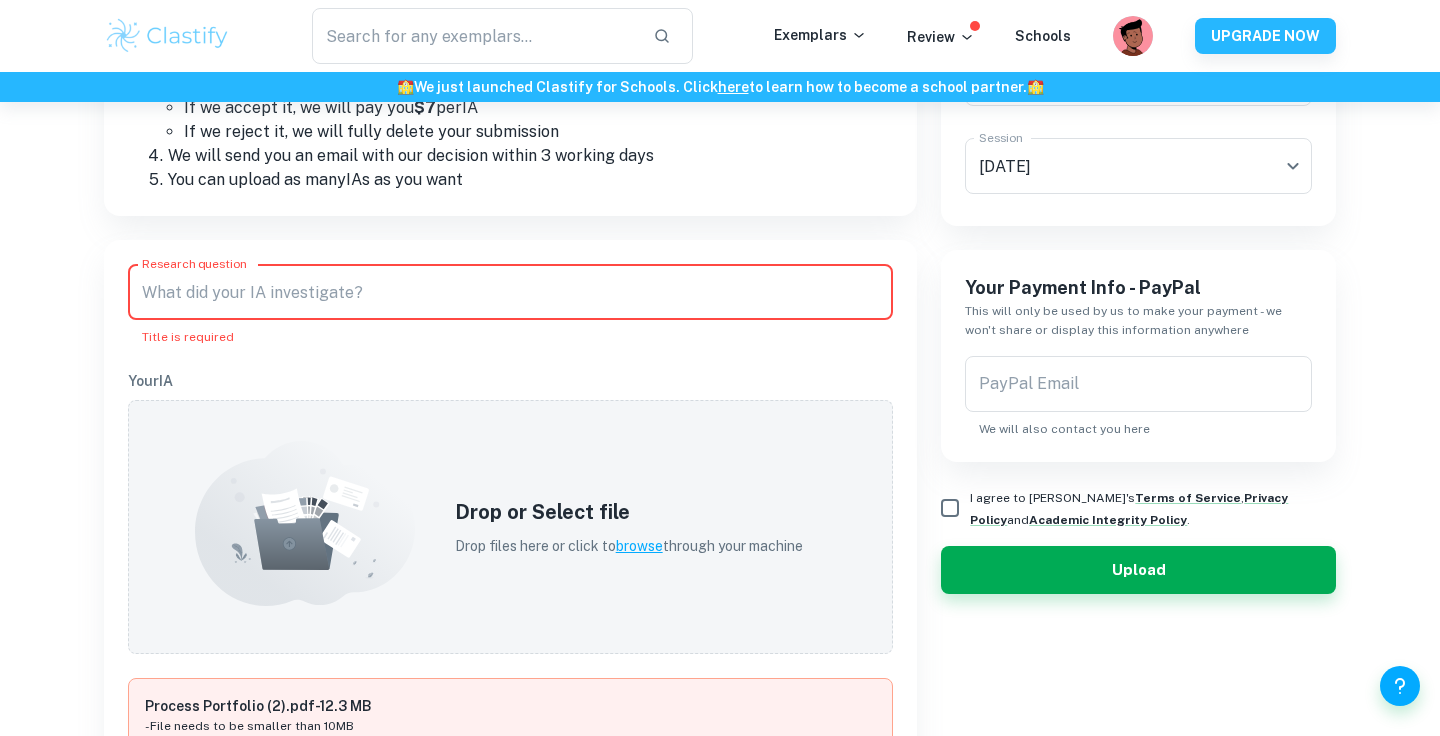 scroll, scrollTop: 396, scrollLeft: 0, axis: vertical 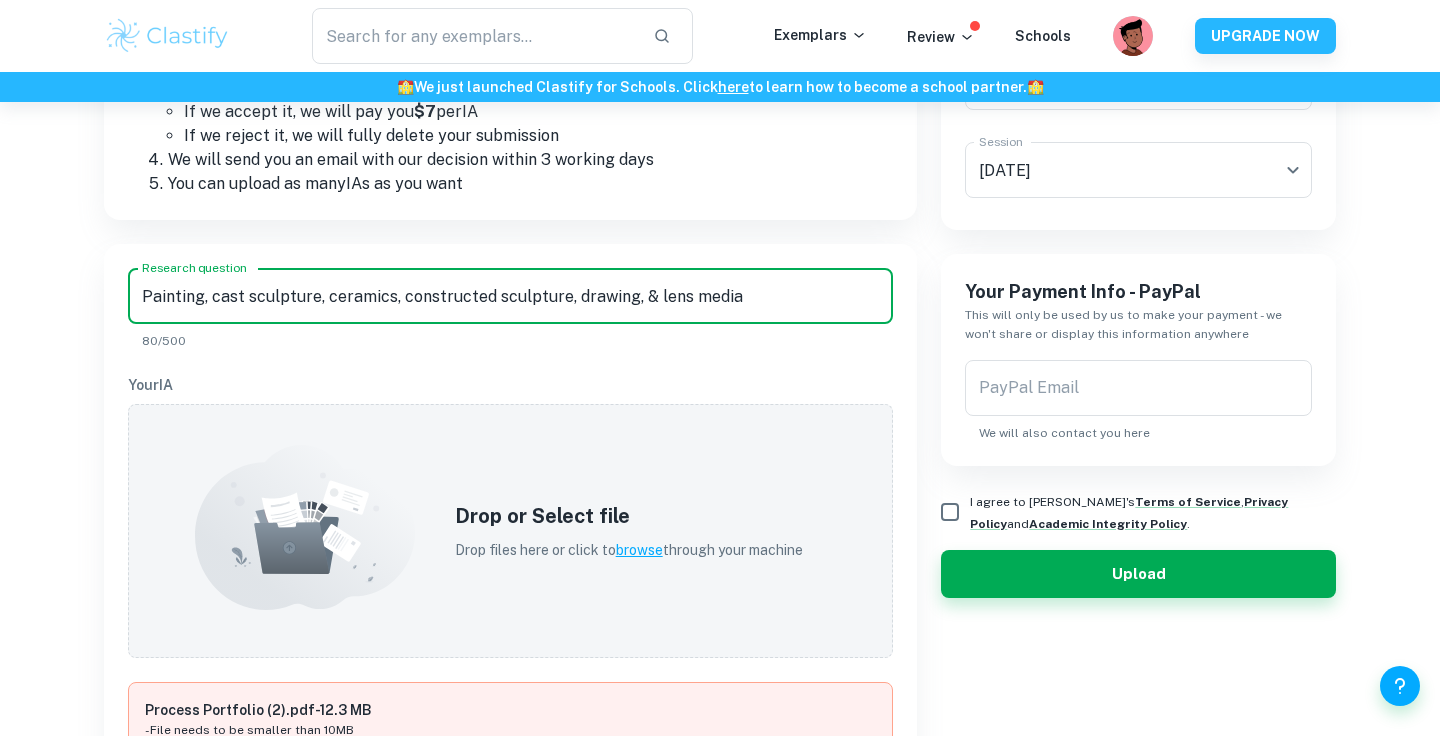 type on "Painting, cast sculpture, ceramics, constructed sculpture, drawing, & lens media" 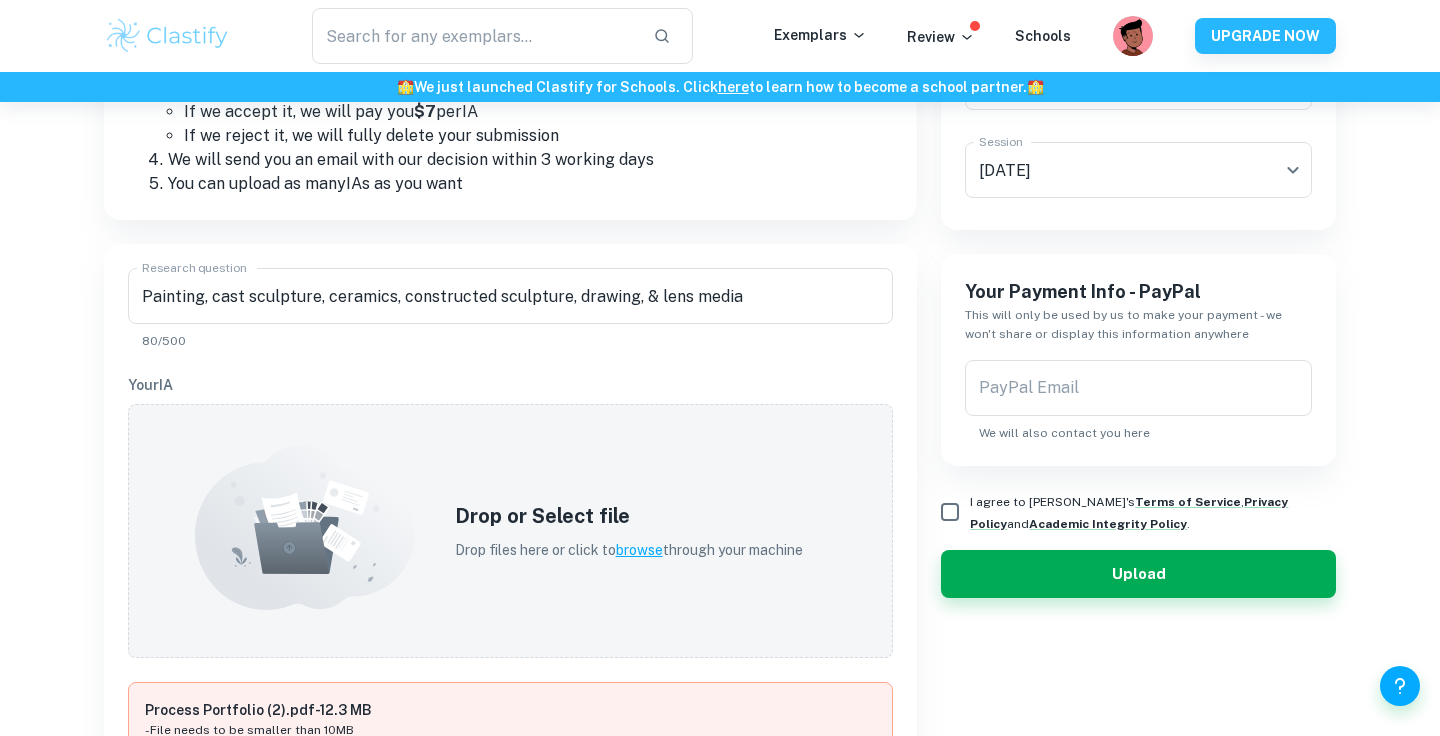 click on "Research question Painting, cast sculpture, ceramics, constructed sculpture, drawing, & lens media Research question 80/500 Your  IA Drop or Select file Drop files here or click to  browse  through your machine Process Portfolio (2).pdf  -  12.3 MB -  File needs to be smaller than 10MB Screenshot of component IB results  ( How to do this? ) We will use this to verify the grade. We won't share or display it anywhere. Once we accept (or reject) your document we will remove this. Drop or Select file Drop files here or click to  browse  through your machine" at bounding box center (510, 678) 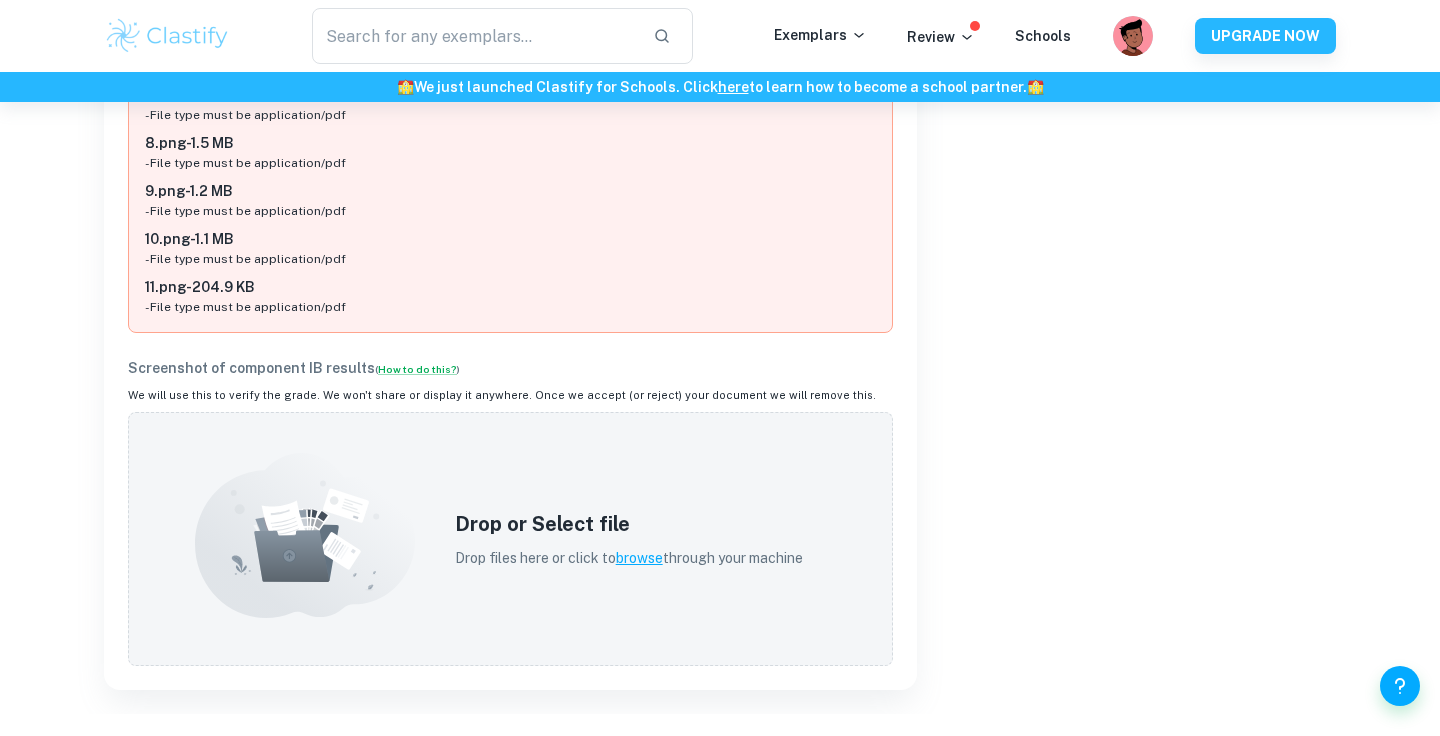 scroll, scrollTop: 1338, scrollLeft: 0, axis: vertical 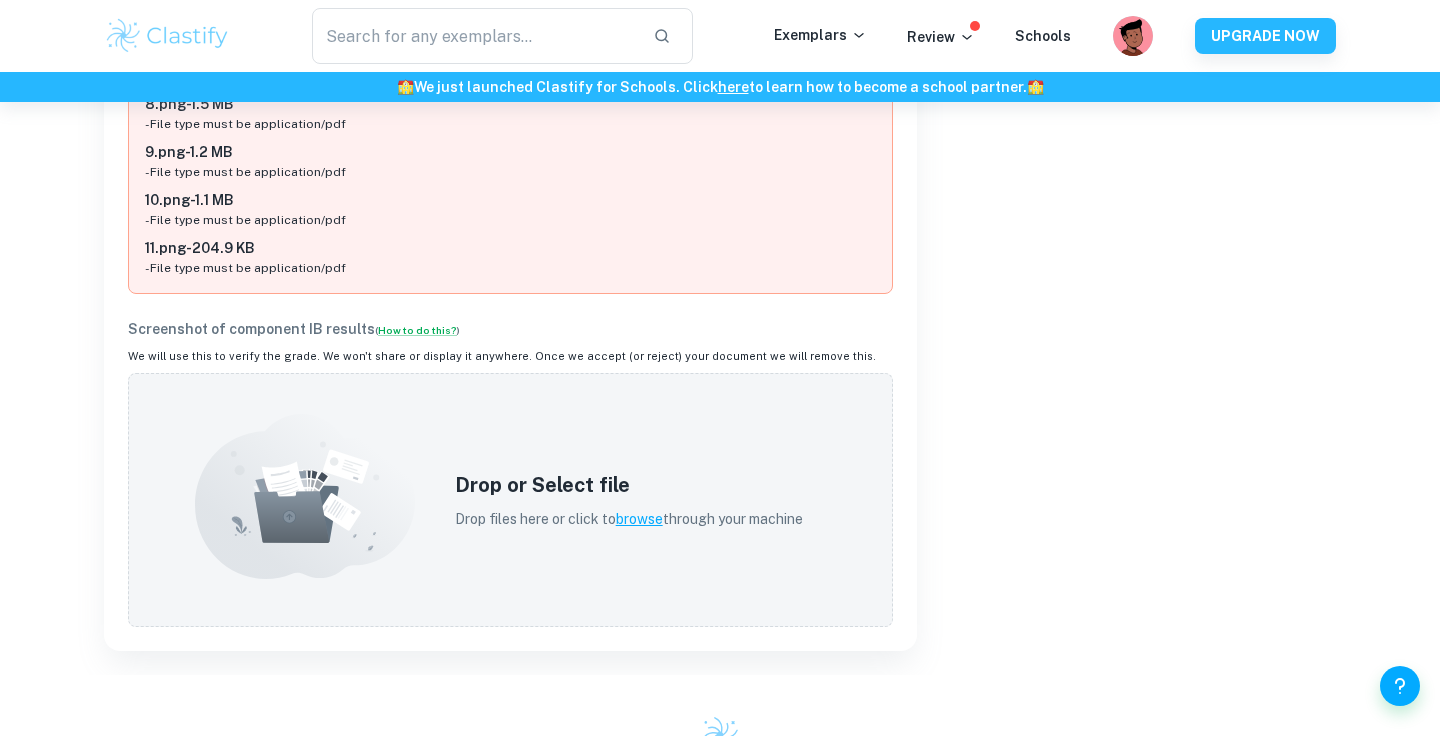 click on "We will use this to verify the grade. We won't share or display it anywhere. Once we accept (or reject) your document we will remove this." at bounding box center (510, 356) 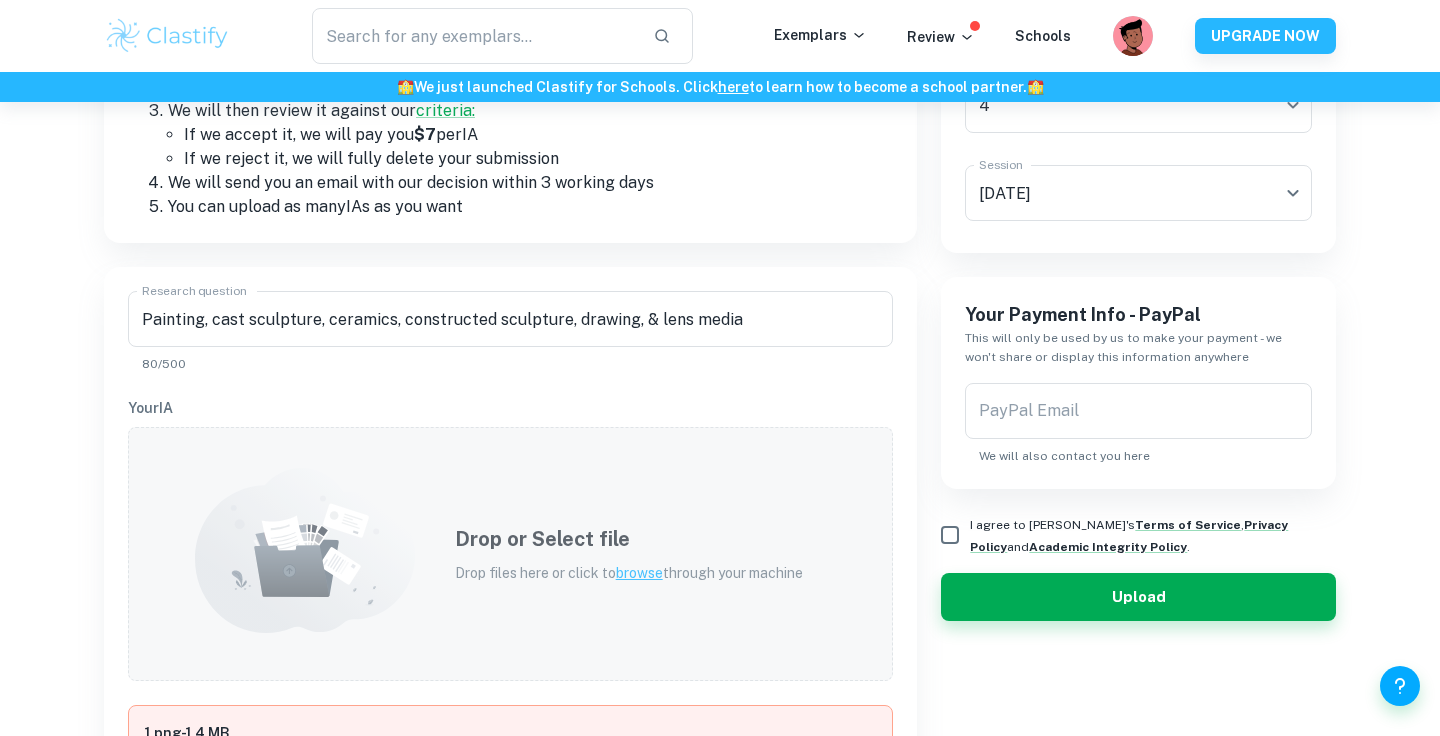 scroll, scrollTop: 17, scrollLeft: 0, axis: vertical 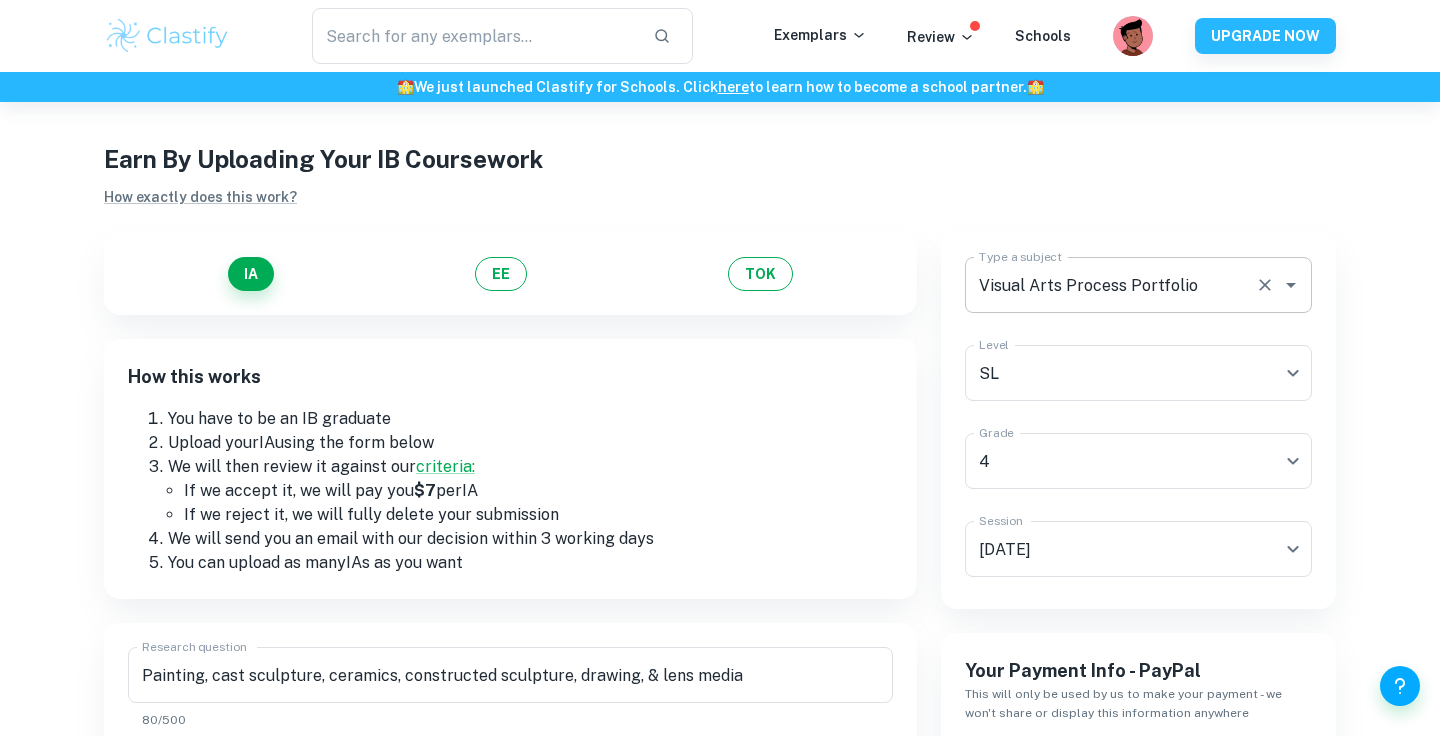 click on "Visual Arts Process Portfolio" at bounding box center (1110, 285) 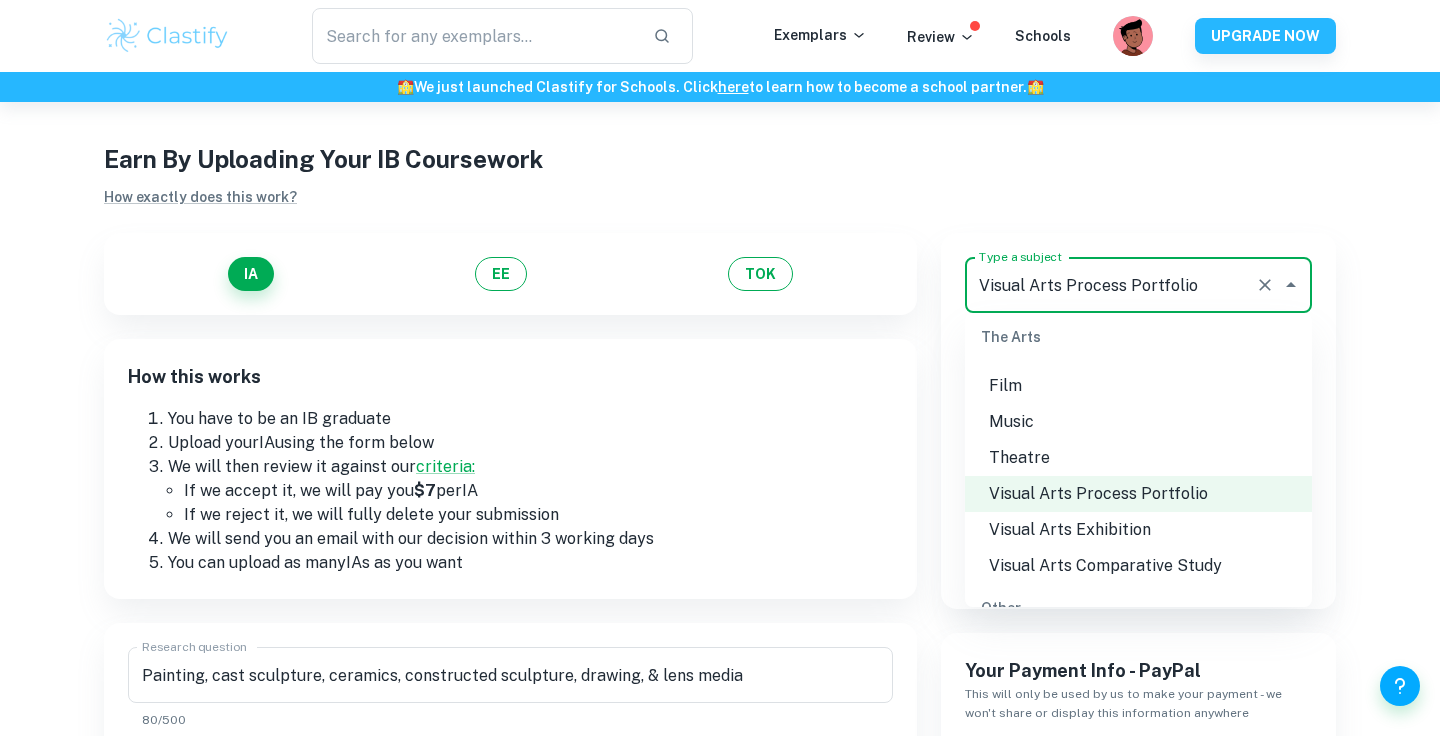 scroll, scrollTop: 2850, scrollLeft: 0, axis: vertical 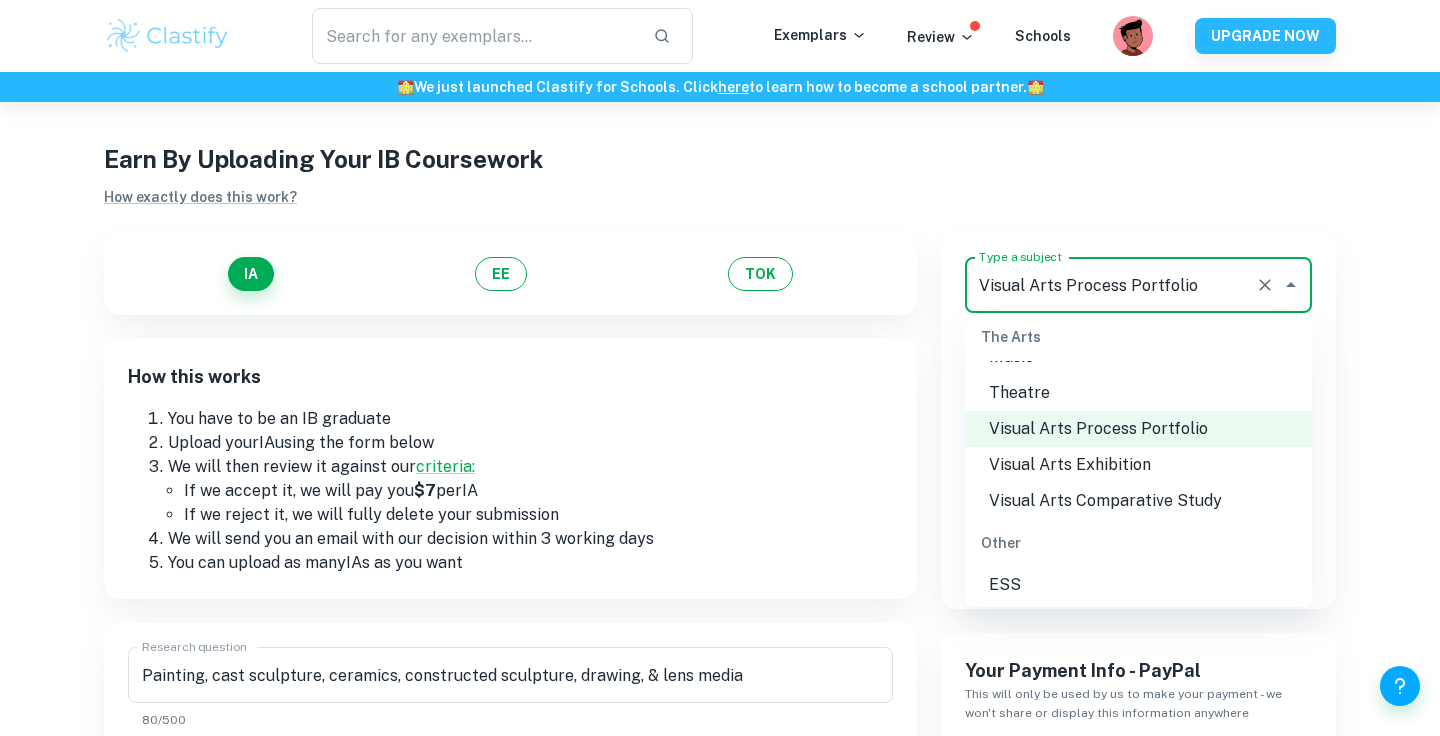 click on "Visual Arts Comparative Study" at bounding box center (1138, 501) 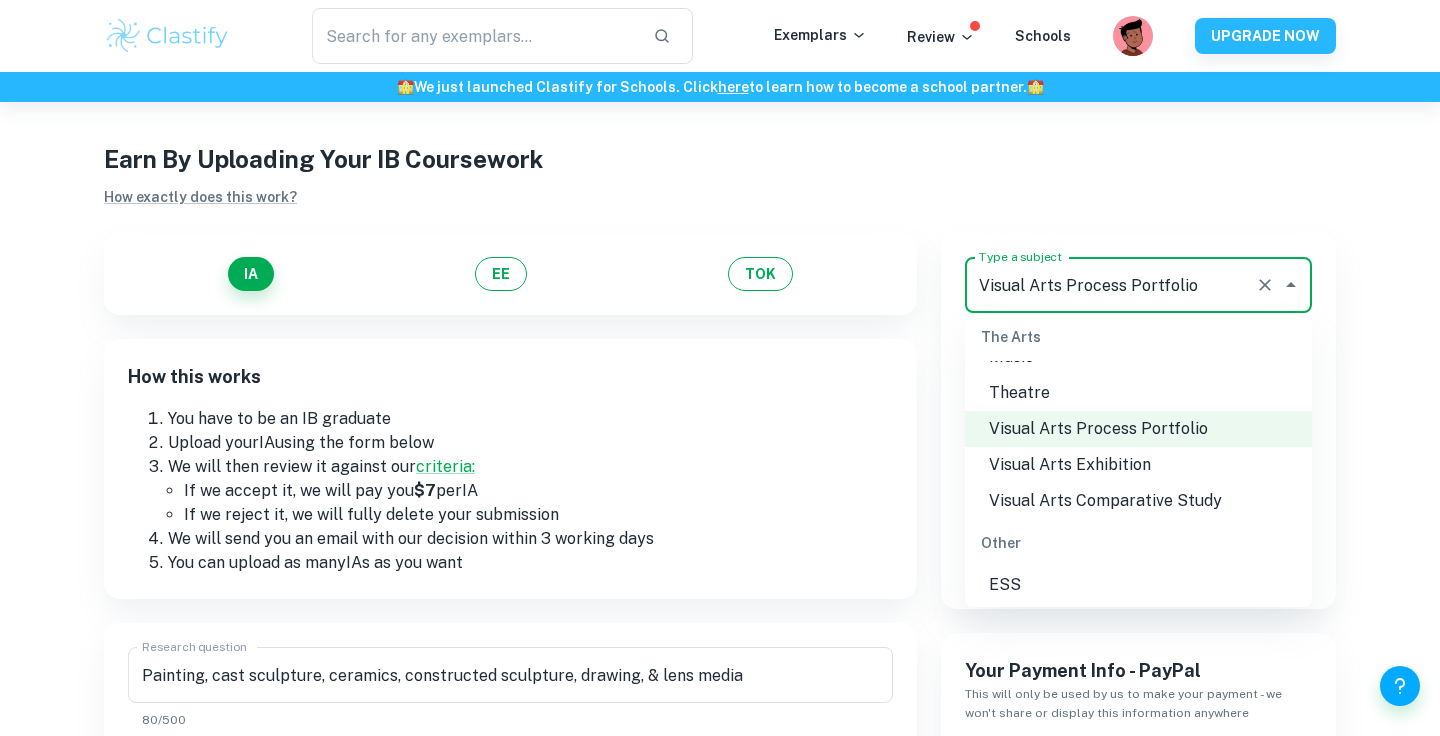 type on "Visual Arts Comparative Study" 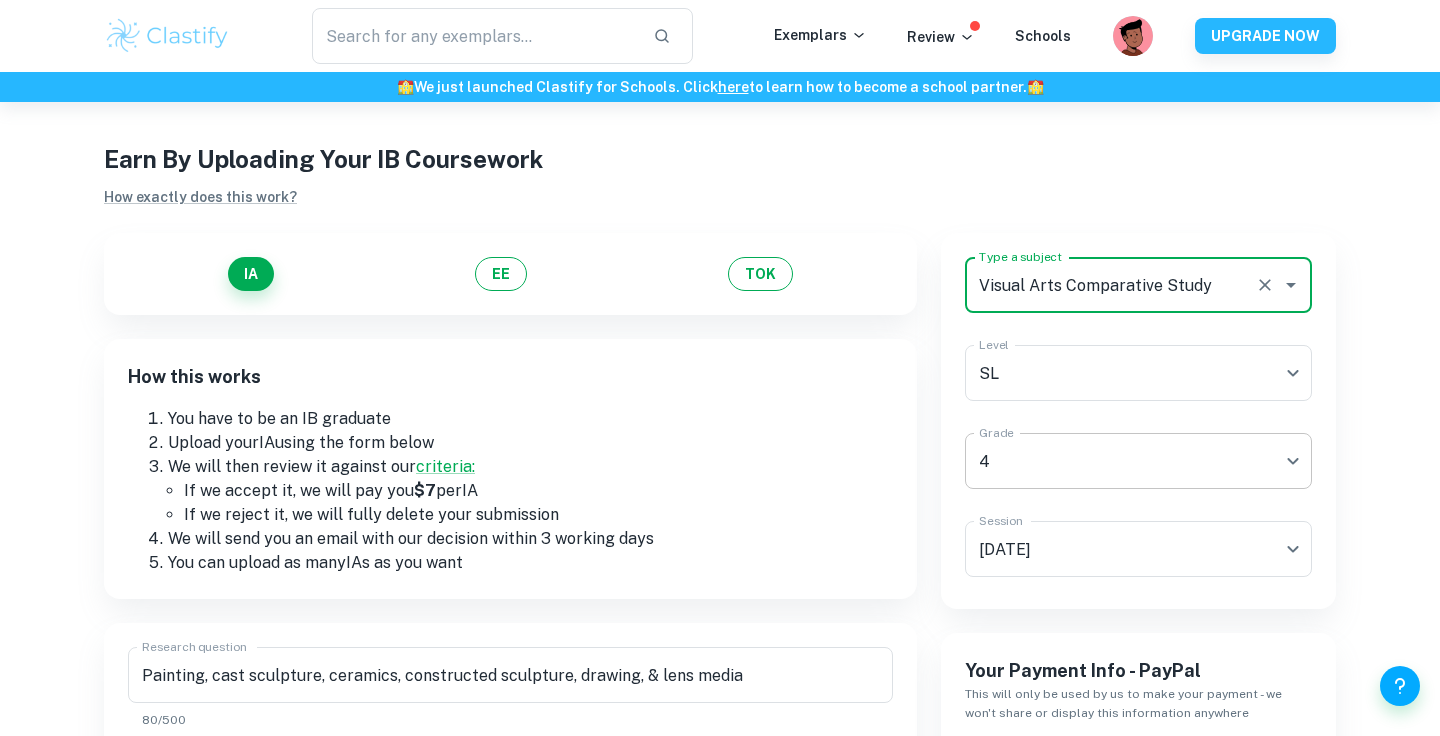click on "We value your privacy We use cookies to enhance your browsing experience, serve personalised ads or content, and analyse our traffic. By clicking "Accept All", you consent to our use of cookies.   Cookie Policy Customise   Reject All   Accept All   Customise Consent Preferences   We use cookies to help you navigate efficiently and perform certain functions. You will find detailed information about all cookies under each consent category below. The cookies that are categorised as "Necessary" are stored on your browser as they are essential for enabling the basic functionalities of the site. ...  Show more For more information on how Google's third-party cookies operate and handle your data, see:   Google Privacy Policy Necessary Always Active Necessary cookies are required to enable the basic features of this site, such as providing secure log-in or adjusting your consent preferences. These cookies do not store any personally identifiable data. Functional Analytics Performance Advertisement Uncategorised" at bounding box center (720, 453) 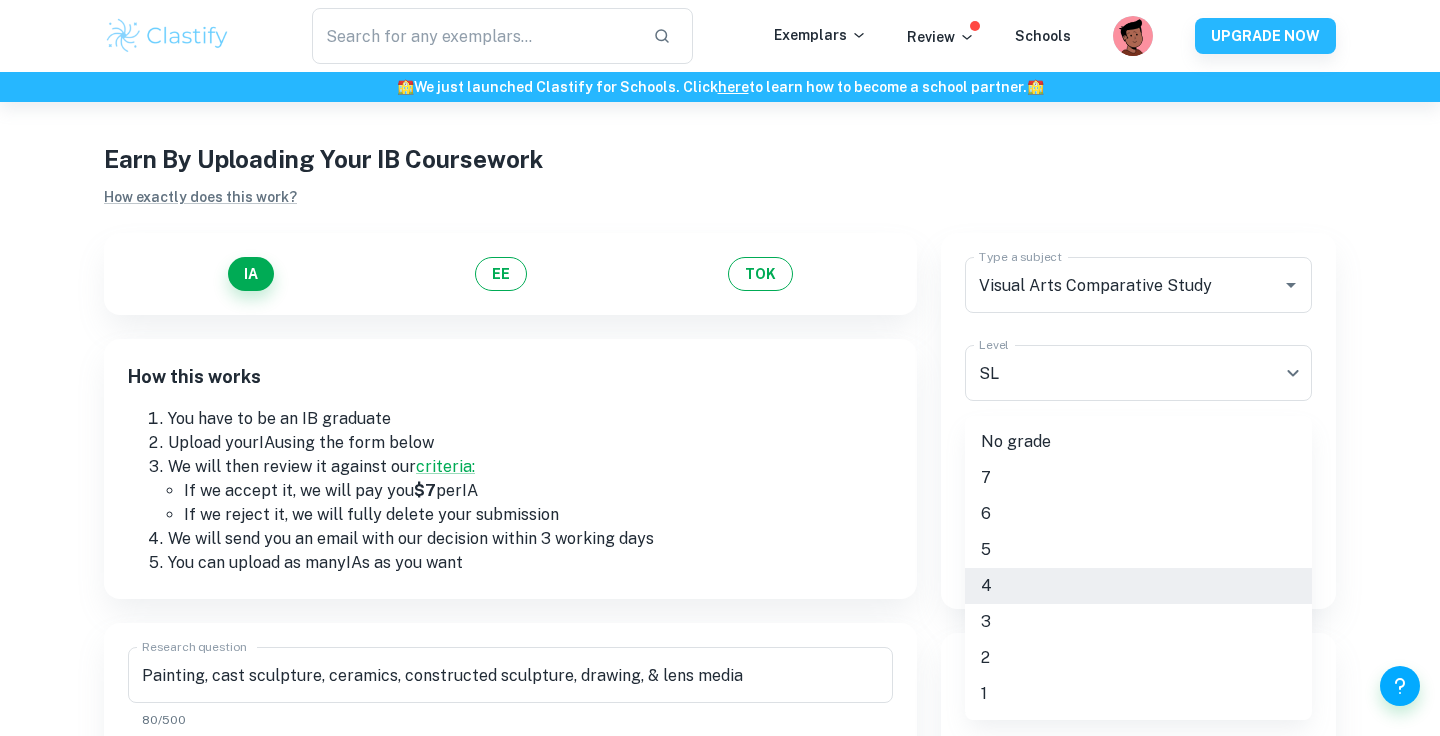 click on "5" at bounding box center (1138, 550) 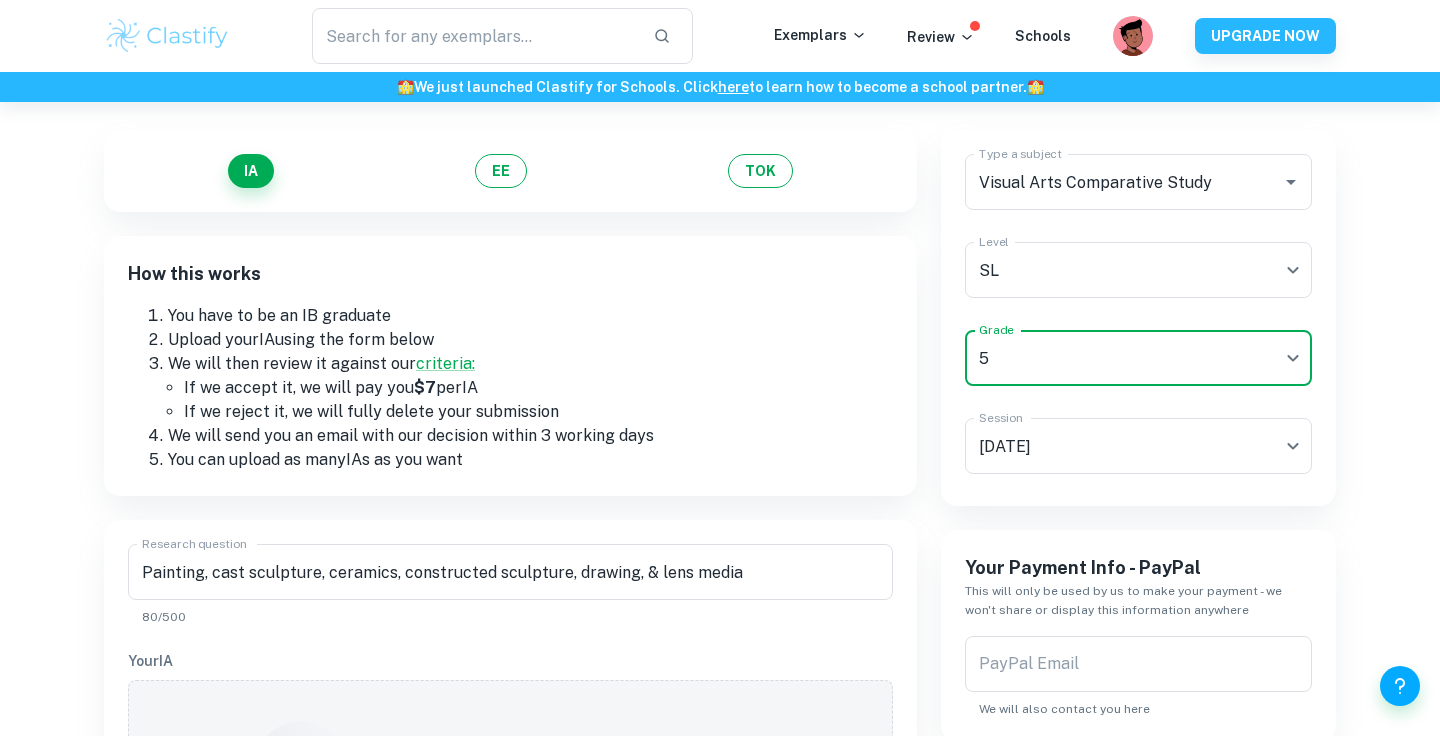 scroll, scrollTop: 140, scrollLeft: 0, axis: vertical 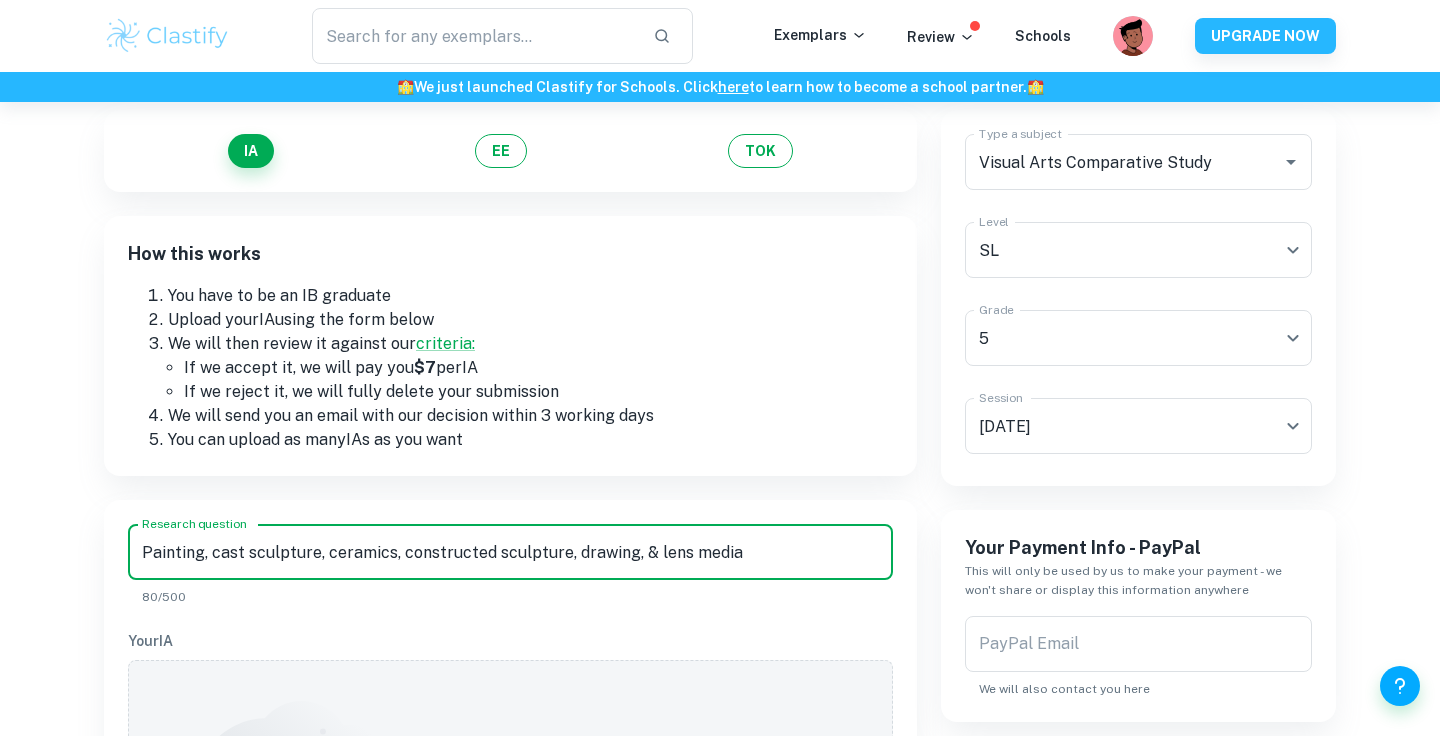 click on "Painting, cast sculpture, ceramics, constructed sculpture, drawing, & lens media" at bounding box center (510, 552) 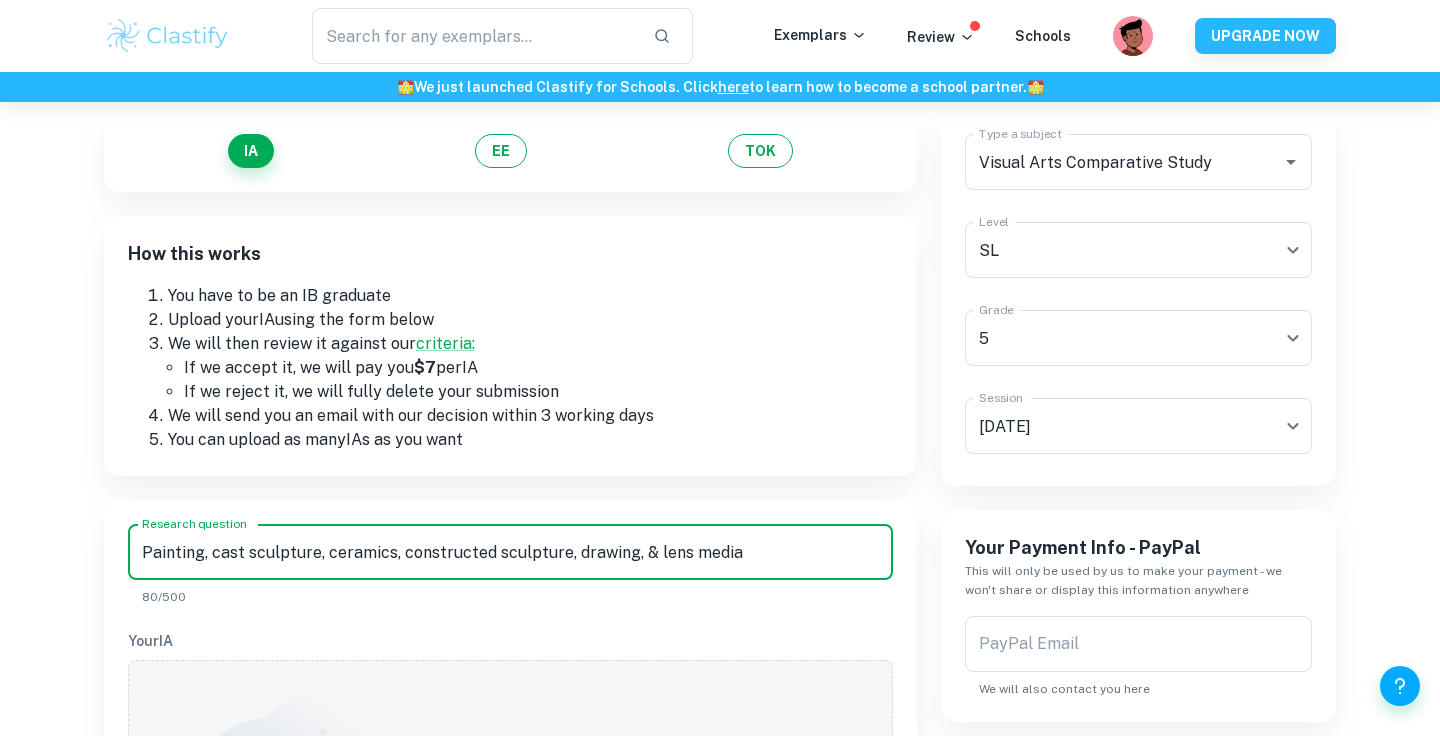 drag, startPoint x: 762, startPoint y: 553, endPoint x: 115, endPoint y: 547, distance: 647.02783 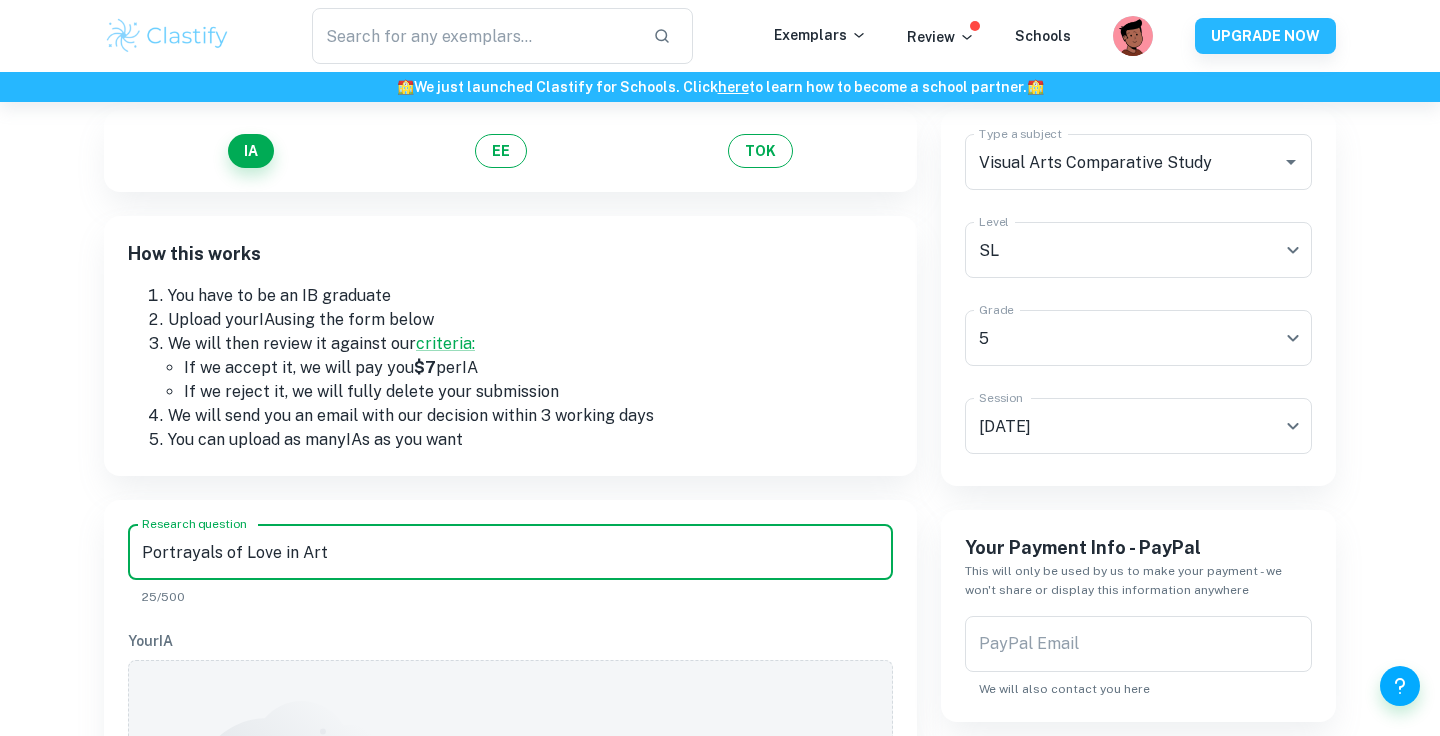 type on "Portrayals of Love in Art" 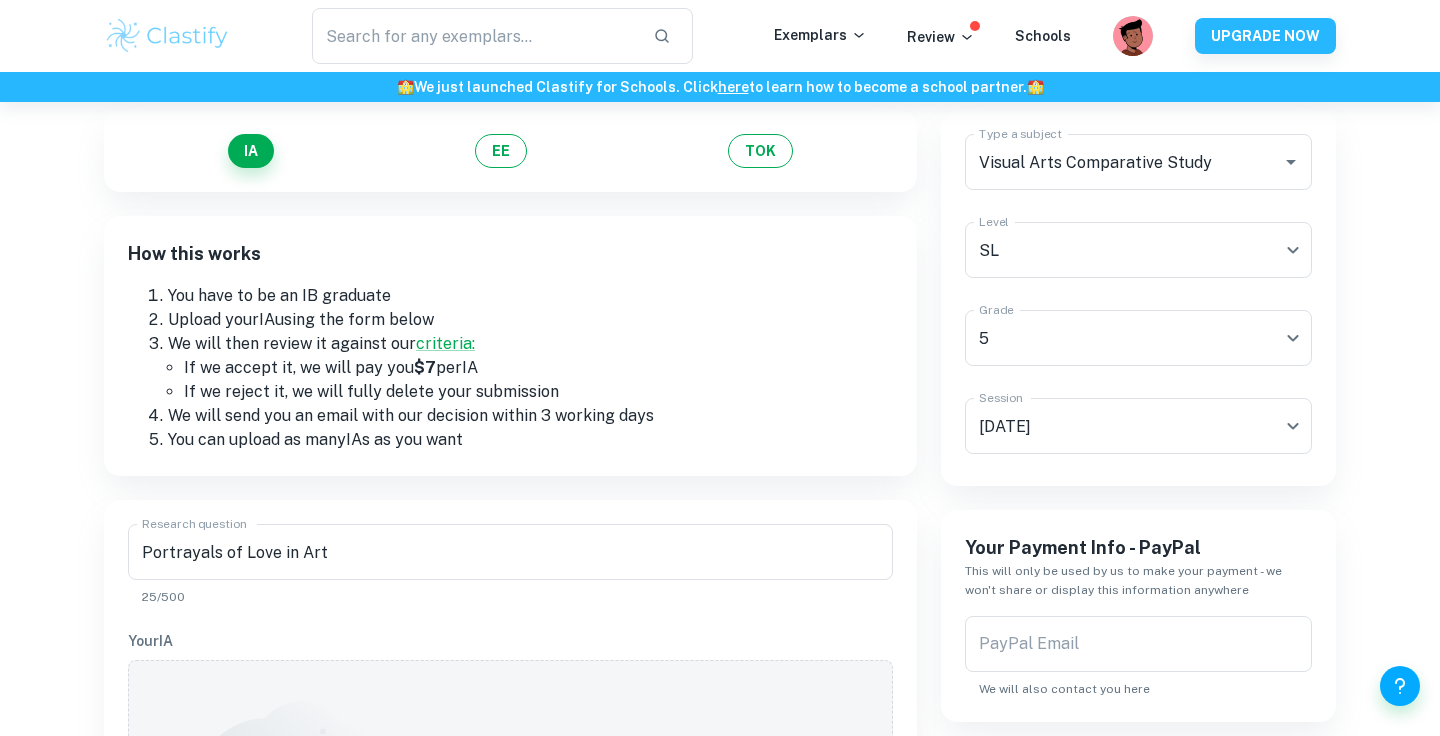 click on "25/500" at bounding box center (510, 597) 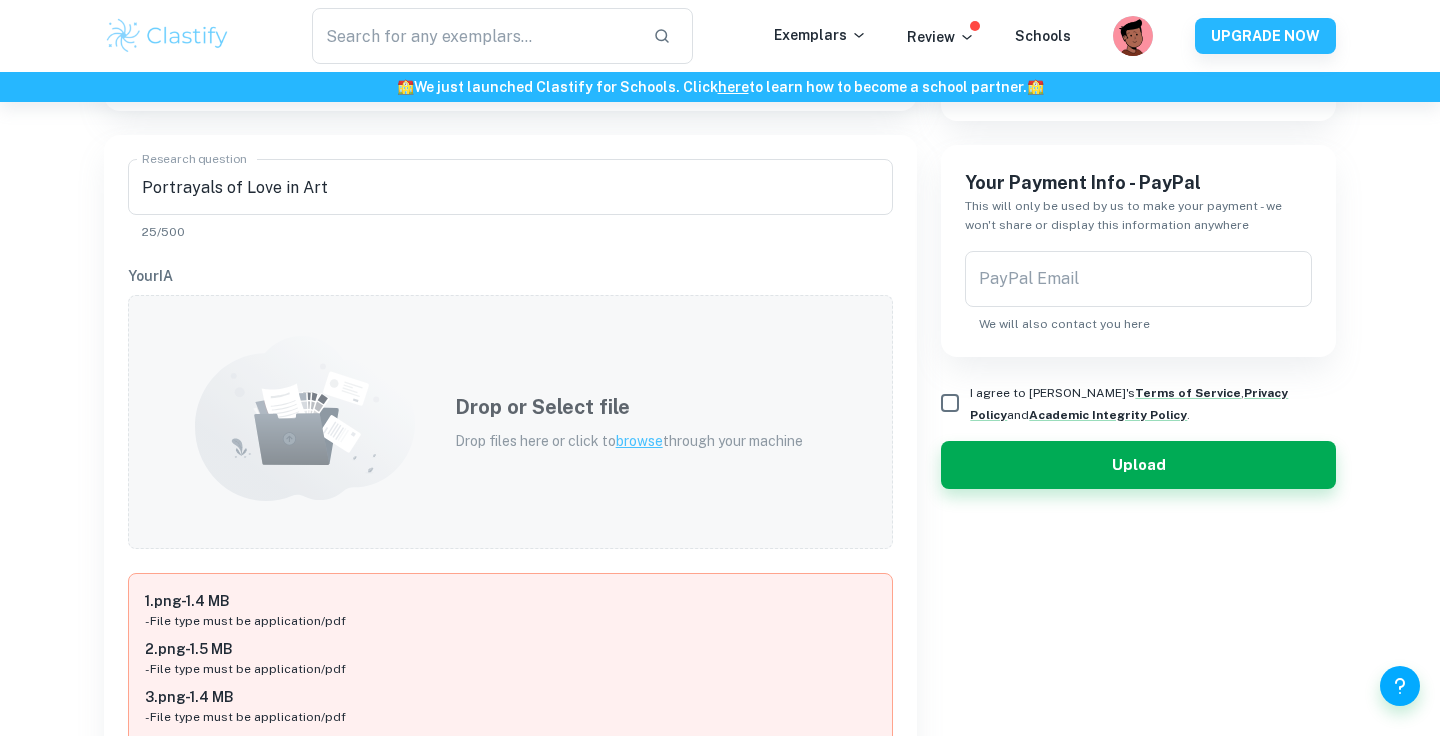 scroll, scrollTop: 523, scrollLeft: 0, axis: vertical 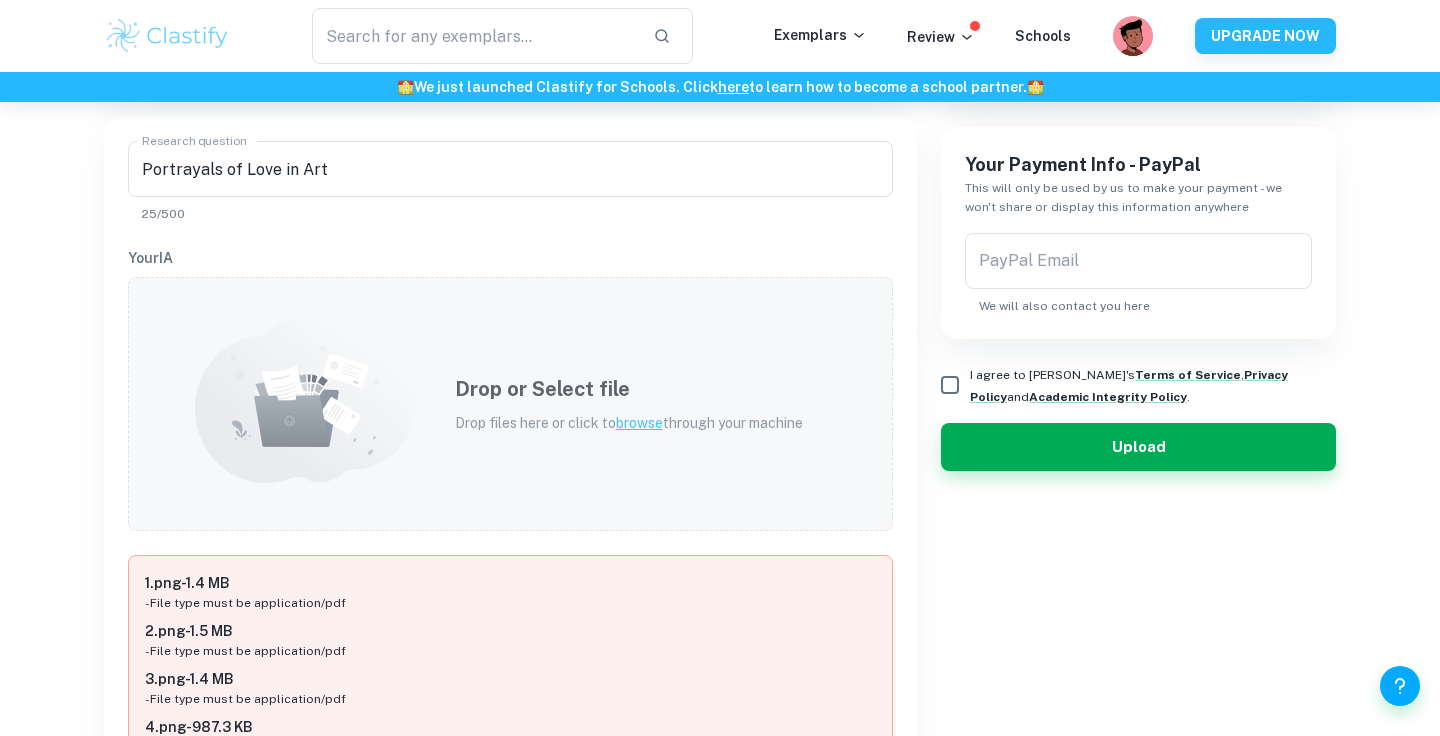 click on "Drop or Select file" at bounding box center [629, 389] 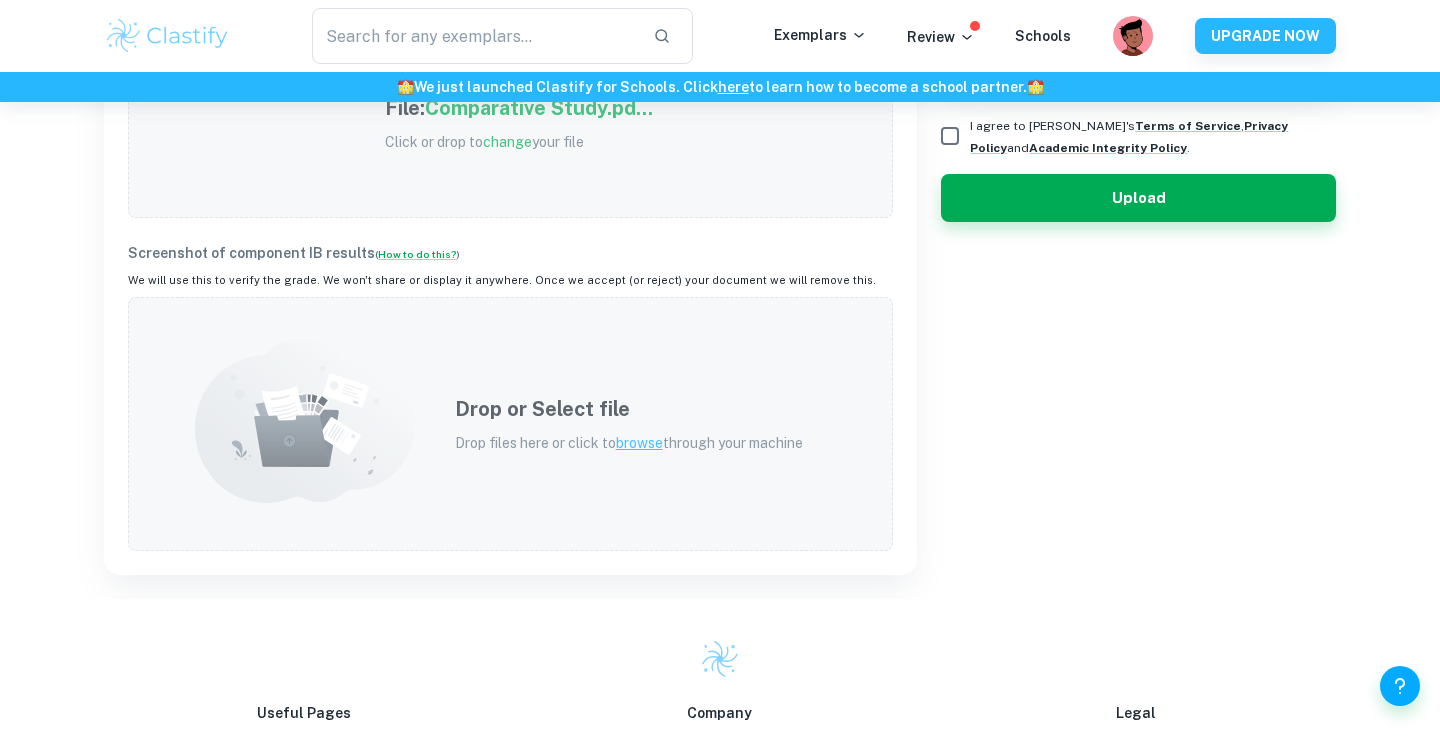 scroll, scrollTop: 786, scrollLeft: 0, axis: vertical 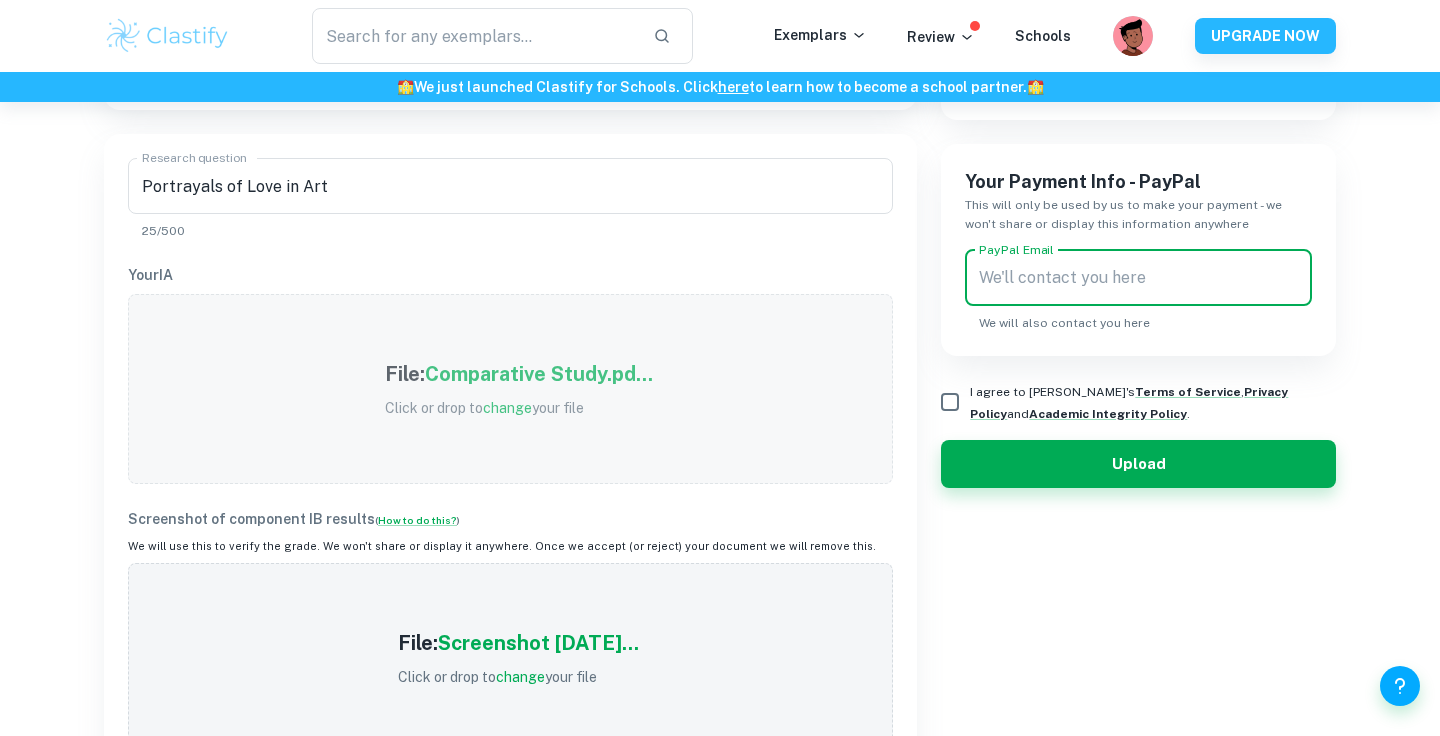 click on "PayPal Email" at bounding box center [1138, 278] 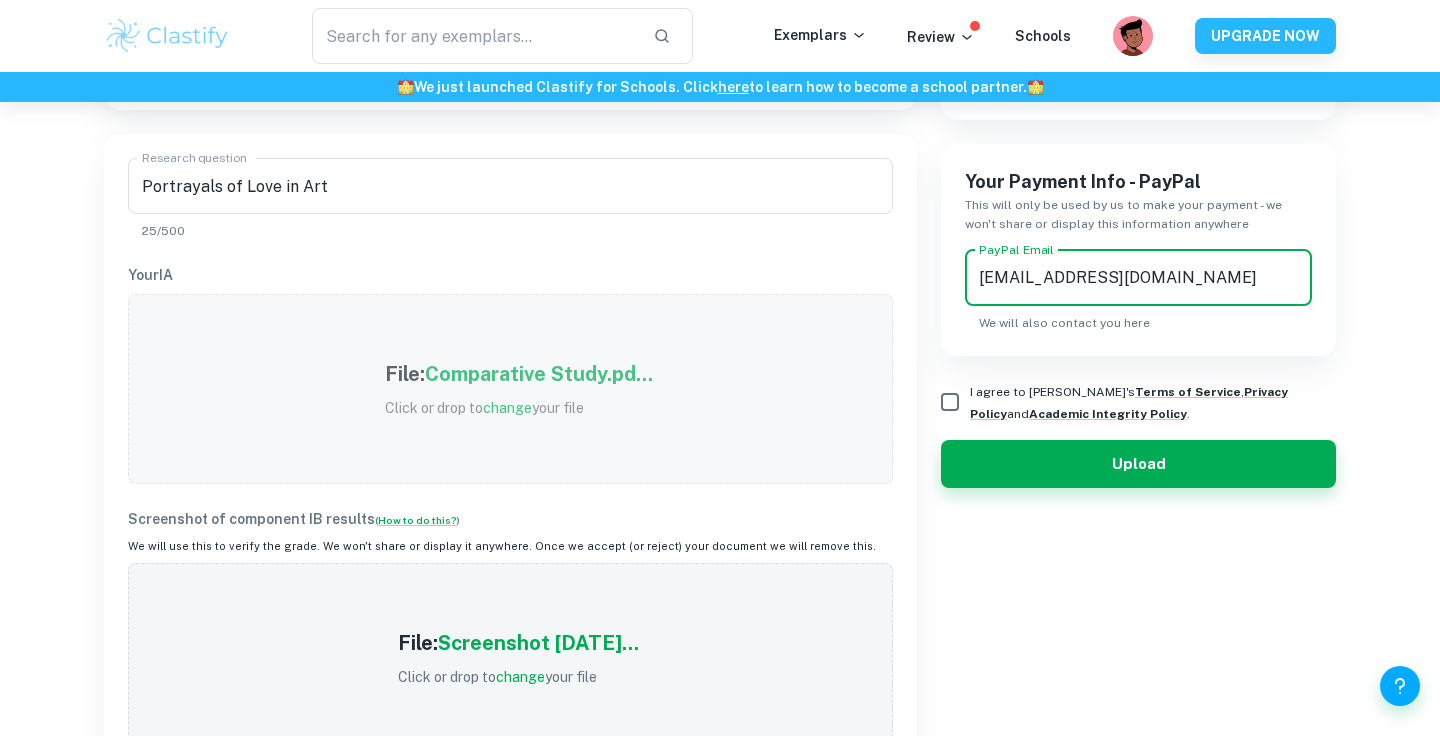 type on "[EMAIL_ADDRESS][DOMAIN_NAME]" 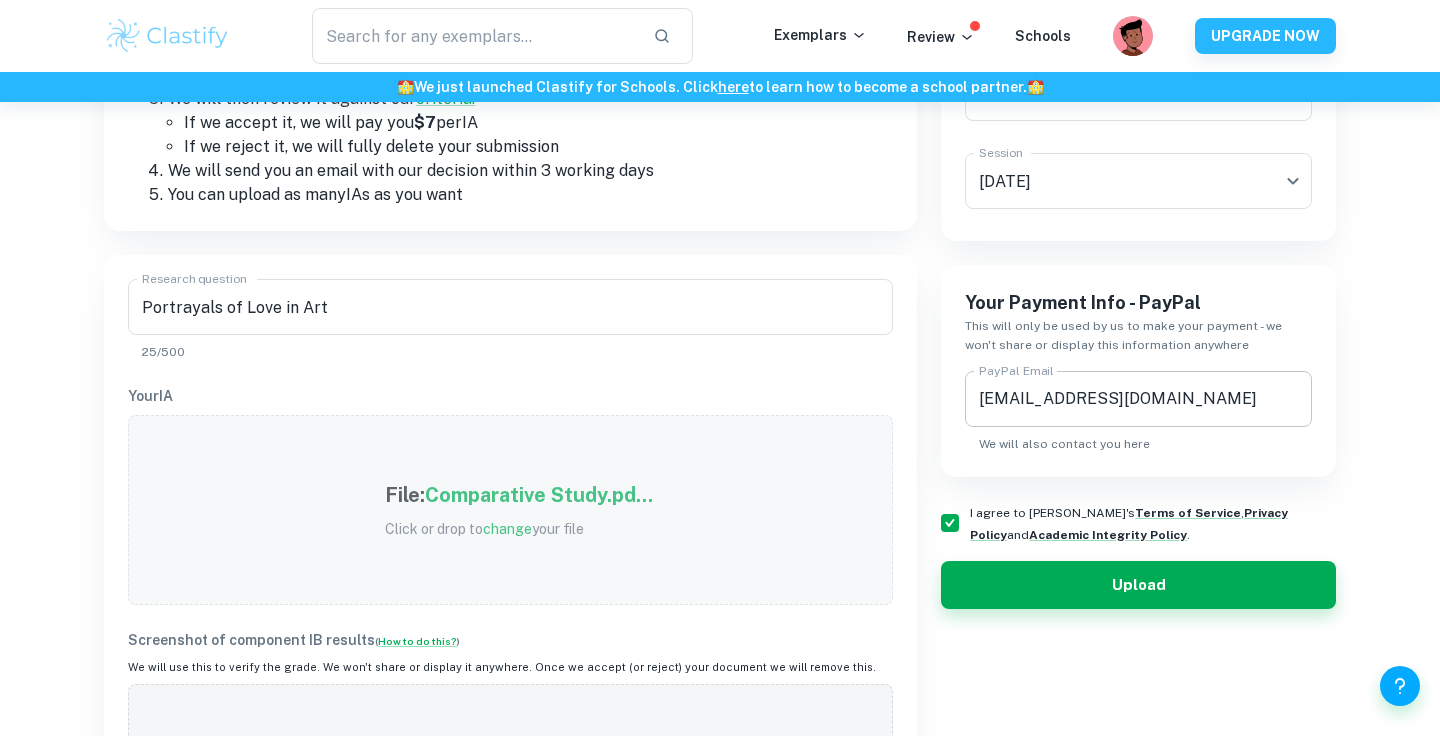 scroll, scrollTop: 344, scrollLeft: 0, axis: vertical 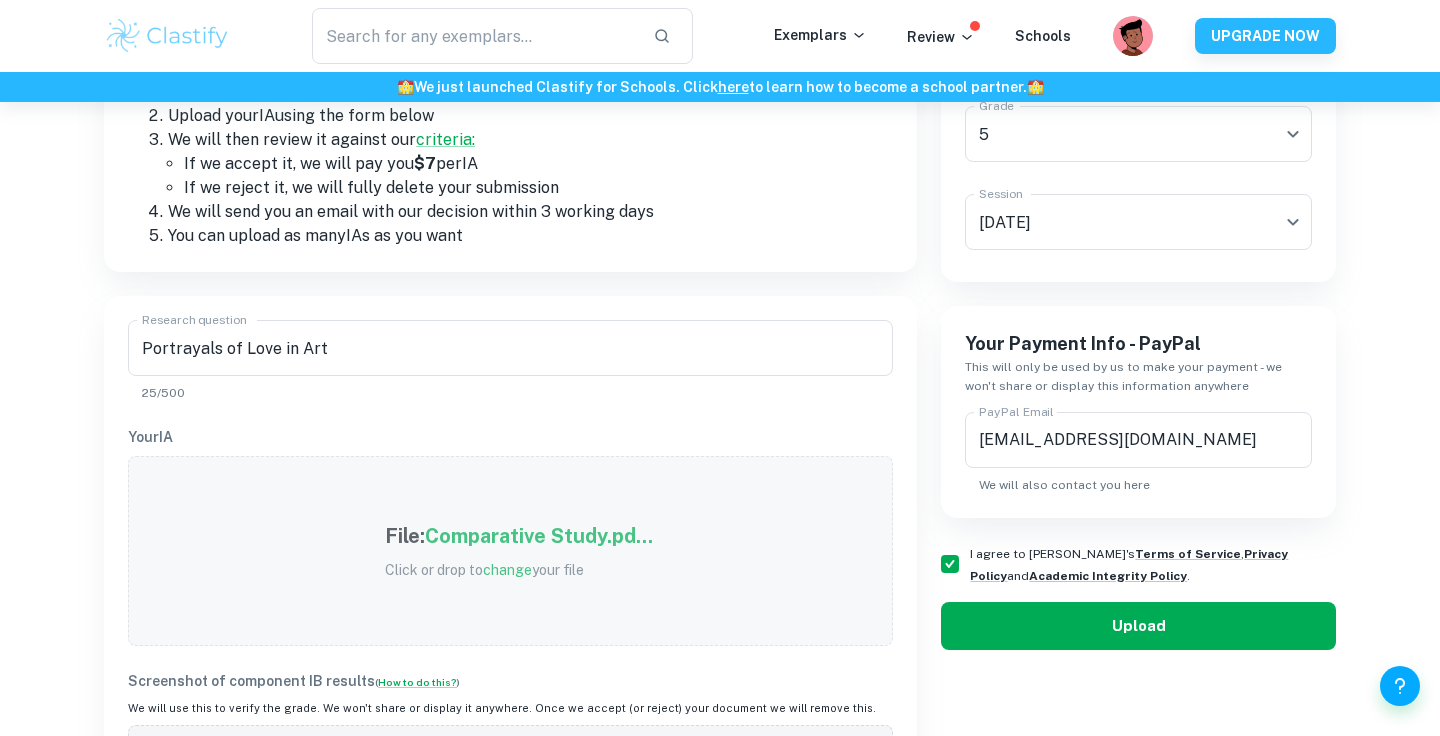 click on "Upload" at bounding box center [1138, 626] 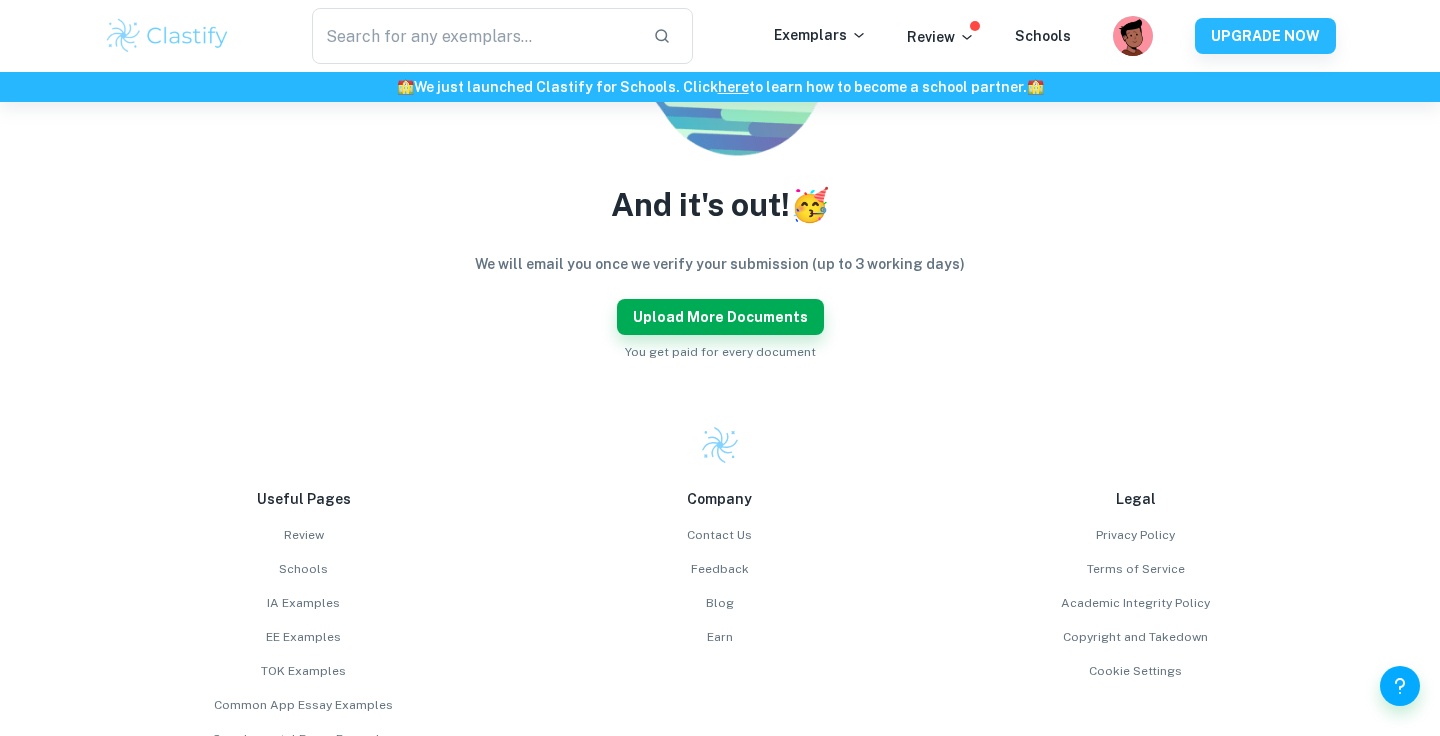 scroll, scrollTop: 43, scrollLeft: 0, axis: vertical 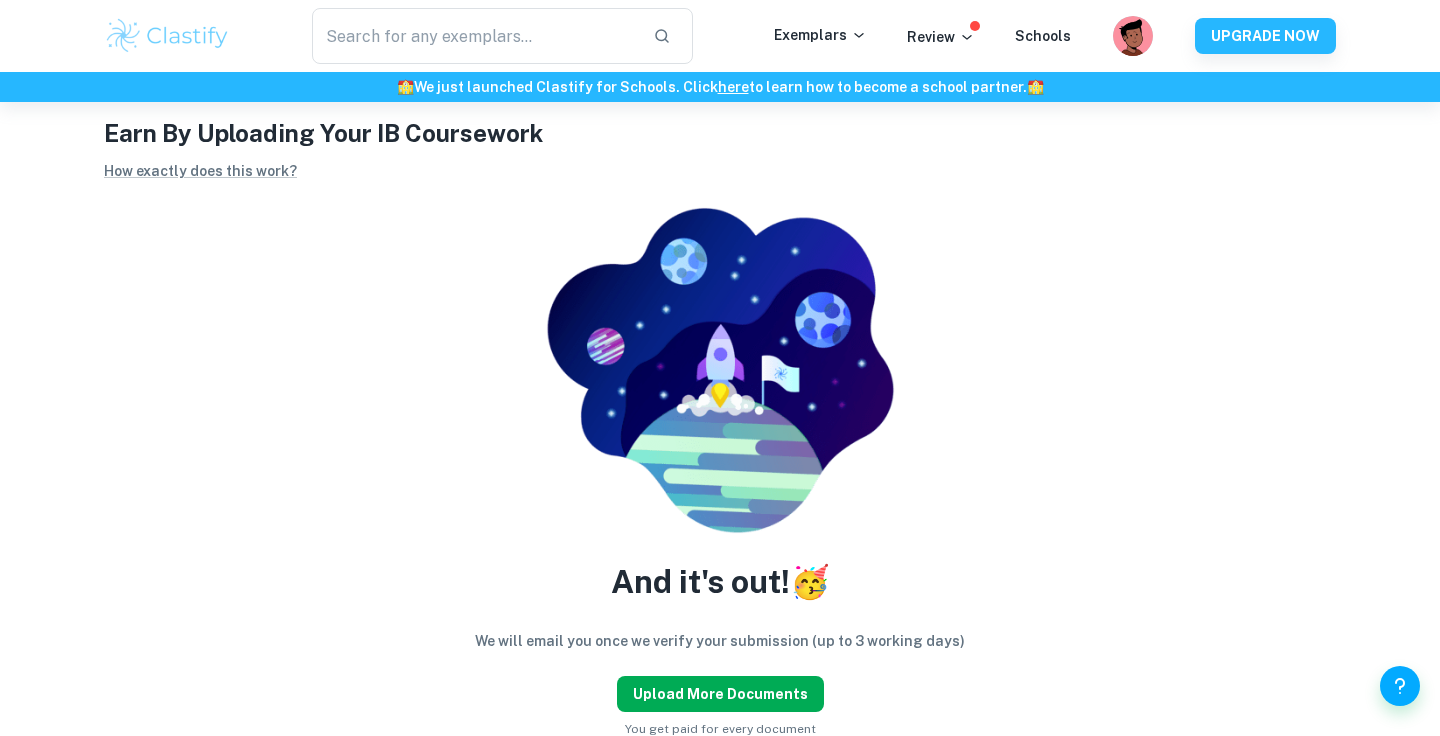 click on "Upload more documents" at bounding box center (720, 694) 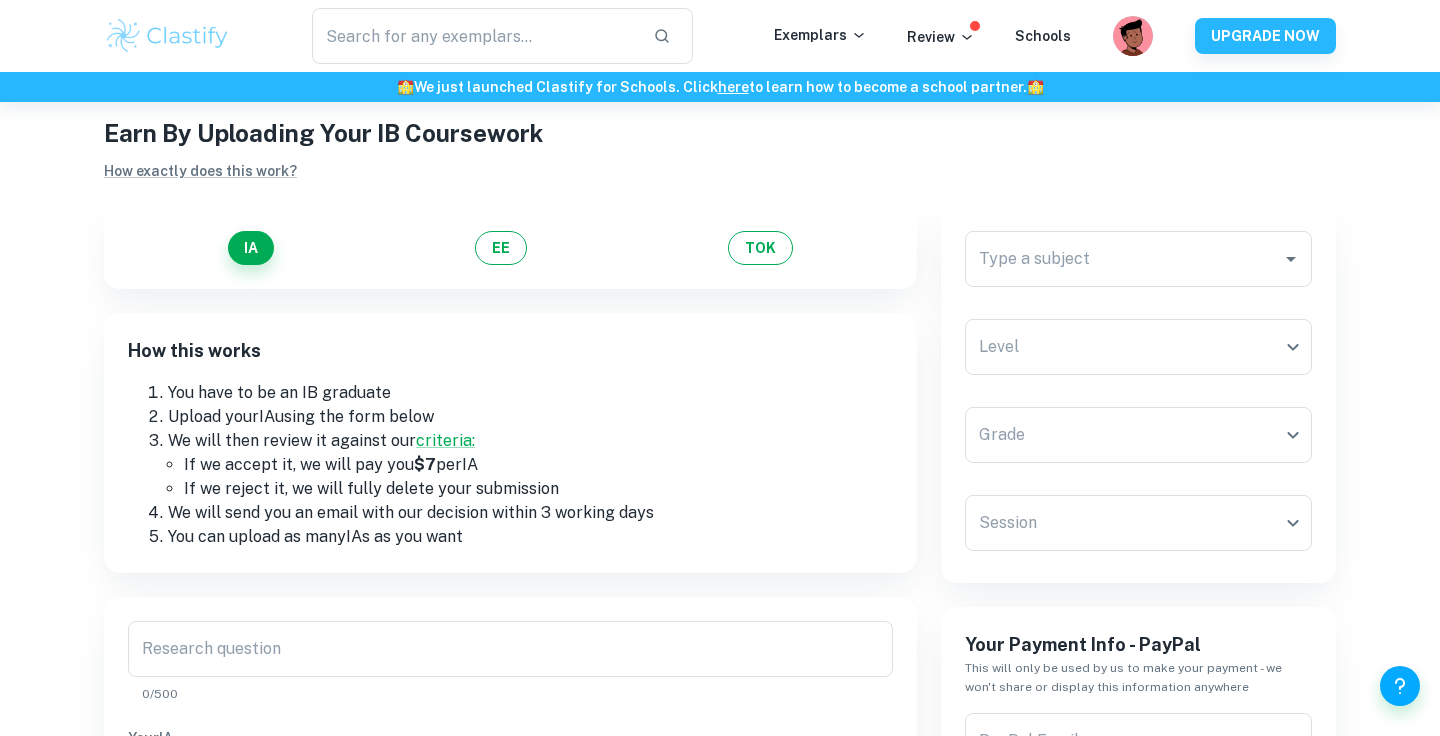 scroll, scrollTop: 0, scrollLeft: 0, axis: both 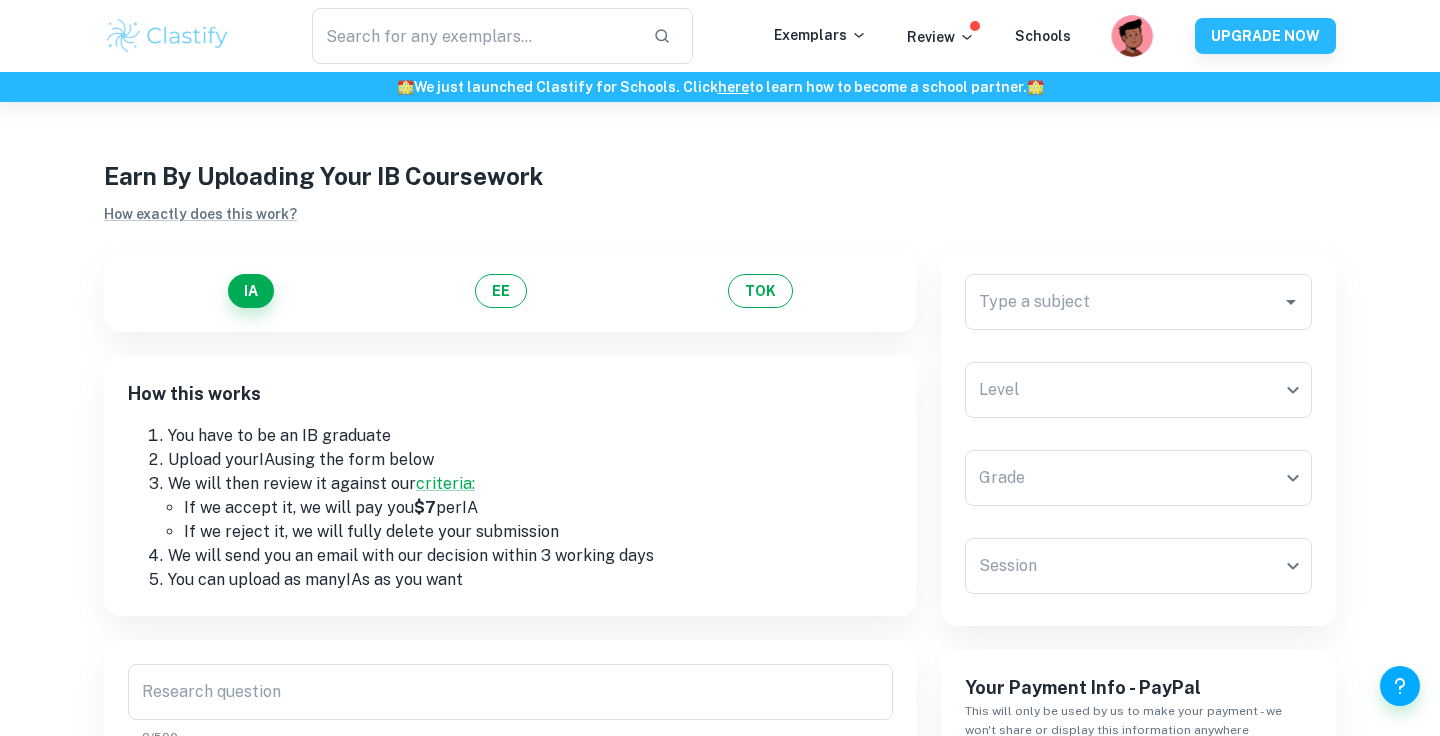 click at bounding box center (1132, 37) 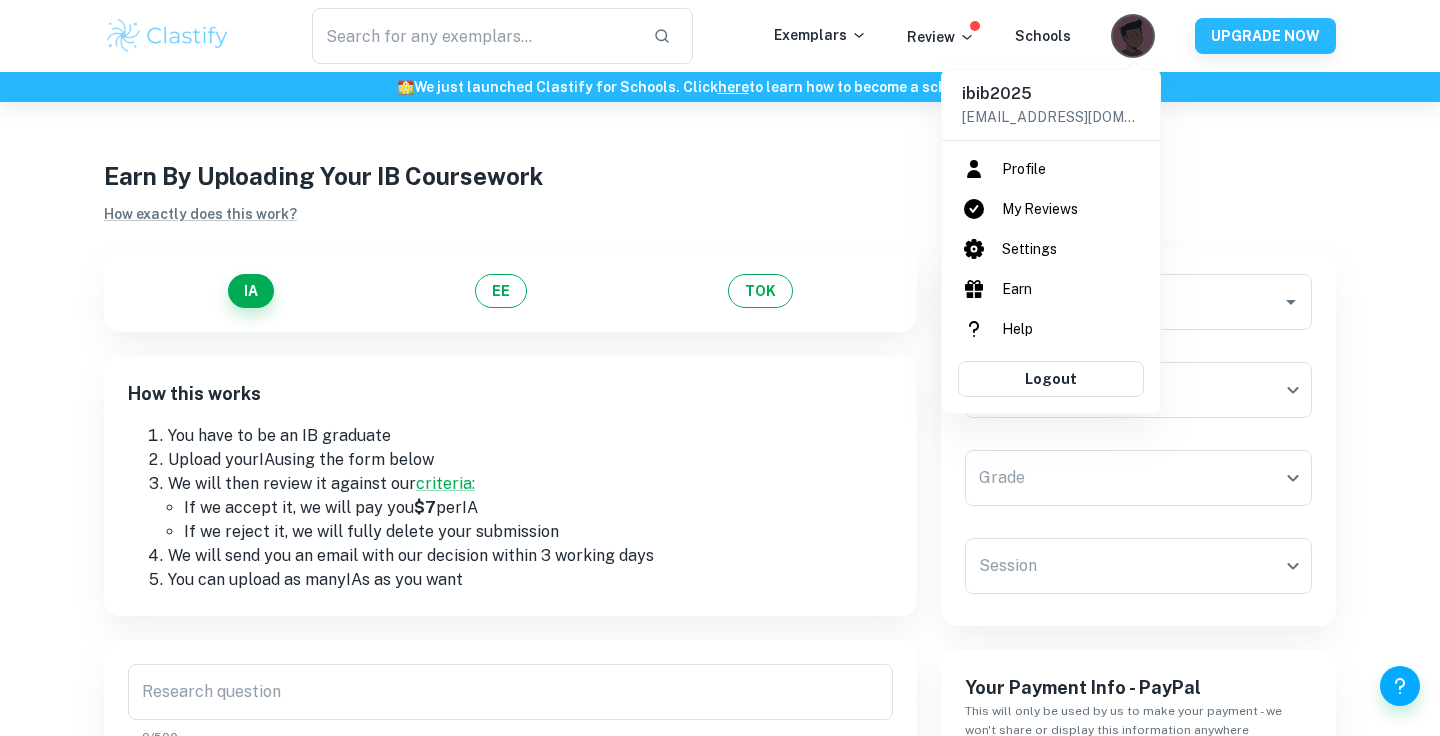 click on "Profile" at bounding box center [1051, 169] 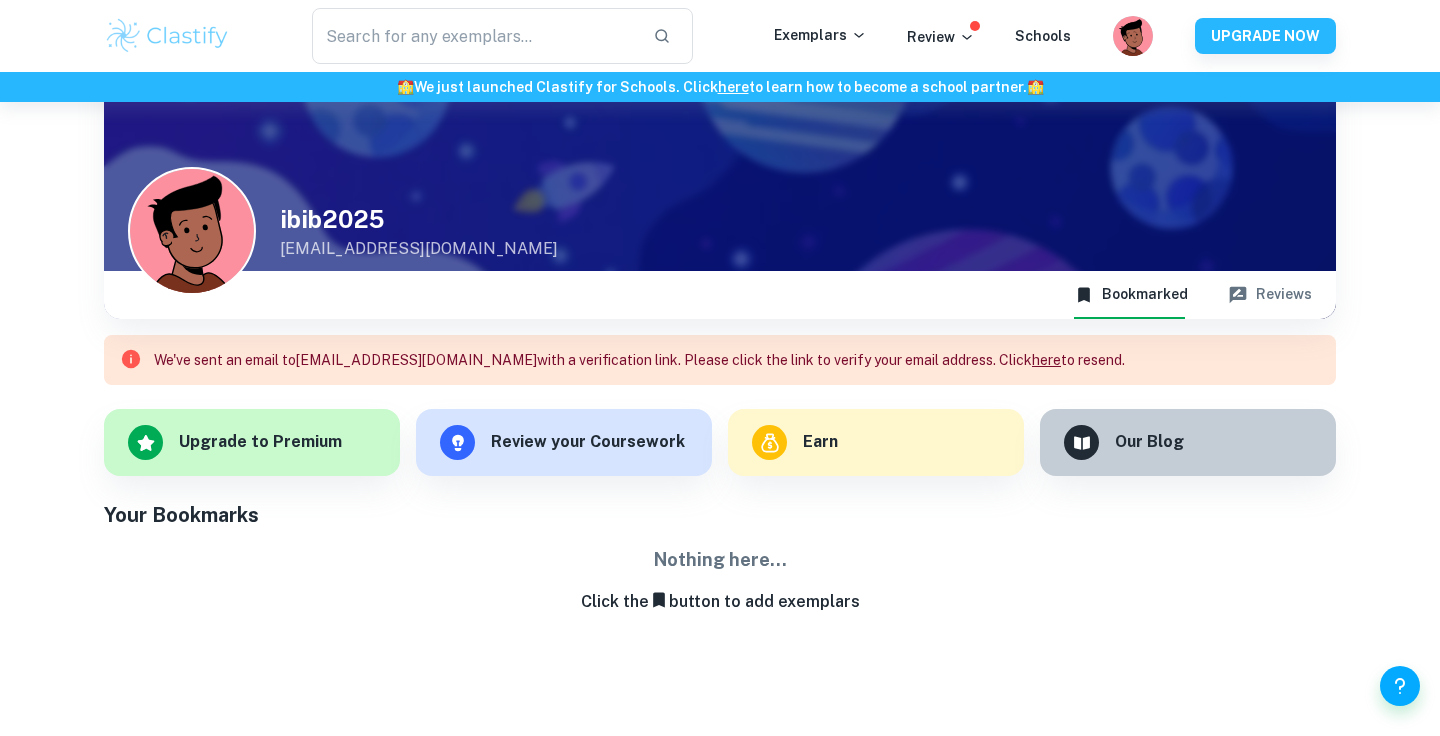 scroll, scrollTop: 102, scrollLeft: 0, axis: vertical 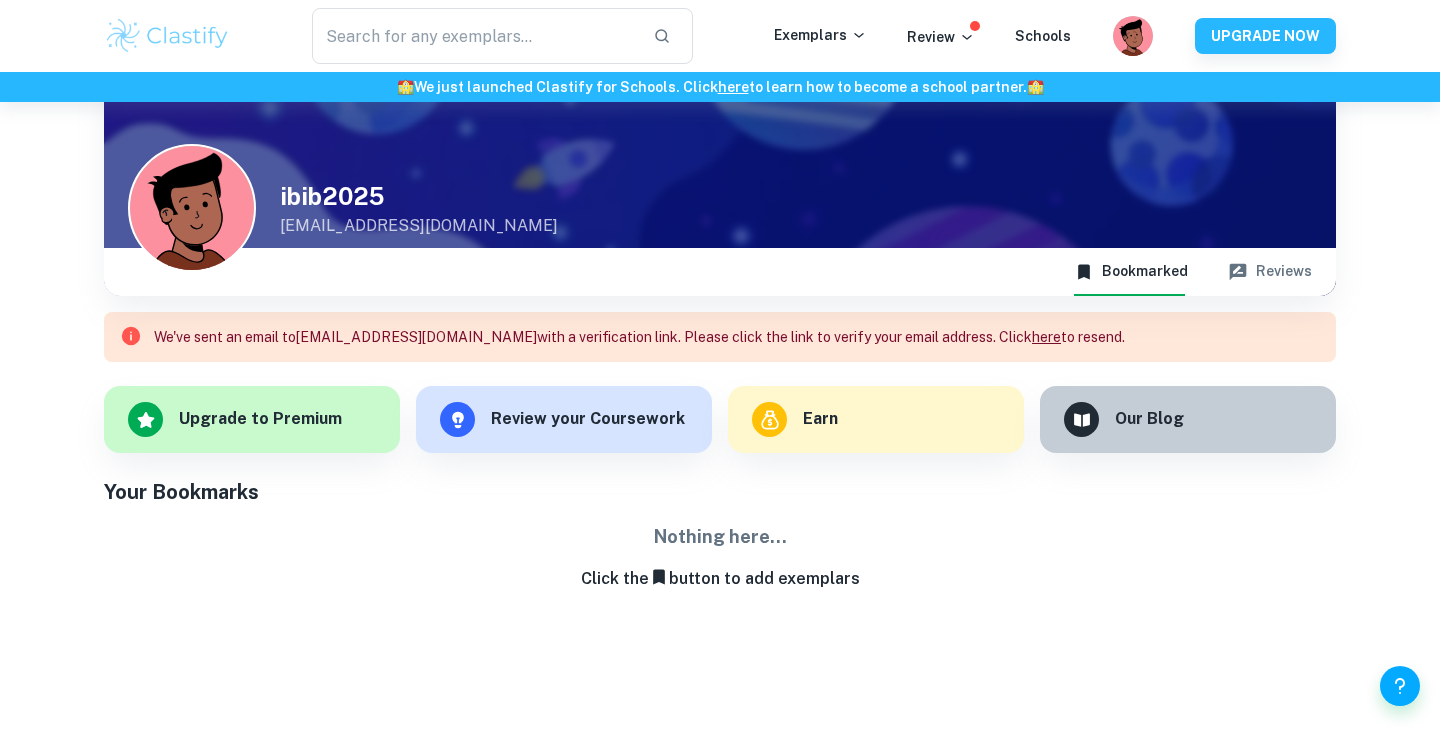 click on "We've sent an email to  [EMAIL_ADDRESS][DOMAIN_NAME]  with a verification link. Please click the link to verify your email address. Click  here  to resend." at bounding box center [639, 337] 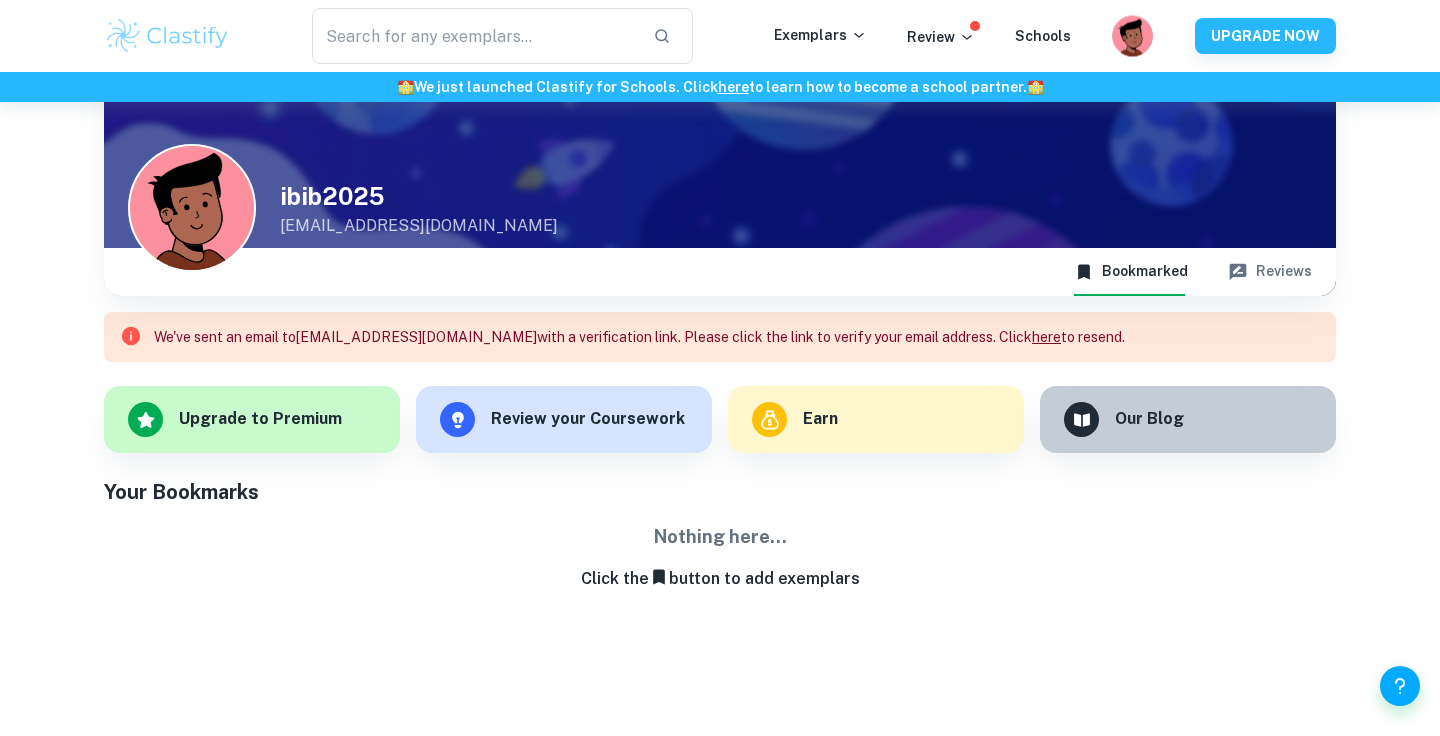 click 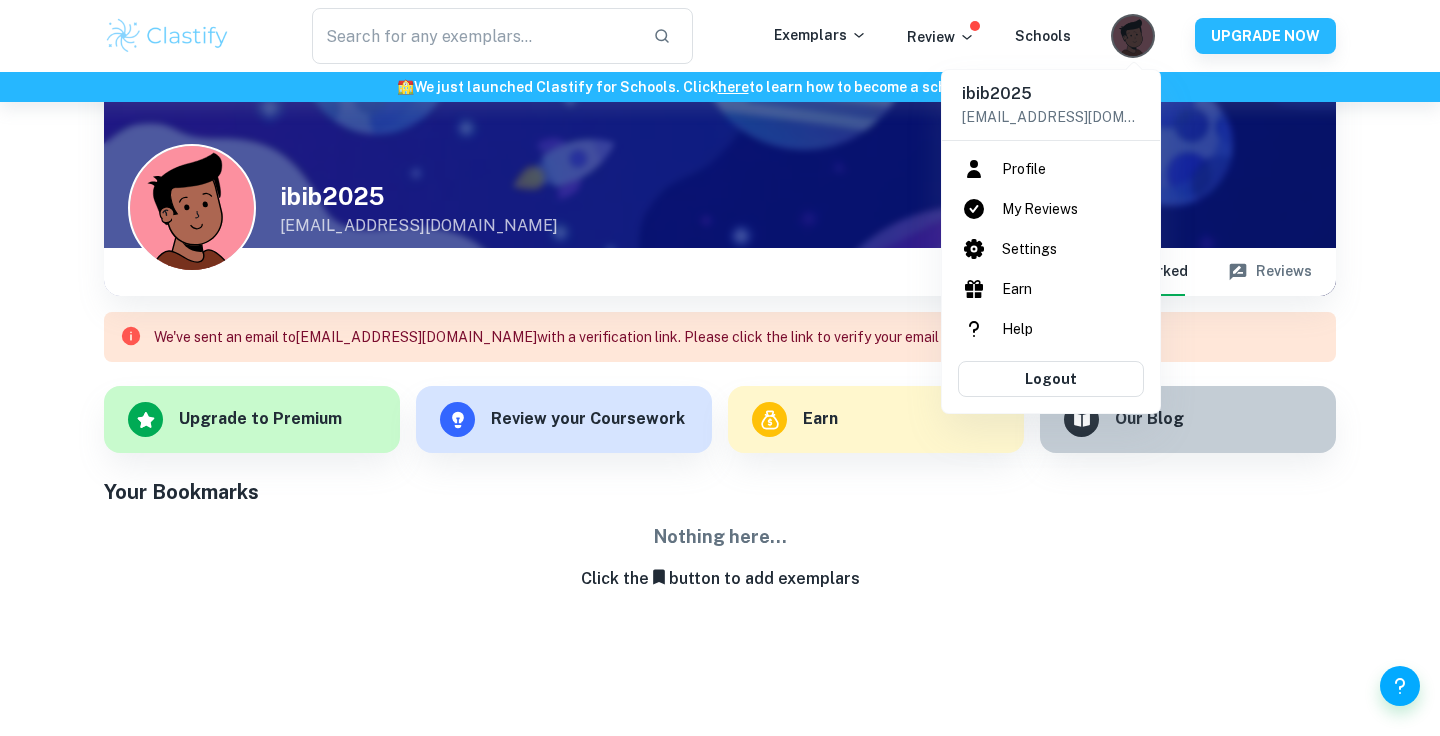 click on "Settings" at bounding box center [1051, 249] 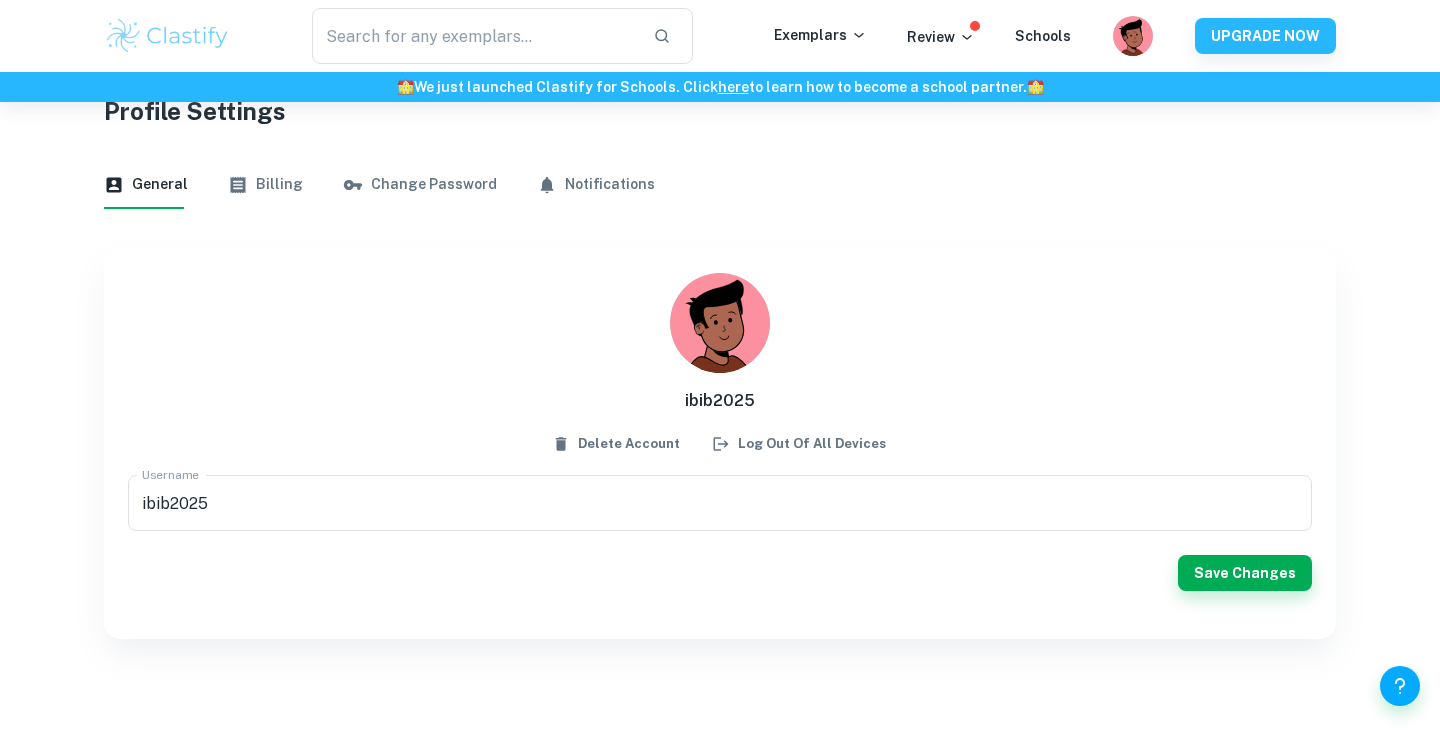 scroll, scrollTop: 53, scrollLeft: 0, axis: vertical 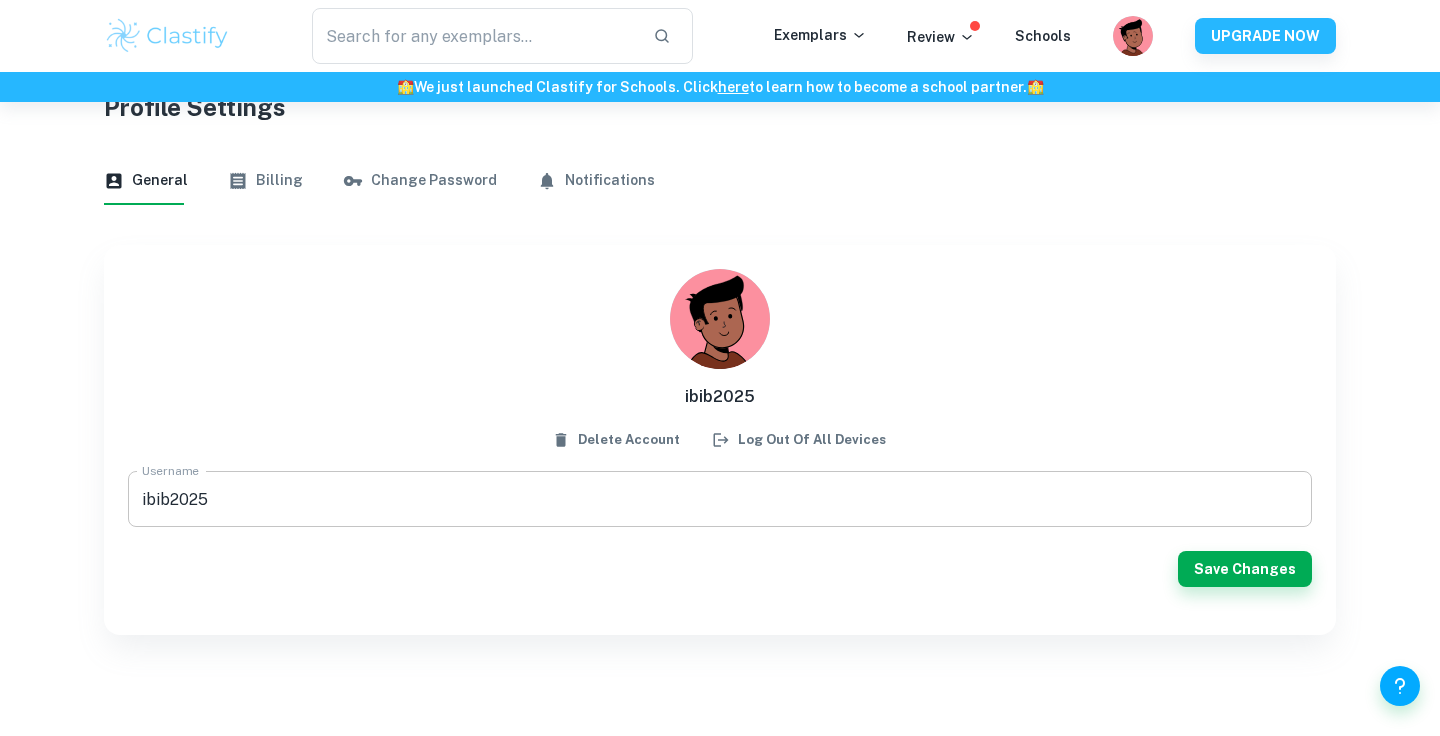 click on "ibib2025" at bounding box center [720, 499] 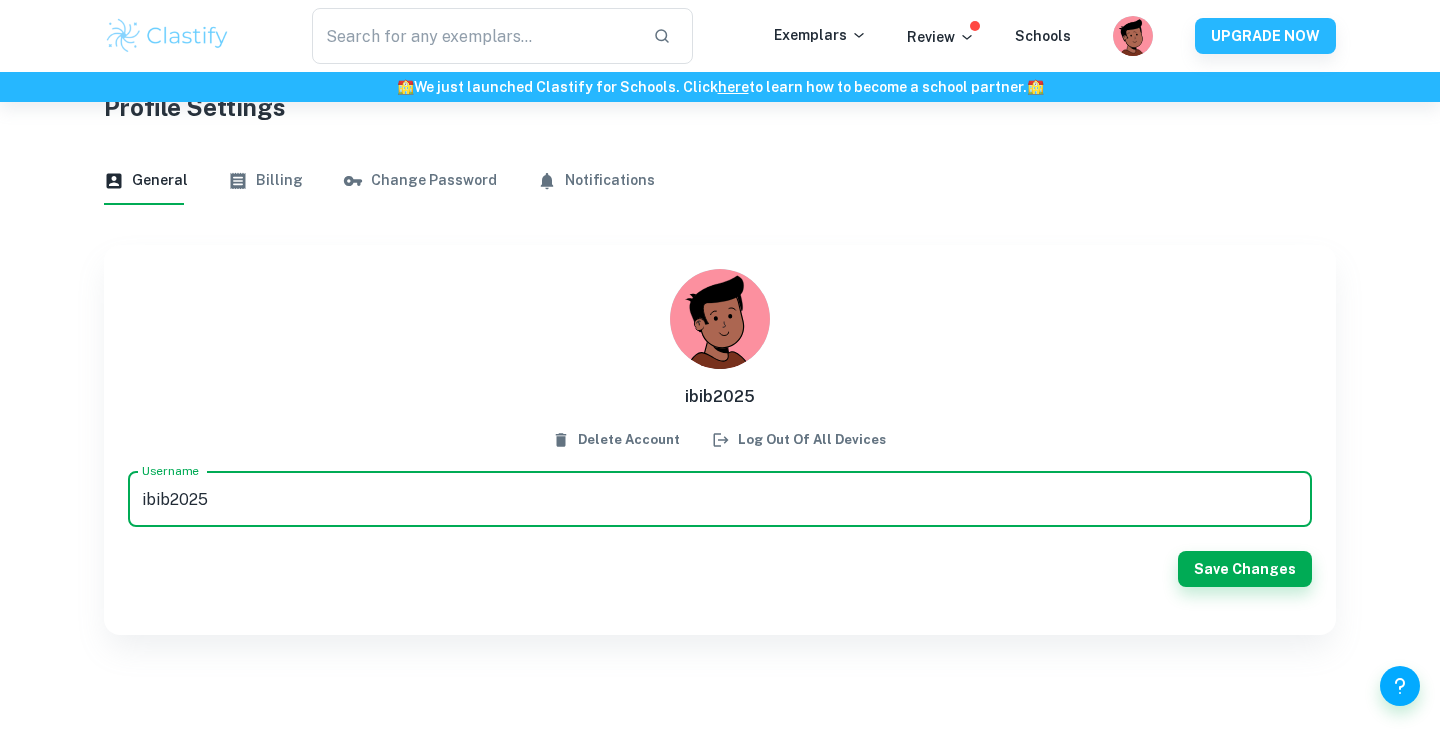 drag, startPoint x: 233, startPoint y: 507, endPoint x: 91, endPoint y: 504, distance: 142.0317 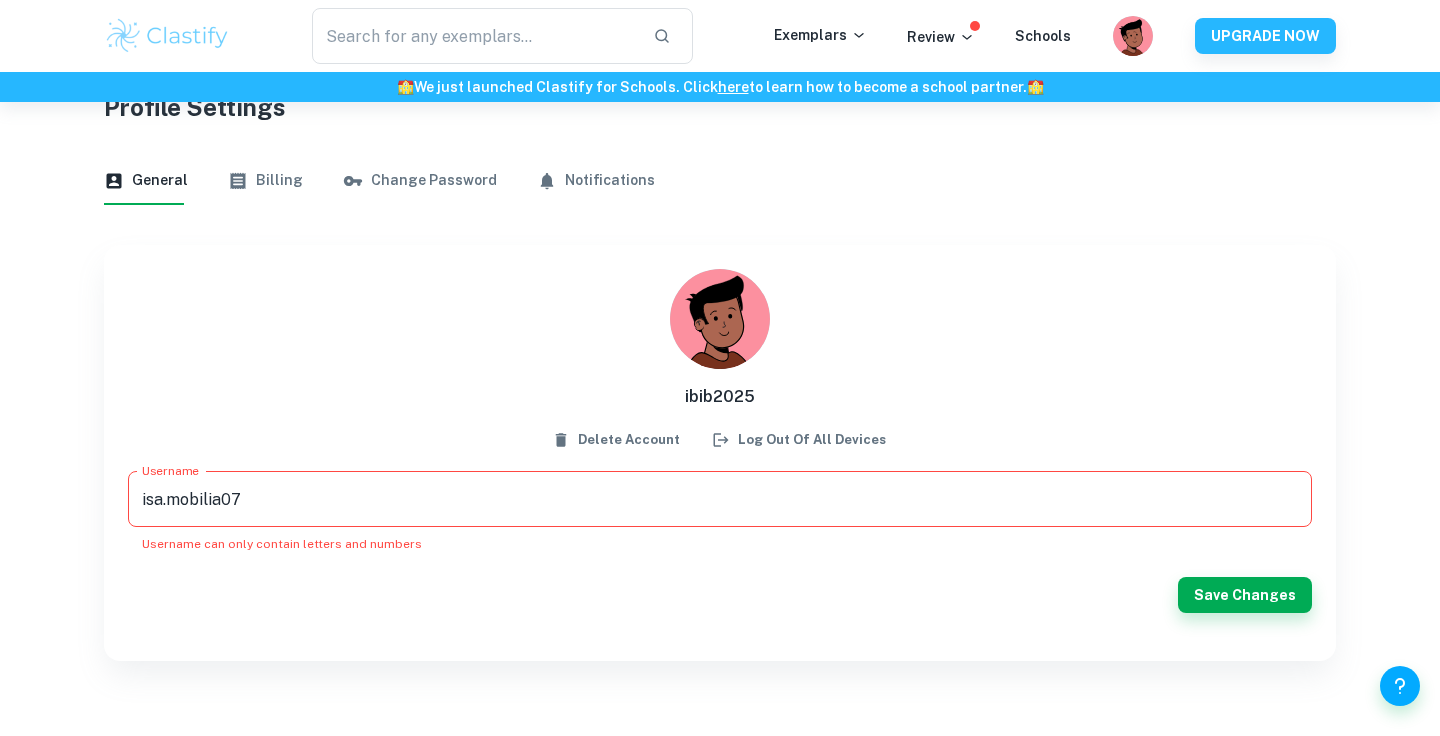 click on "Username [PERSON_NAME].mobilia07 Username Username can only contain letters and numbers Save Changes" at bounding box center (720, 554) 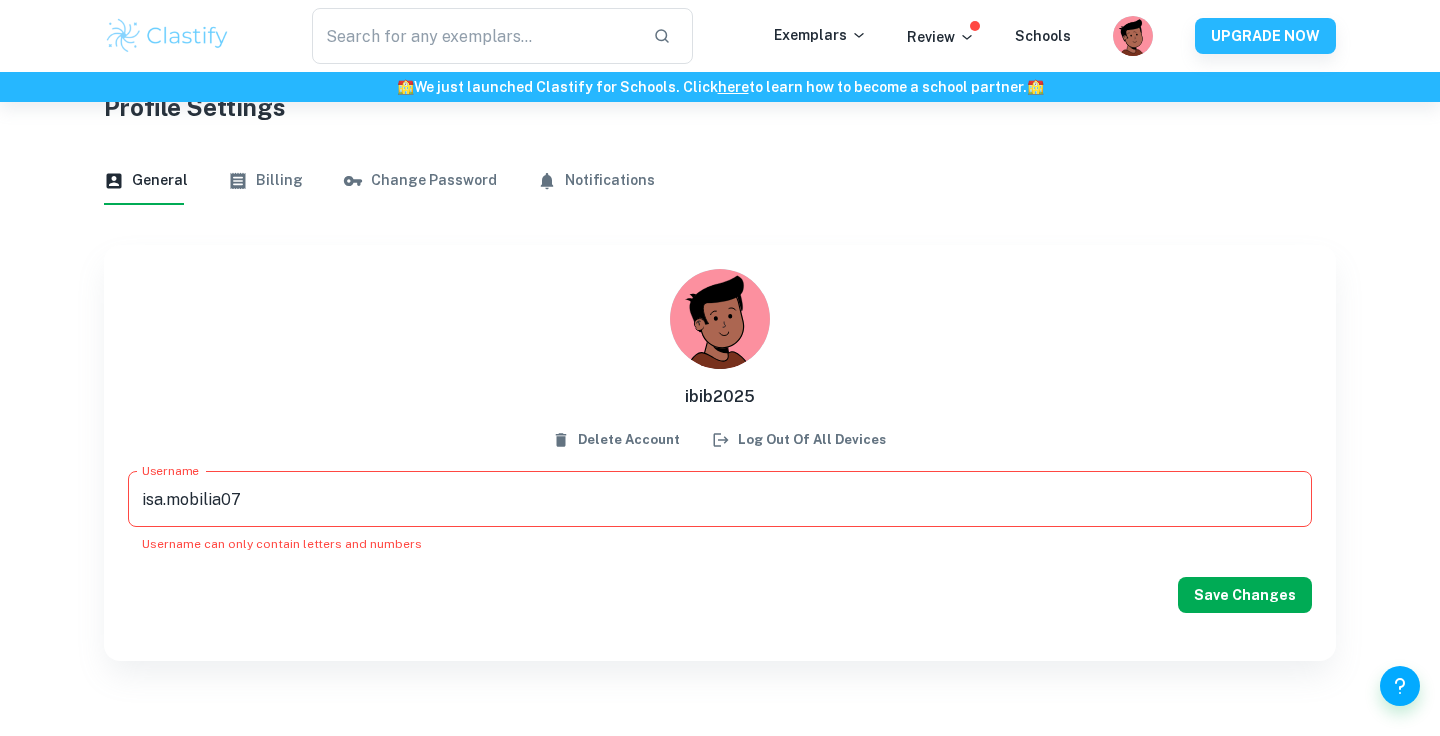 click on "Save Changes" at bounding box center (1245, 595) 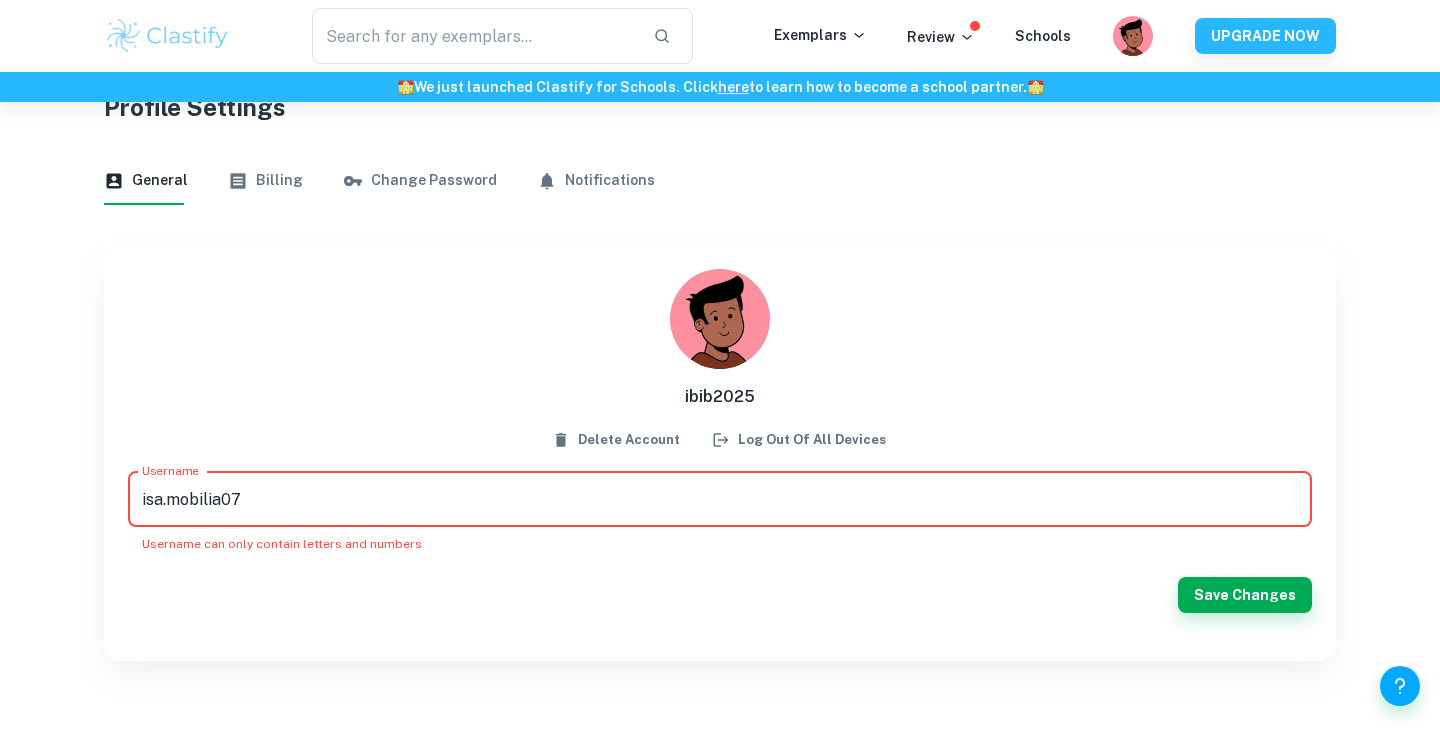 click on "isa.mobilia07" at bounding box center [720, 499] 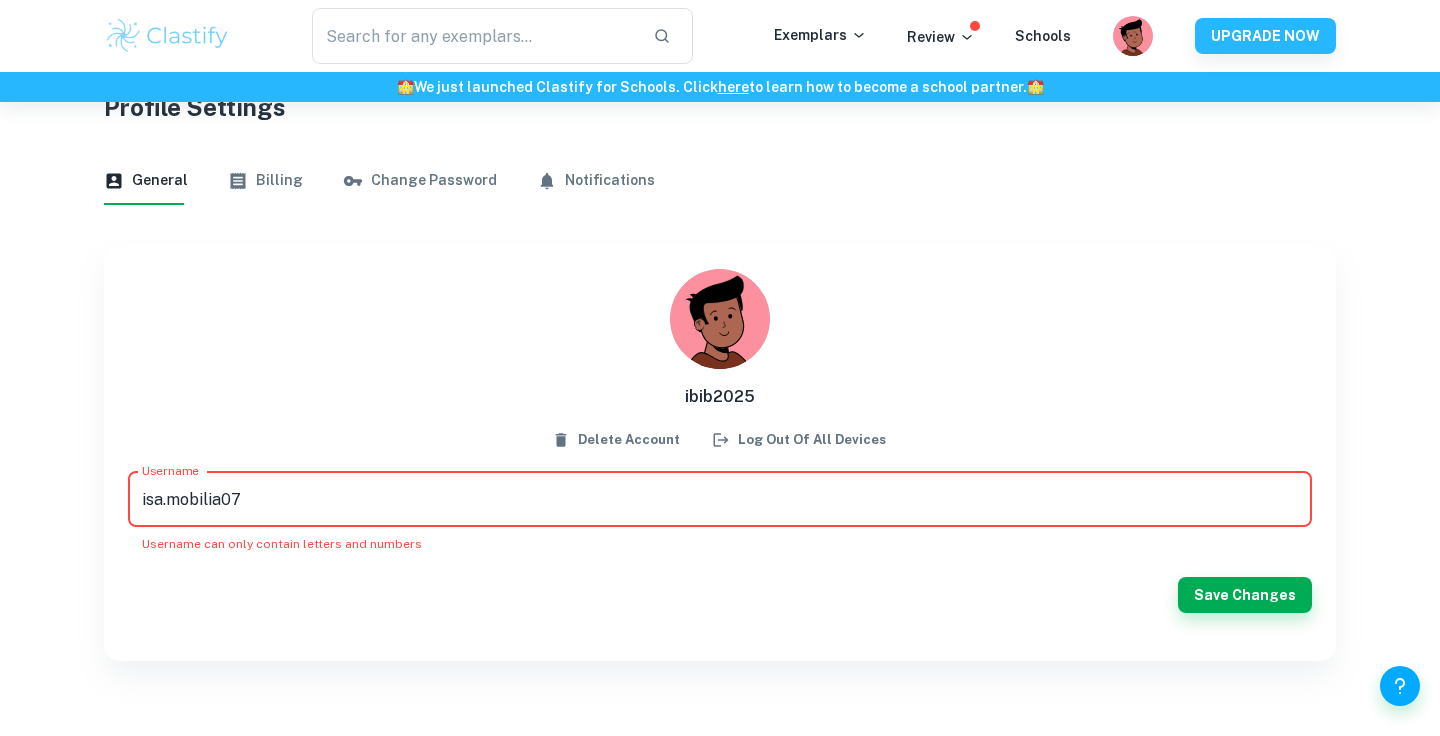 click on "isa.mobilia07" at bounding box center [720, 499] 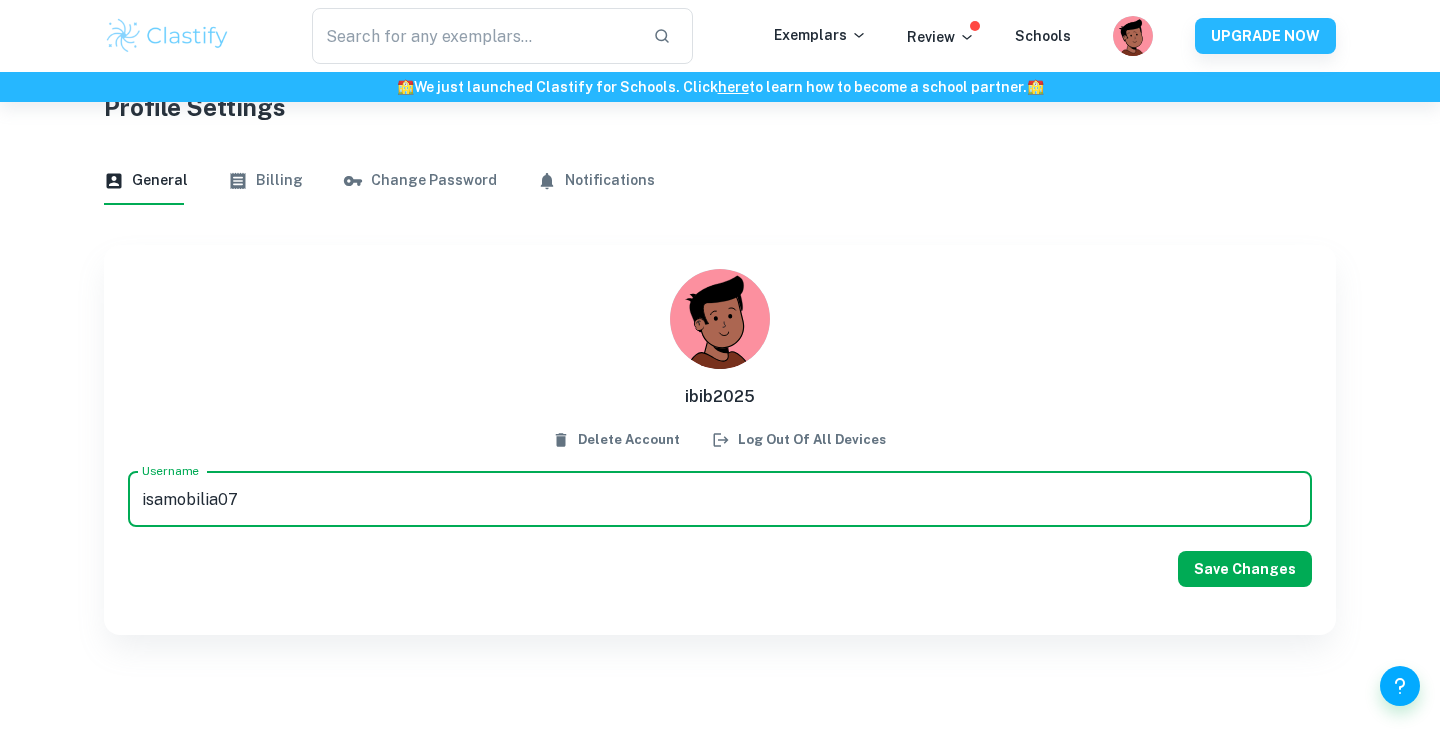type on "isamobilia07" 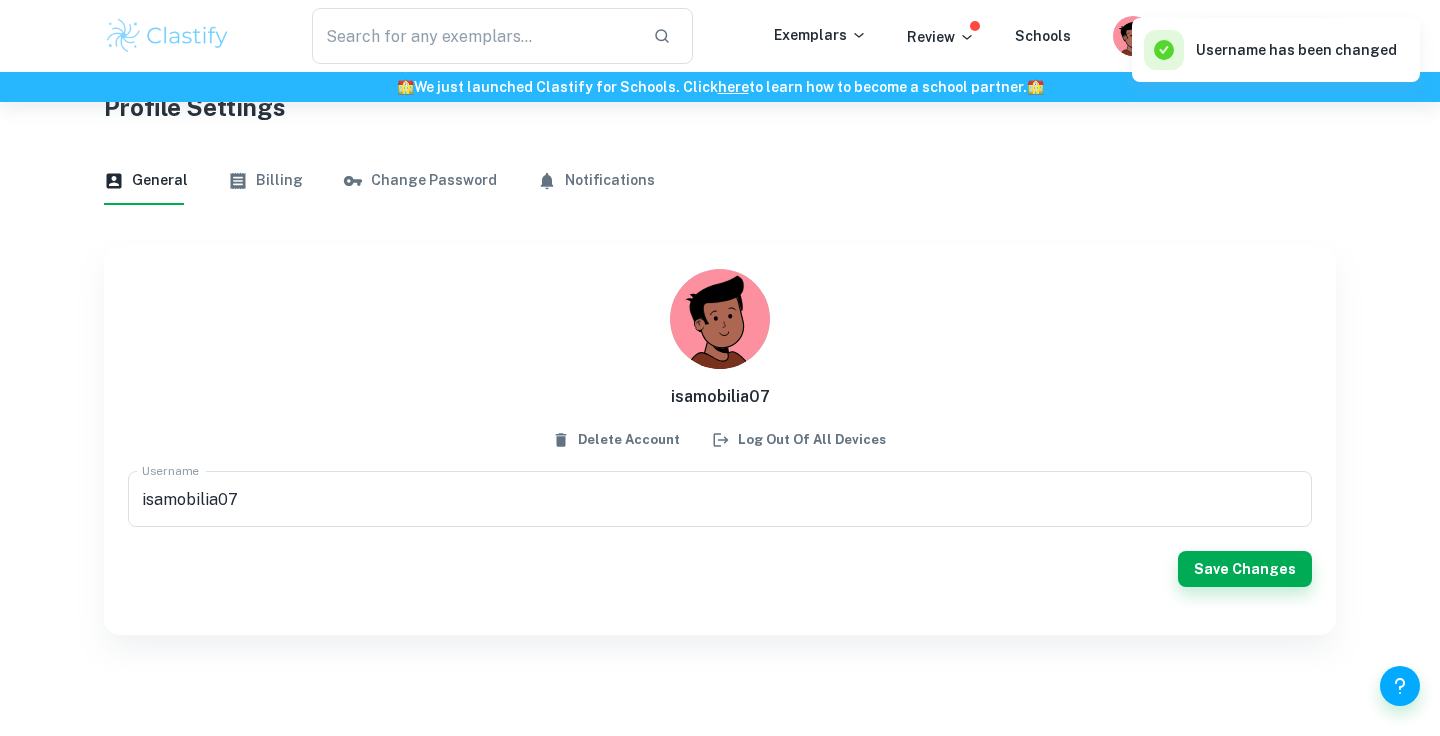 scroll, scrollTop: 0, scrollLeft: 0, axis: both 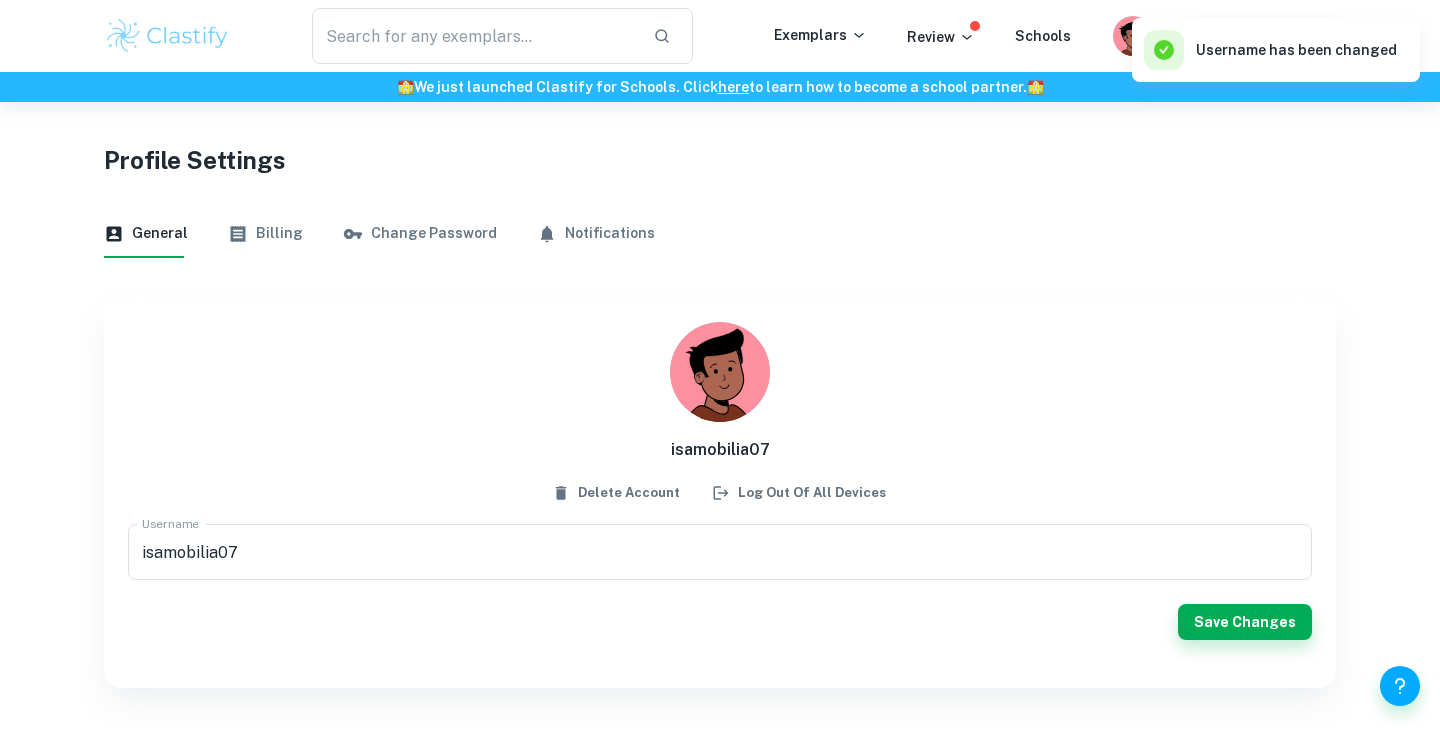 click 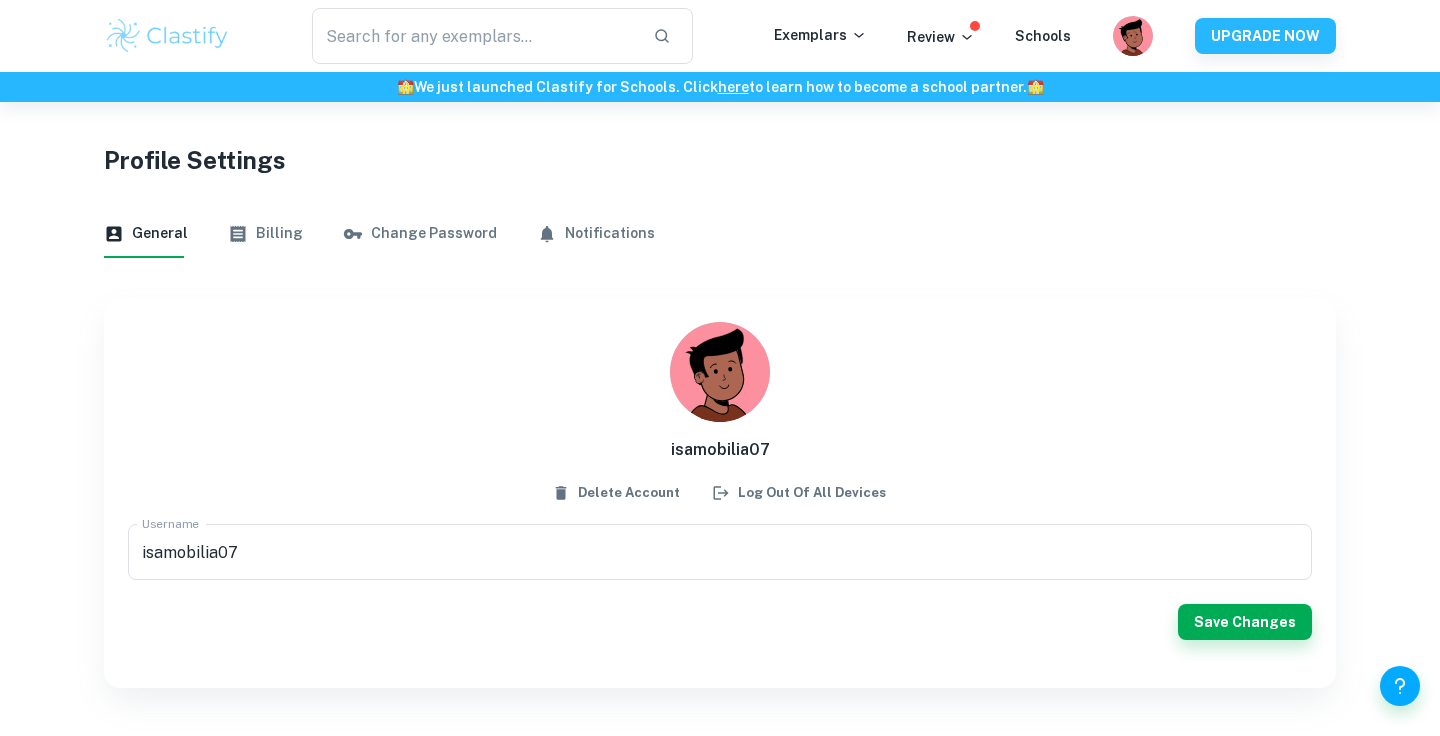 click on "Billing" at bounding box center [265, 234] 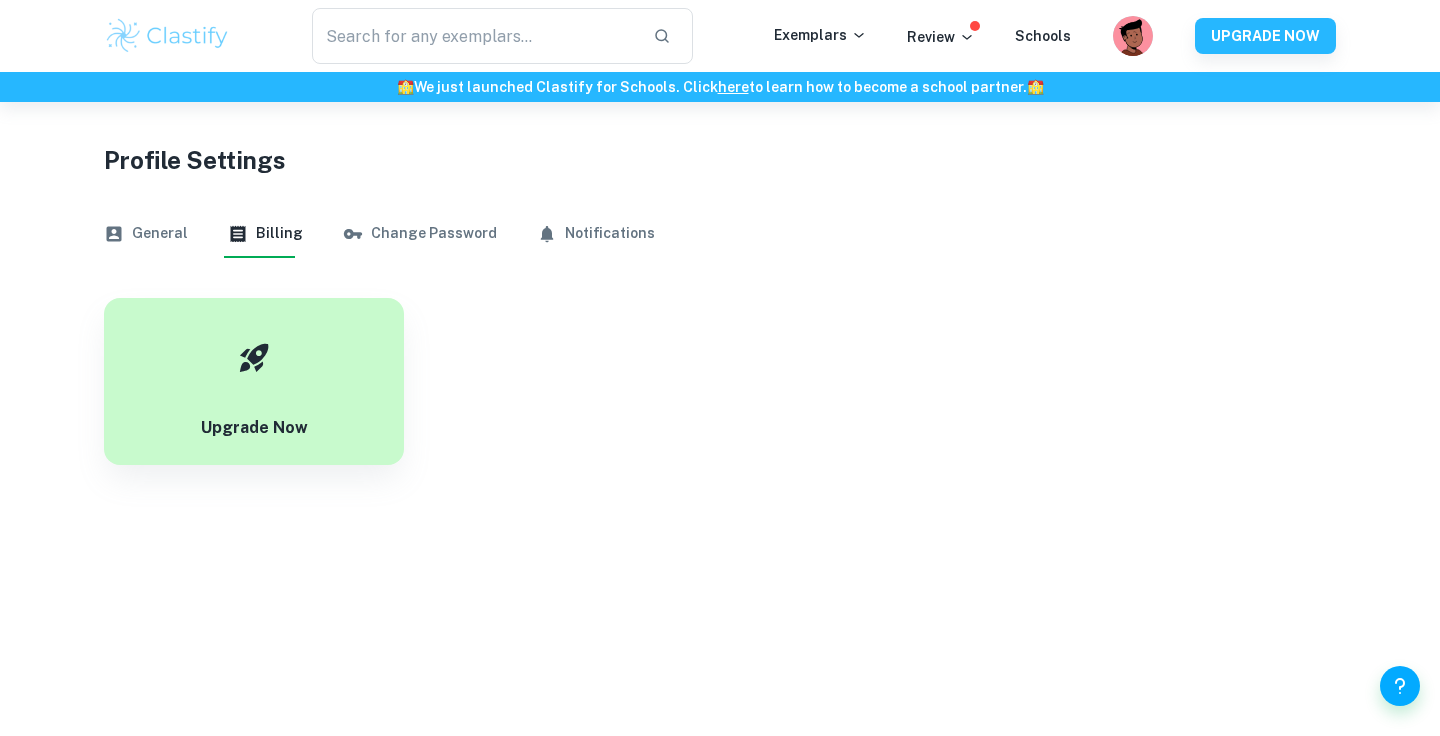 scroll, scrollTop: 10, scrollLeft: 0, axis: vertical 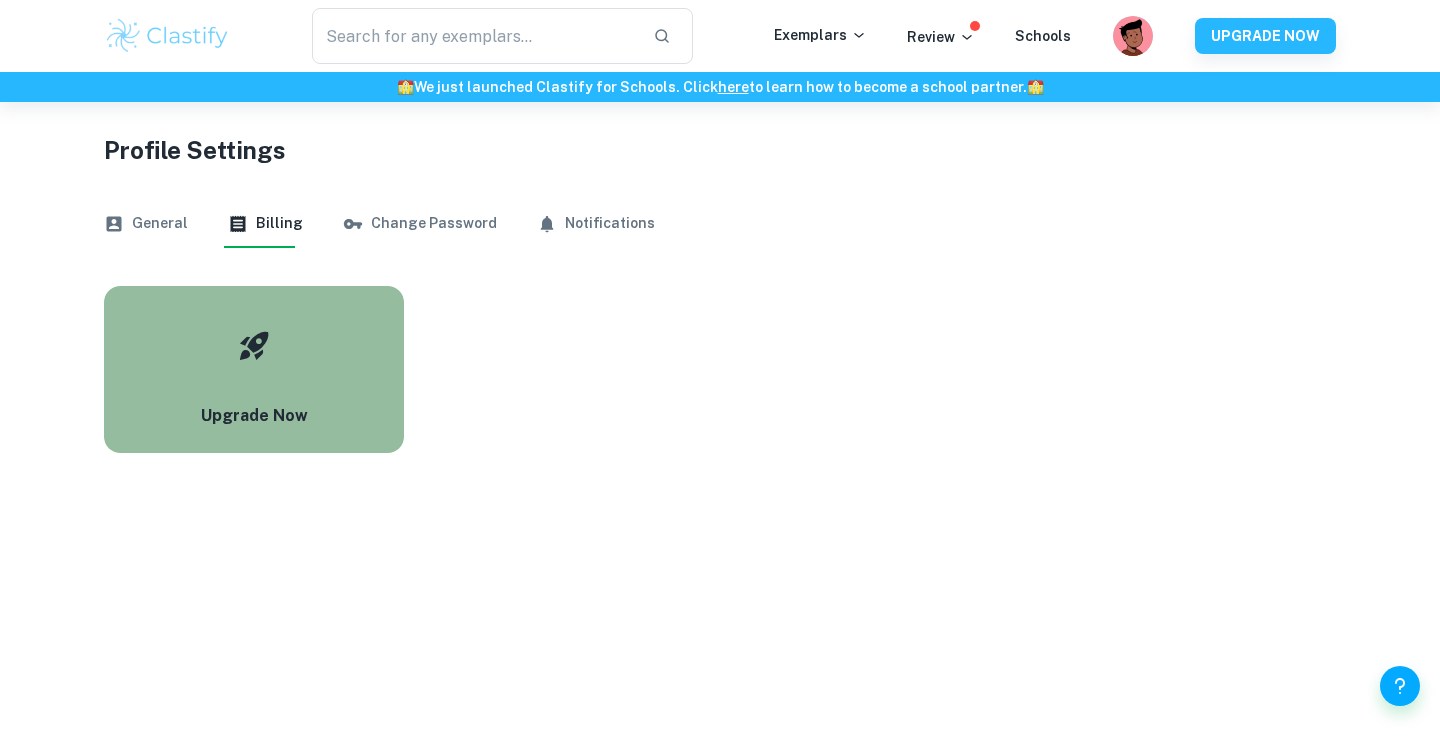 click on "Upgrade Now" at bounding box center [254, 369] 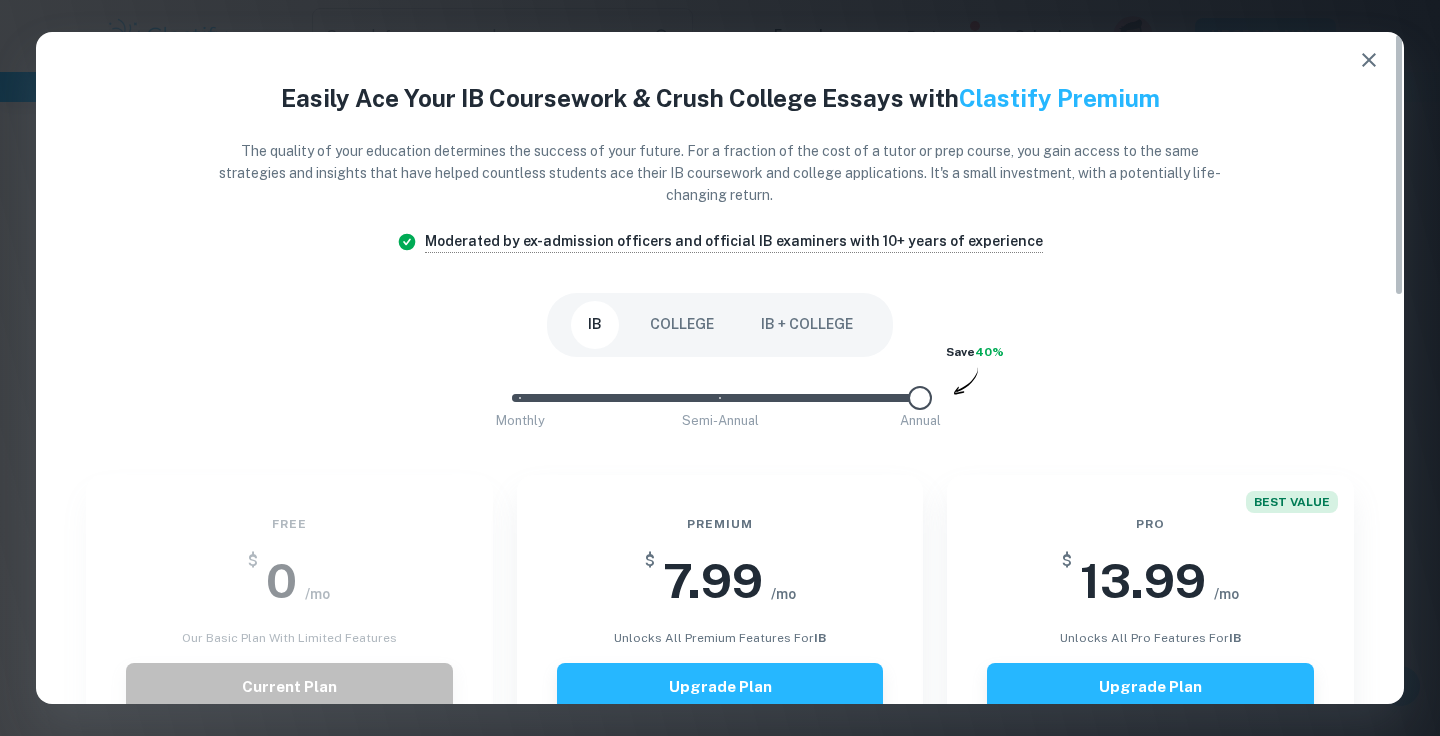 scroll, scrollTop: 0, scrollLeft: 0, axis: both 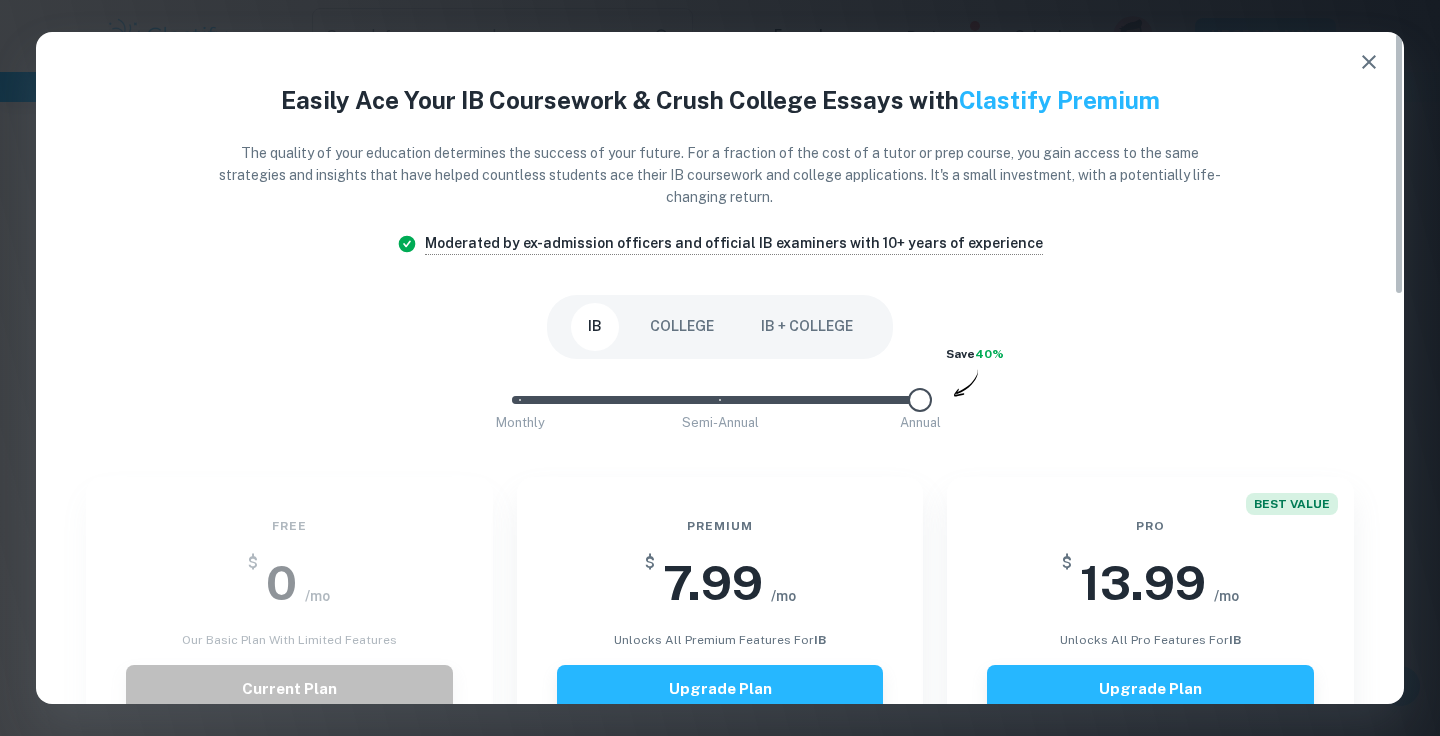click 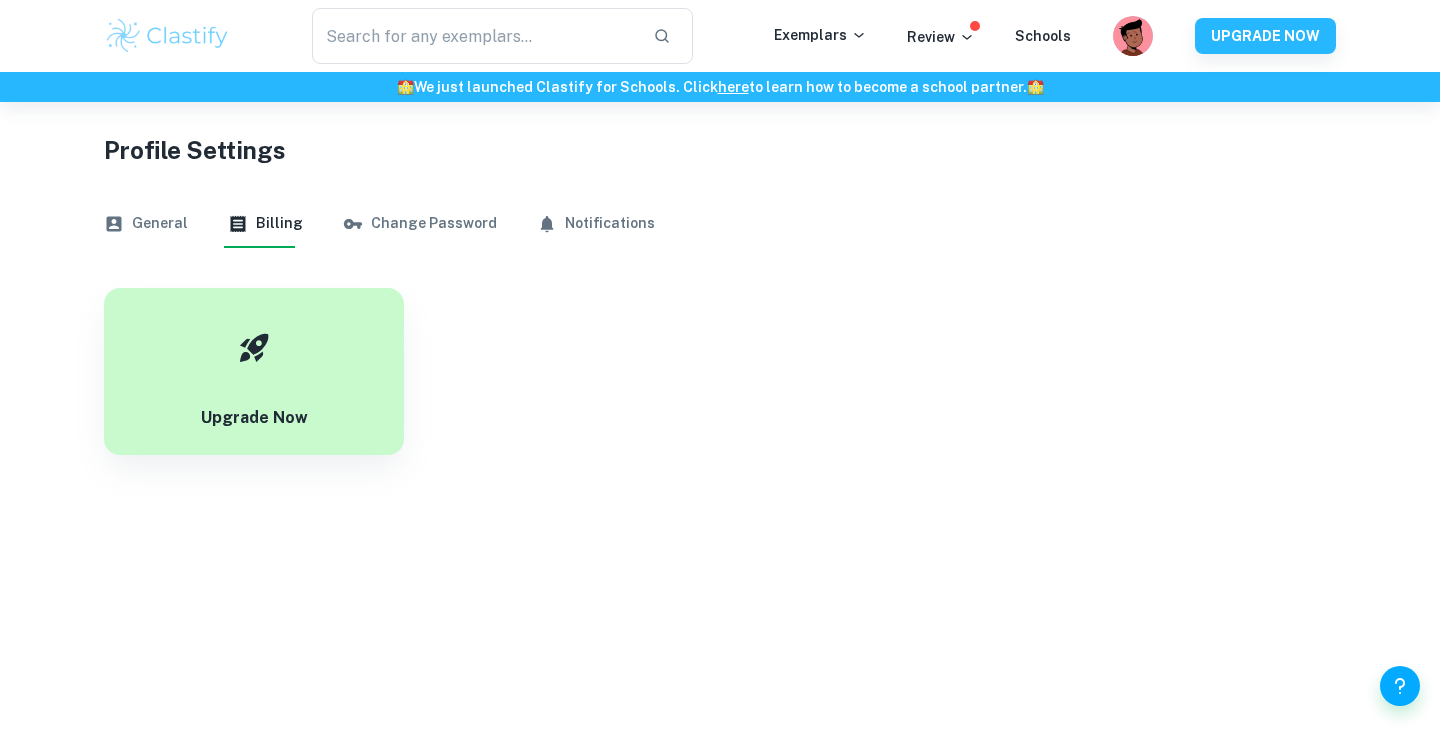 scroll, scrollTop: 0, scrollLeft: 0, axis: both 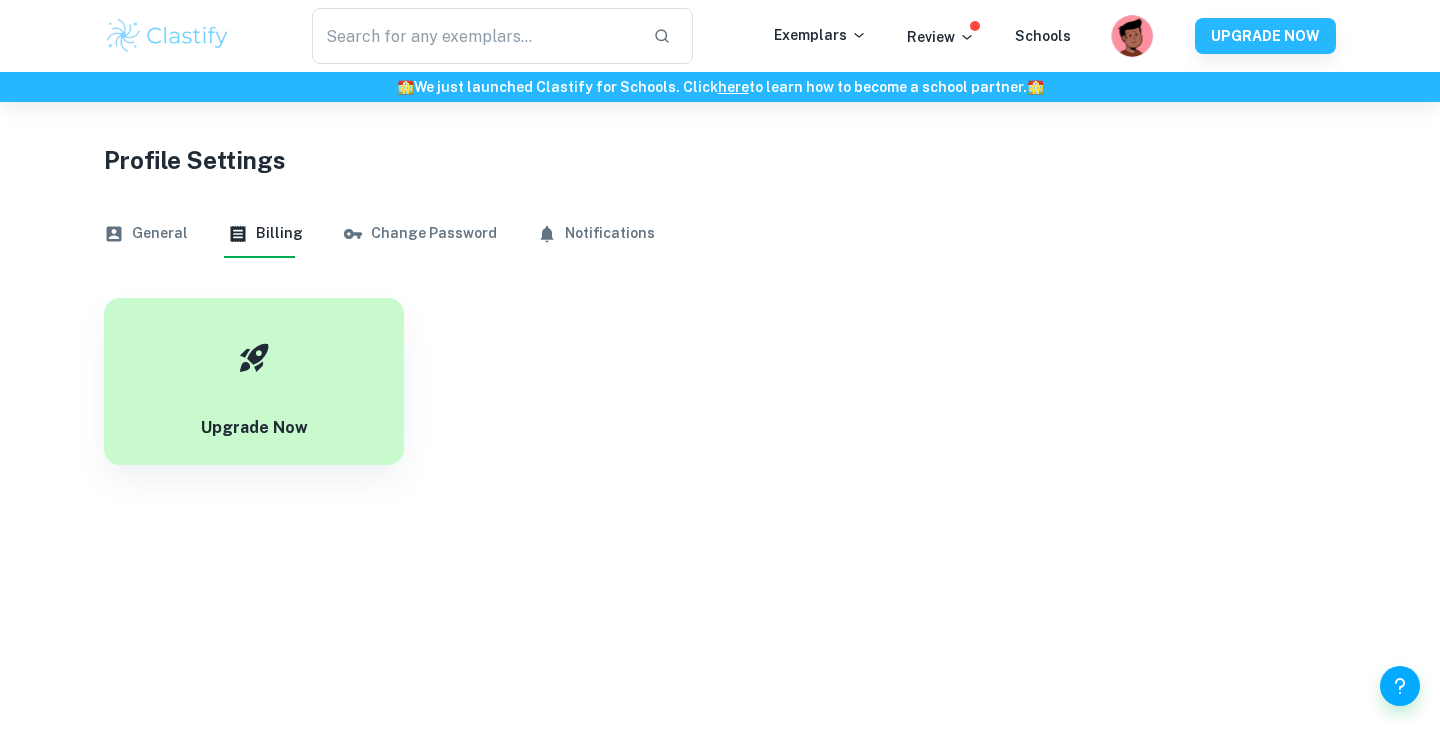 click at bounding box center [1152, 36] 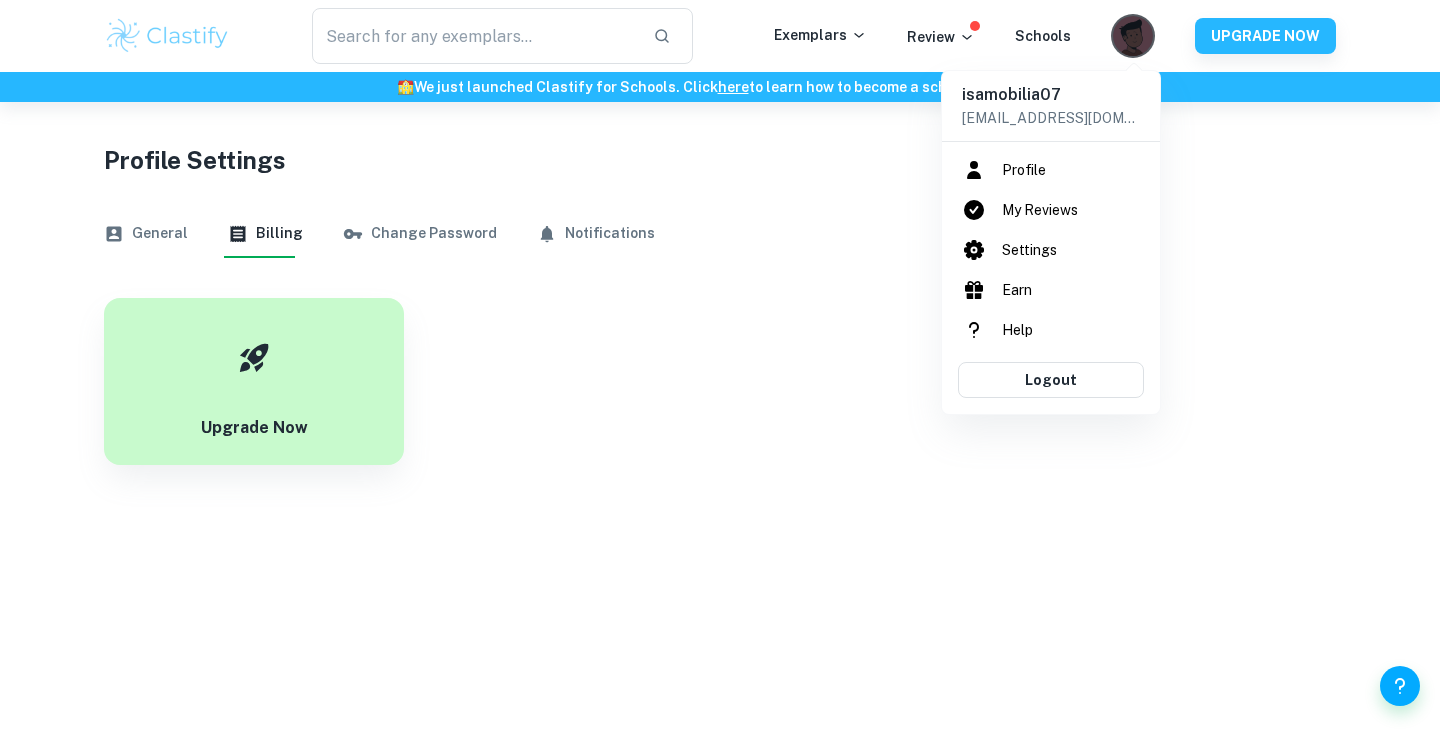 click on "Profile" at bounding box center [1051, 170] 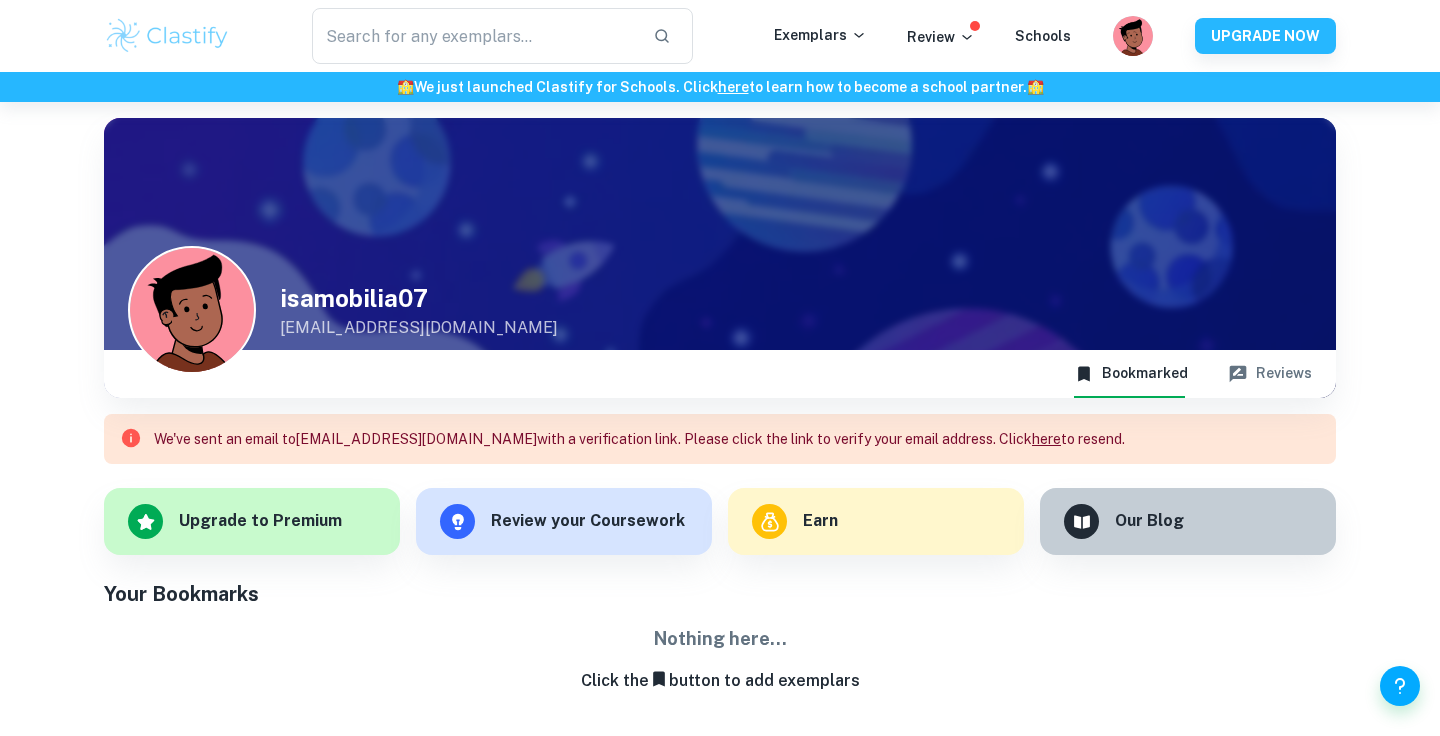 click on "here" at bounding box center [1046, 439] 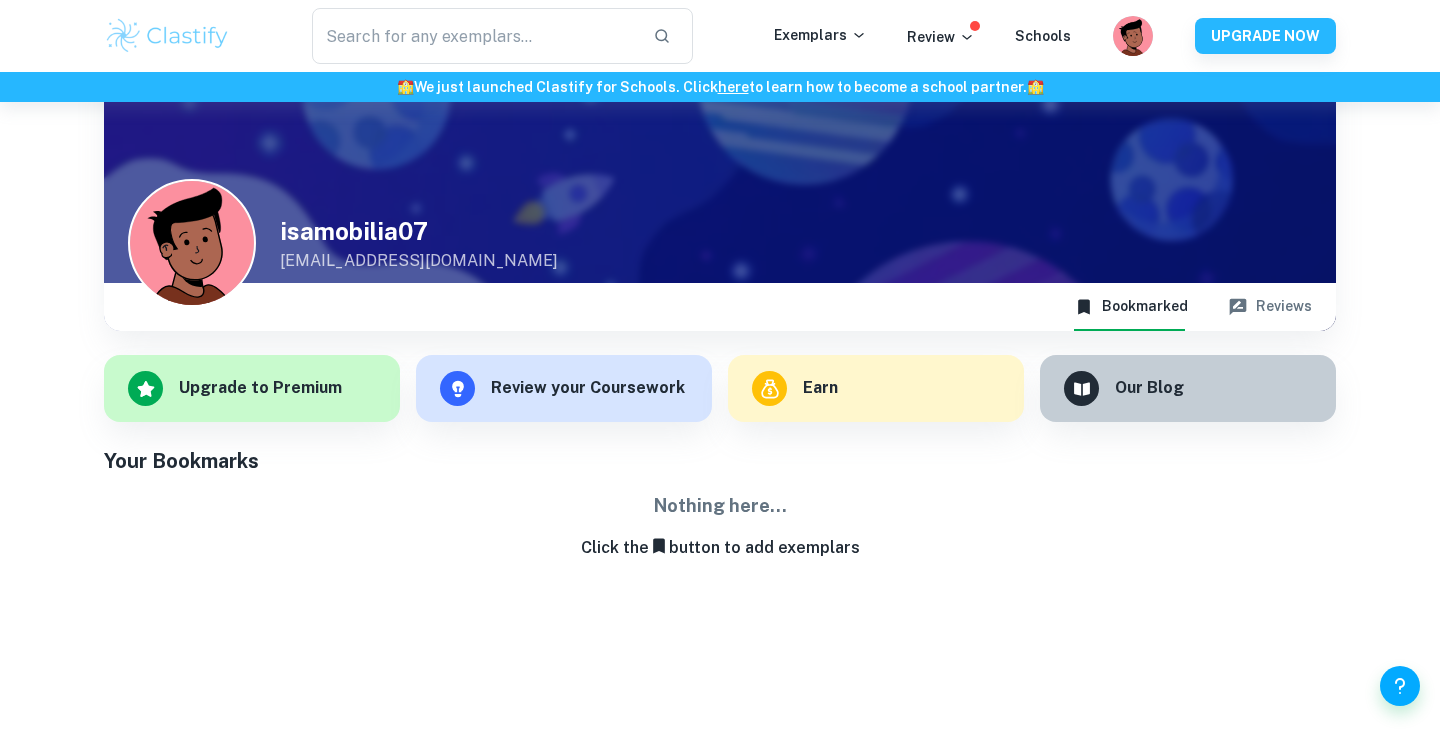 scroll, scrollTop: 102, scrollLeft: 0, axis: vertical 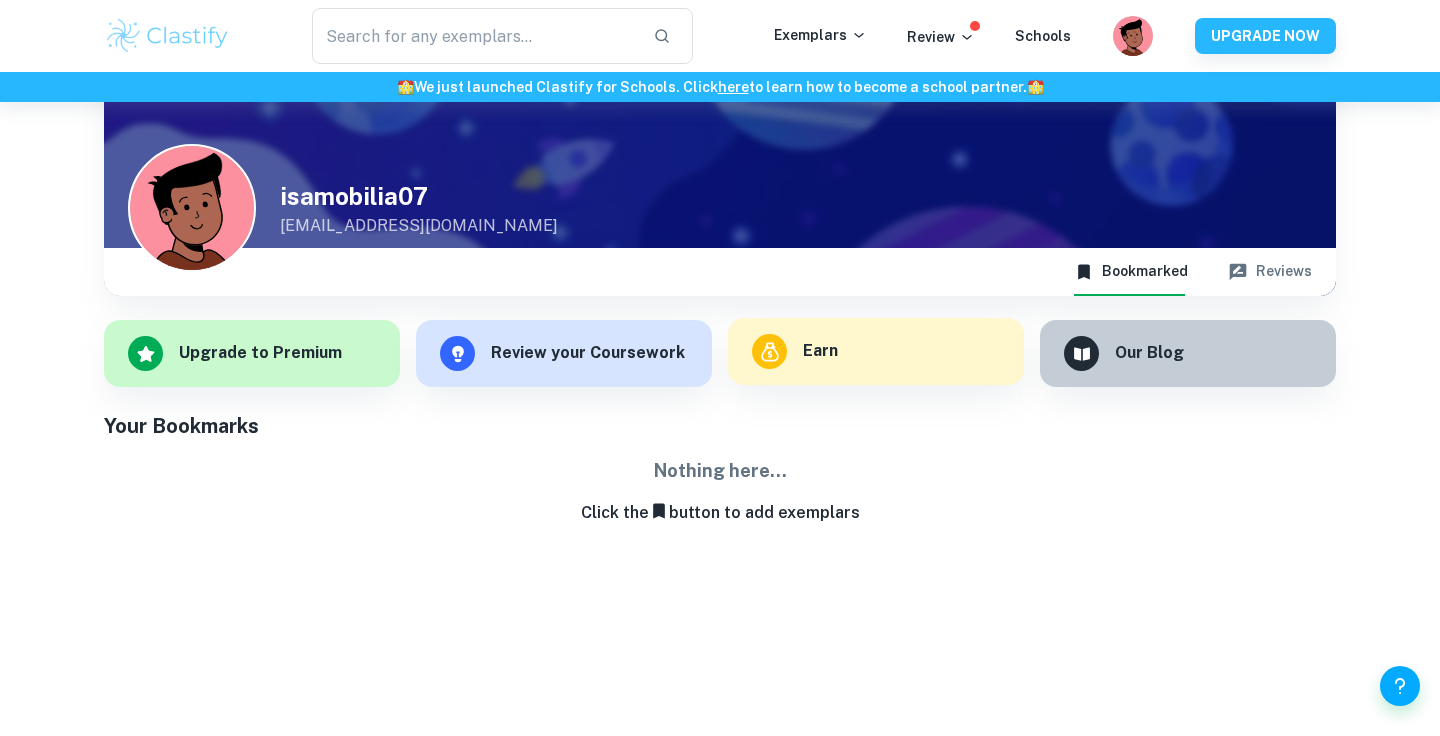 click on "Earn" at bounding box center (876, 351) 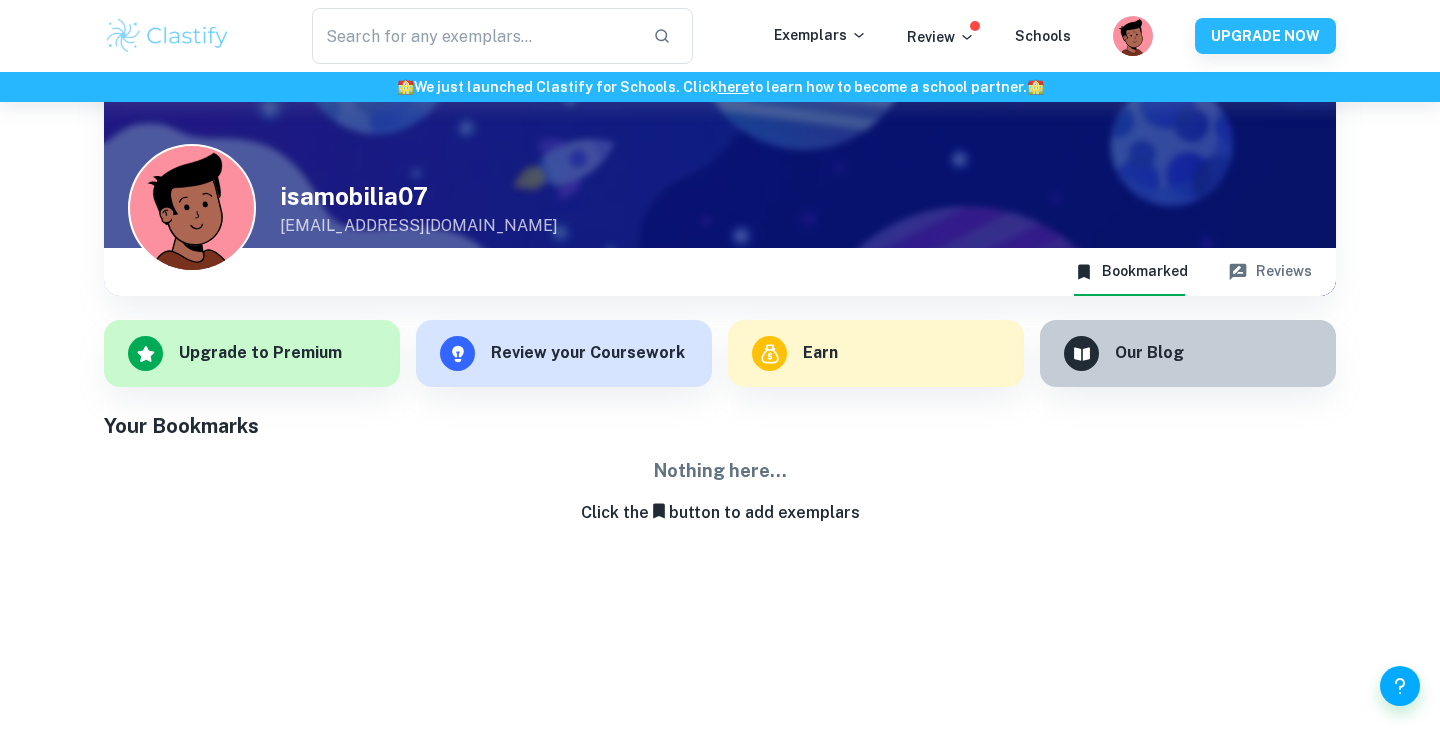 click on "Click the   button to add exemplars" at bounding box center (720, 513) 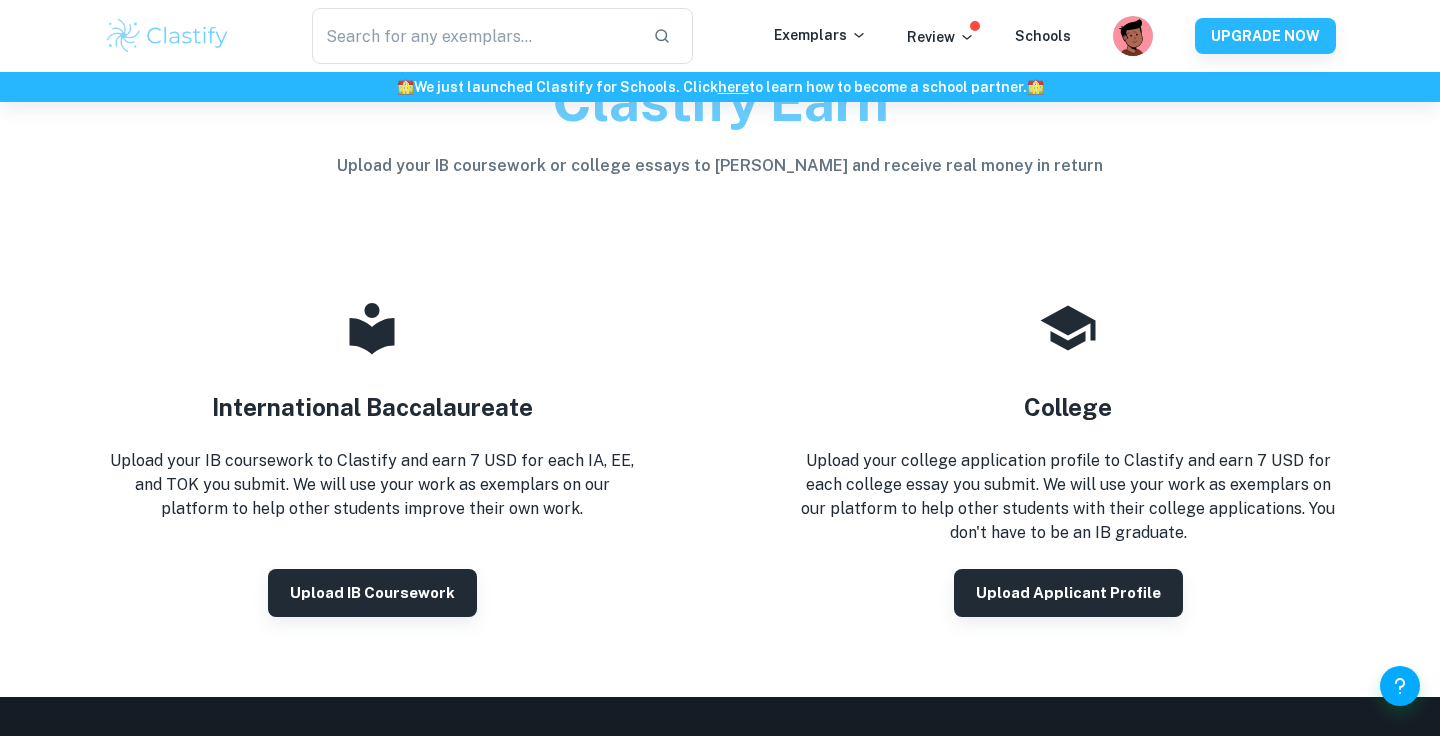 scroll, scrollTop: 164, scrollLeft: 0, axis: vertical 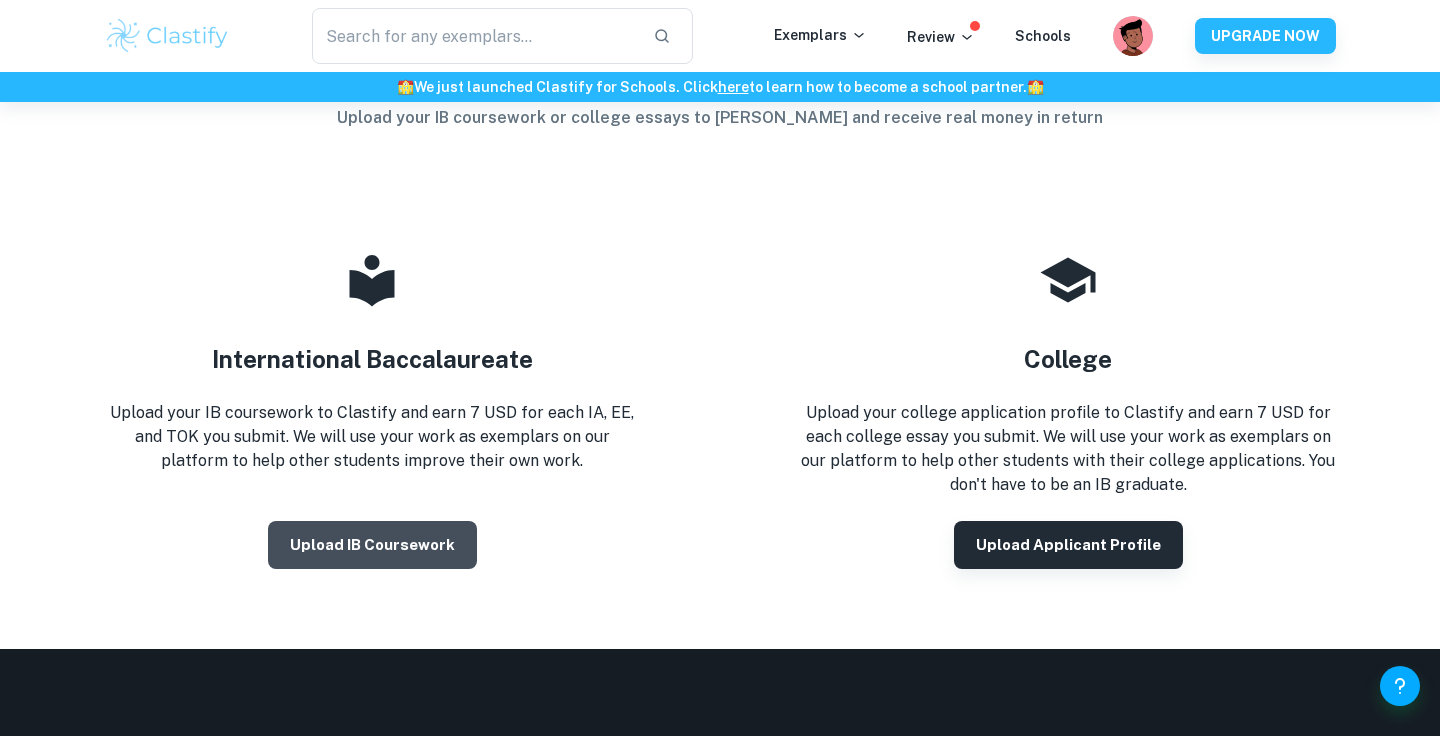 click on "Upload IB coursework" at bounding box center [372, 545] 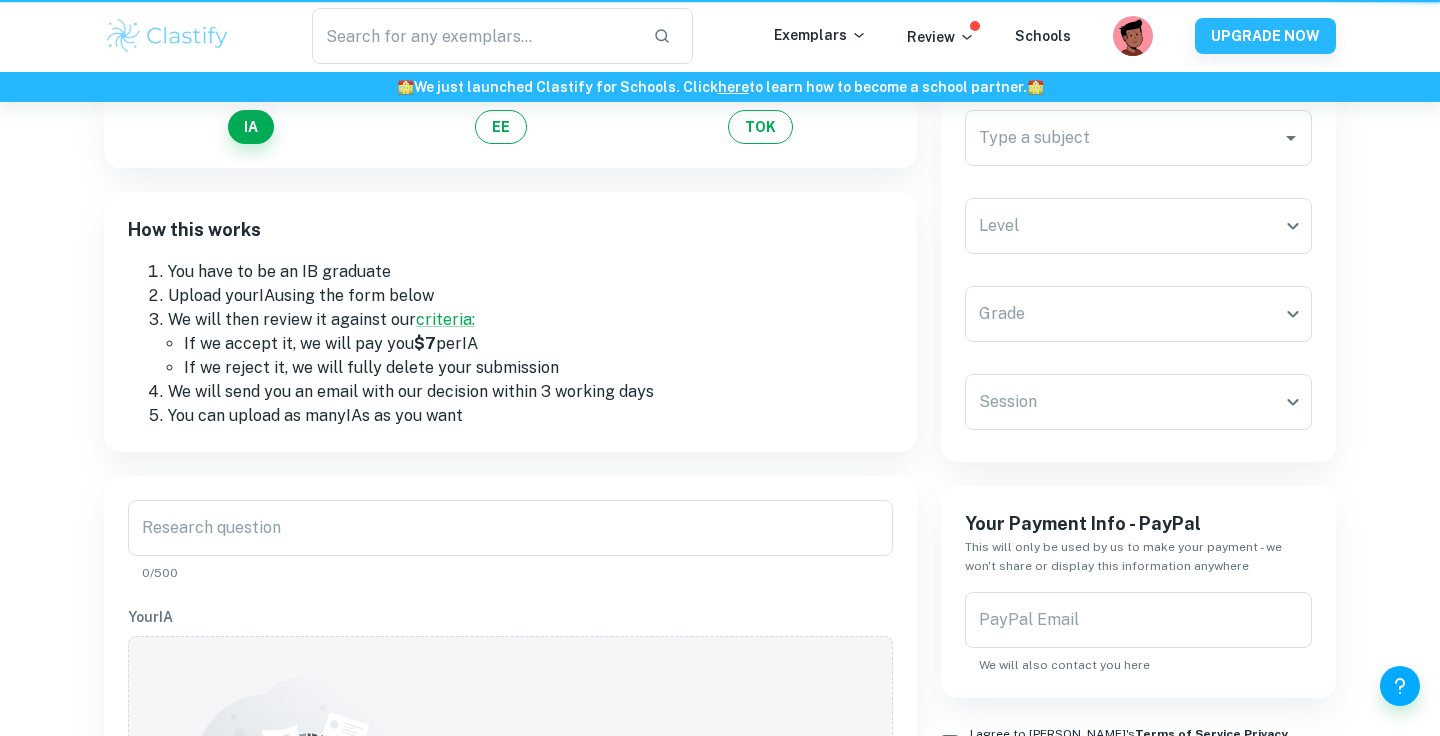 scroll, scrollTop: 0, scrollLeft: 0, axis: both 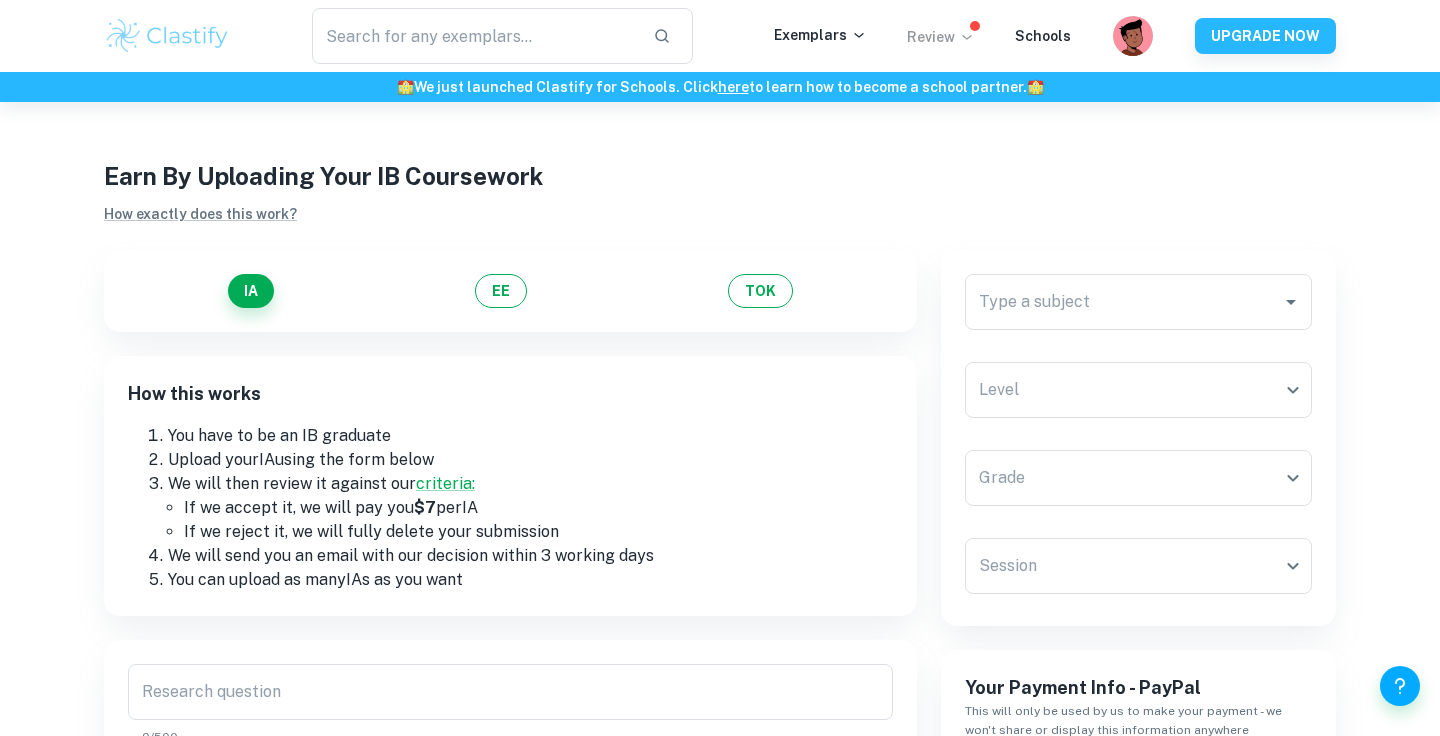 click on "Review" at bounding box center [941, 37] 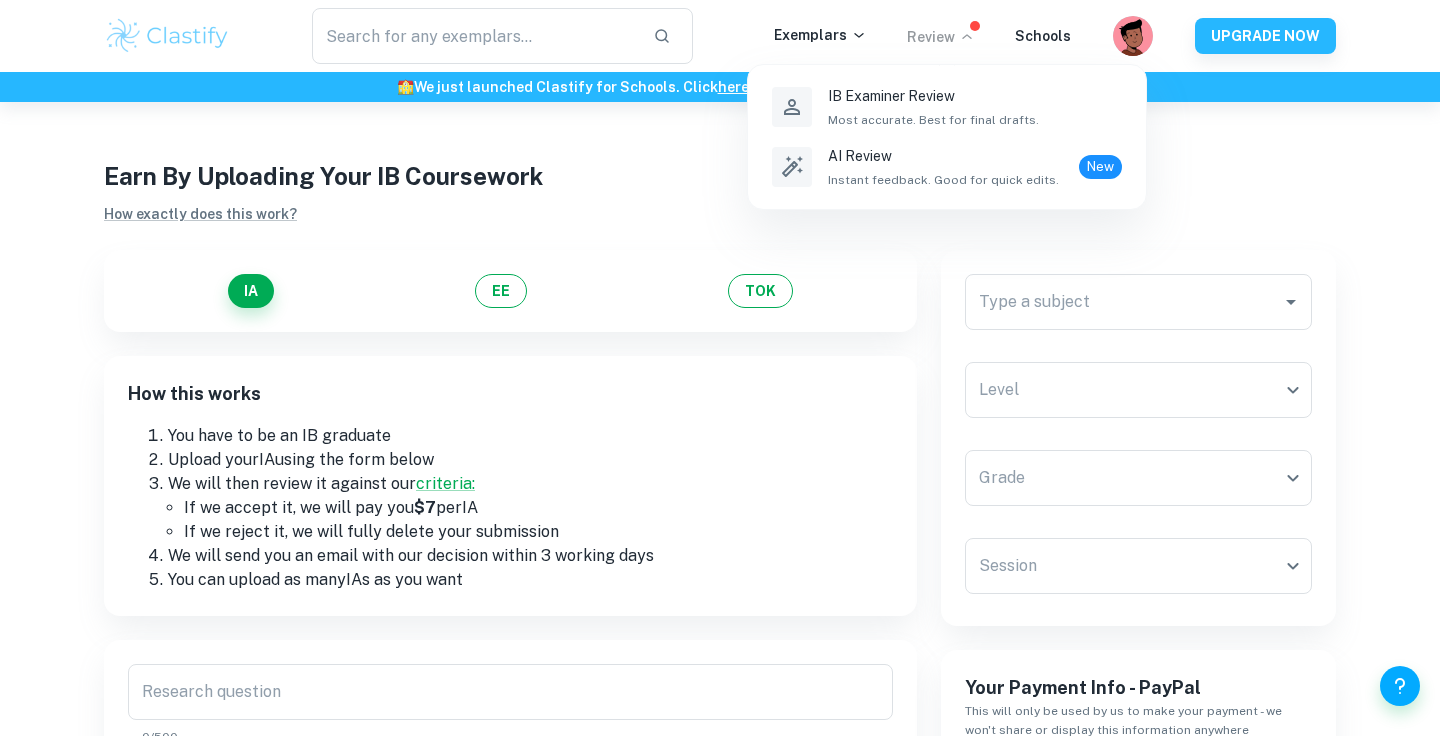click at bounding box center (720, 368) 